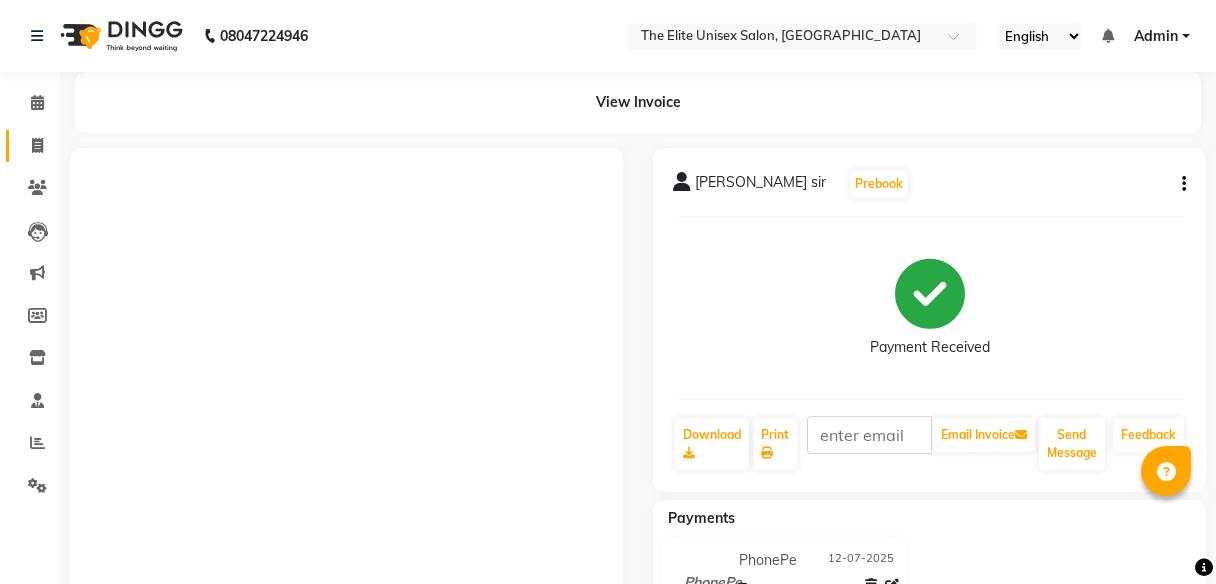 scroll, scrollTop: 0, scrollLeft: 0, axis: both 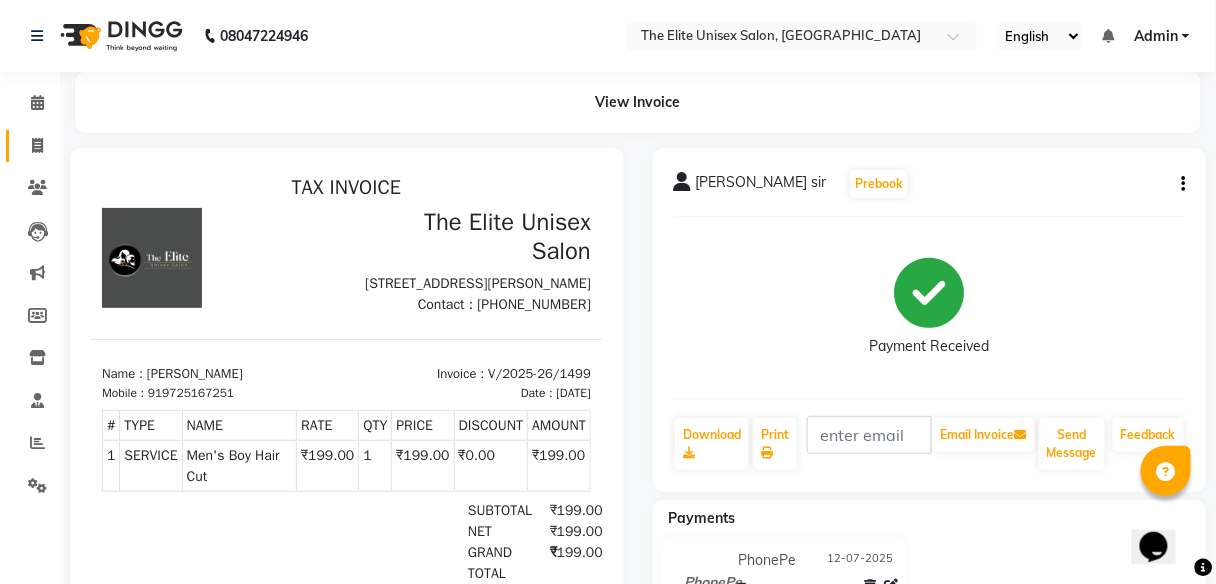 click on "Invoice" 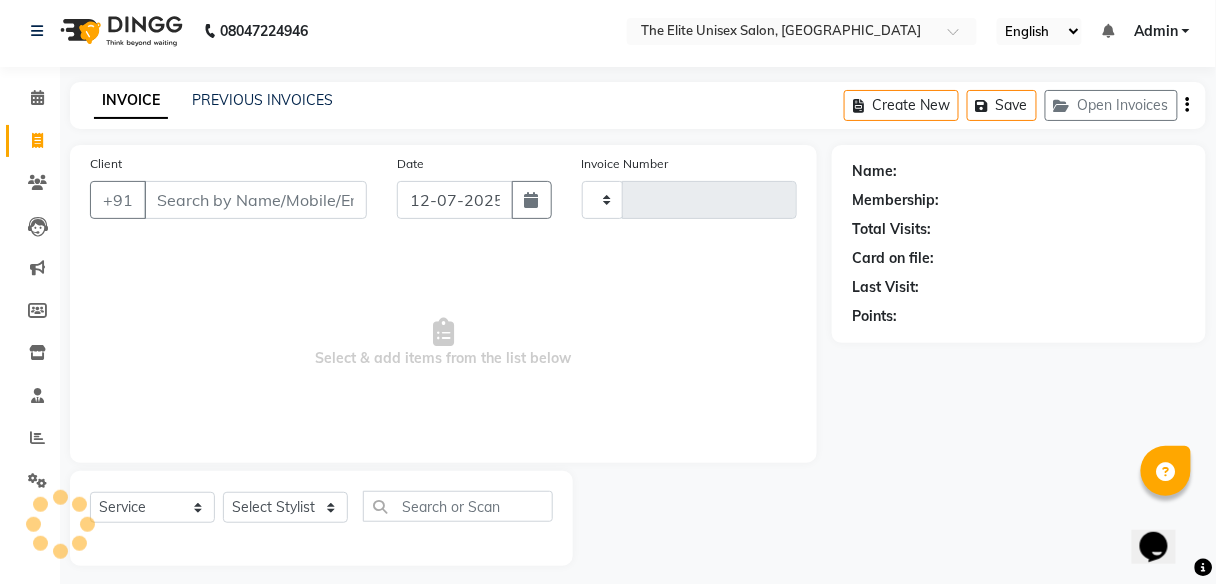 scroll, scrollTop: 16, scrollLeft: 0, axis: vertical 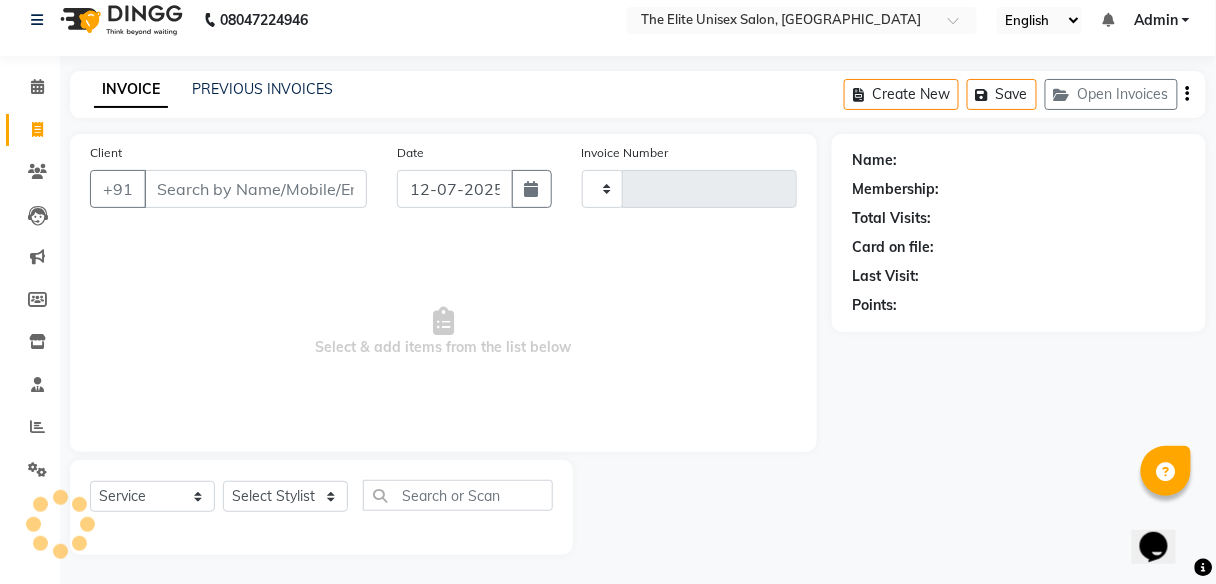 type on "1500" 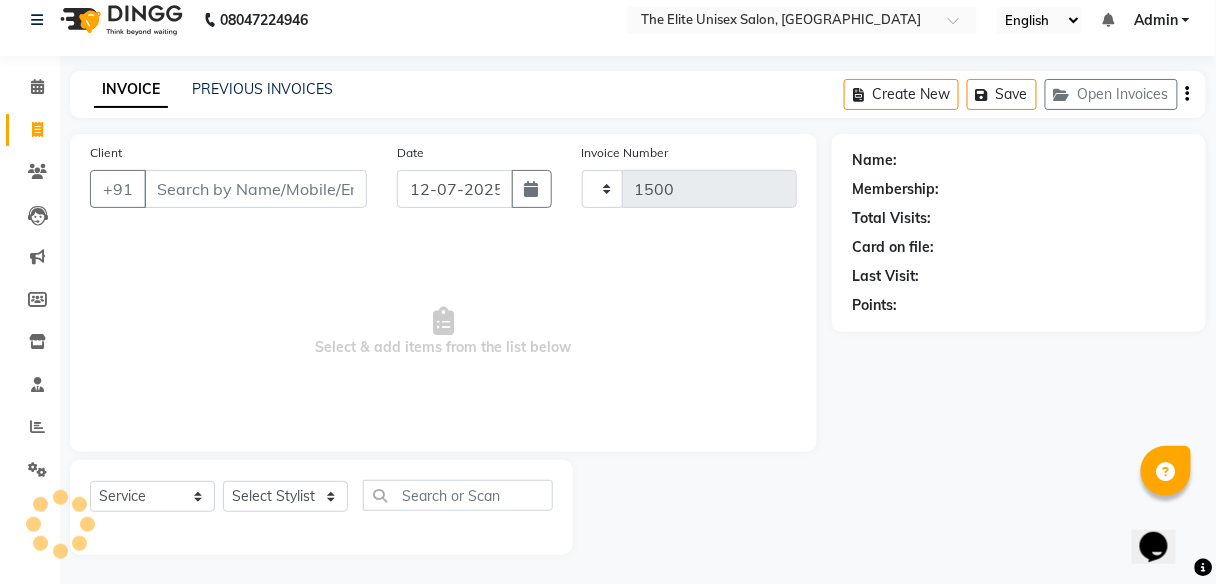 select on "7086" 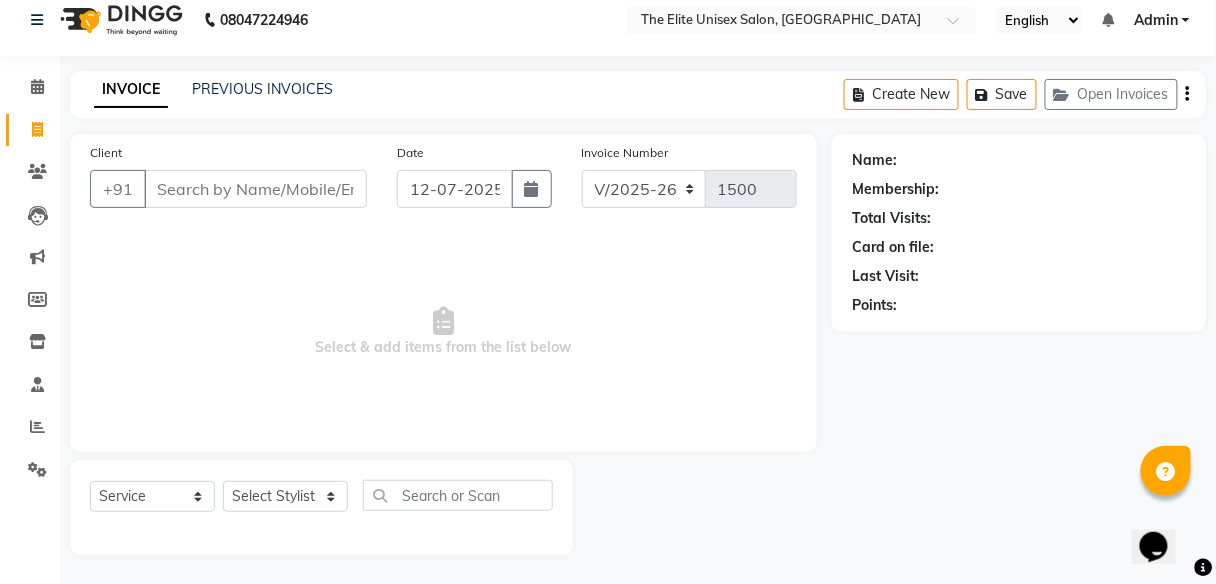 click on "Client" at bounding box center (255, 189) 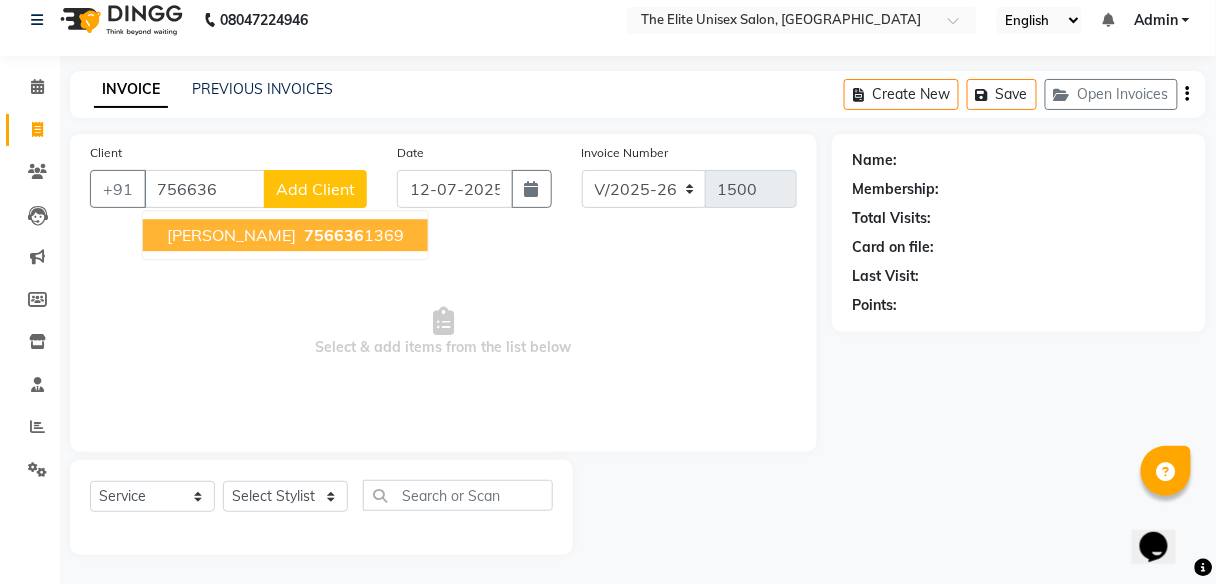 click on "756636" at bounding box center [334, 235] 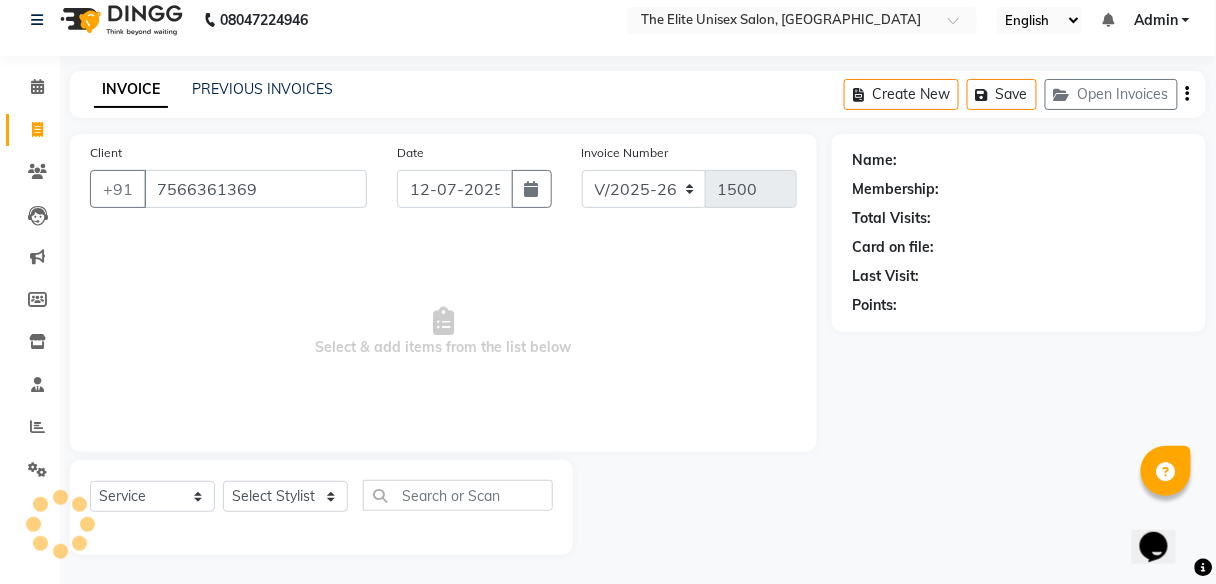 type on "7566361369" 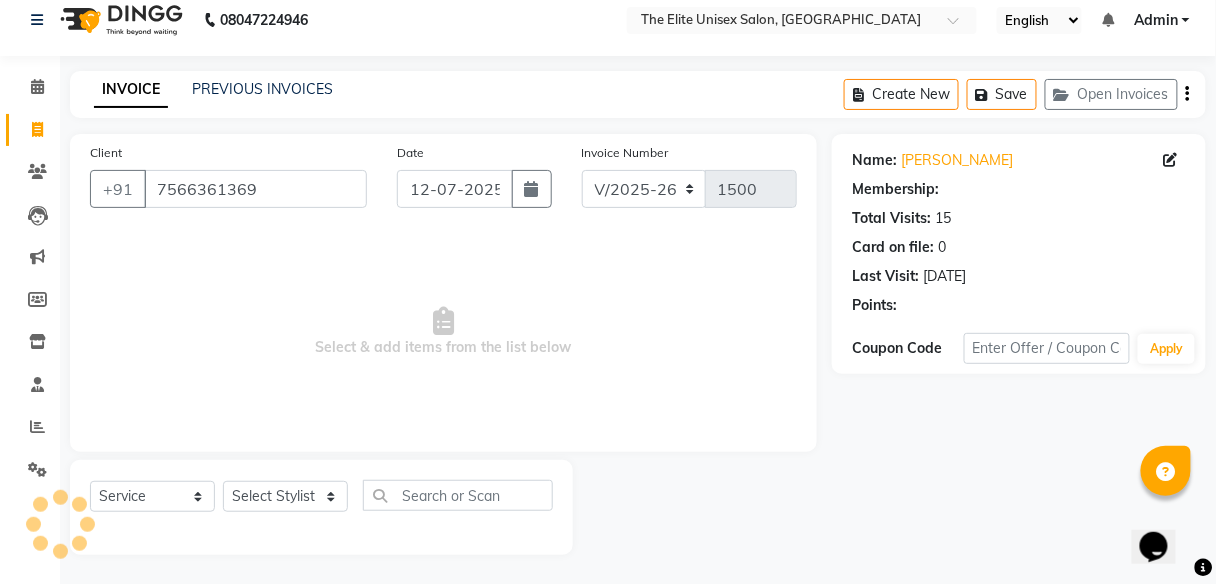 select on "1: Object" 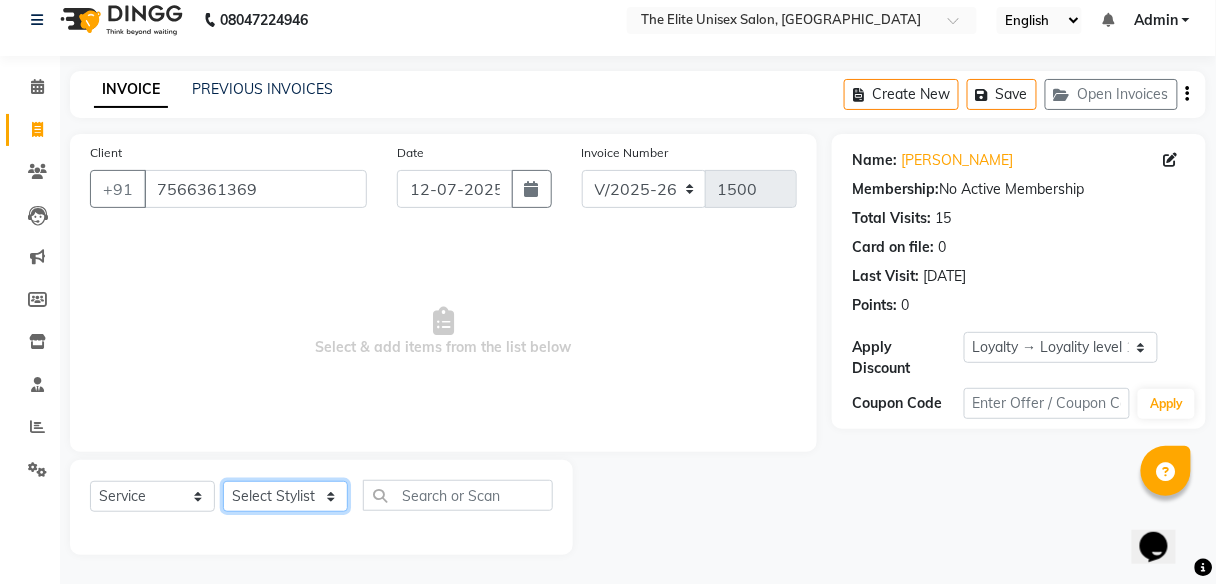 click on "Select Stylist [PERSON_NAME] [PERSON_NAME] Sunny" 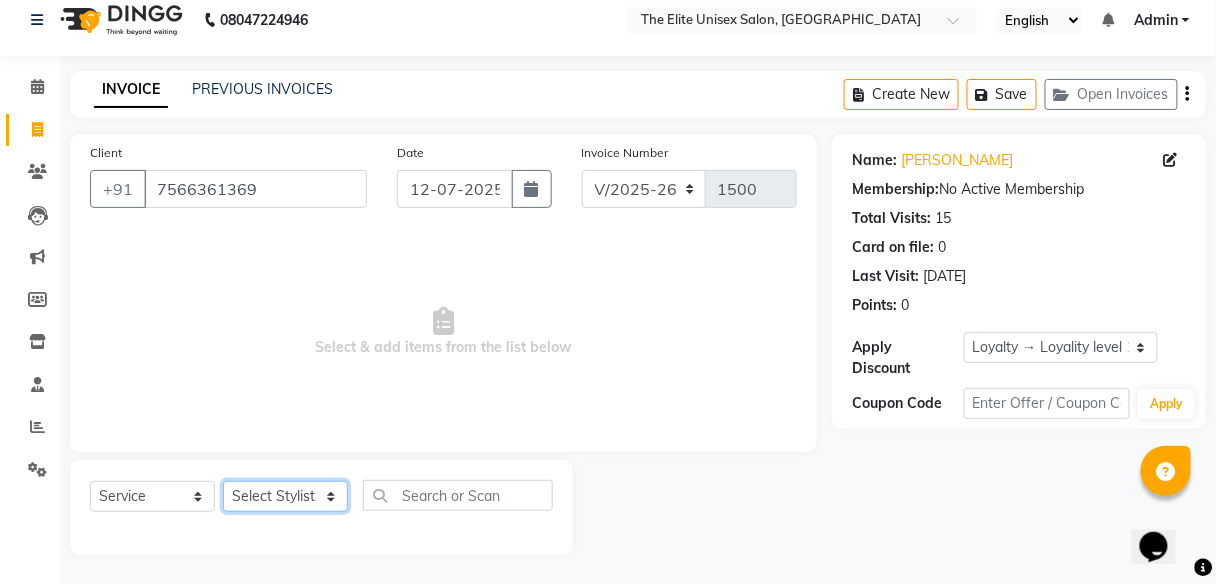 select on "85942" 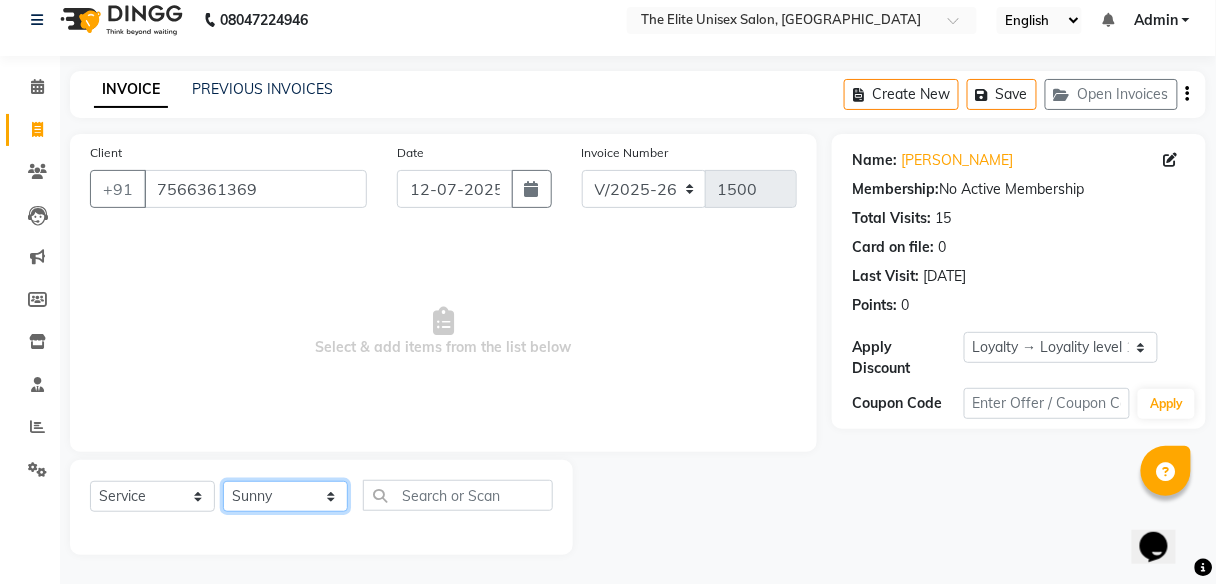 click on "Select Stylist [PERSON_NAME] [PERSON_NAME] Sunny" 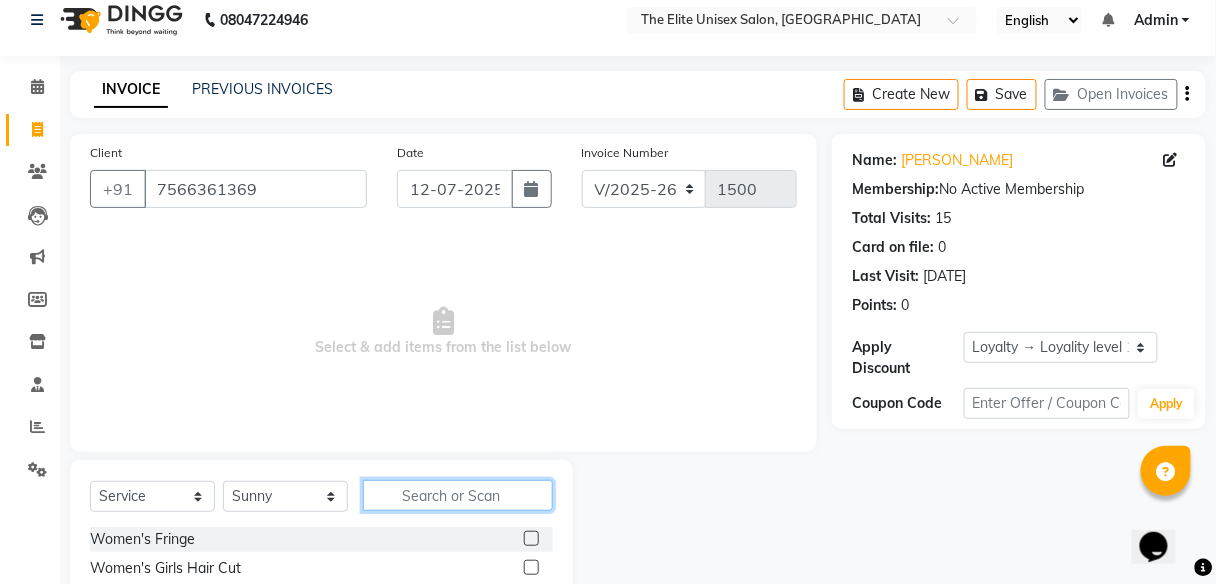 click 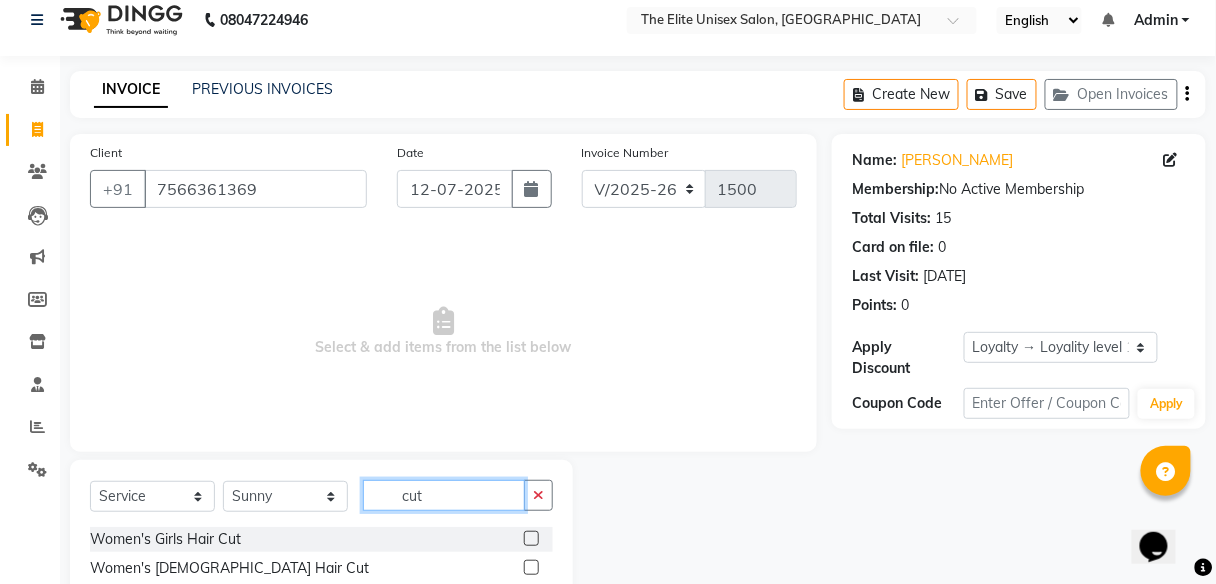 scroll, scrollTop: 161, scrollLeft: 0, axis: vertical 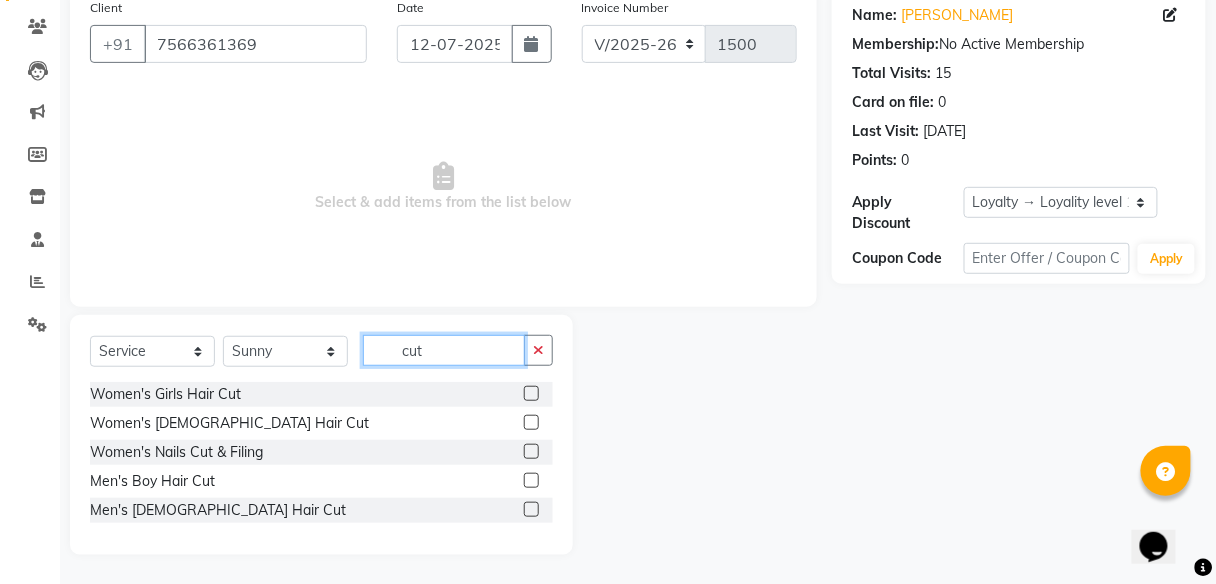 type on "cut" 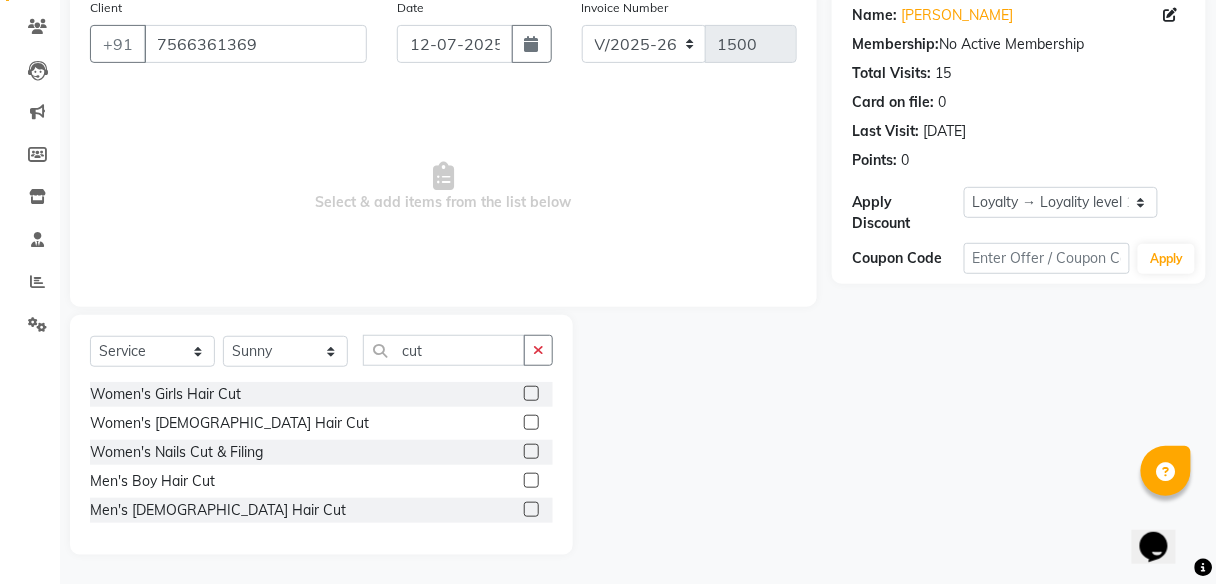 click 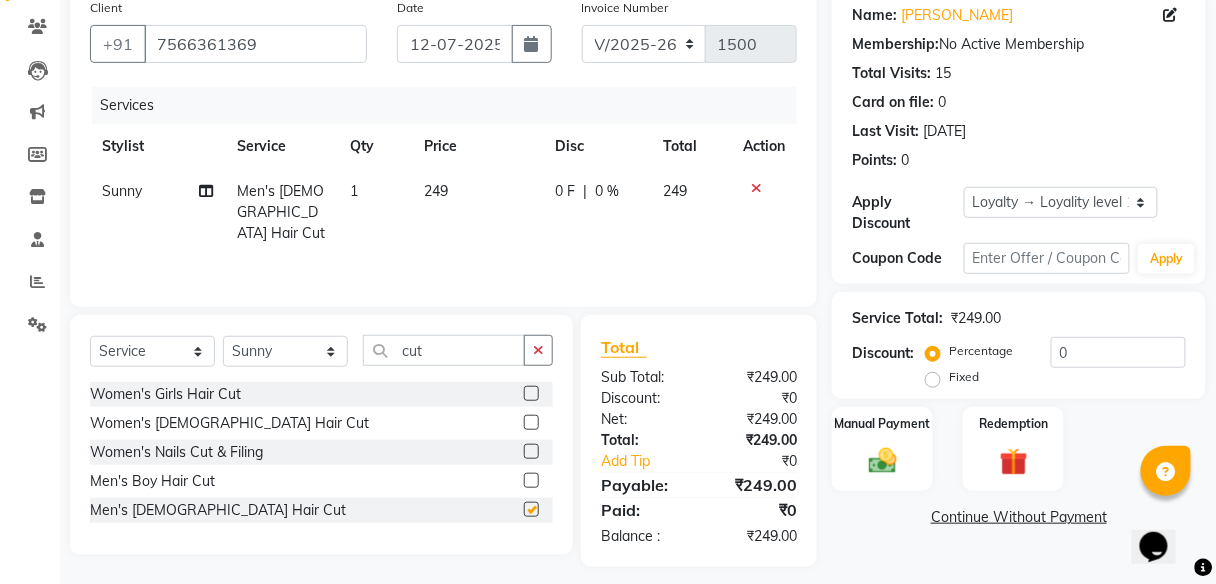 checkbox on "false" 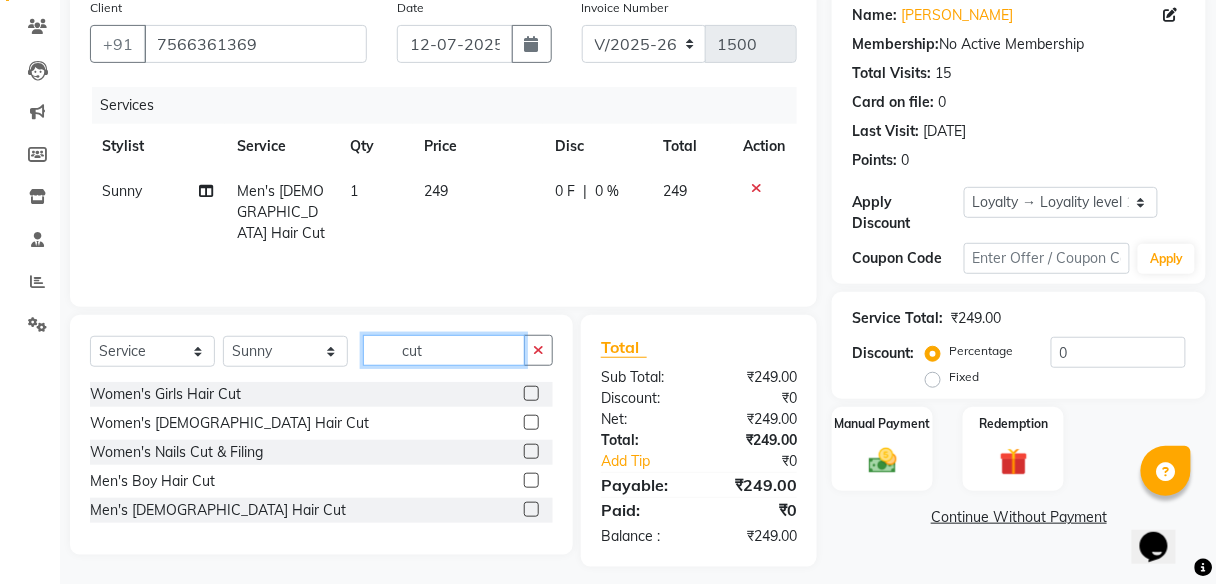 click on "cut" 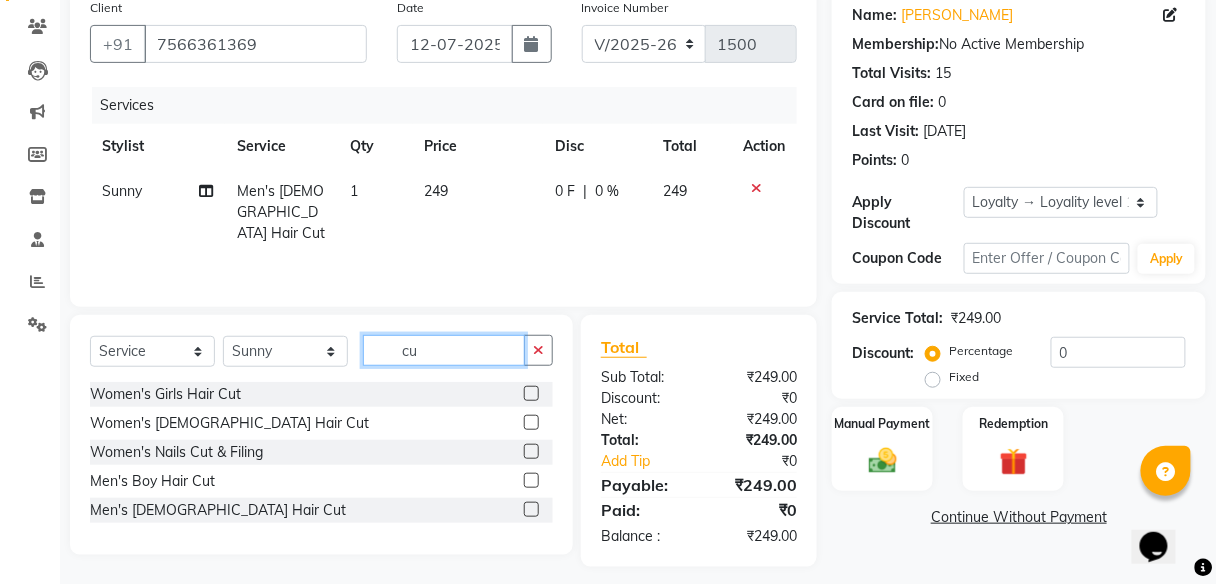 type on "c" 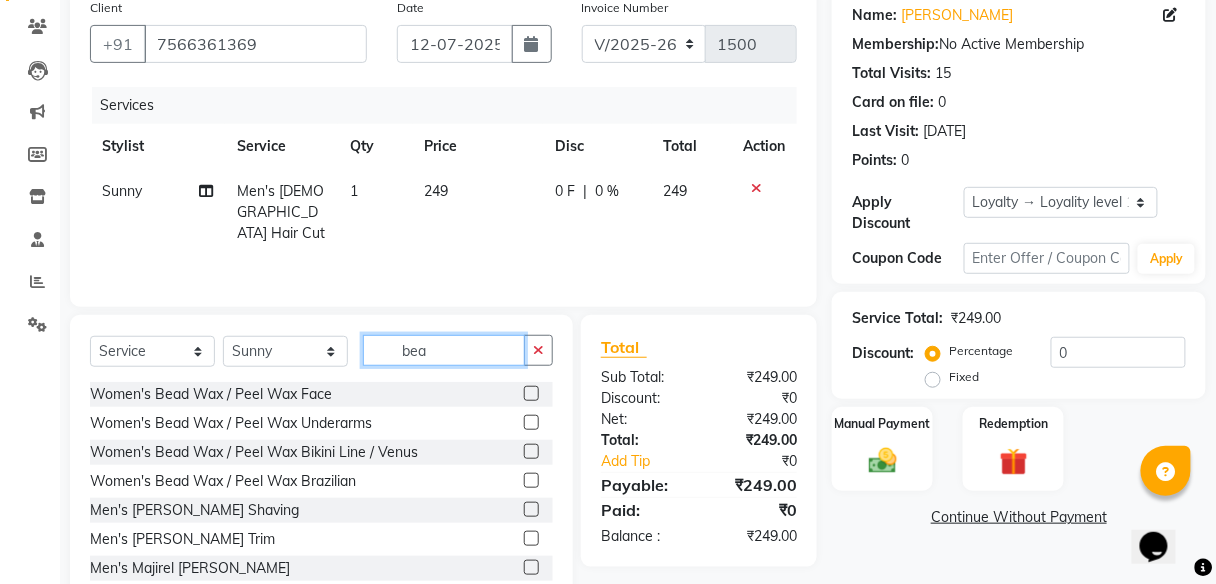 scroll, scrollTop: 216, scrollLeft: 0, axis: vertical 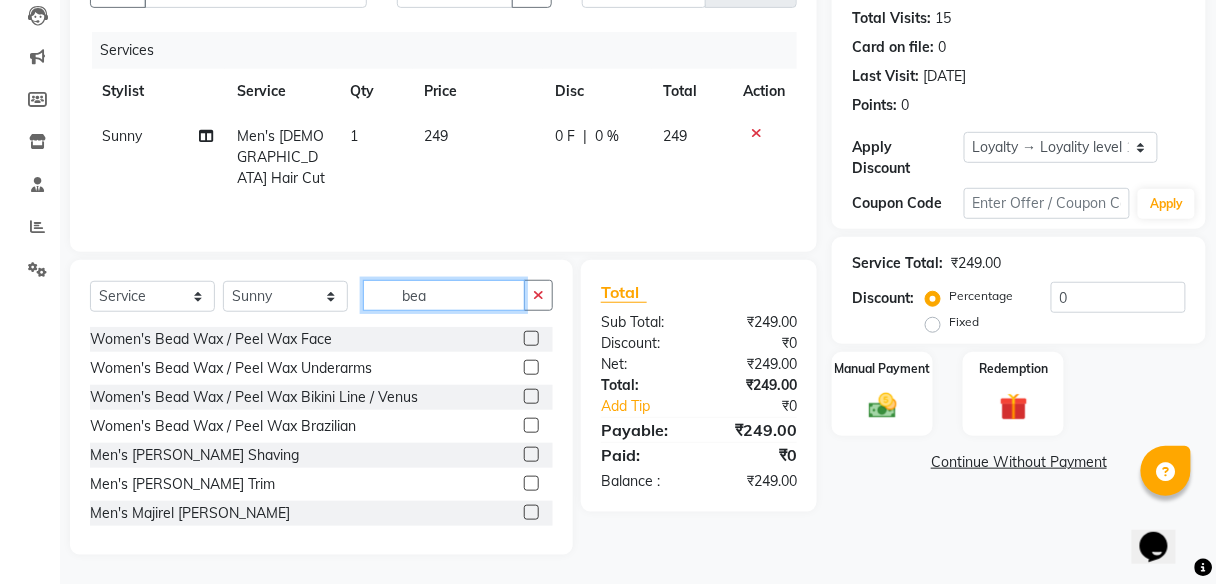 type on "bea" 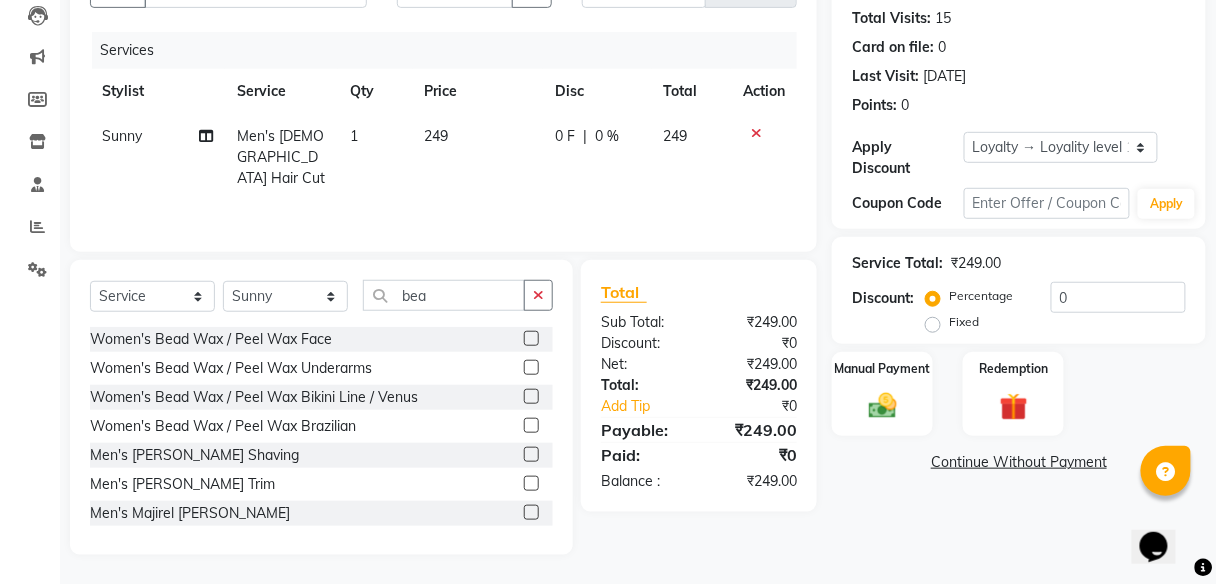 click 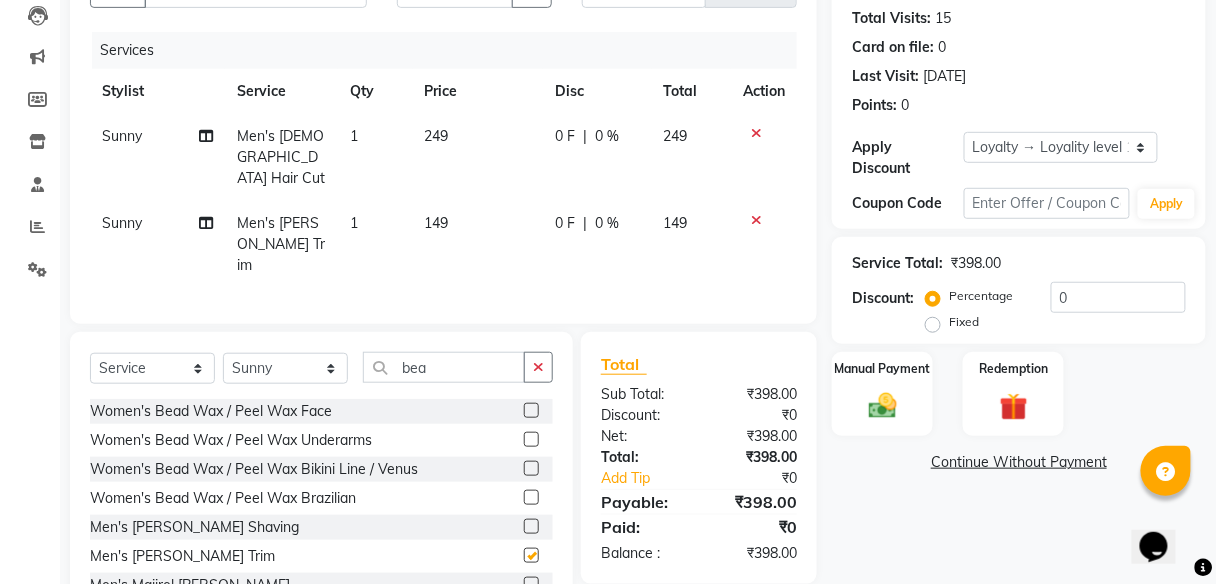 checkbox on "false" 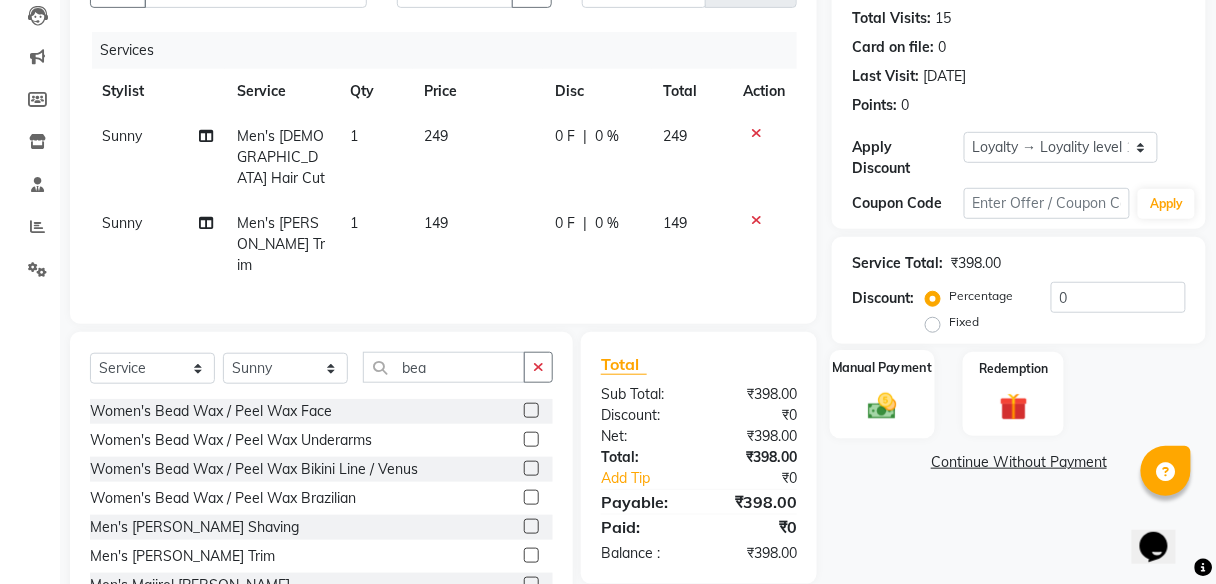 click 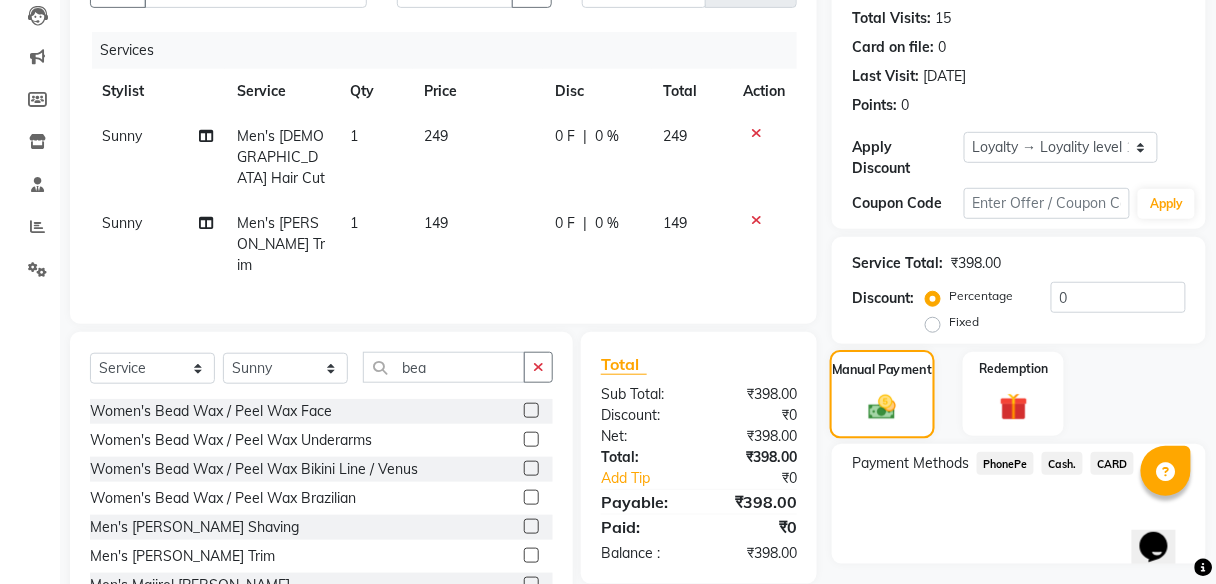 scroll, scrollTop: 267, scrollLeft: 0, axis: vertical 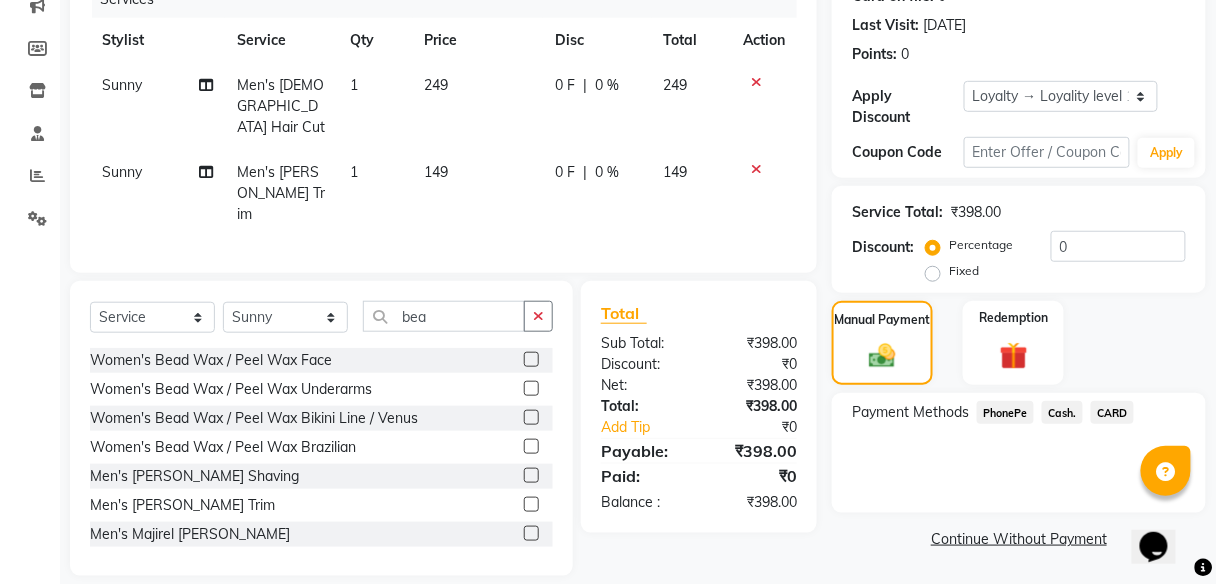 click on "PhonePe" 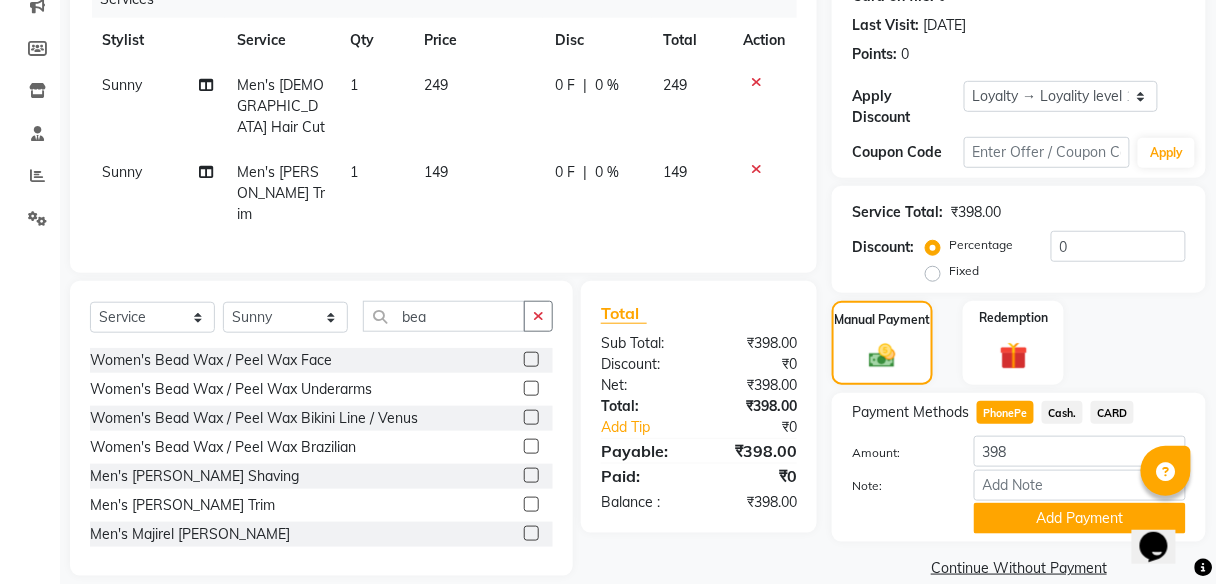 scroll, scrollTop: 295, scrollLeft: 0, axis: vertical 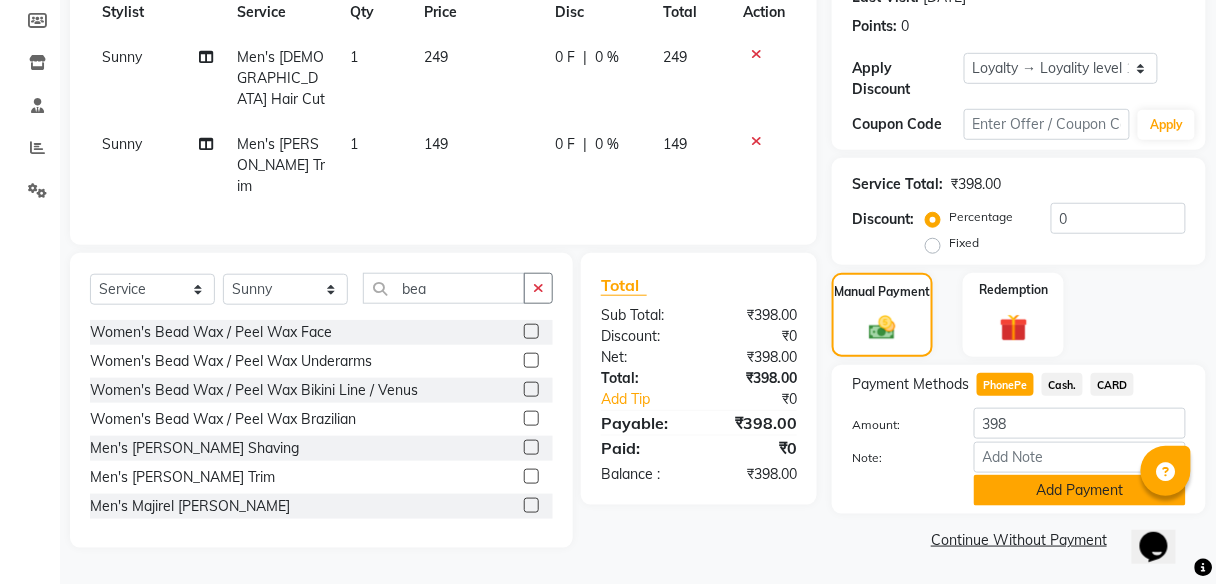 click on "Add Payment" 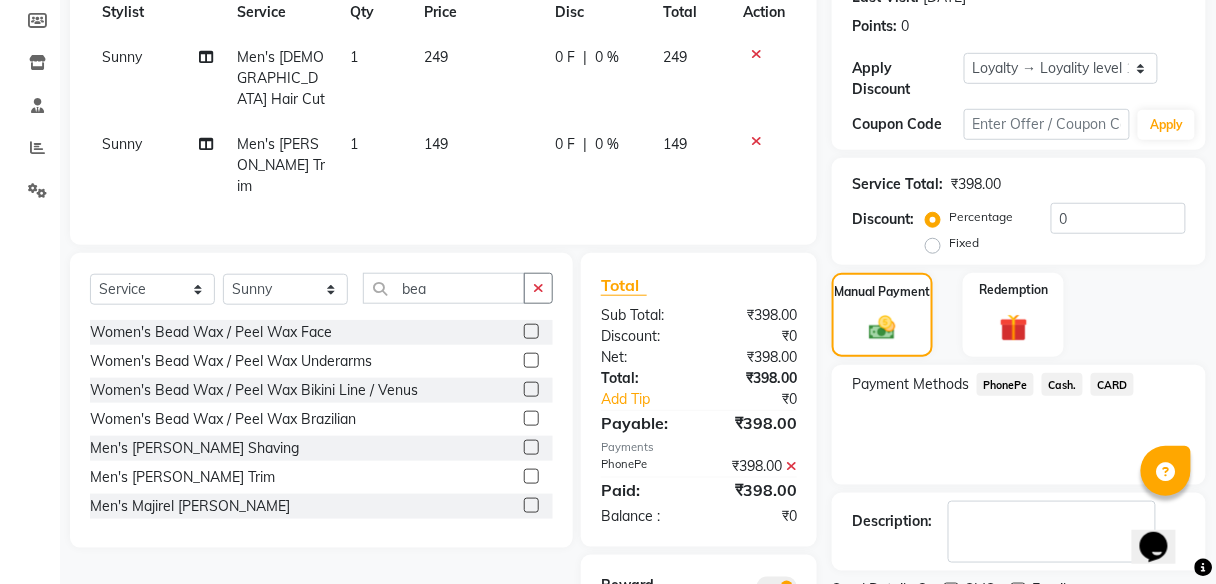 scroll, scrollTop: 396, scrollLeft: 0, axis: vertical 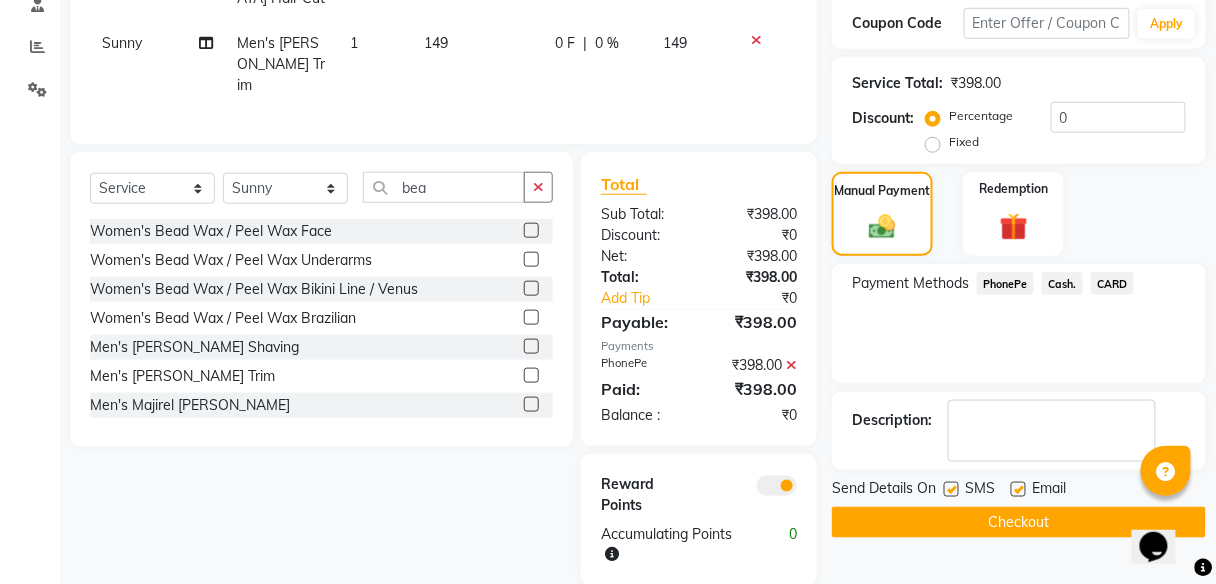 click on "Checkout" 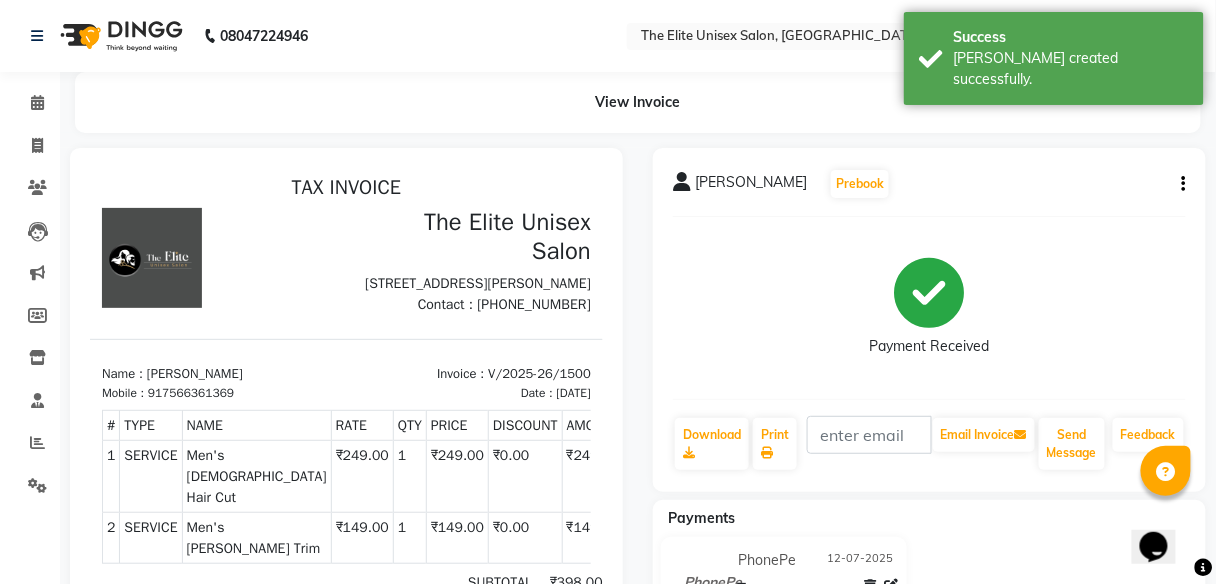 scroll, scrollTop: 0, scrollLeft: 0, axis: both 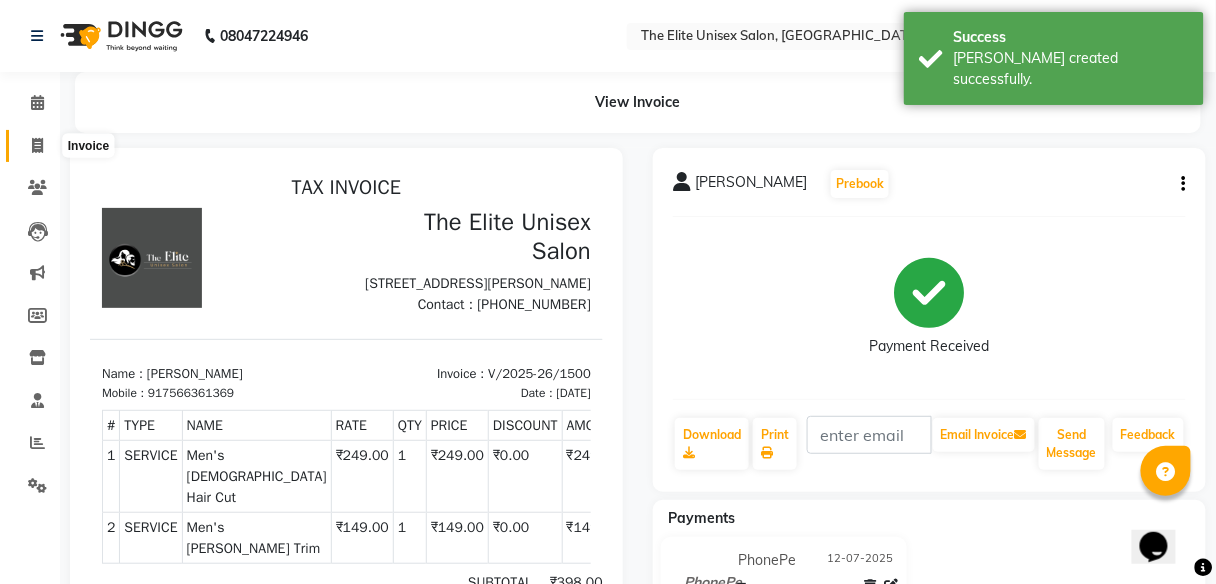 click 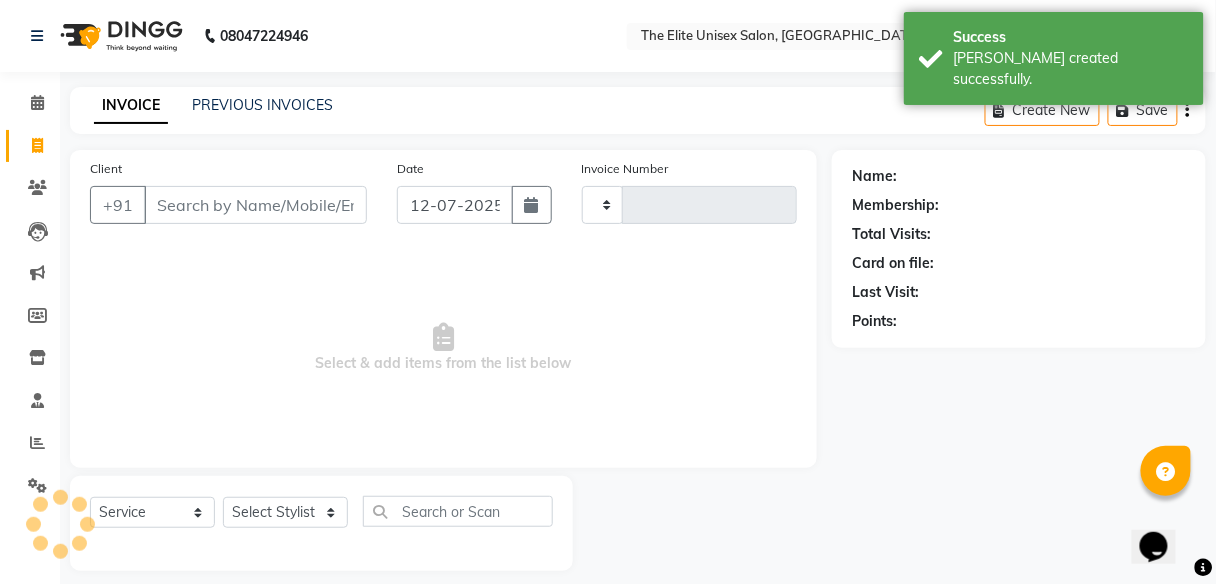 type on "1501" 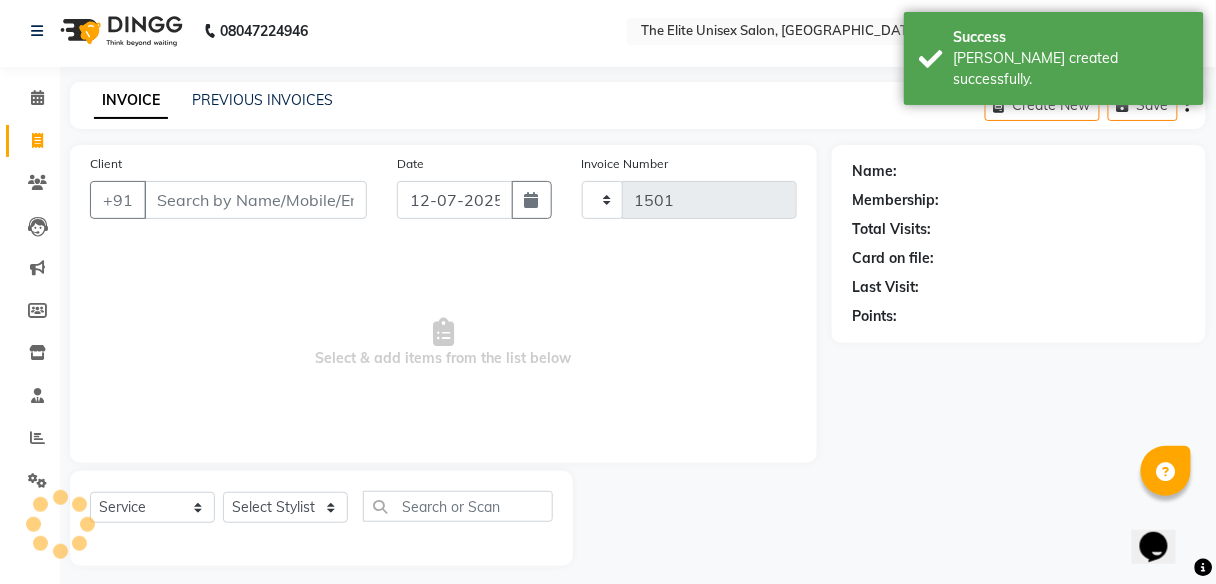 select on "7086" 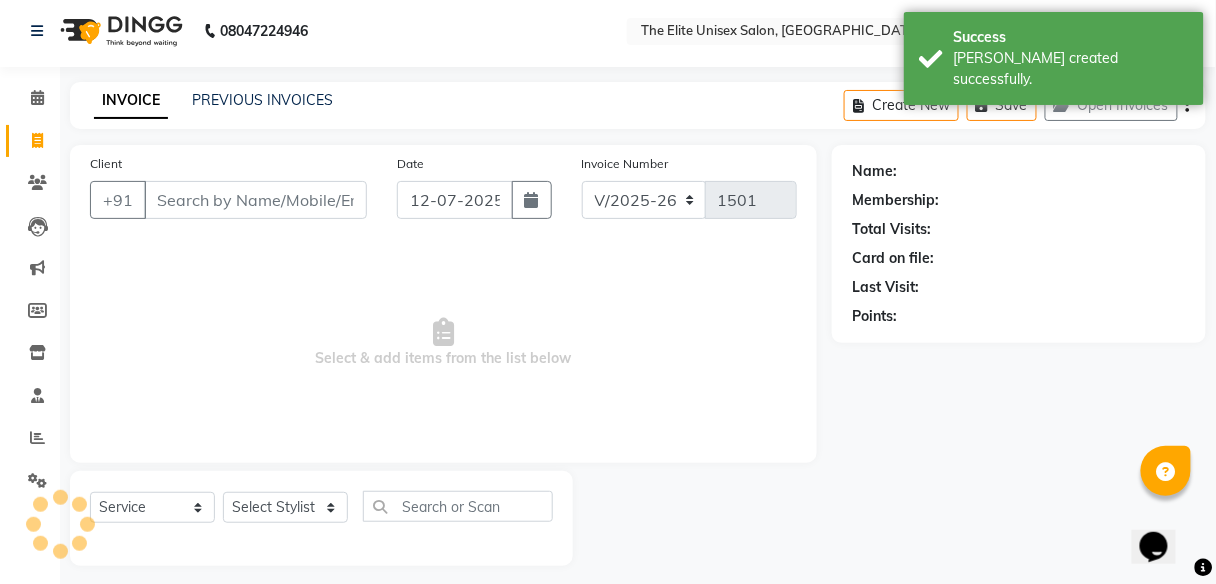 scroll, scrollTop: 16, scrollLeft: 0, axis: vertical 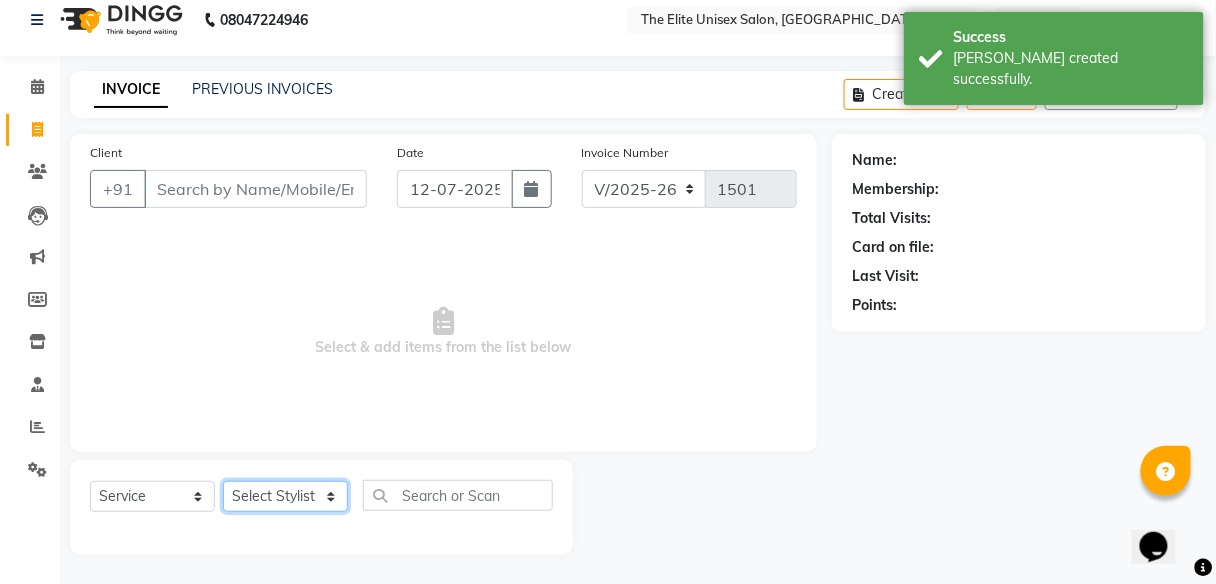 click on "Select Stylist [PERSON_NAME] [PERSON_NAME] Sunny" 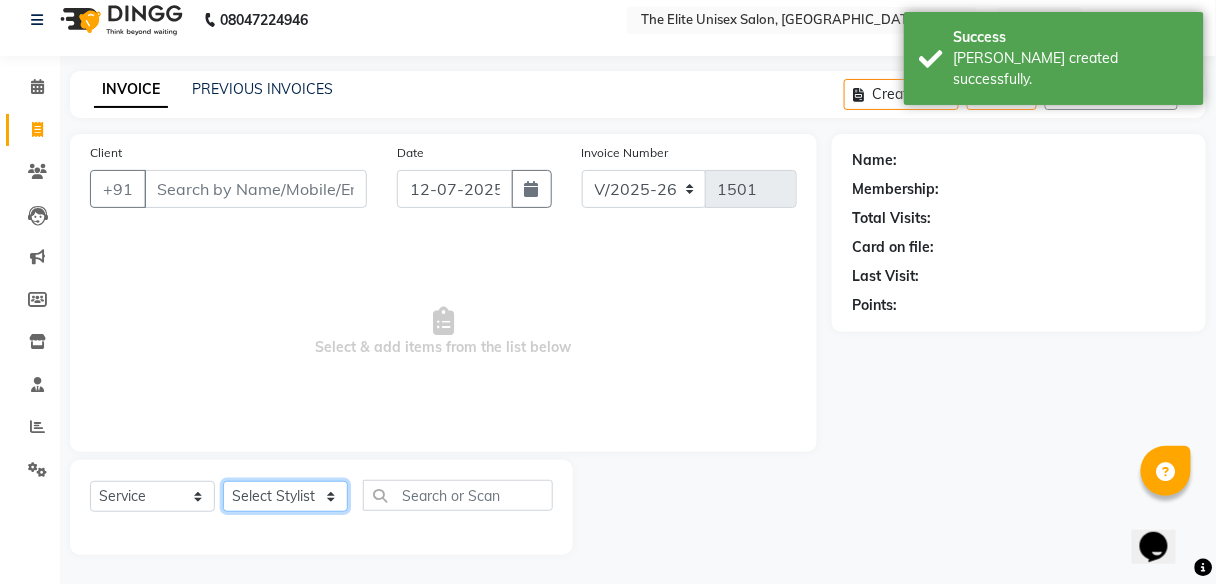 select on "85942" 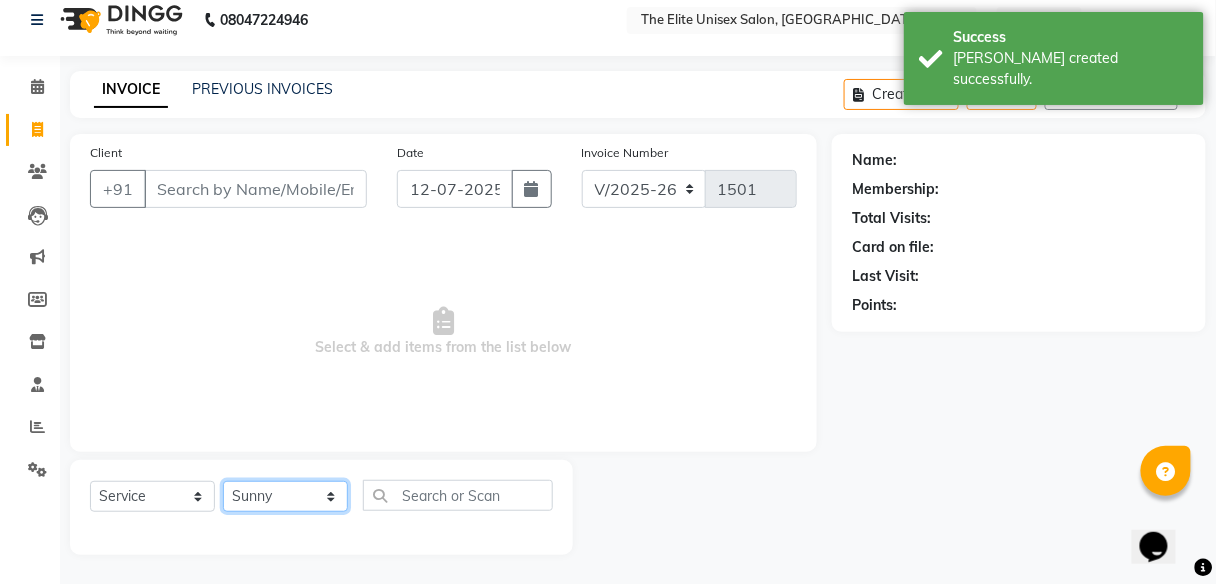 click on "Select Stylist [PERSON_NAME] [PERSON_NAME] Sunny" 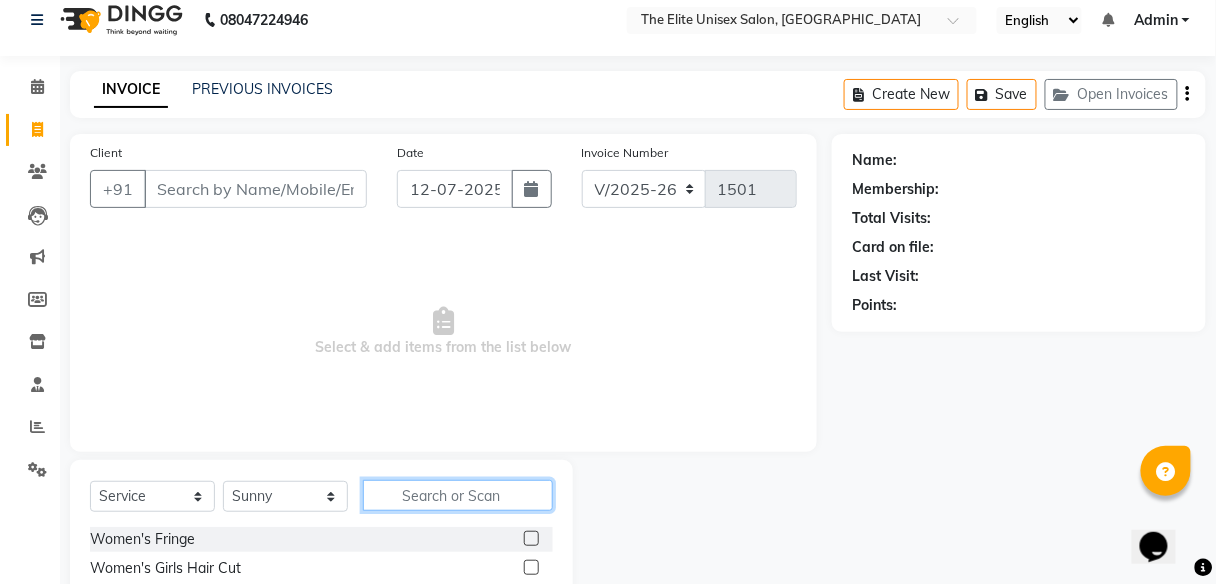 click 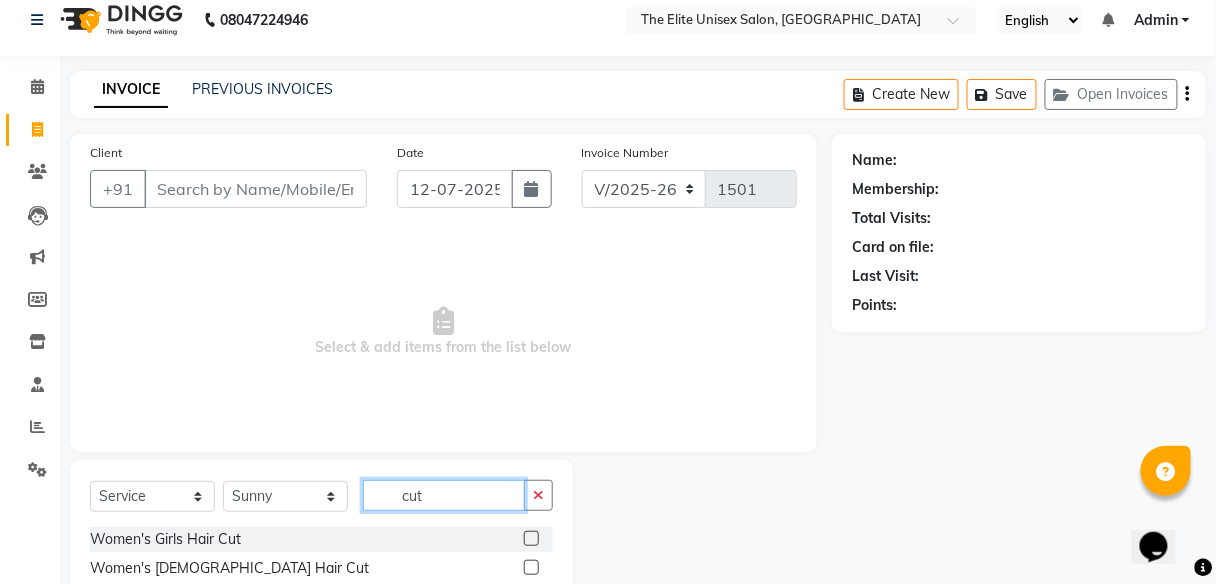 scroll, scrollTop: 161, scrollLeft: 0, axis: vertical 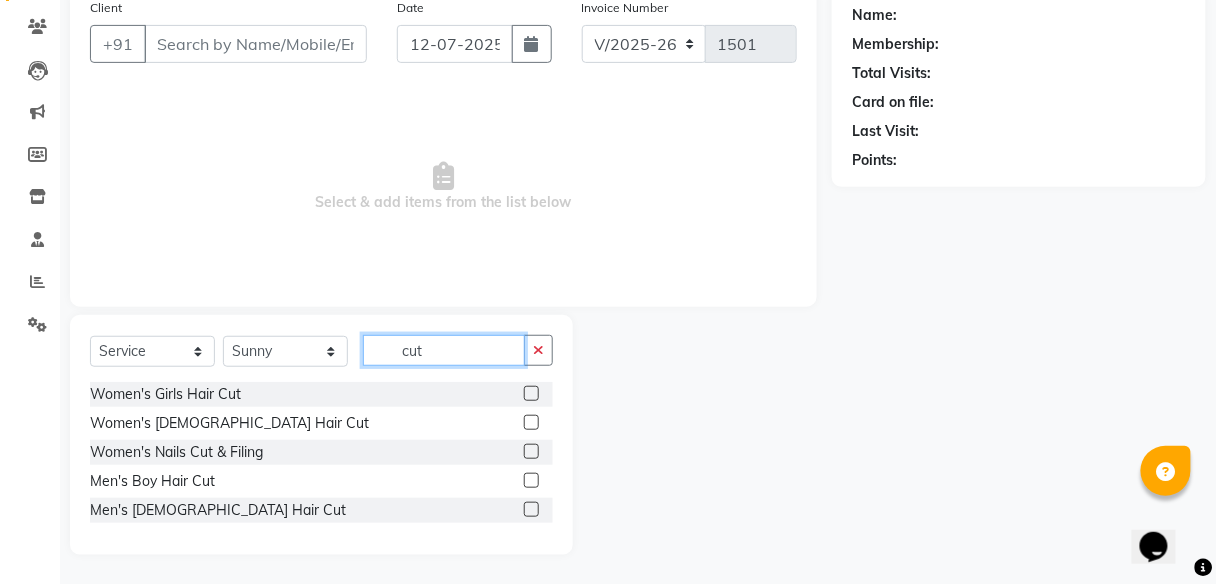 type on "cut" 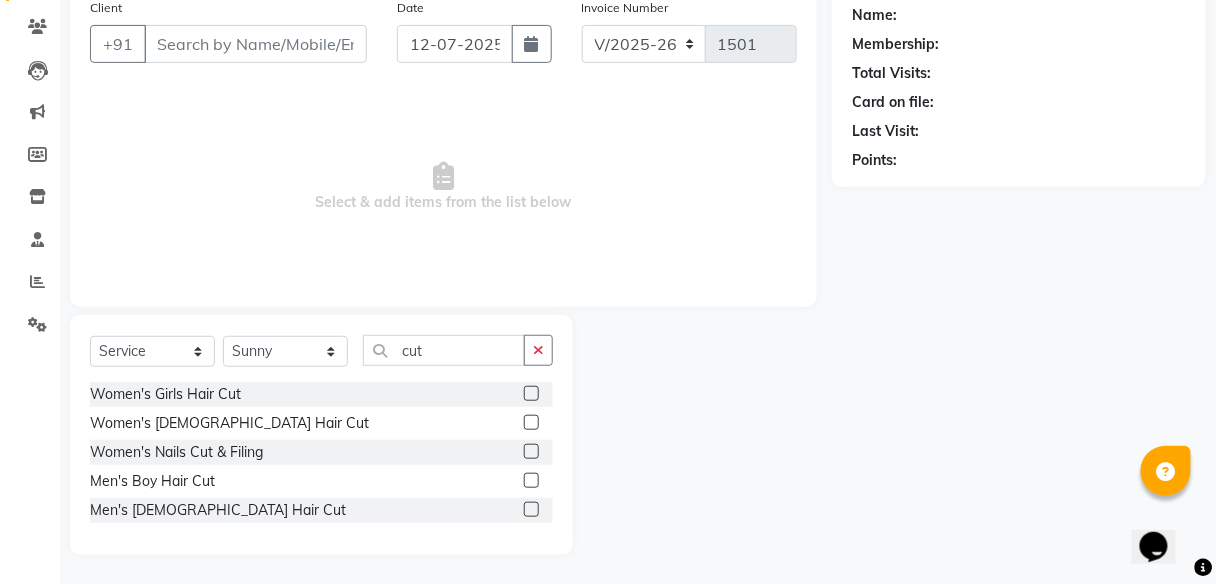 click 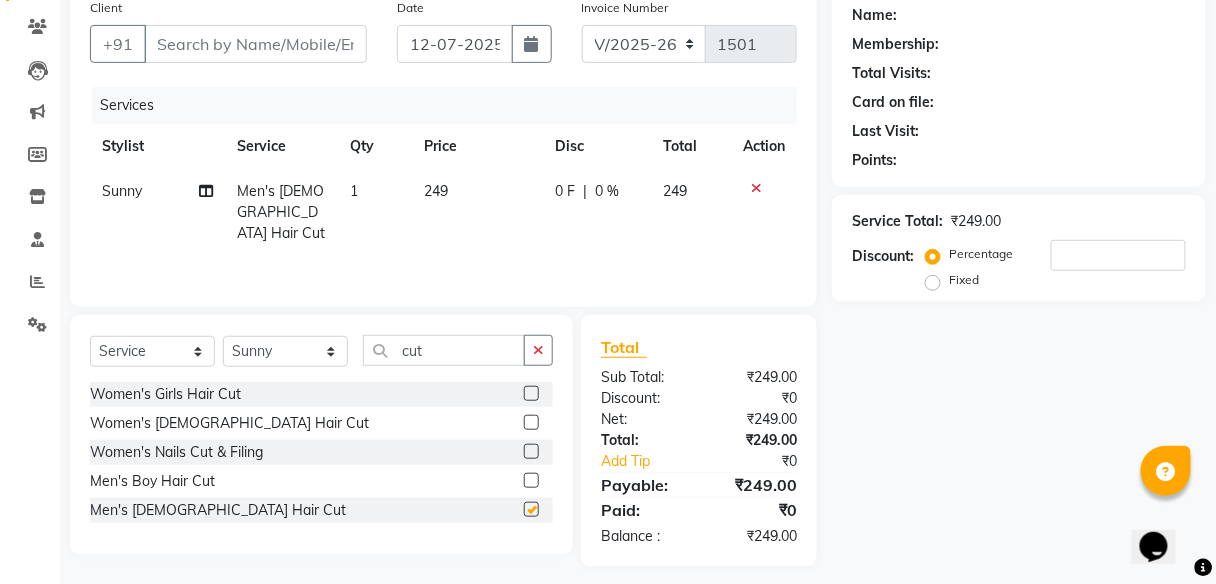 checkbox on "false" 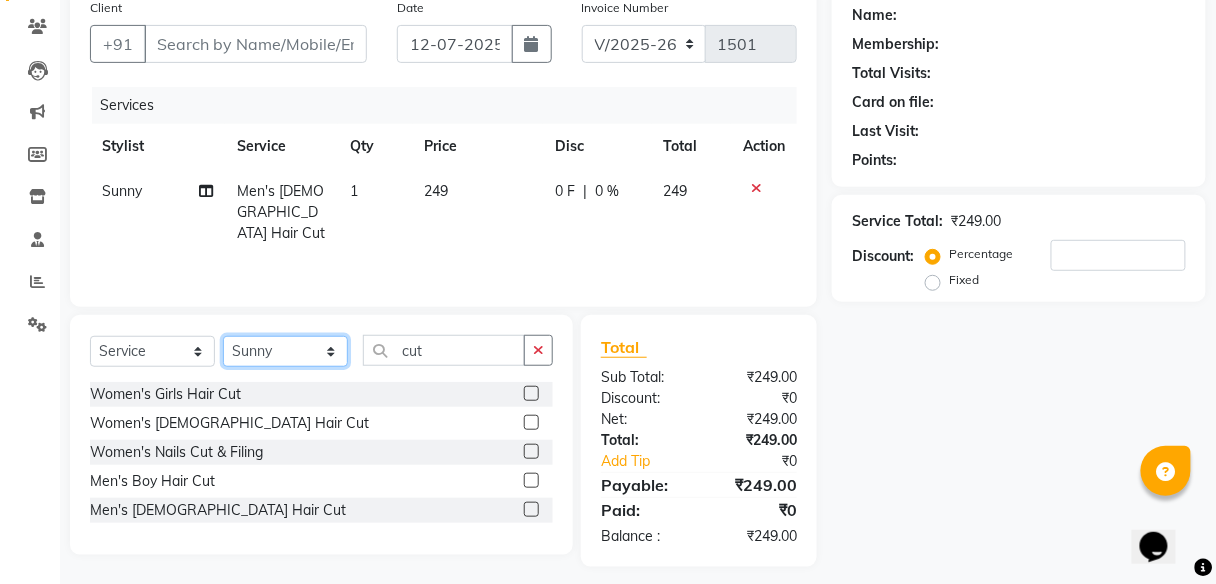 click on "Select Stylist [PERSON_NAME] [PERSON_NAME] Sunny" 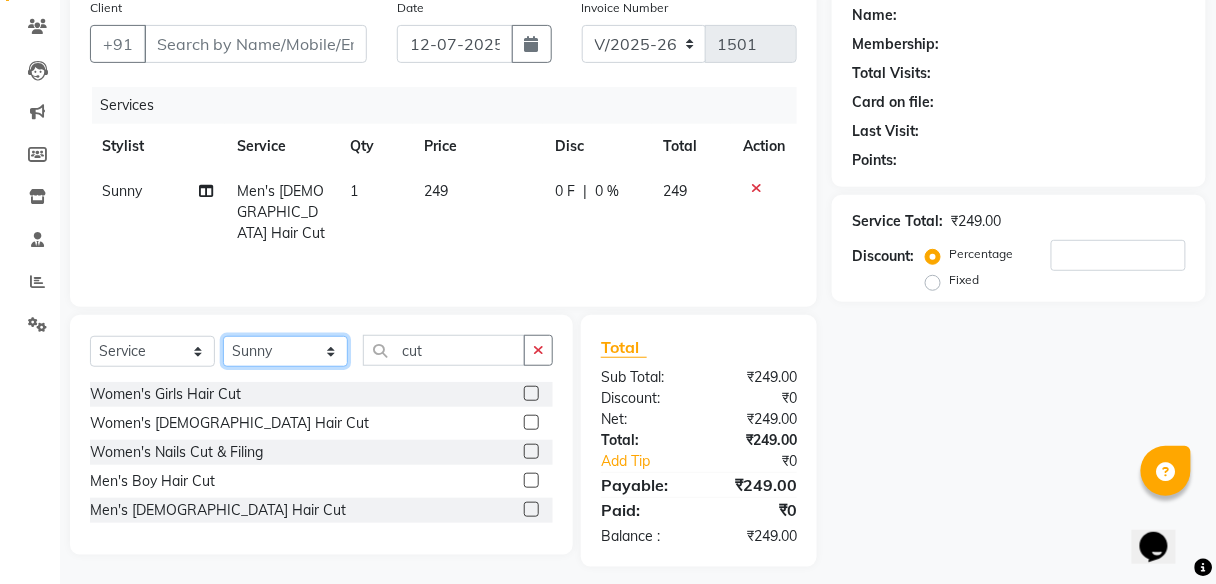 select on "59553" 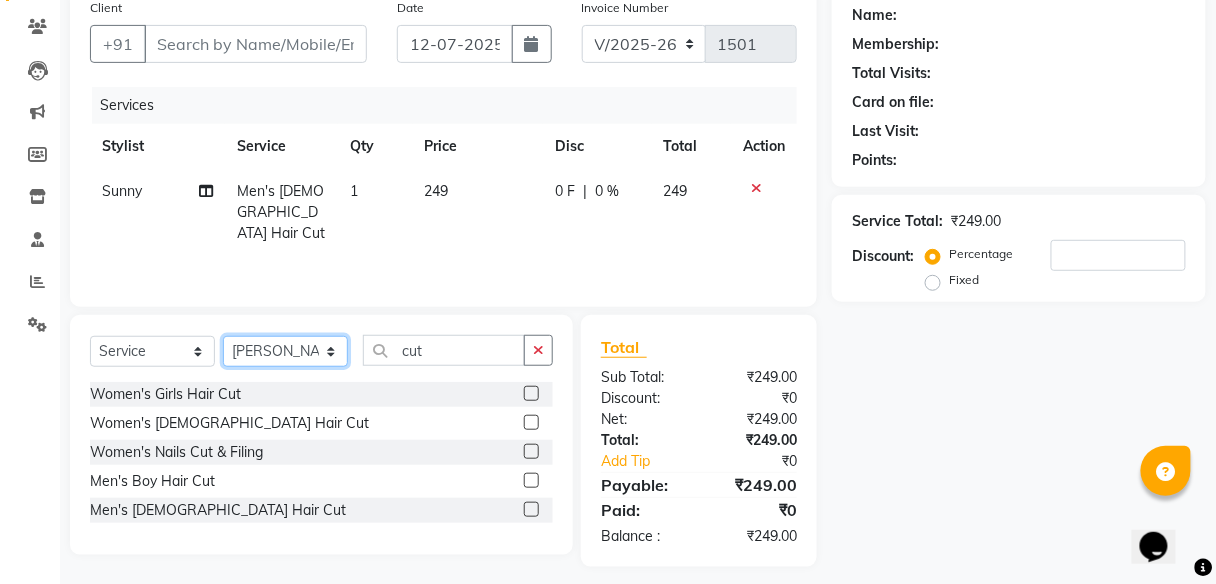 click on "Select Stylist [PERSON_NAME] [PERSON_NAME] Sunny" 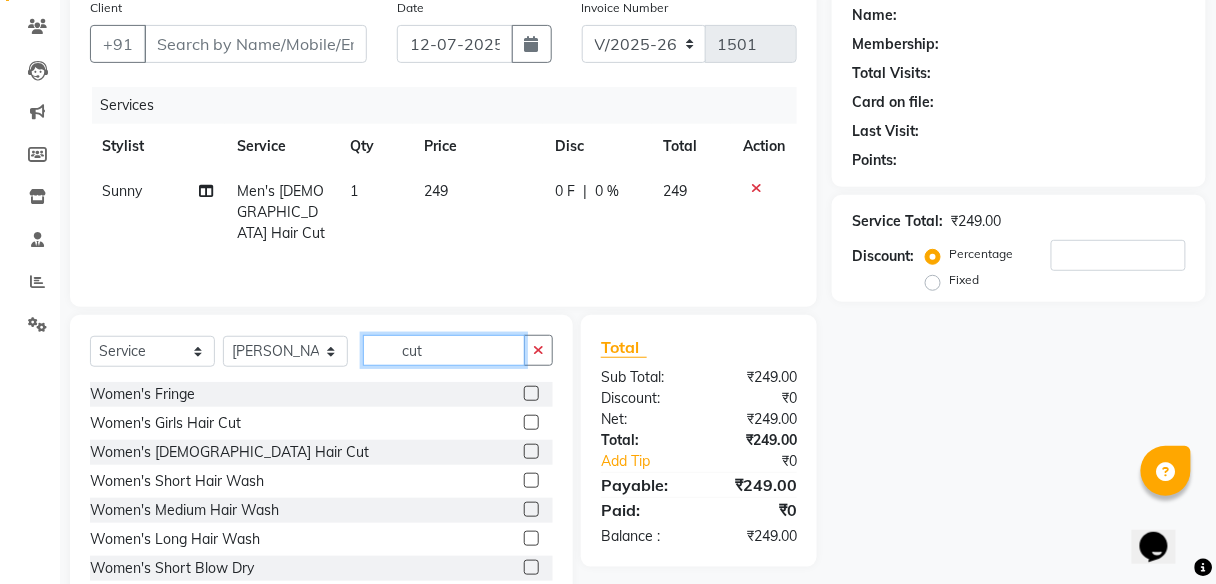 click on "cut" 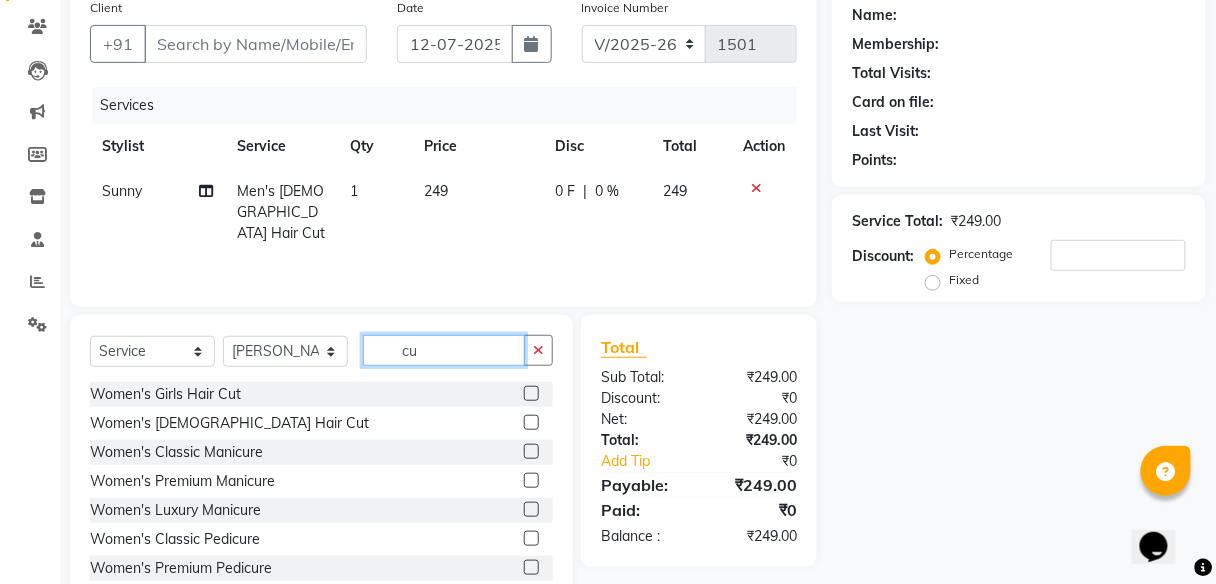 type on "c" 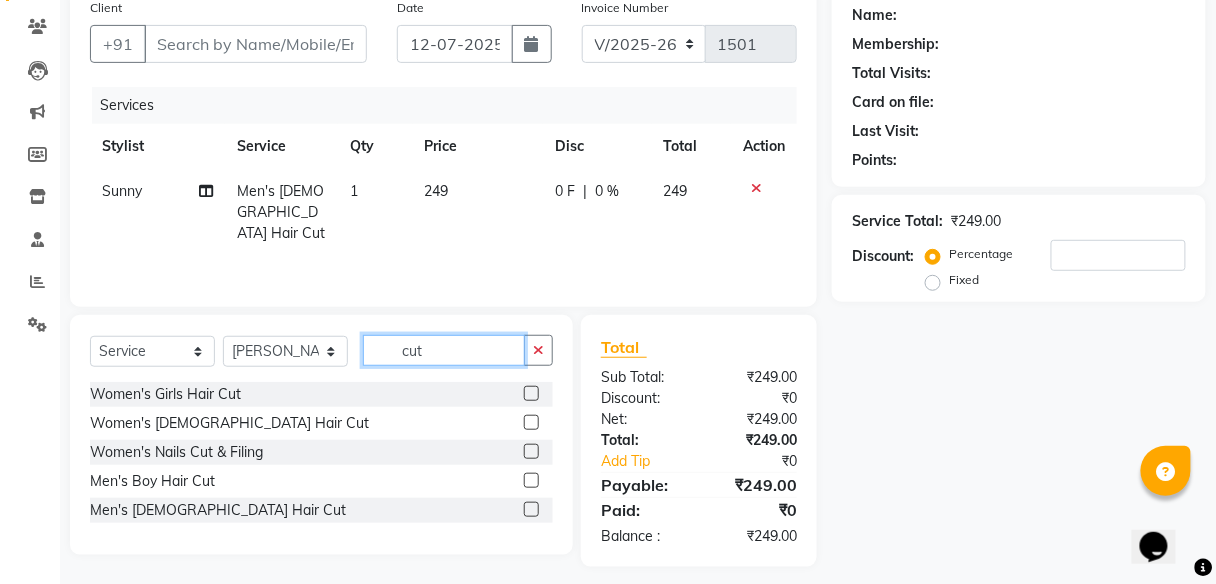scroll, scrollTop: 172, scrollLeft: 0, axis: vertical 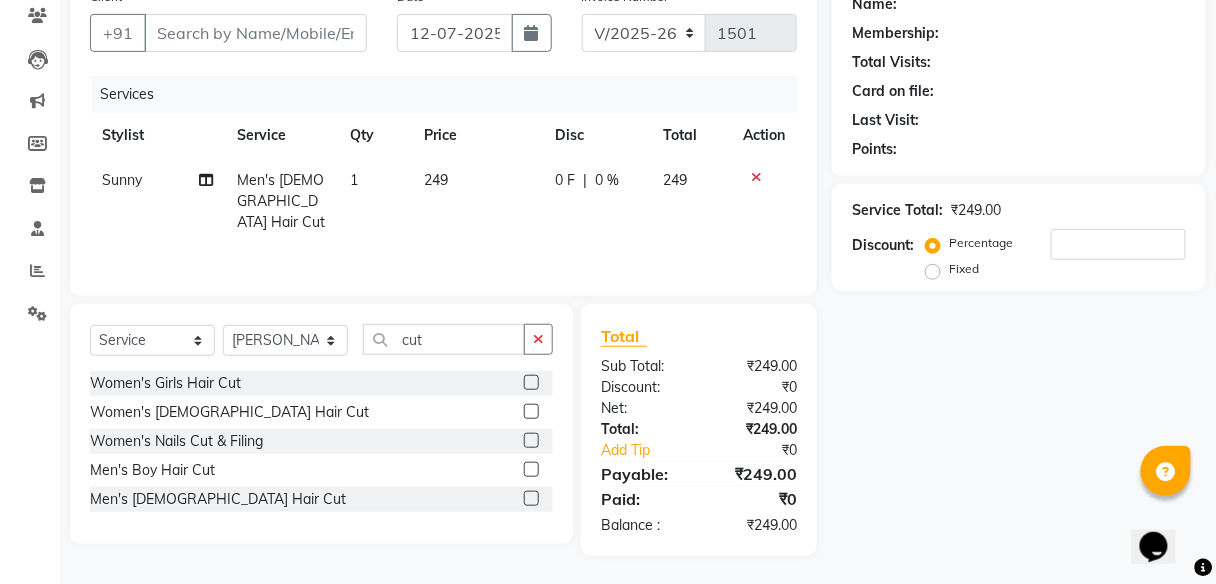 click 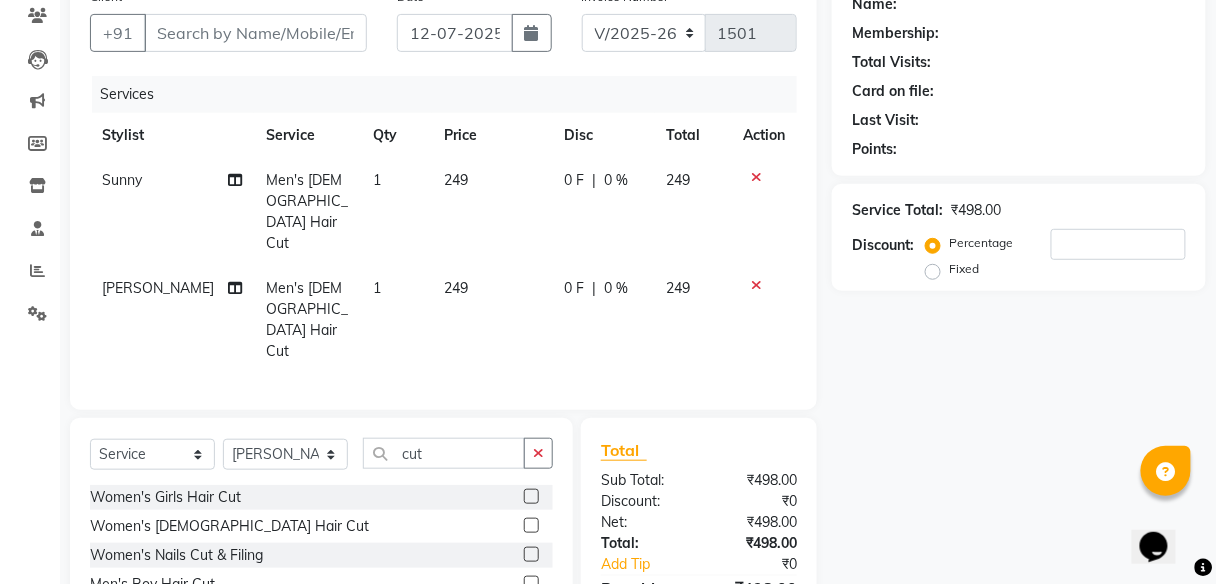 checkbox on "false" 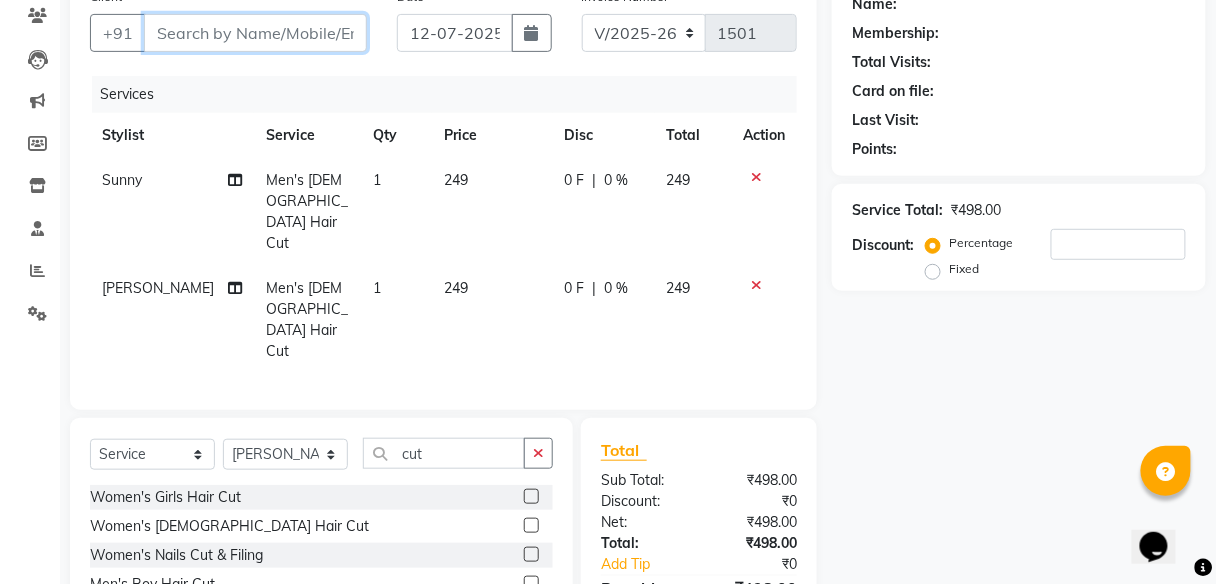 click on "Client" at bounding box center [255, 33] 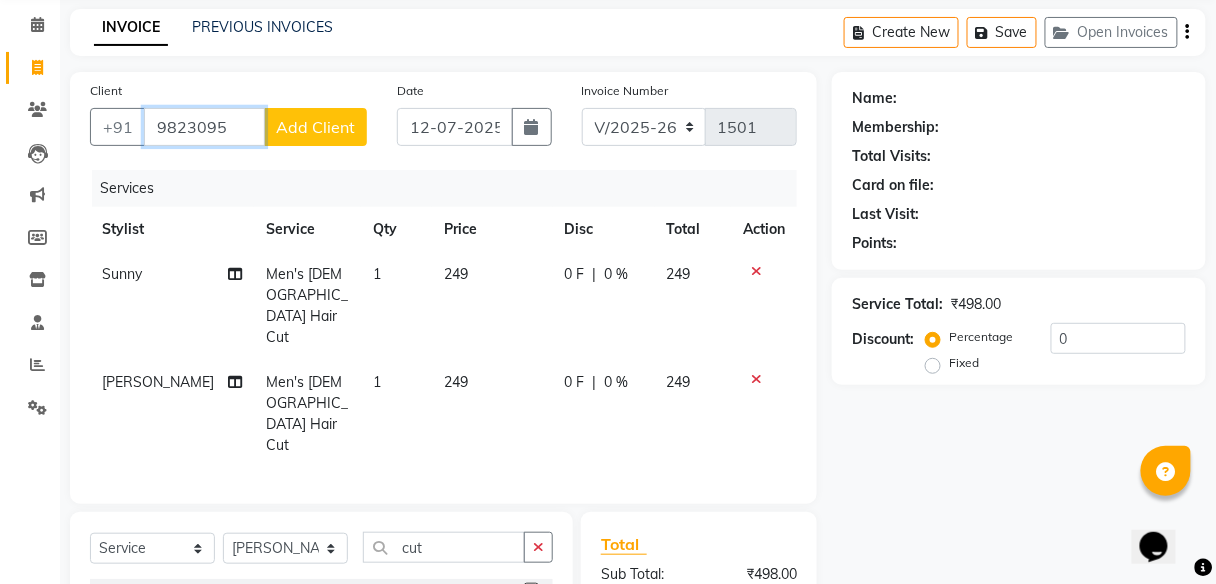 scroll, scrollTop: 77, scrollLeft: 0, axis: vertical 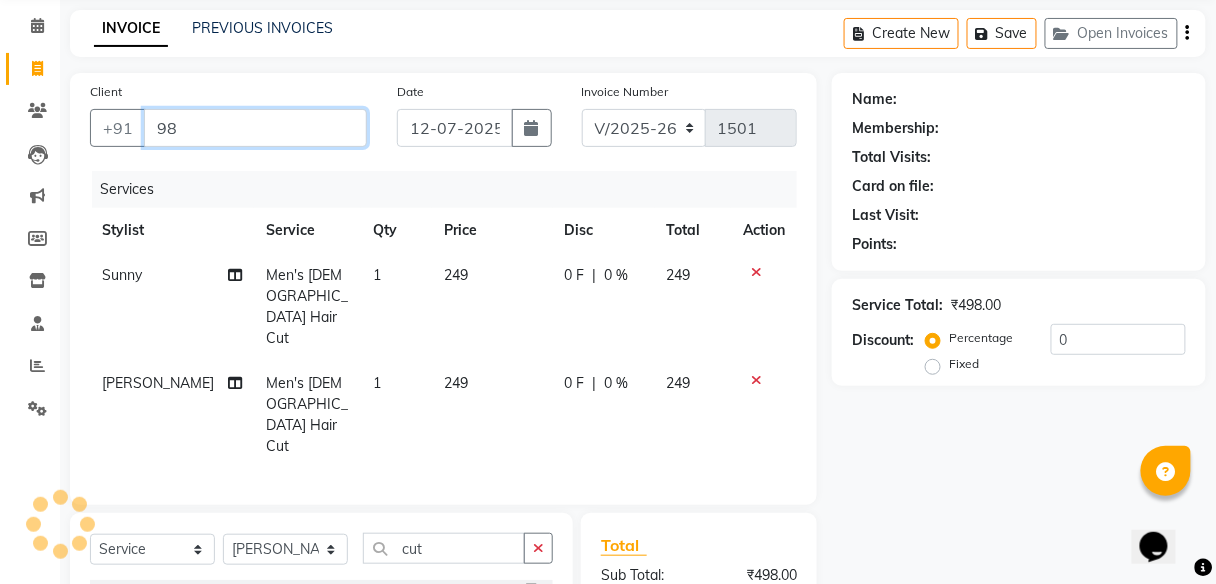 type on "9" 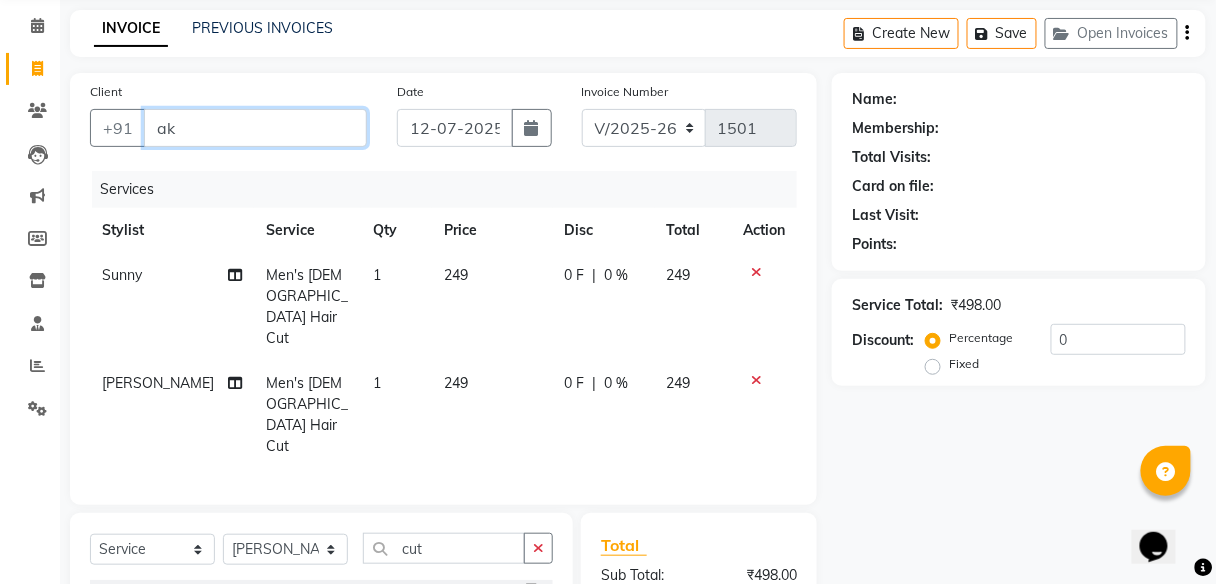 type on "a" 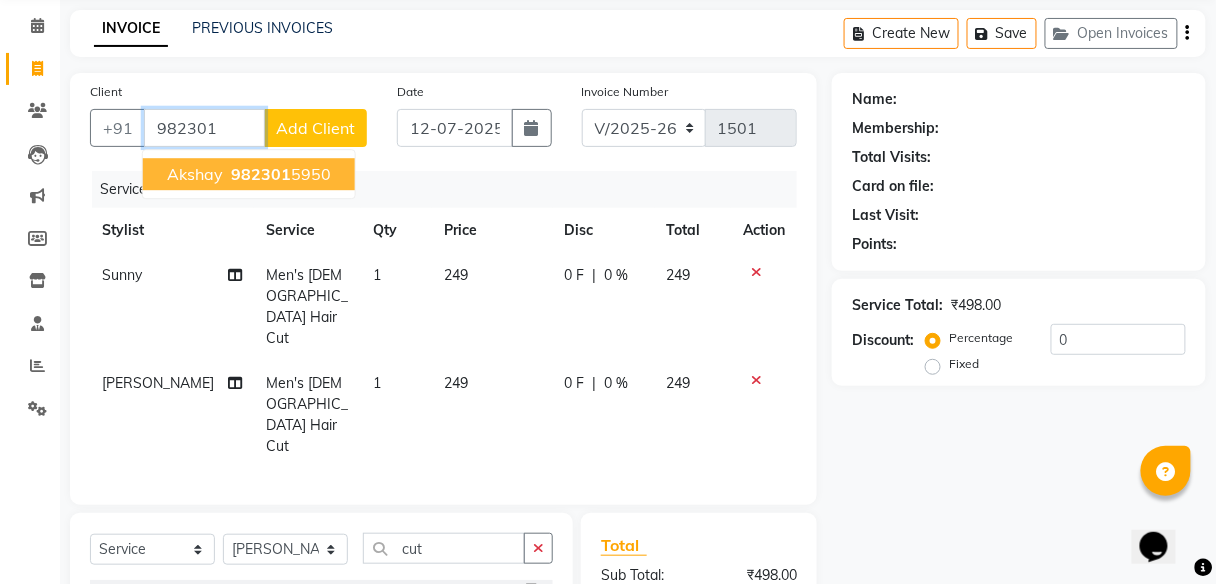 click on "Akshay   982301 5950" at bounding box center (249, 174) 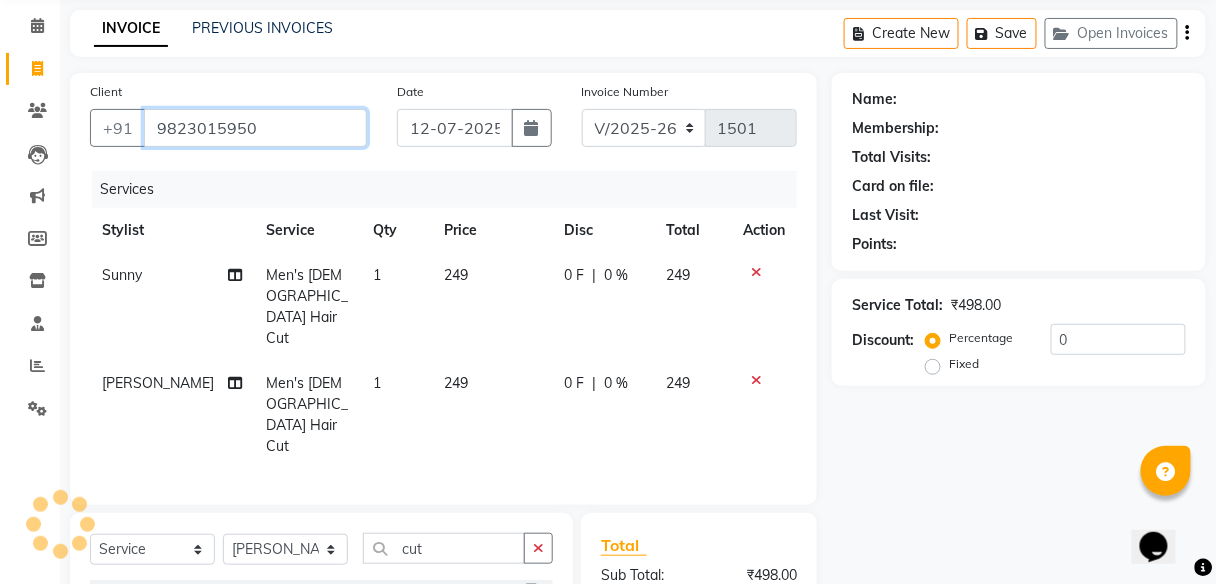type on "9823015950" 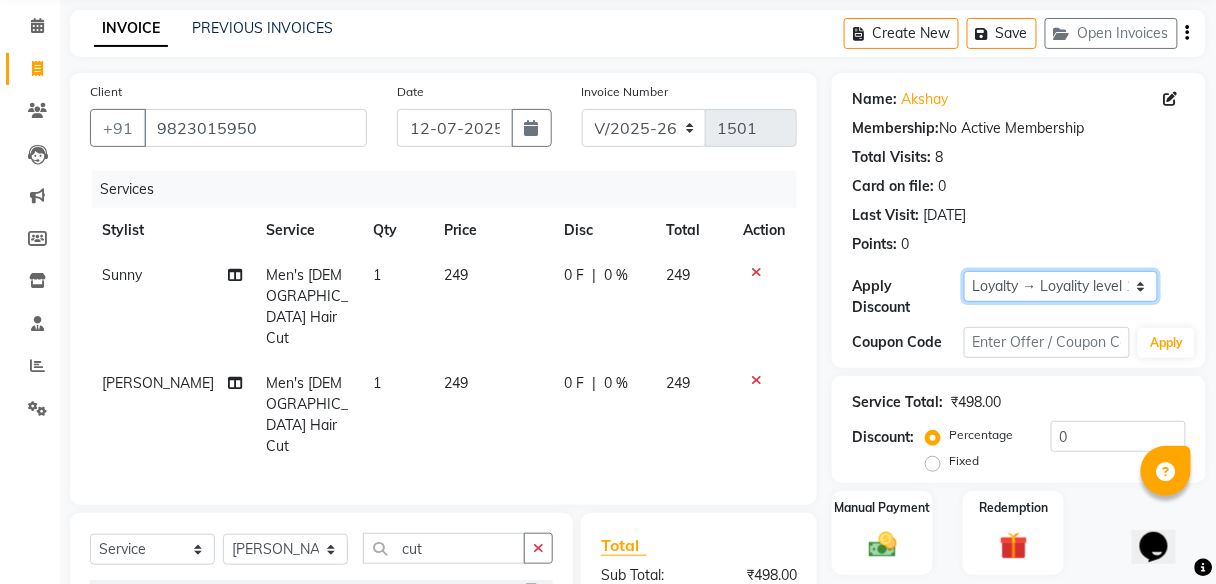 drag, startPoint x: 1011, startPoint y: 280, endPoint x: 1004, endPoint y: 312, distance: 32.75668 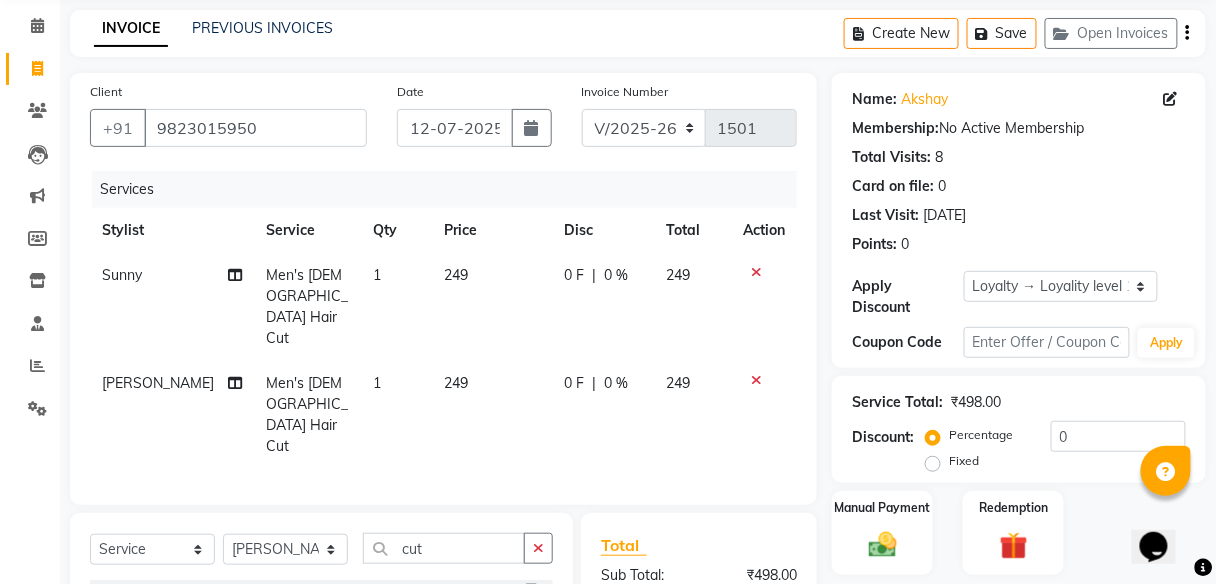 click on "0 F" 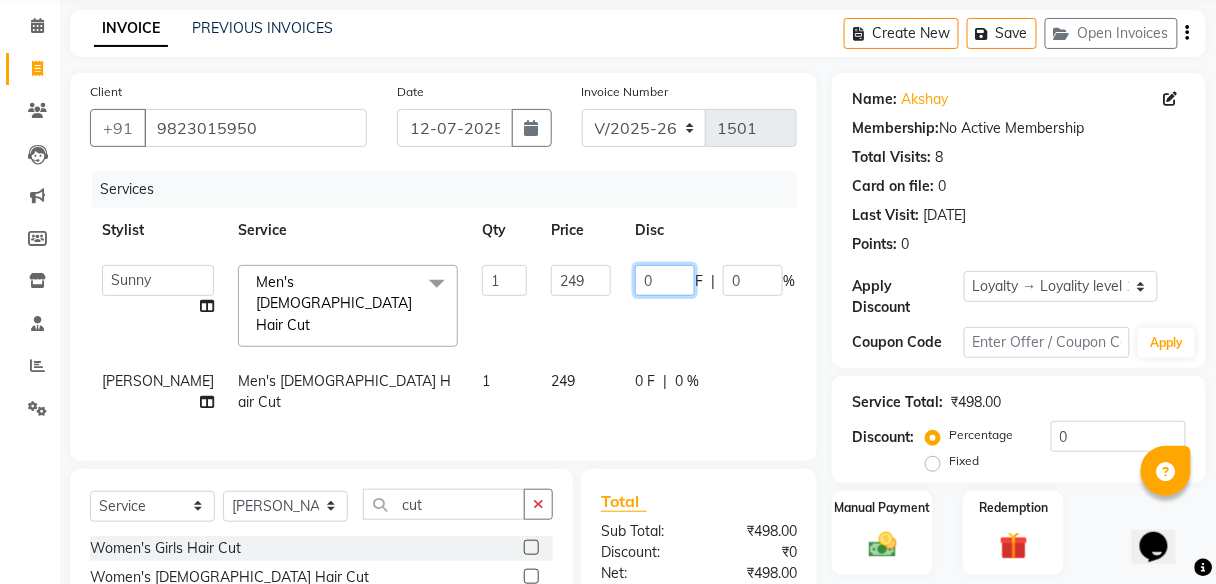 click on "0" 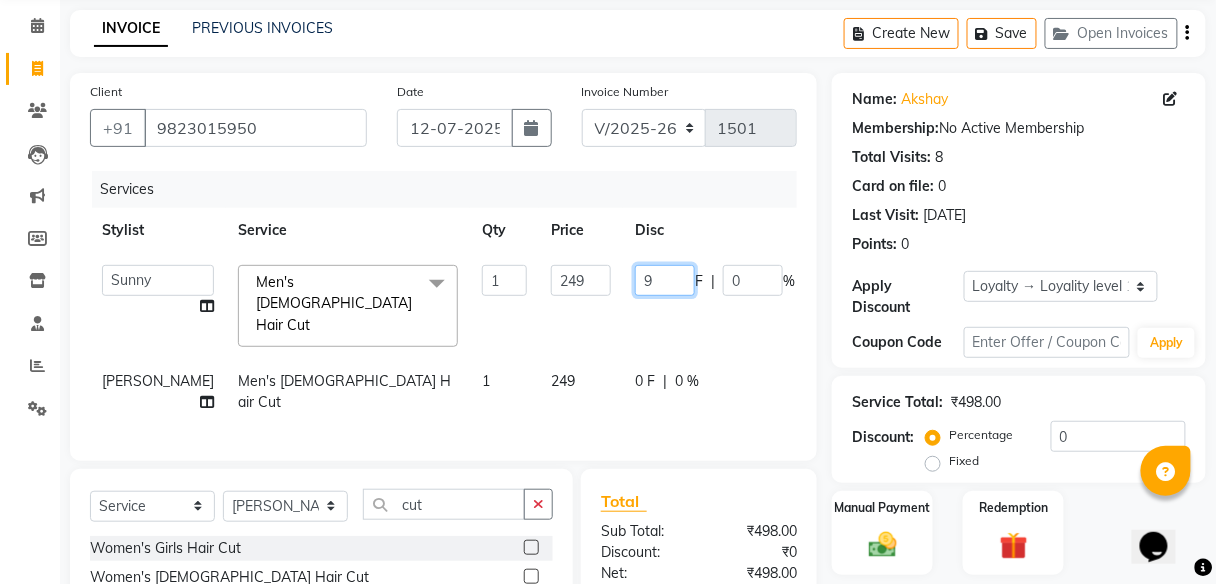 type on "98" 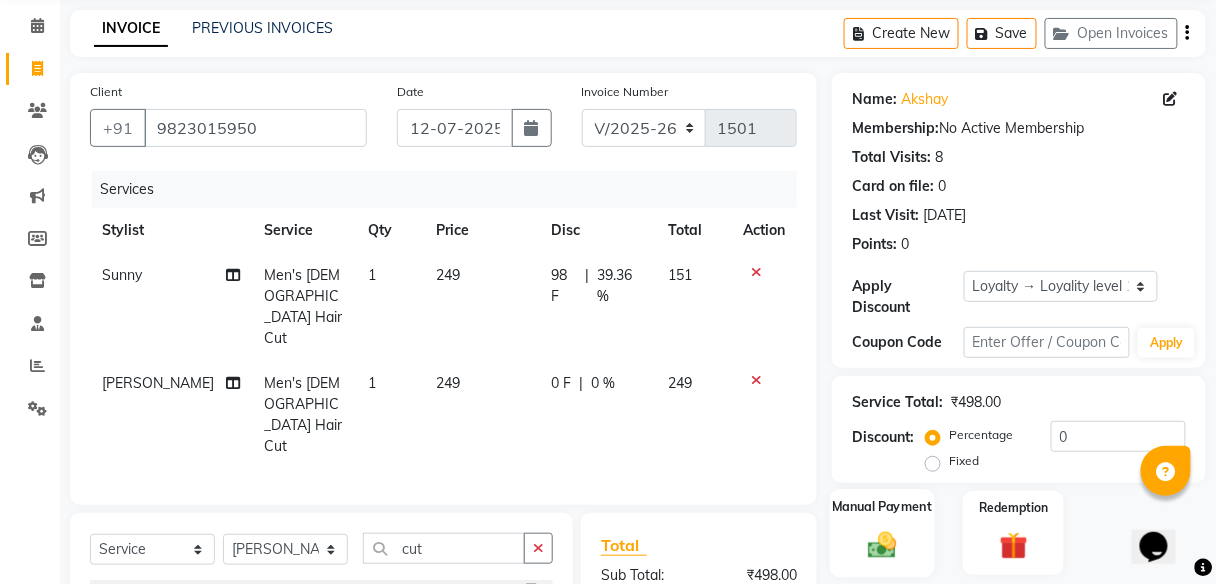 click 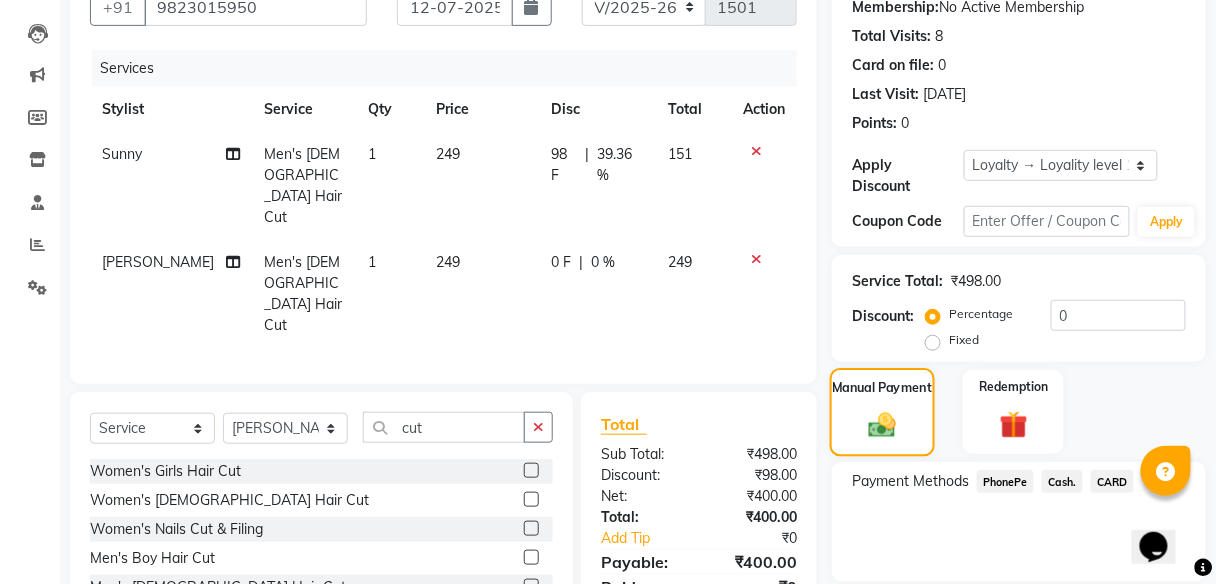 scroll, scrollTop: 204, scrollLeft: 0, axis: vertical 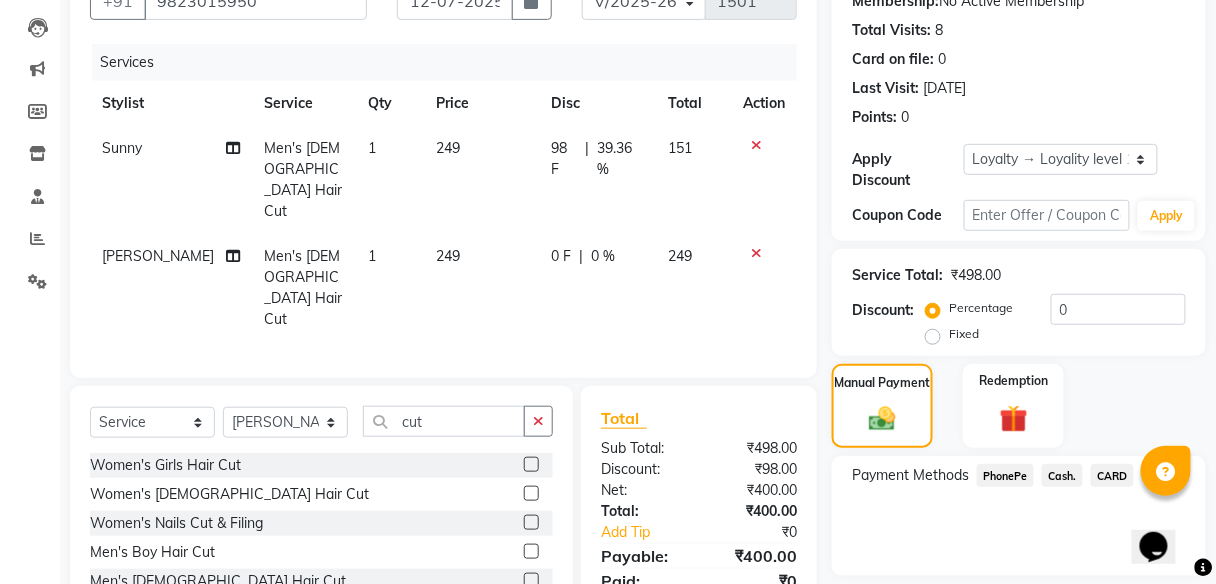 click on "Cash." 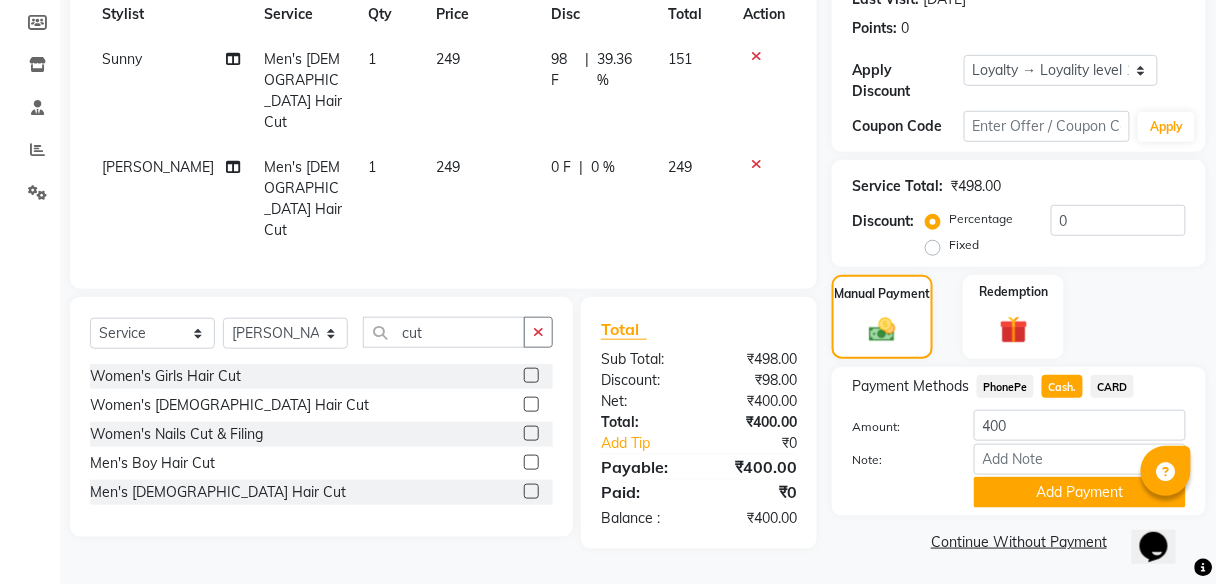 scroll, scrollTop: 295, scrollLeft: 0, axis: vertical 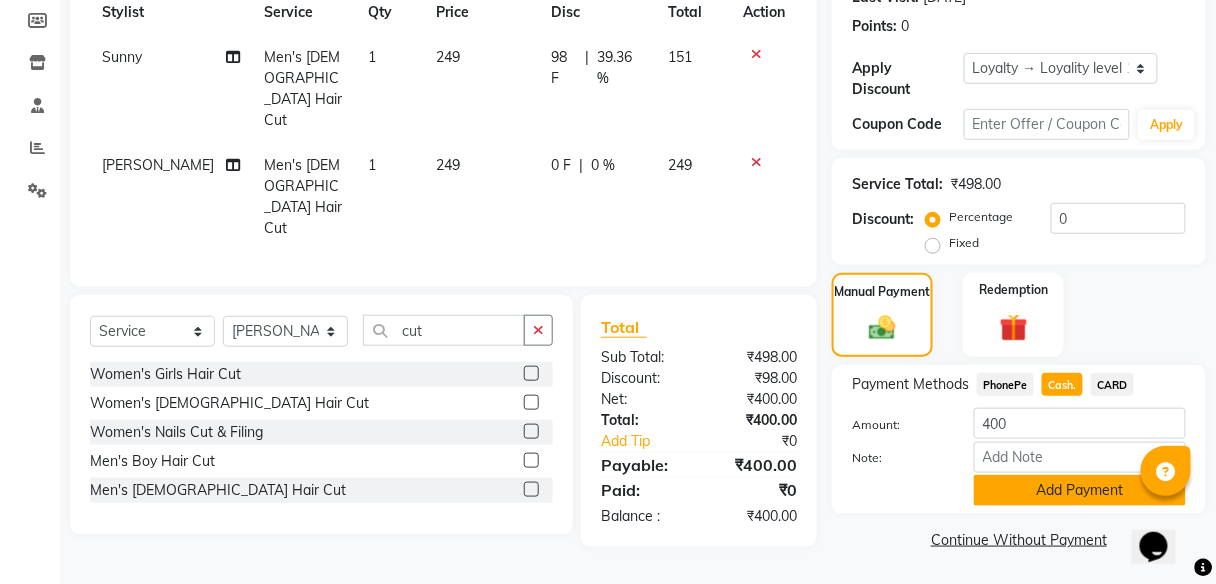 click on "Add Payment" 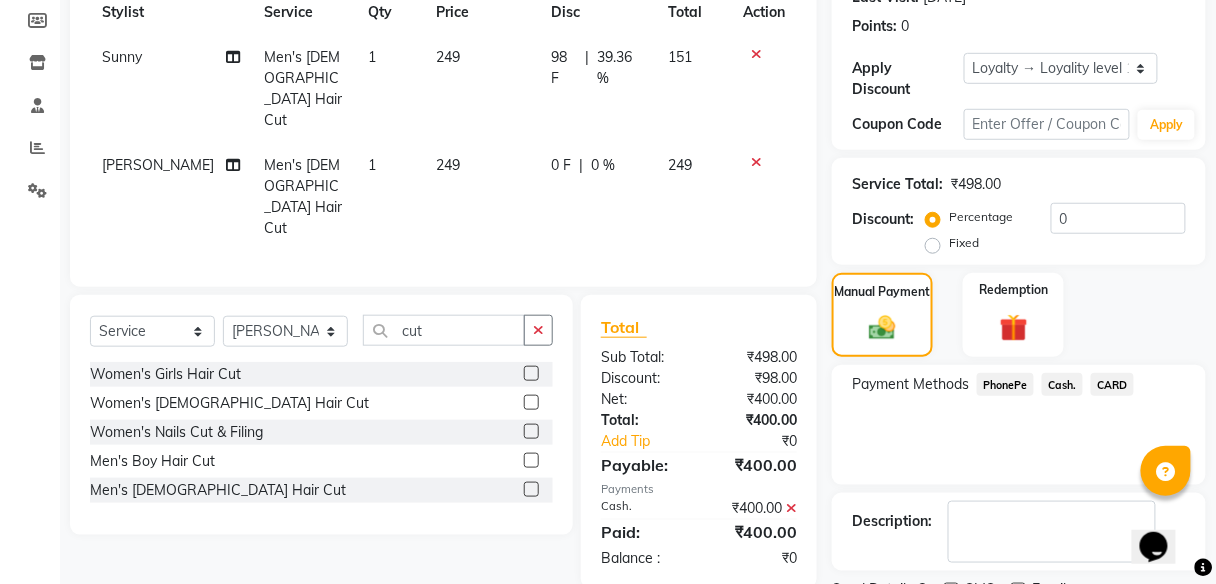 scroll, scrollTop: 396, scrollLeft: 0, axis: vertical 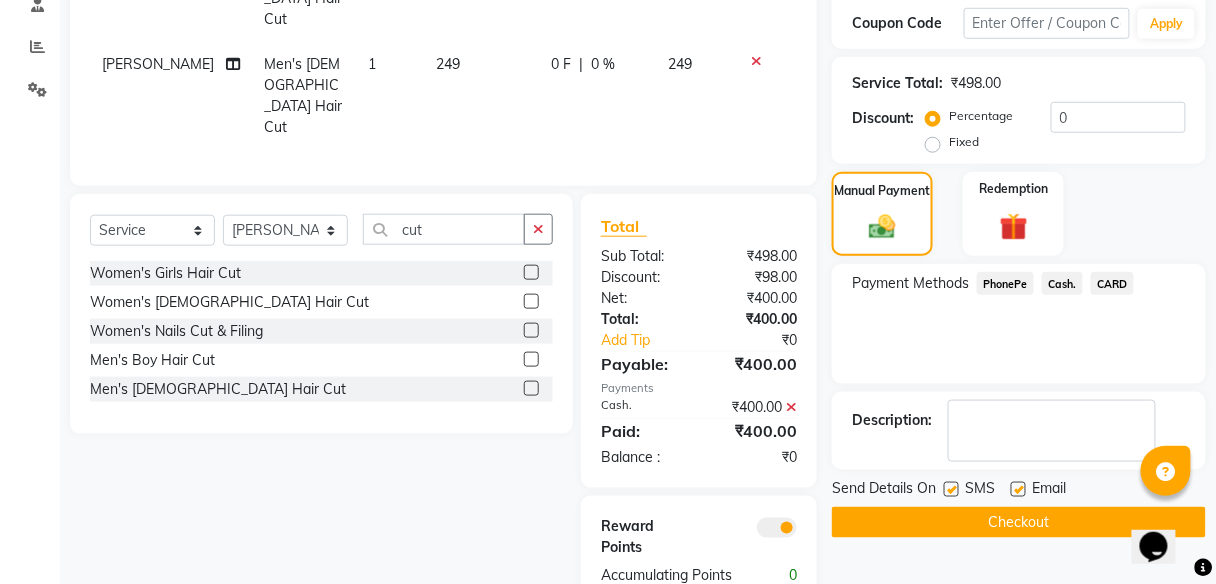click on "Checkout" 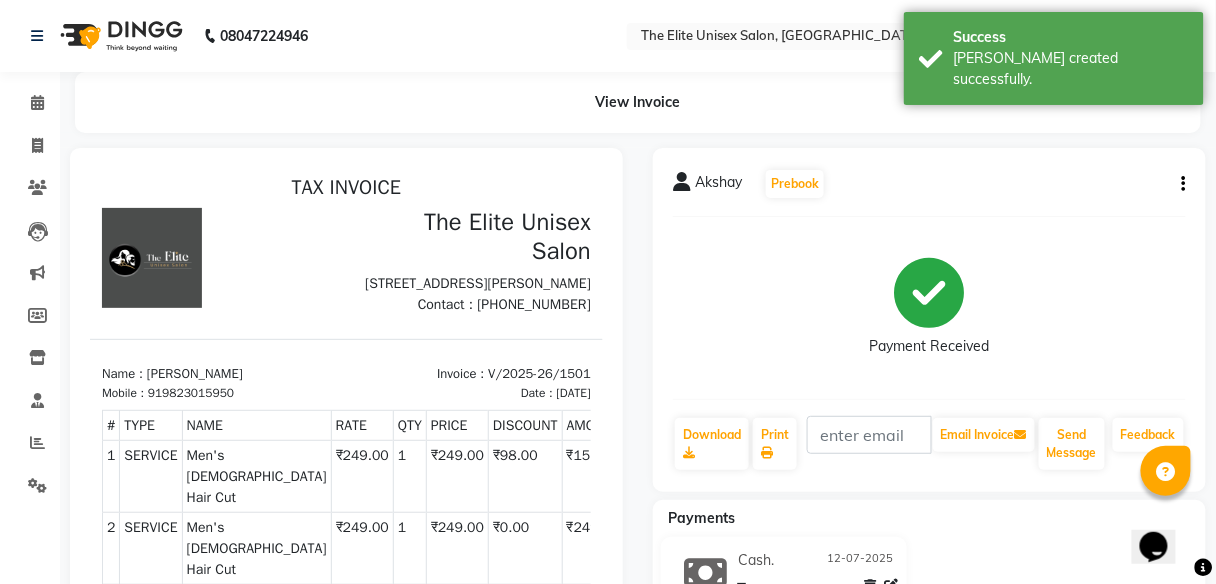 scroll, scrollTop: 0, scrollLeft: 0, axis: both 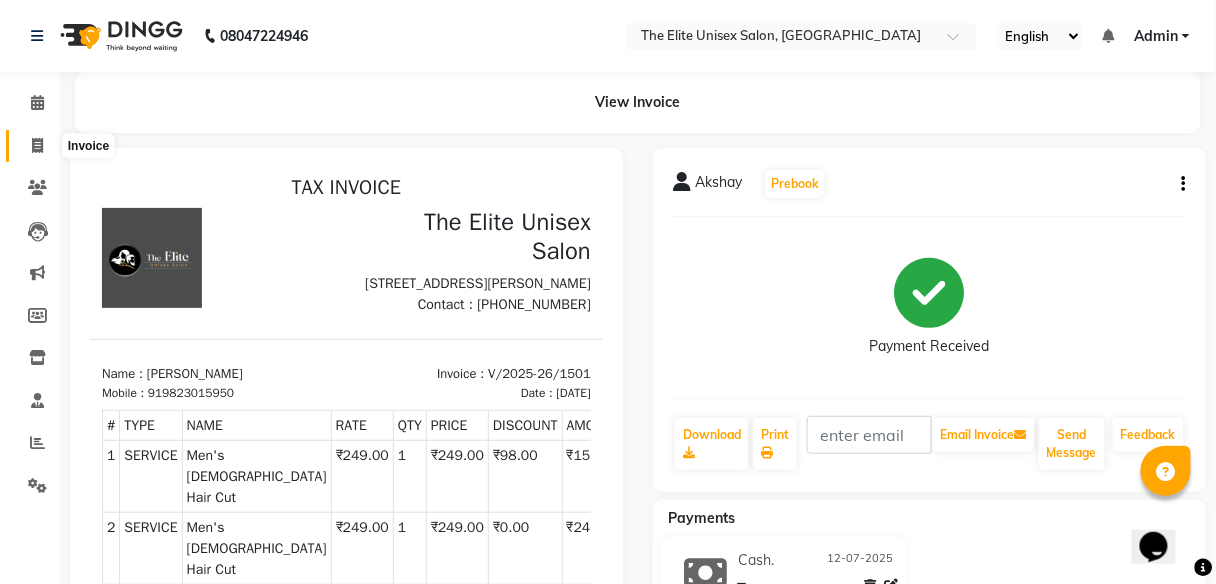 click 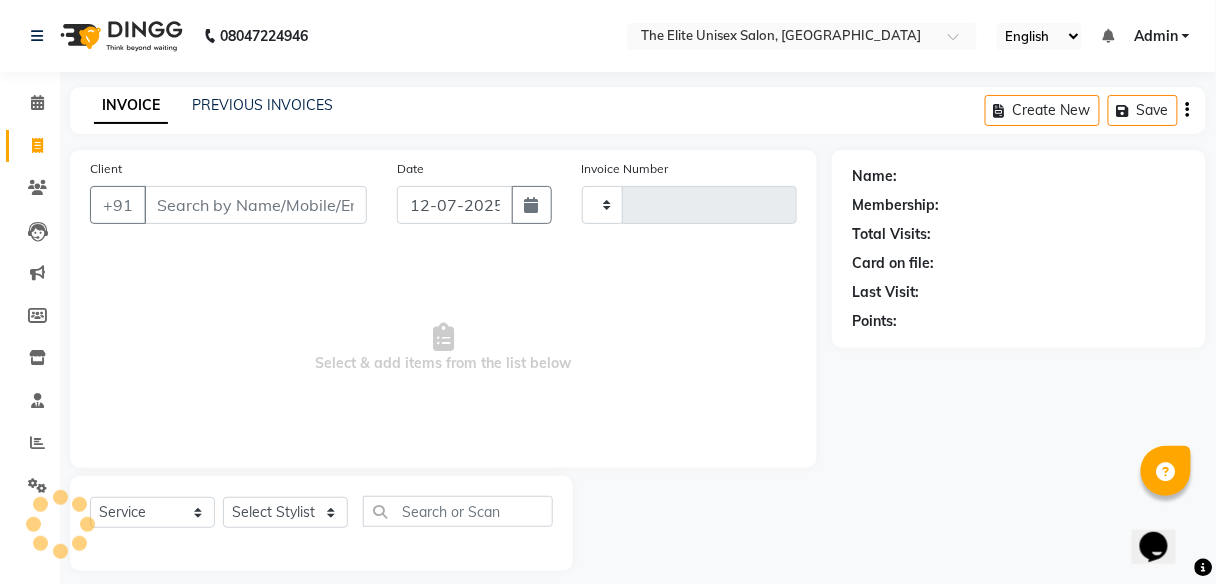 scroll, scrollTop: 16, scrollLeft: 0, axis: vertical 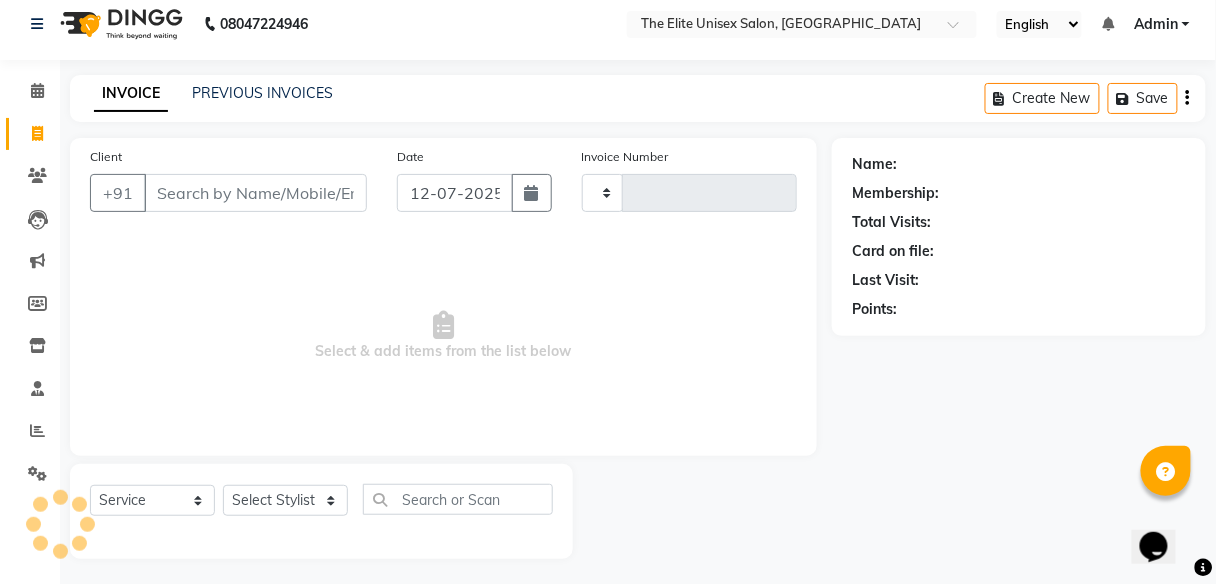 type on "1502" 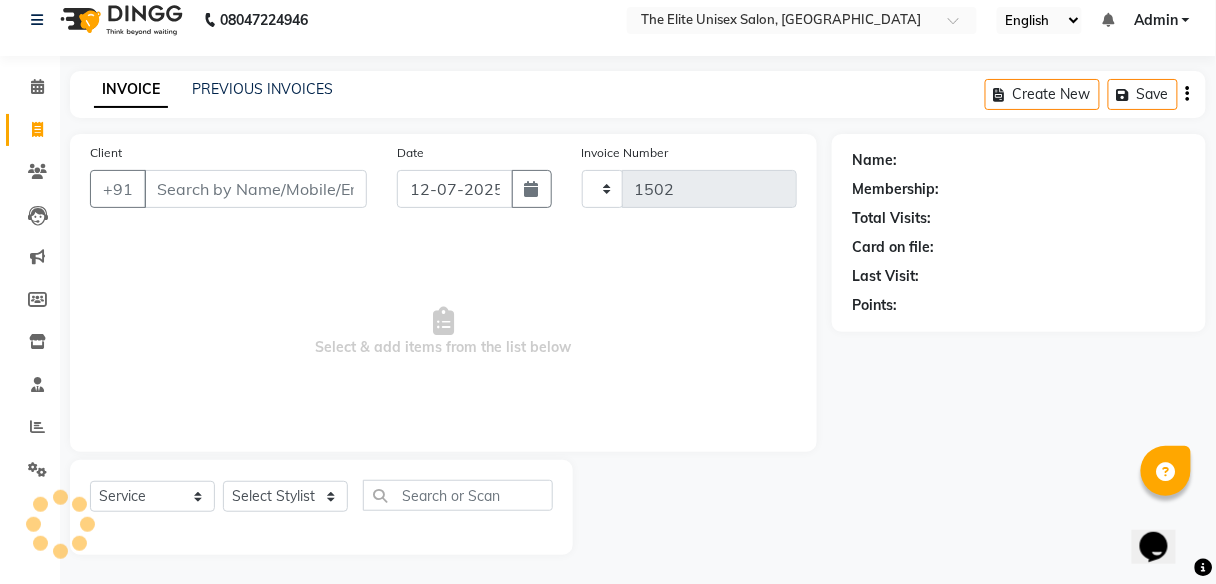 select on "7086" 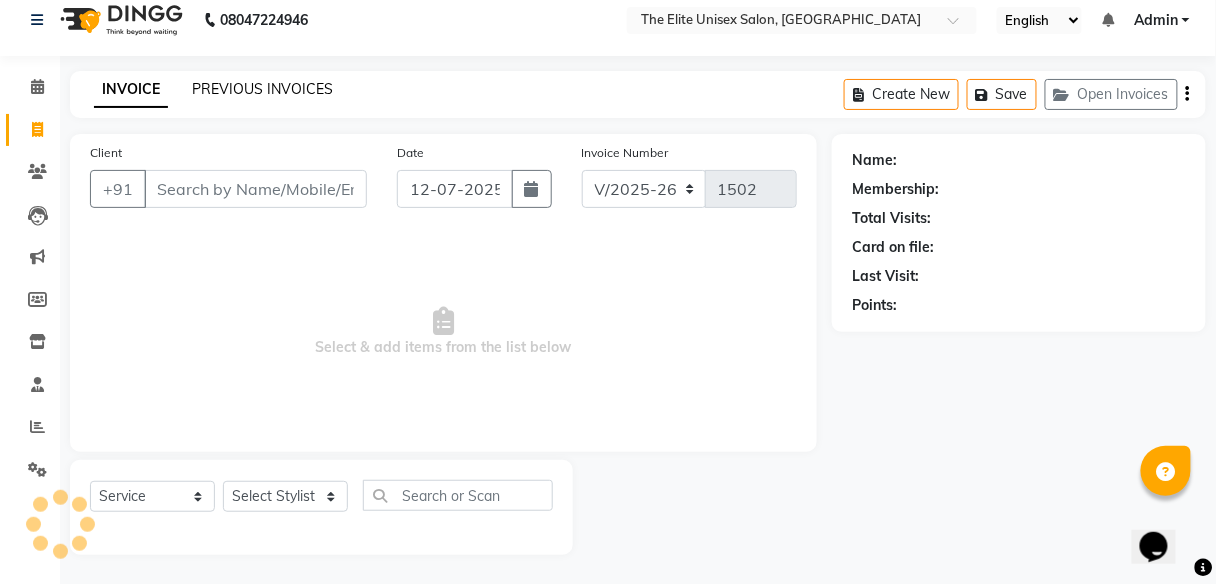 click on "PREVIOUS INVOICES" 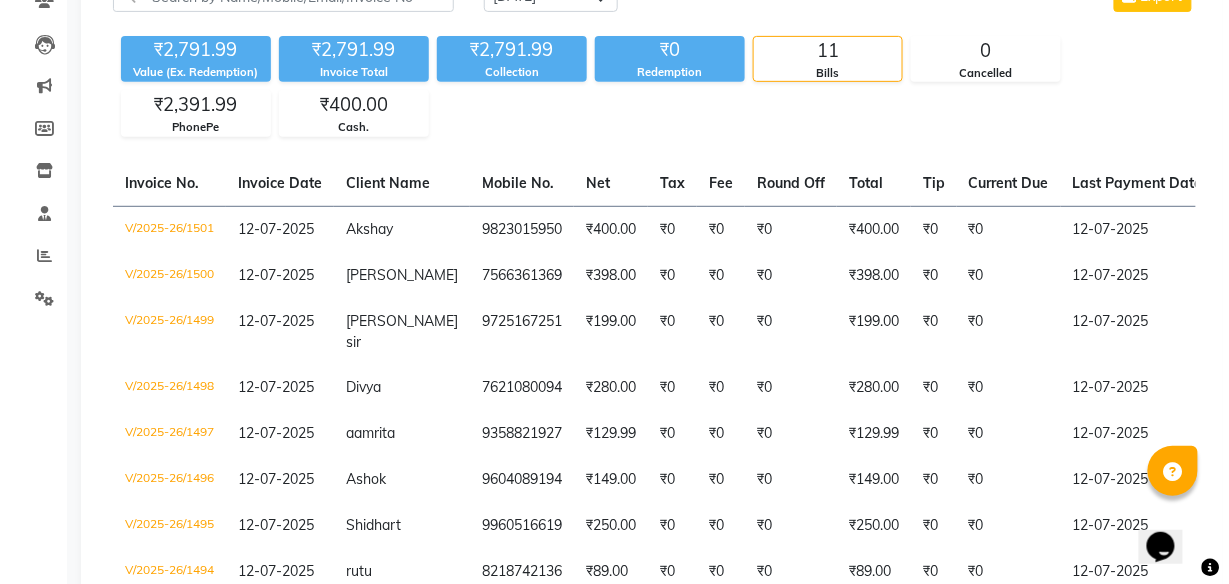 scroll, scrollTop: 0, scrollLeft: 0, axis: both 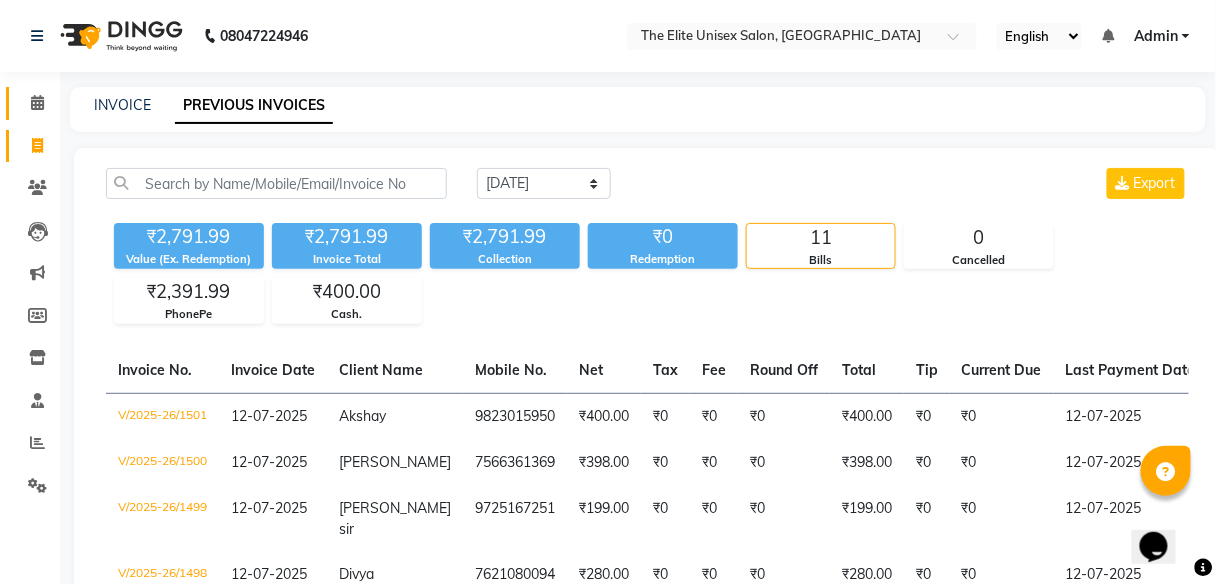 click 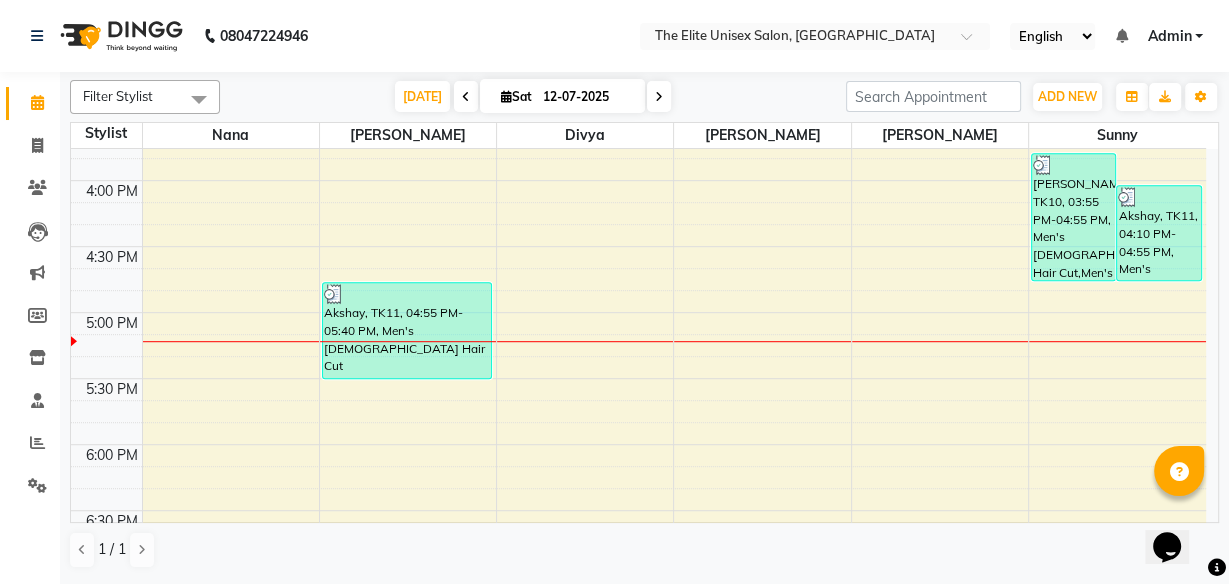 scroll, scrollTop: 1152, scrollLeft: 0, axis: vertical 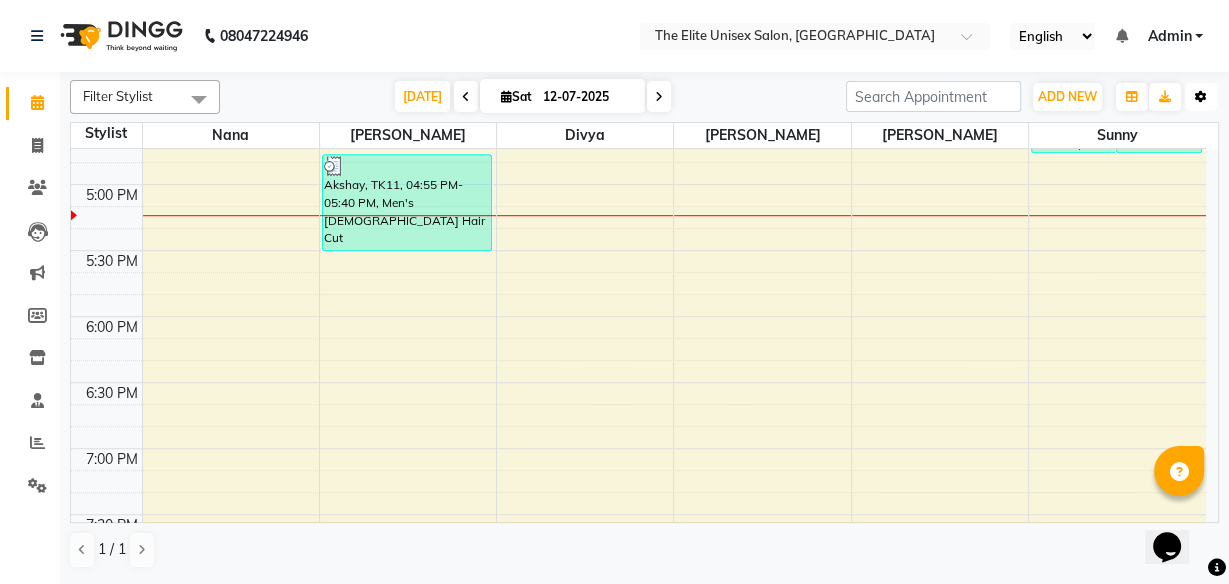 click on "Toggle Dropdown" at bounding box center [1201, 97] 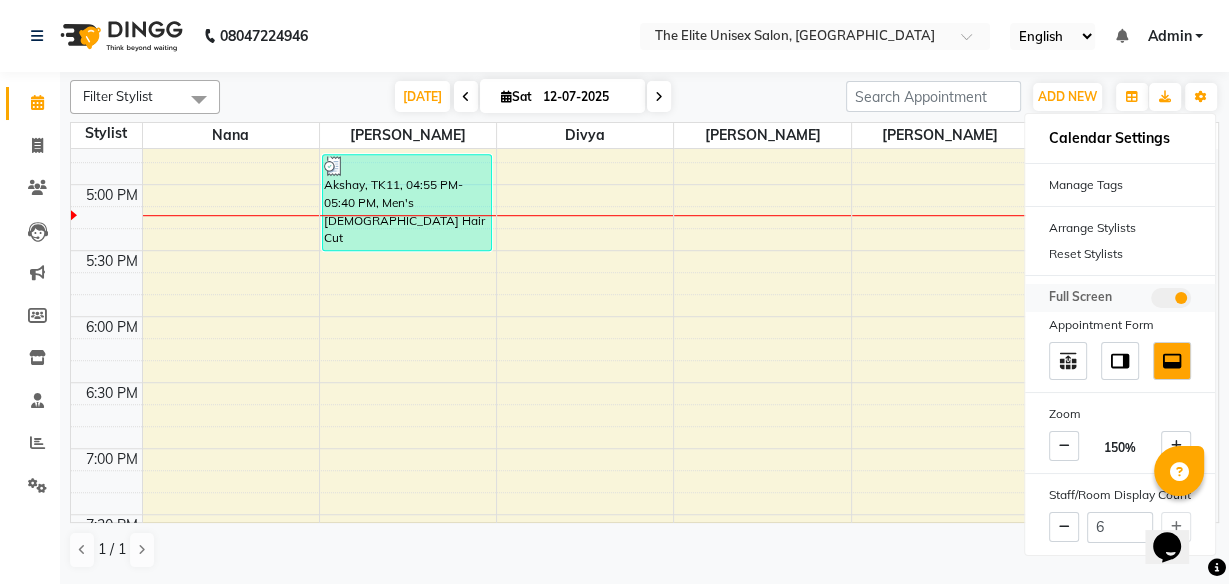 click at bounding box center (1171, 298) 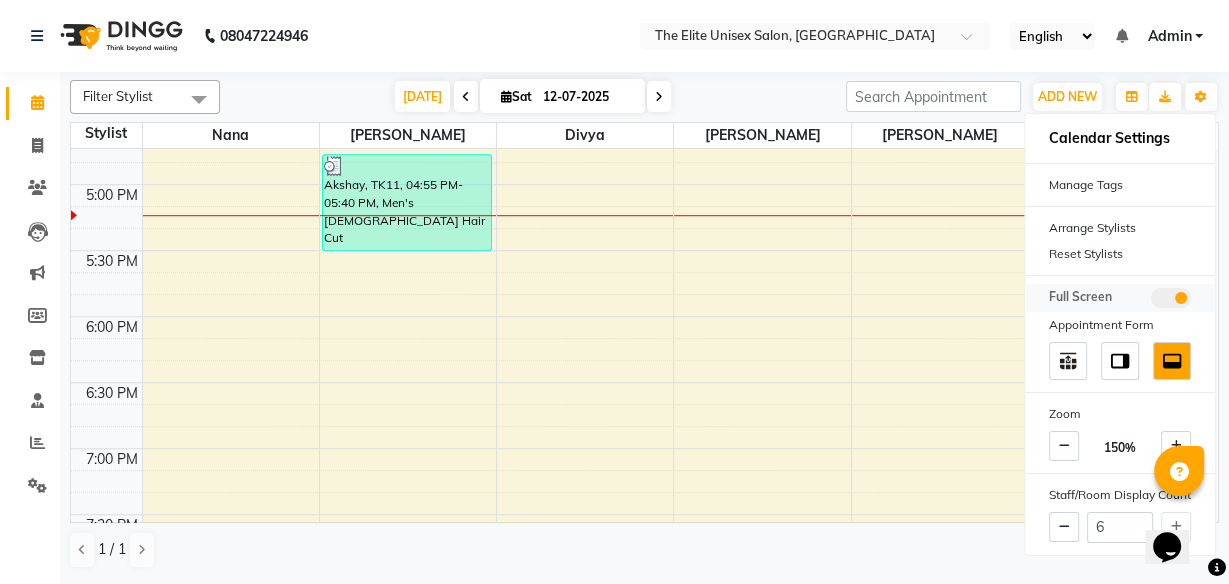 click at bounding box center [1151, 301] 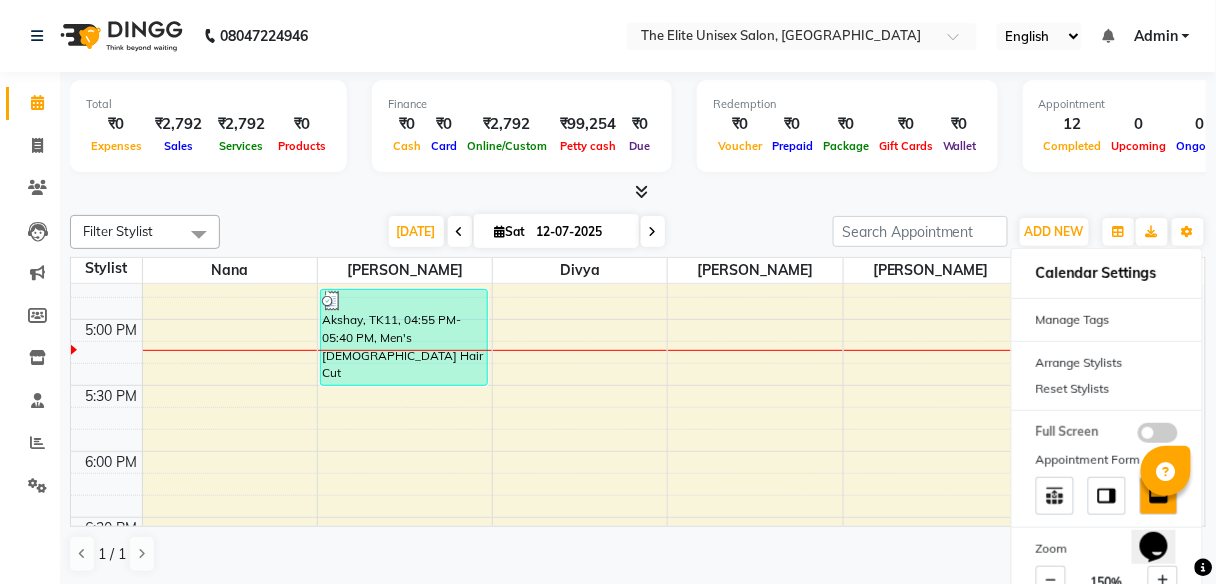 click at bounding box center [642, 191] 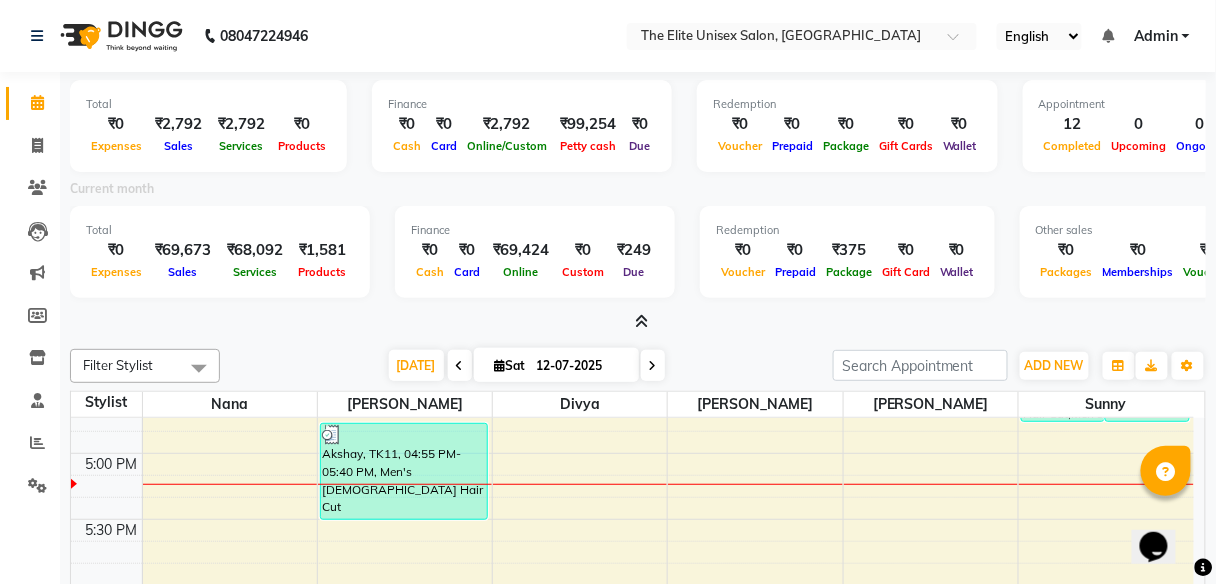 click at bounding box center (642, 321) 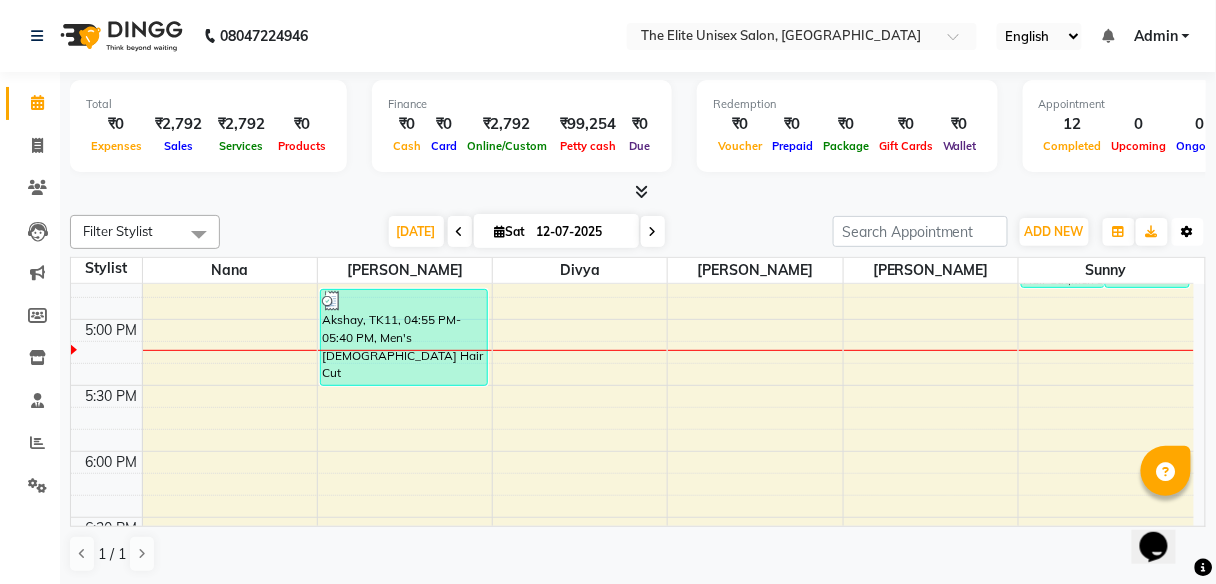 click at bounding box center (1188, 232) 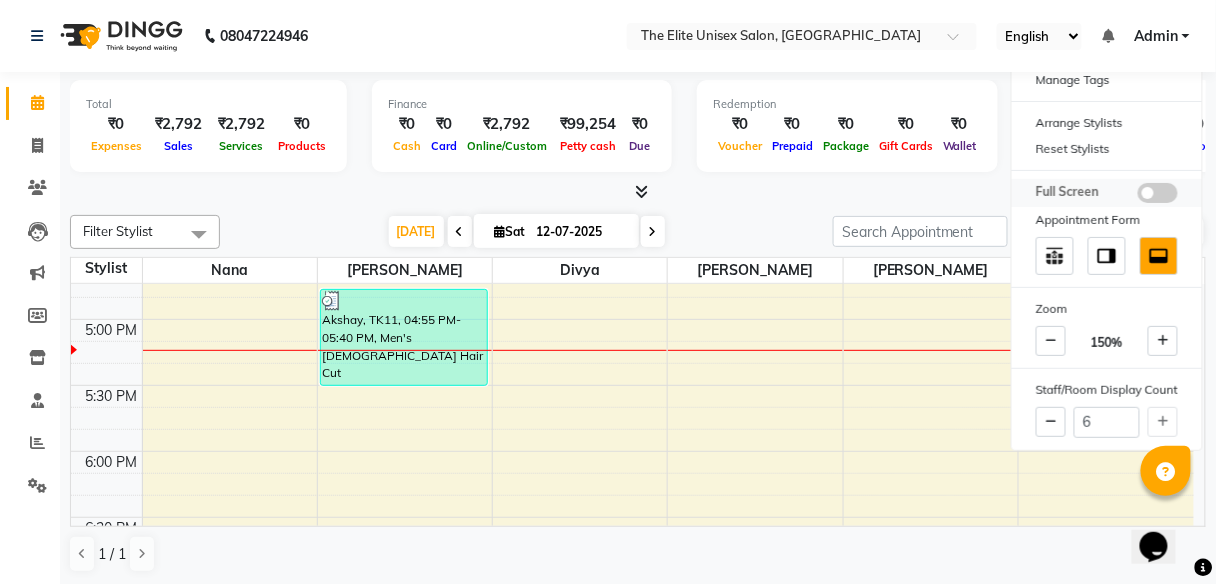 click at bounding box center [1158, 193] 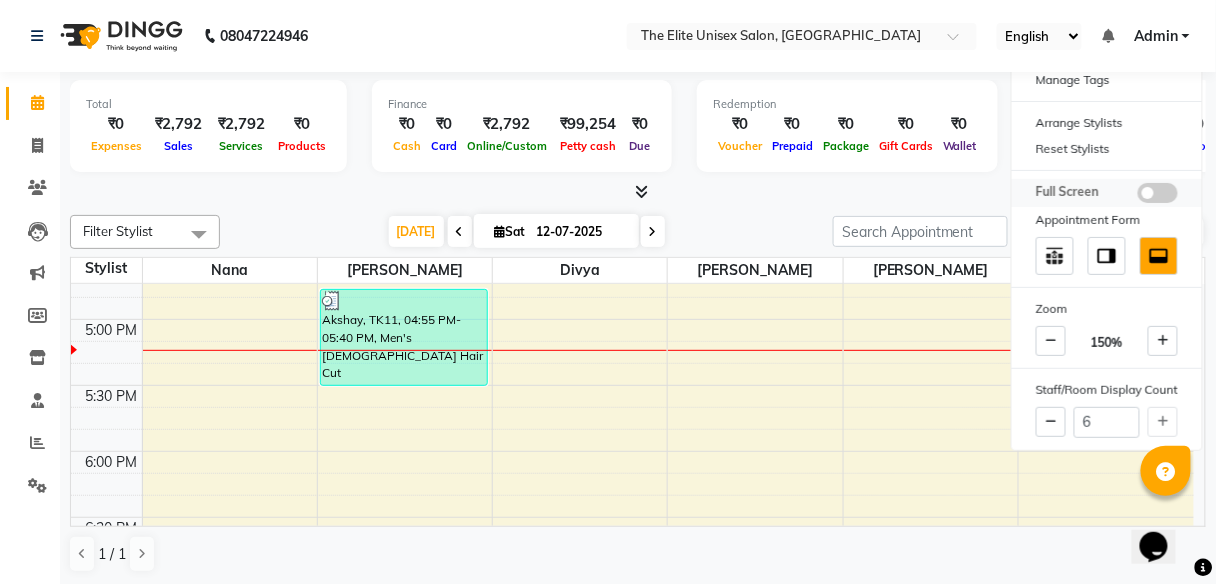 click at bounding box center (1138, 196) 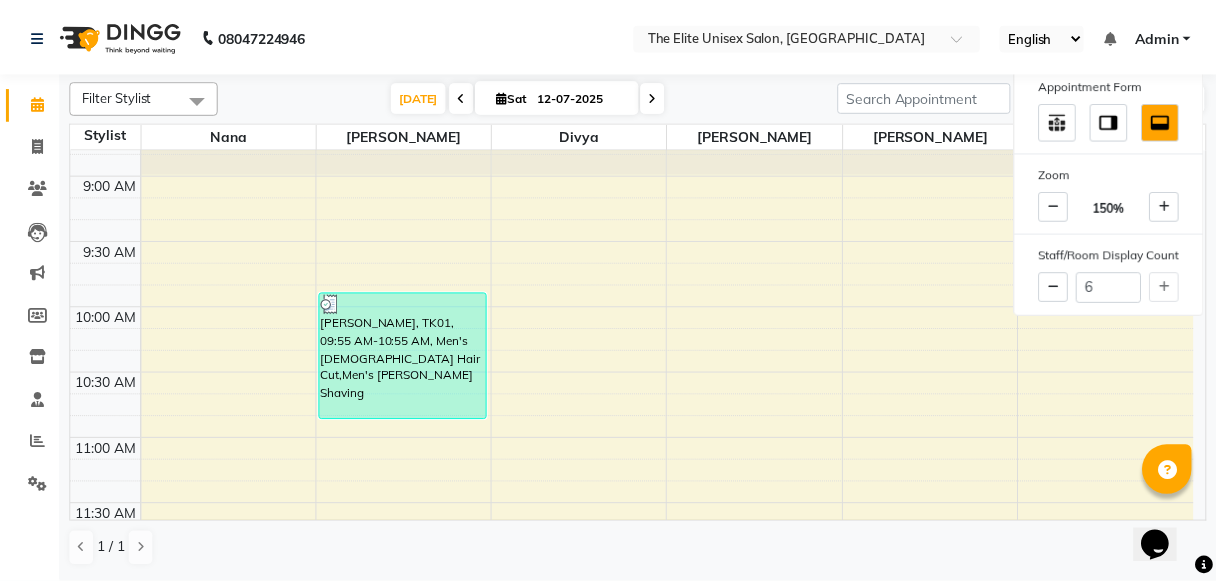 scroll, scrollTop: 0, scrollLeft: 0, axis: both 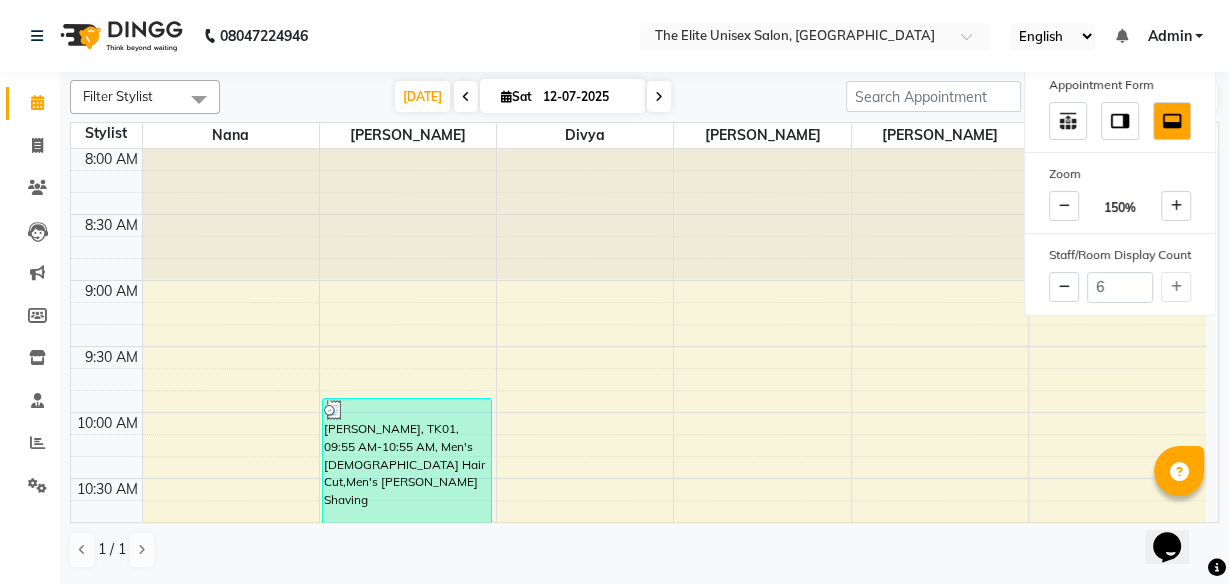 click at bounding box center [940, 214] 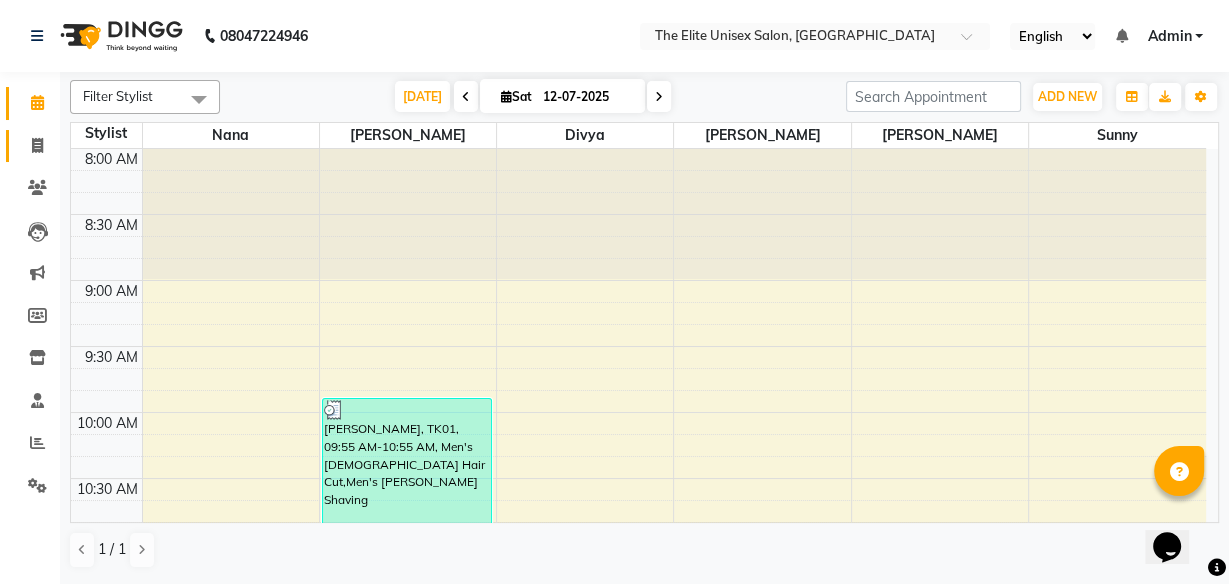 click on "Invoice" 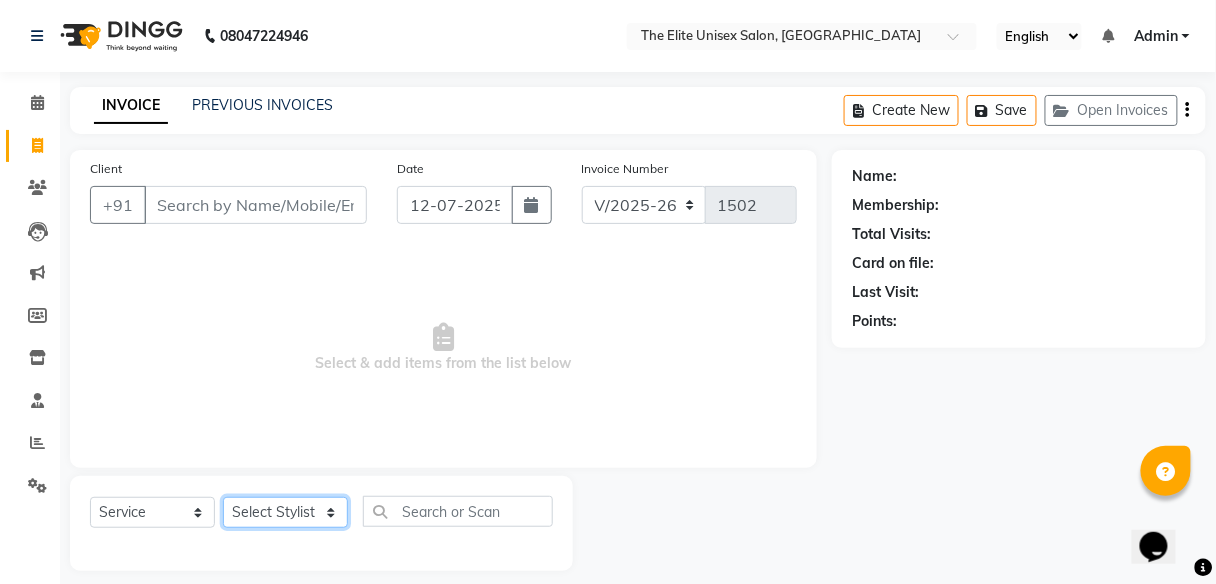 click on "Select Stylist [PERSON_NAME] [PERSON_NAME] Sunny" 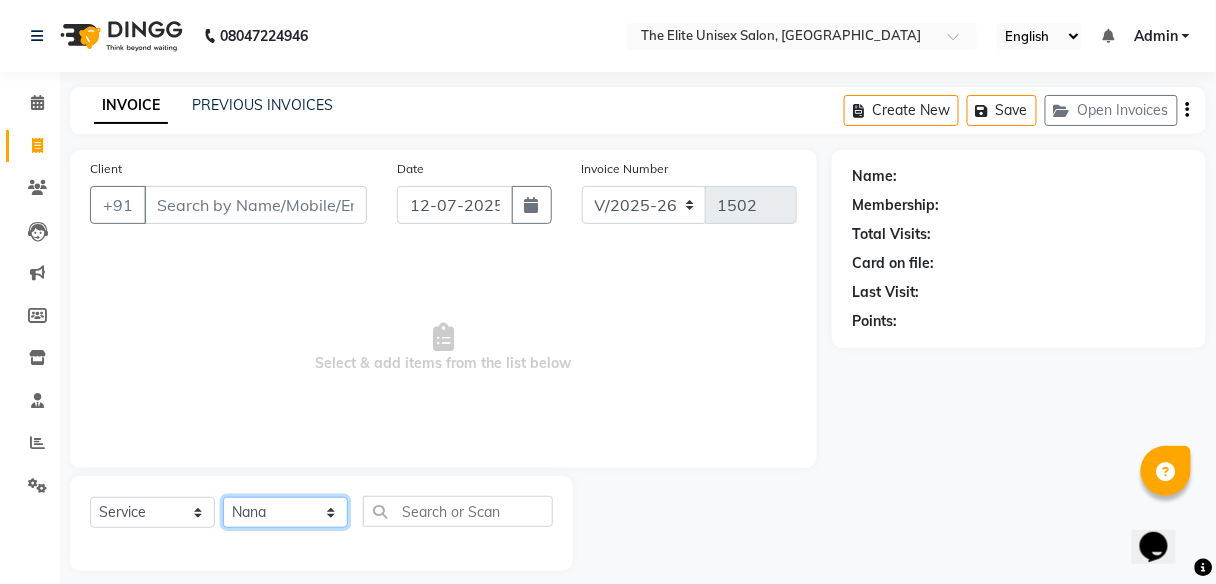click on "Select Stylist [PERSON_NAME] [PERSON_NAME] Sunny" 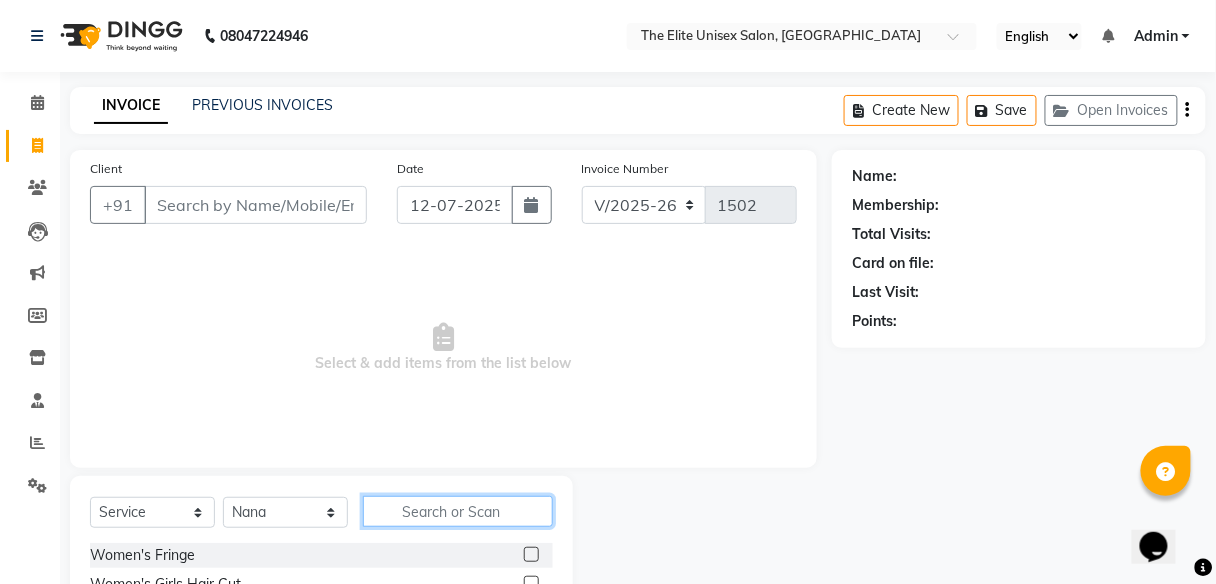 click 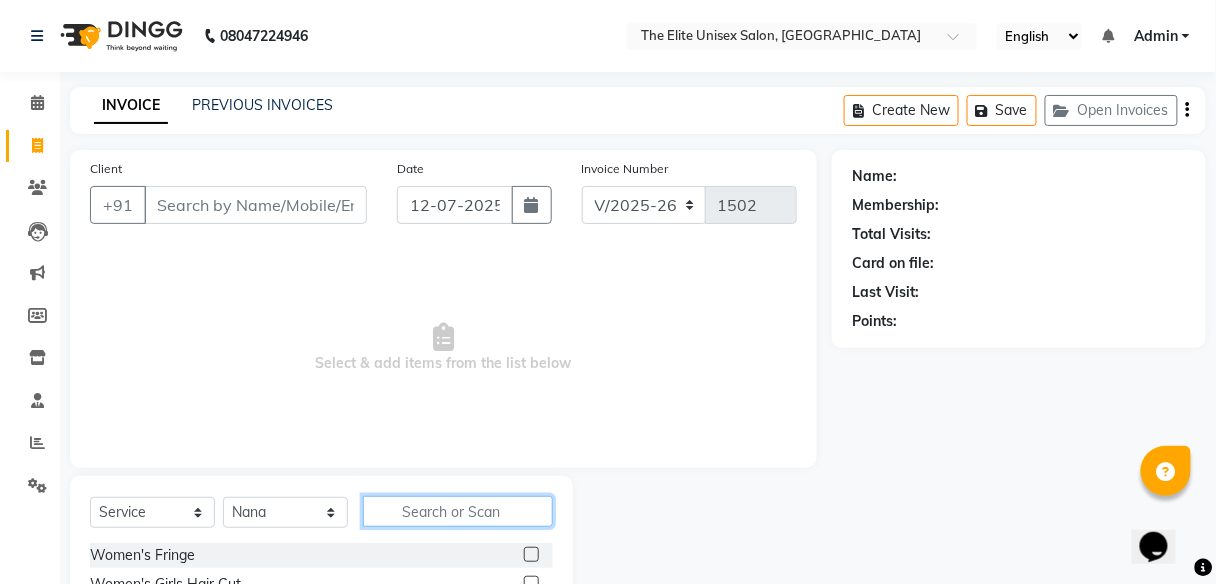 type on "g" 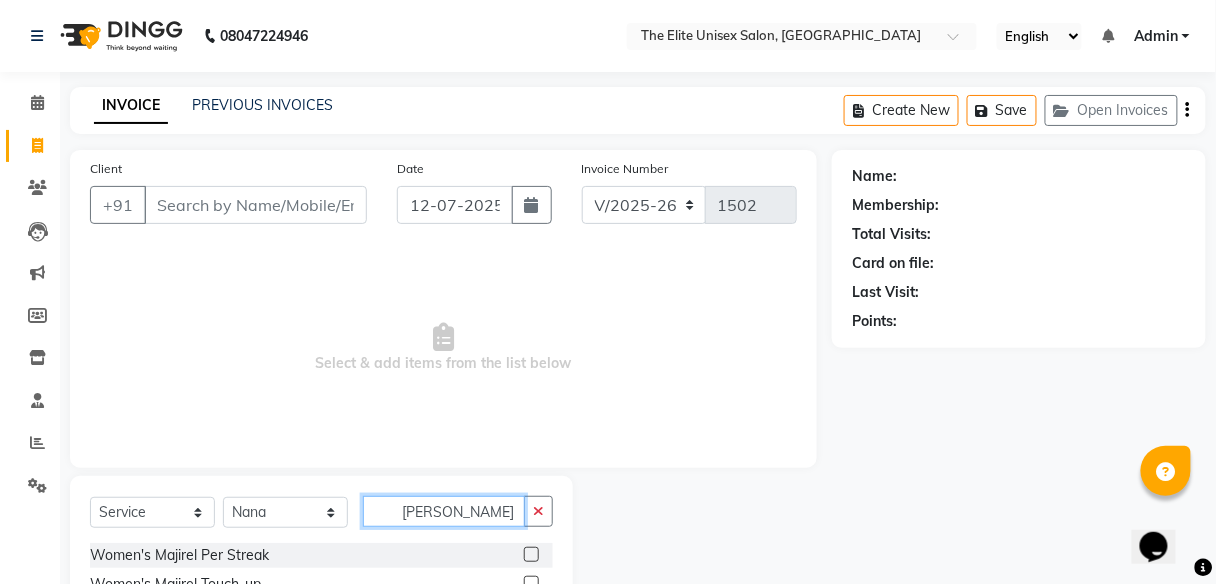 scroll, scrollTop: 149, scrollLeft: 0, axis: vertical 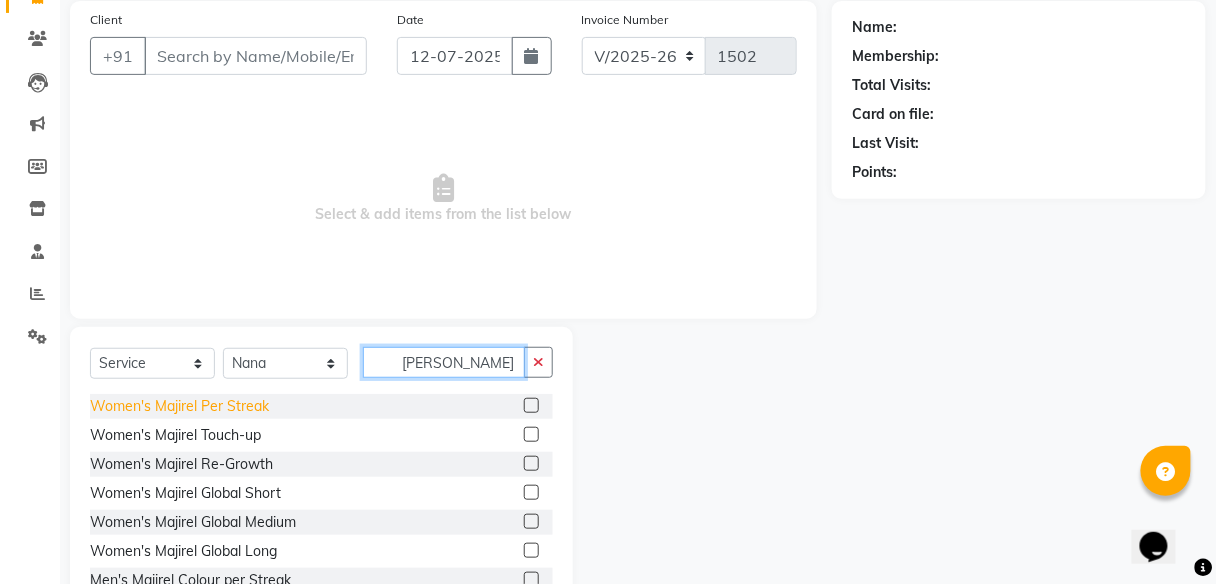 type on "[PERSON_NAME]" 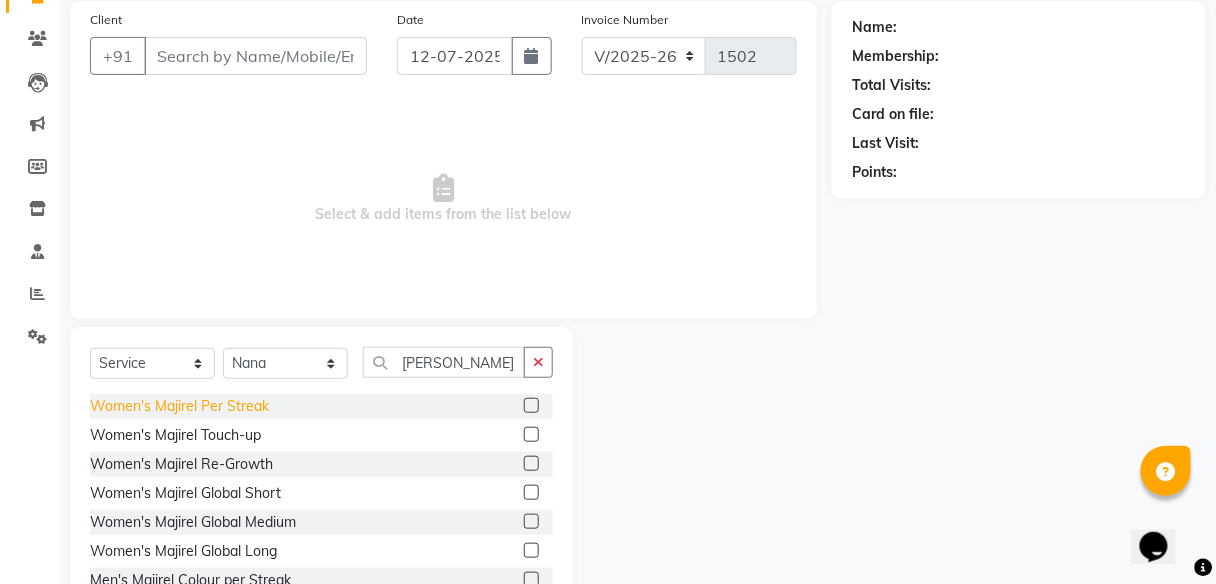 click on "Women's Majirel Per Streak" 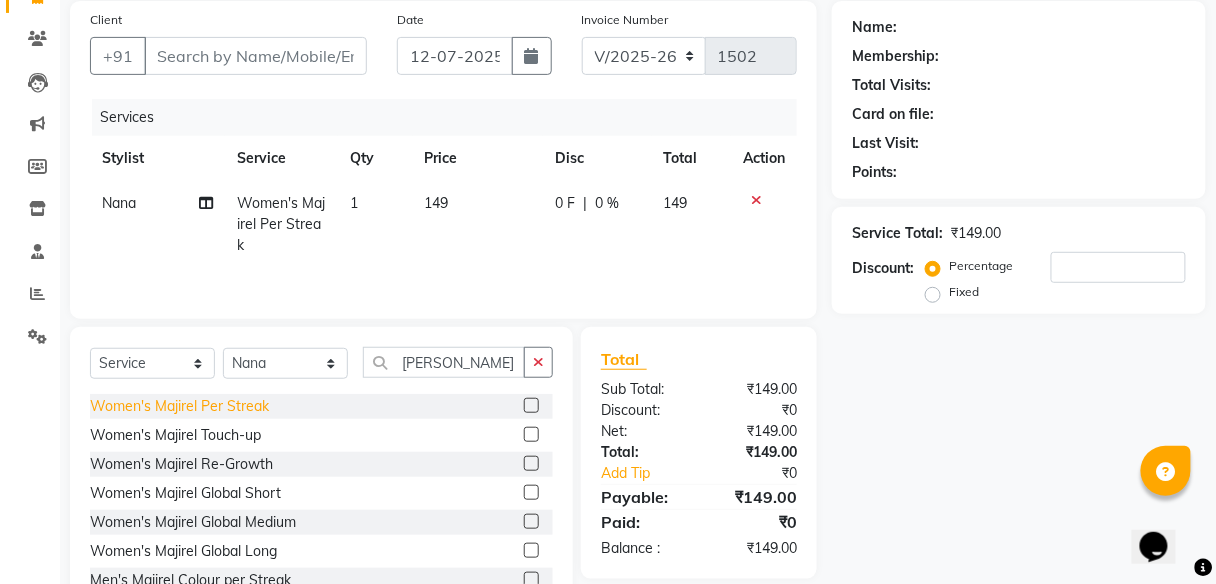 click on "Women's Majirel Per Streak" 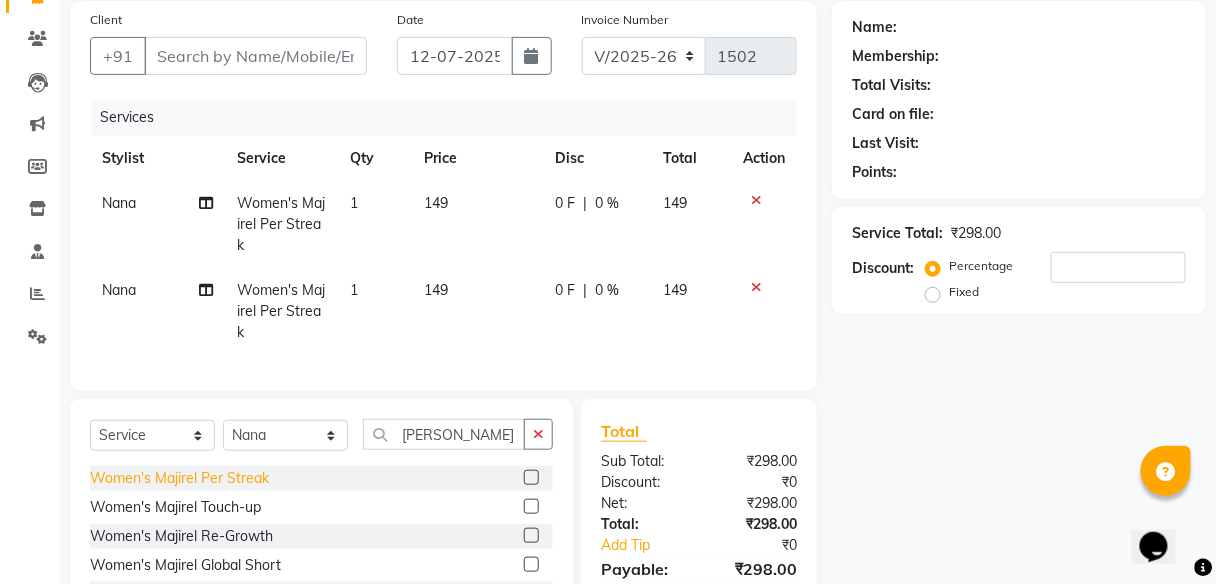 click on "Women's Majirel Per Streak" 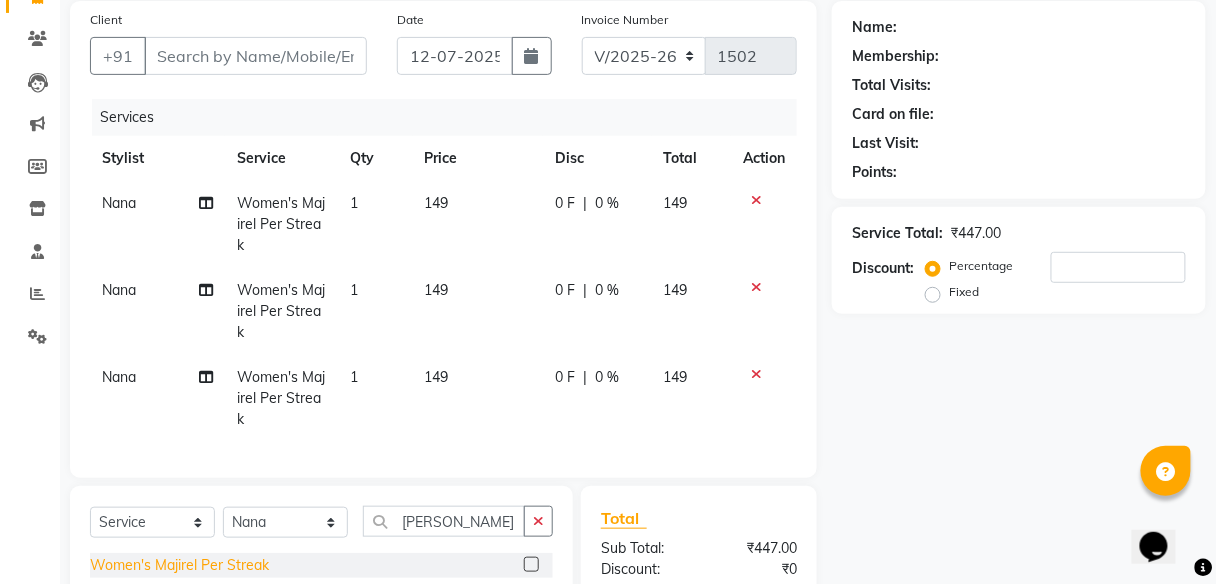 scroll, scrollTop: 257, scrollLeft: 0, axis: vertical 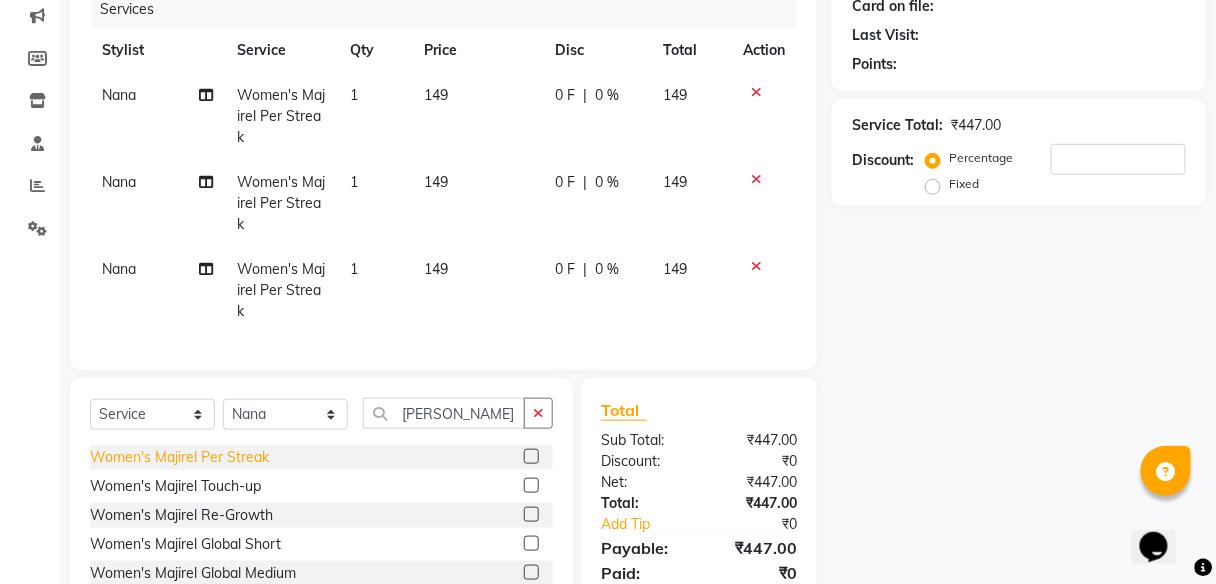 click on "Women's Majirel Per Streak" 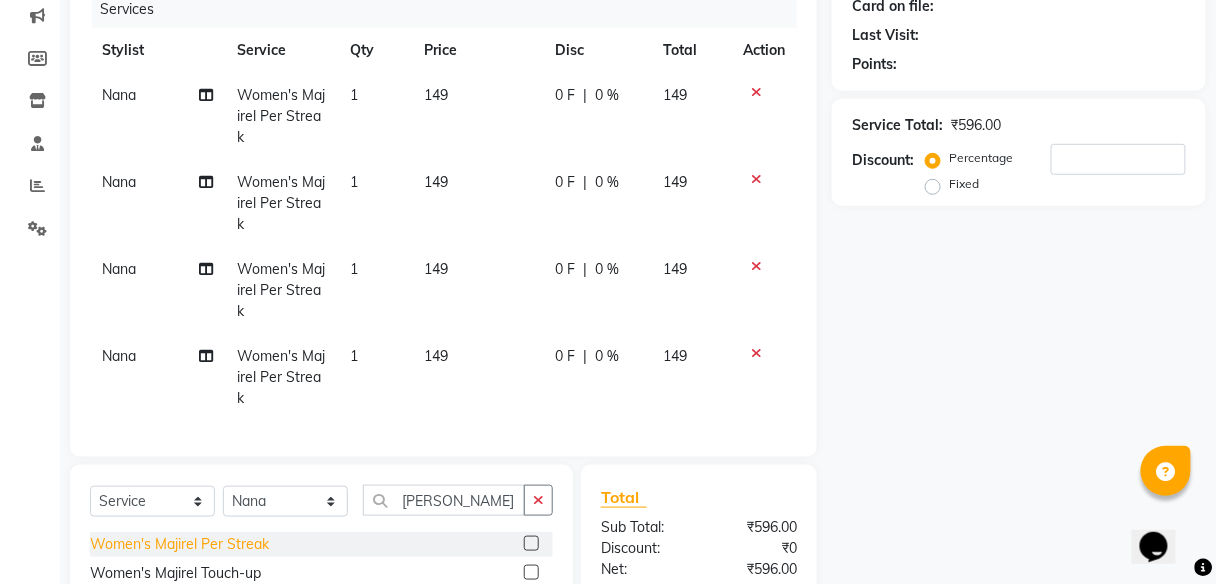 scroll, scrollTop: 321, scrollLeft: 0, axis: vertical 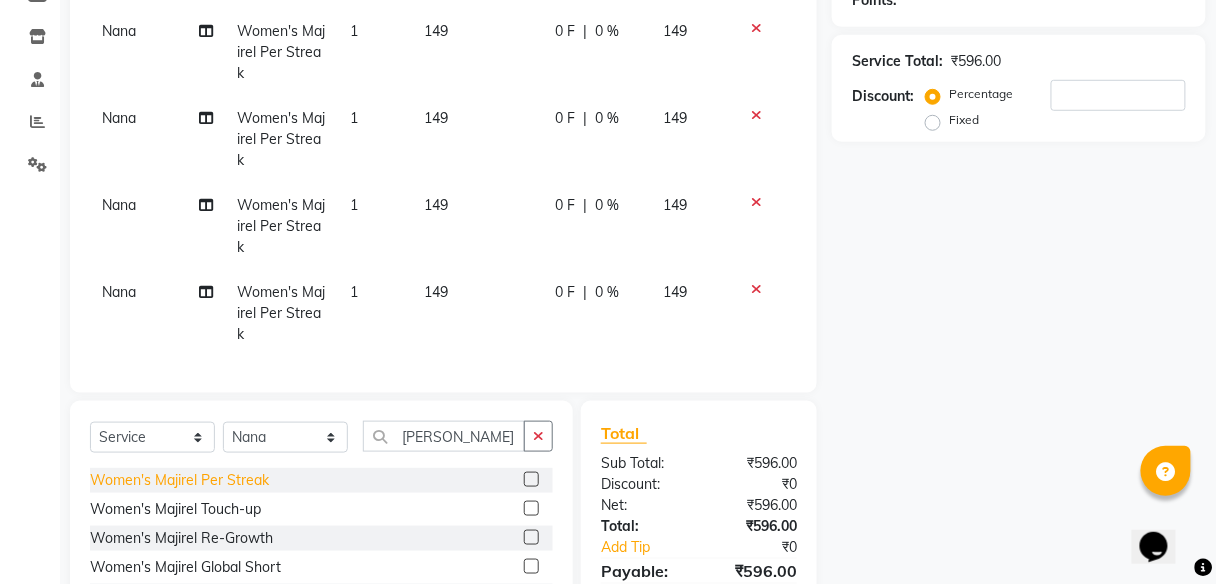click on "Women's Majirel Per Streak" 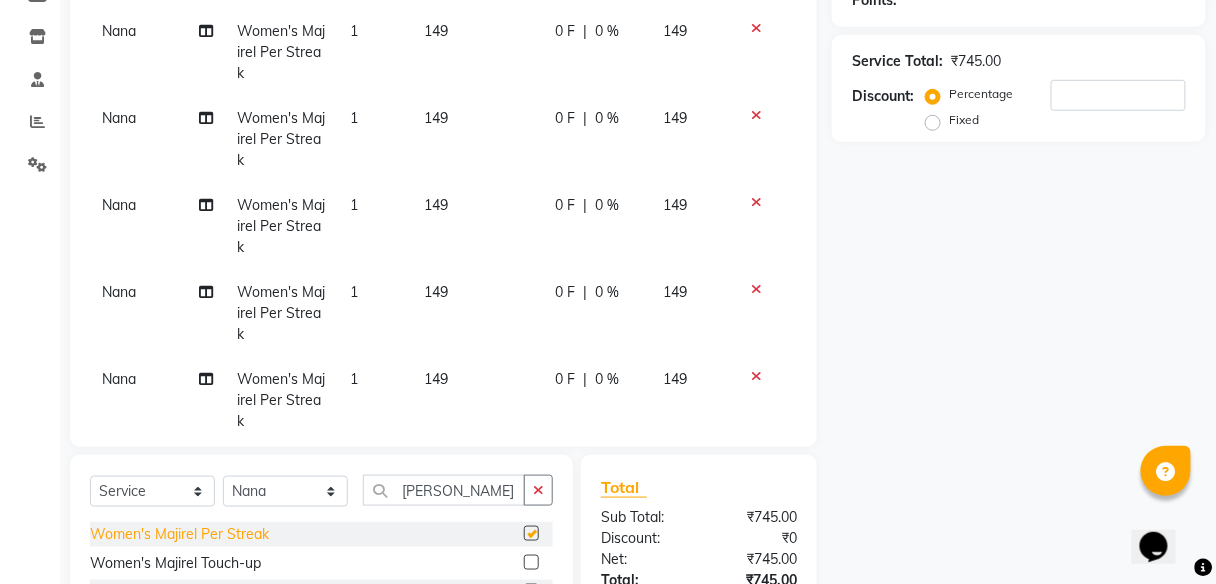 checkbox on "false" 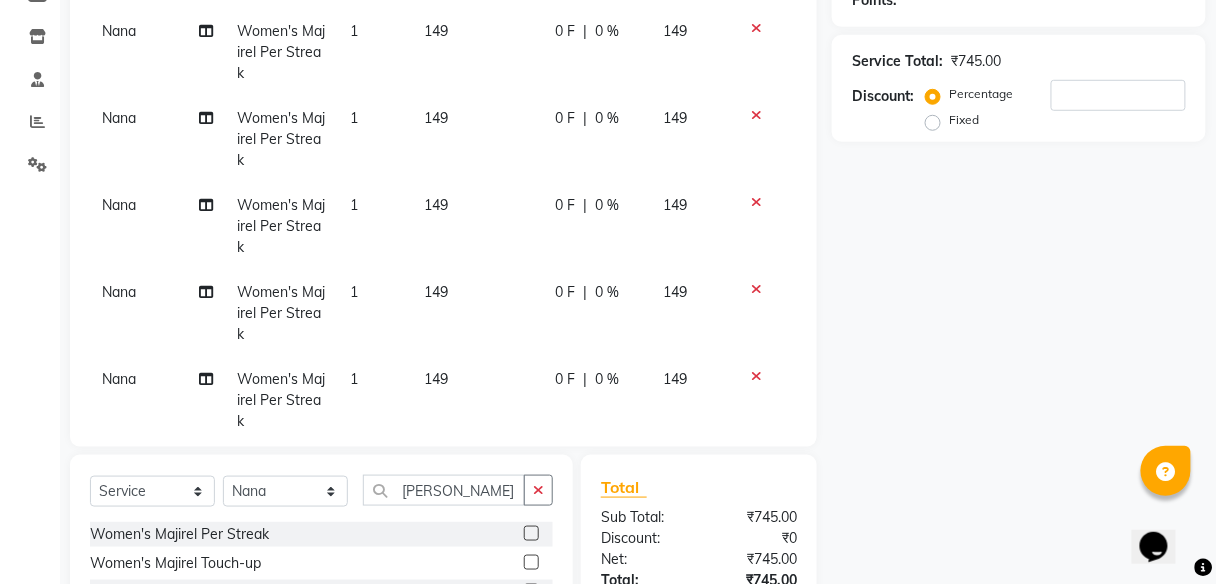 scroll, scrollTop: 472, scrollLeft: 0, axis: vertical 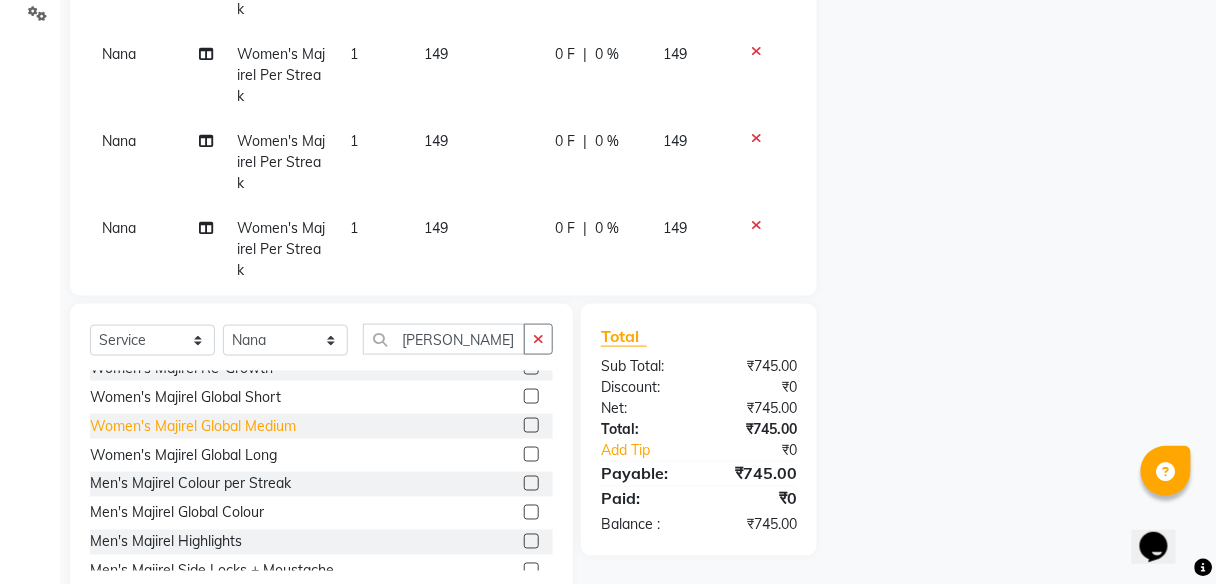 click on "Women's Majirel Global Medium" 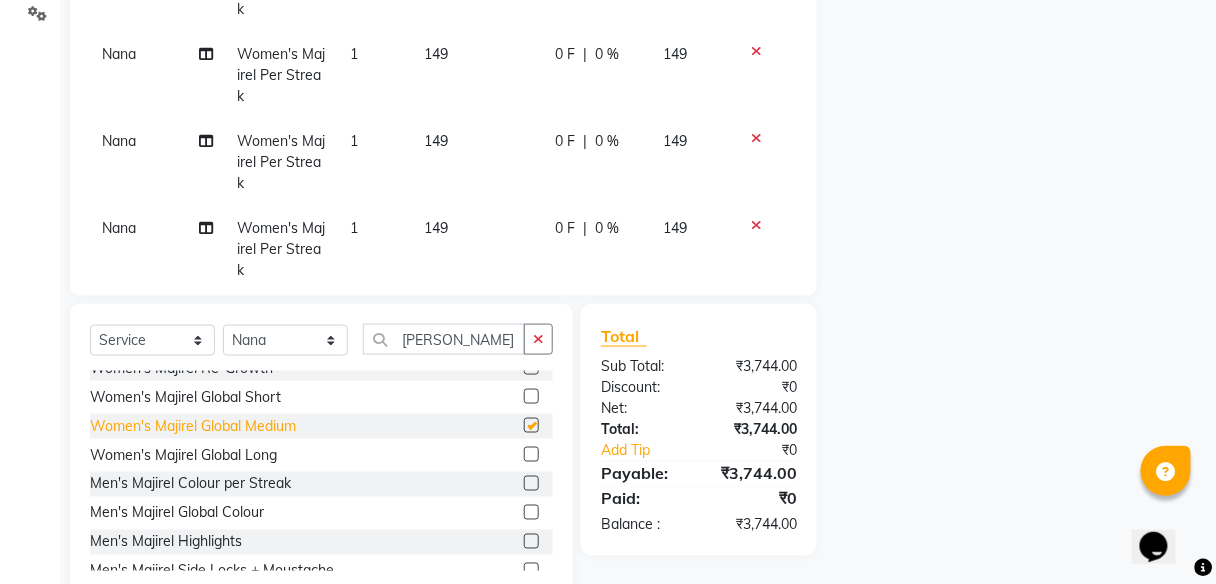 checkbox on "false" 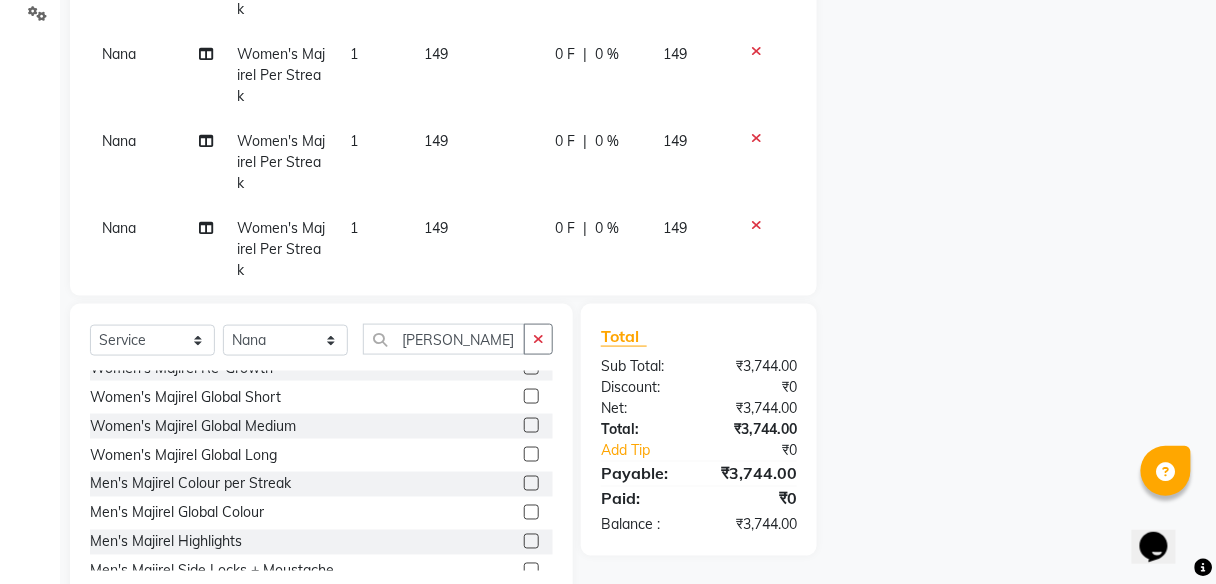scroll, scrollTop: 141, scrollLeft: 0, axis: vertical 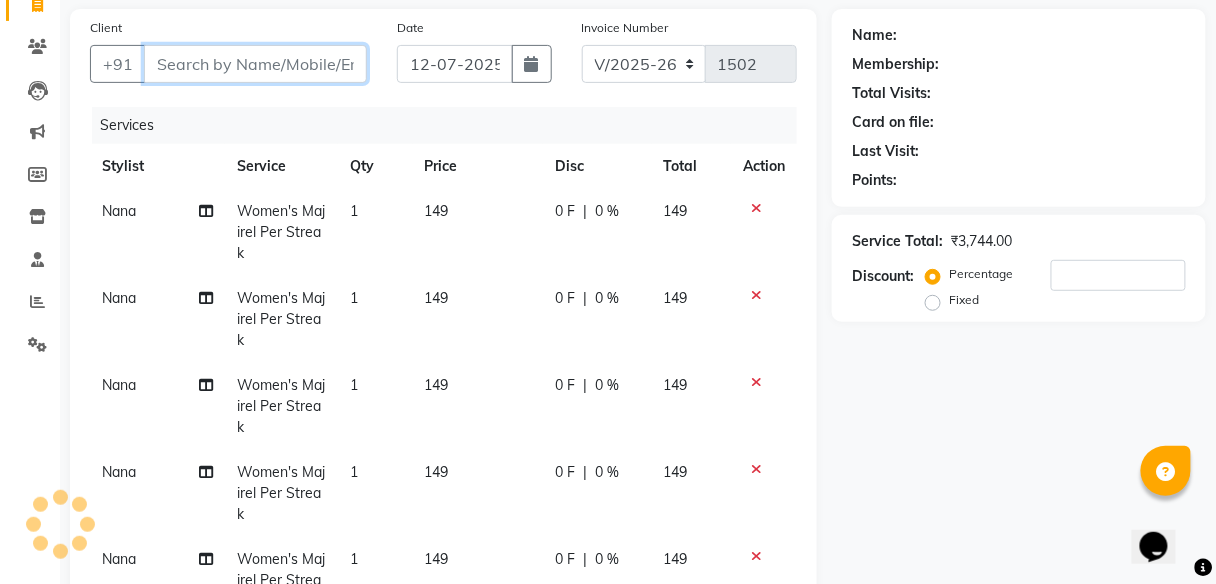 click on "Client" at bounding box center (255, 64) 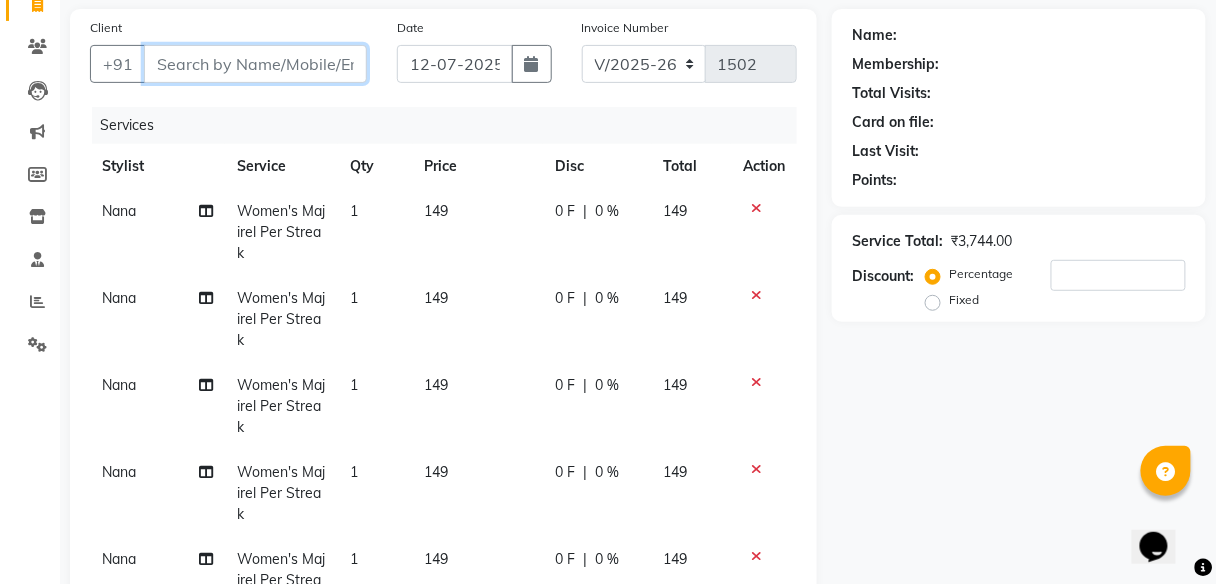 type on "9" 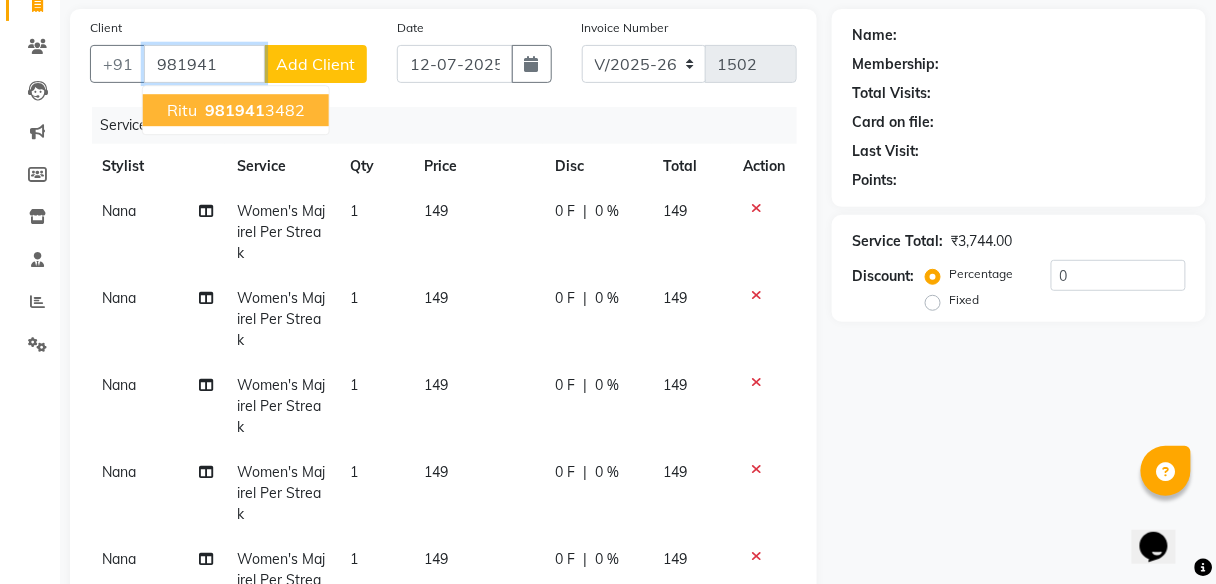 click on "981941 3482" at bounding box center [253, 110] 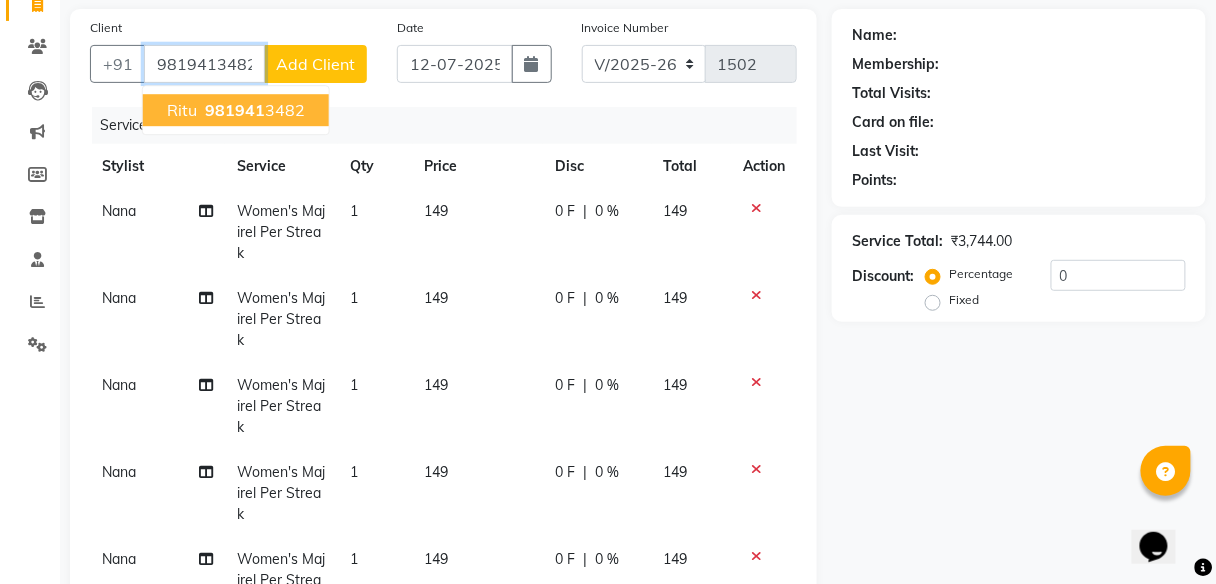type on "9819413482" 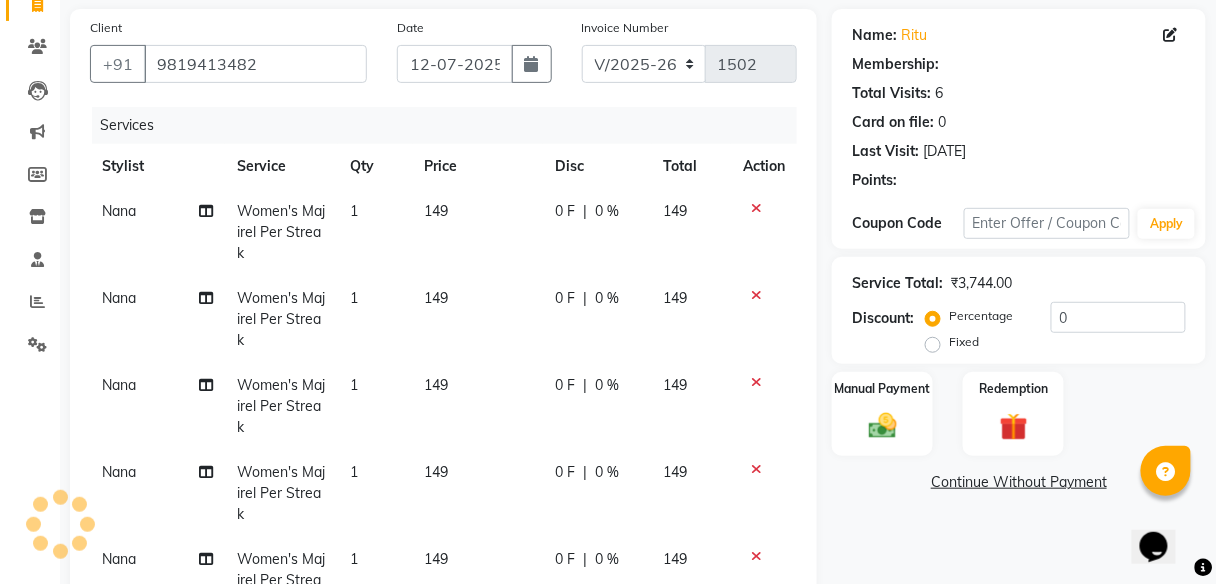 select on "1: Object" 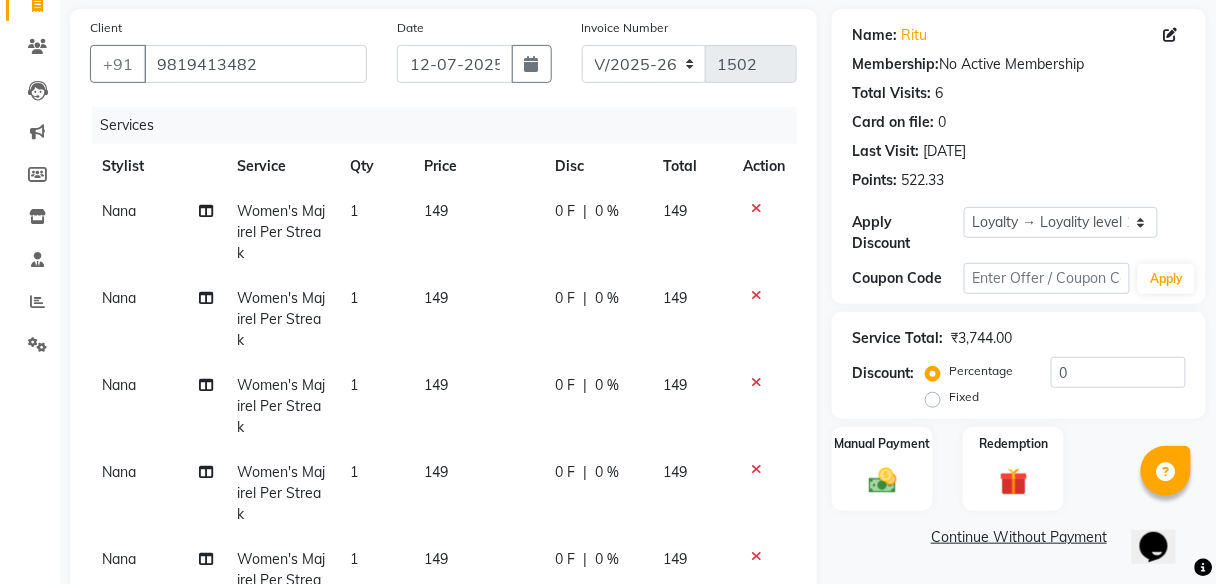 scroll, scrollTop: 131, scrollLeft: 0, axis: vertical 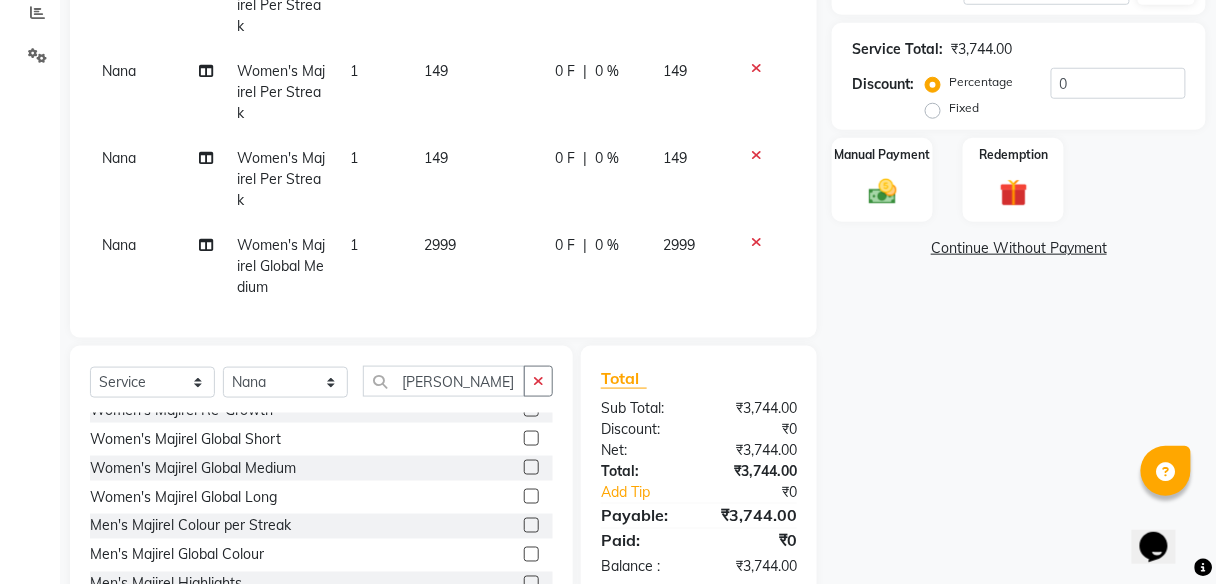click on "Fixed" 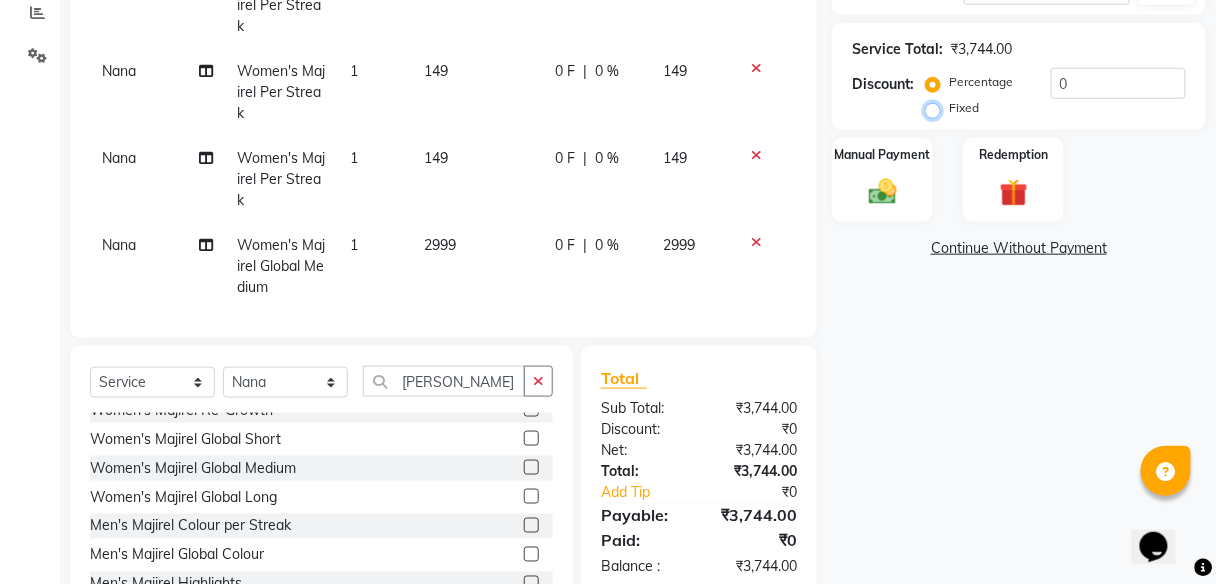 click on "Fixed" at bounding box center (937, 108) 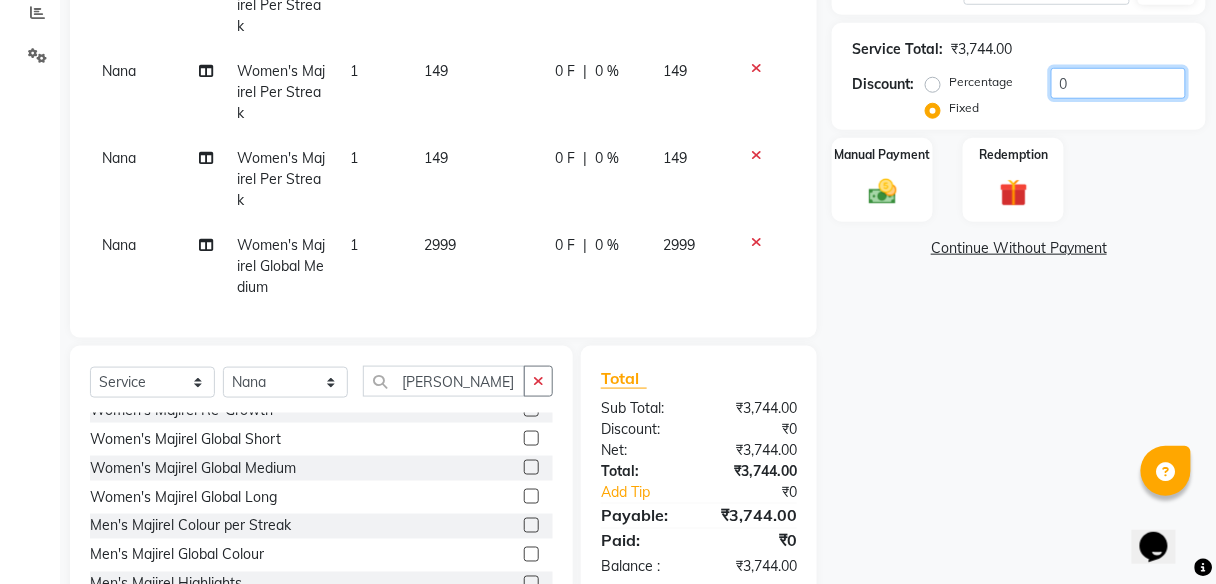 click on "0" 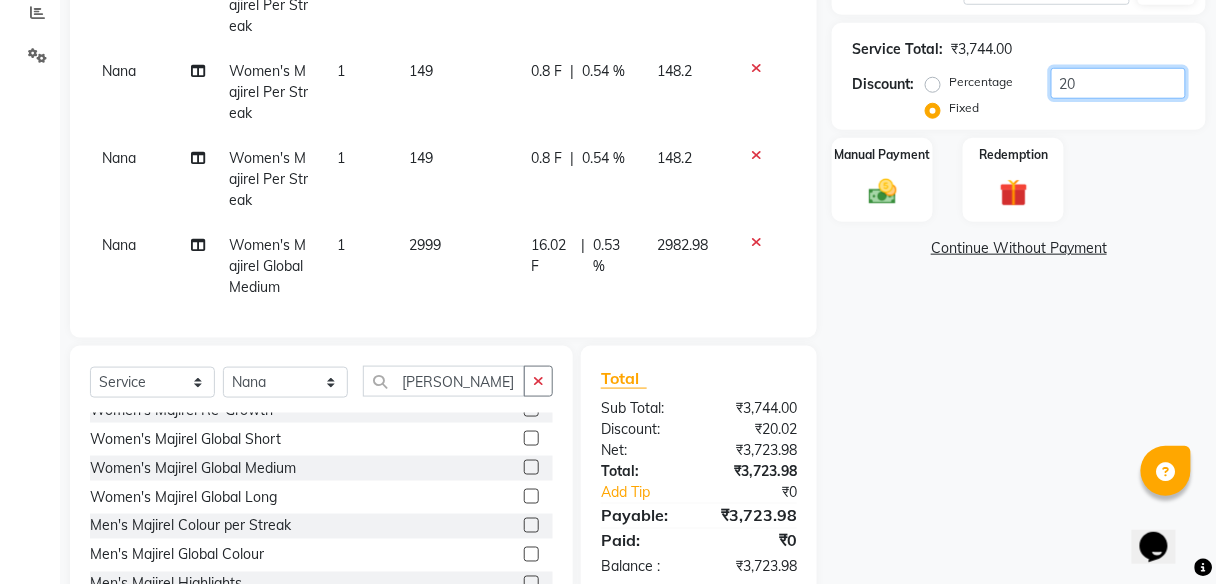 type on "2" 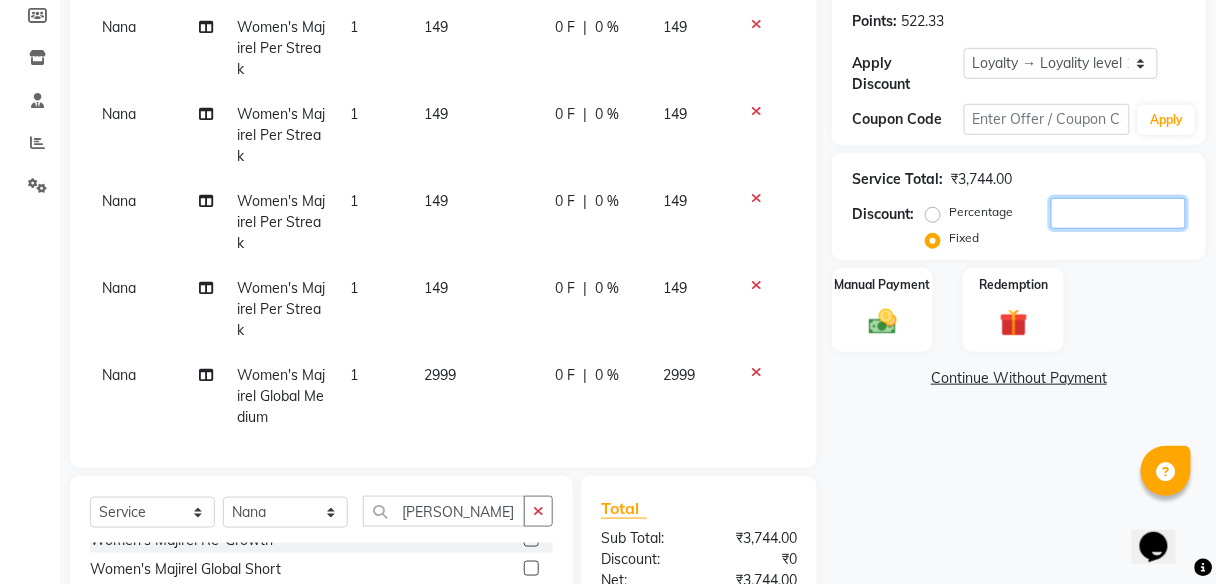 scroll, scrollTop: 134, scrollLeft: 0, axis: vertical 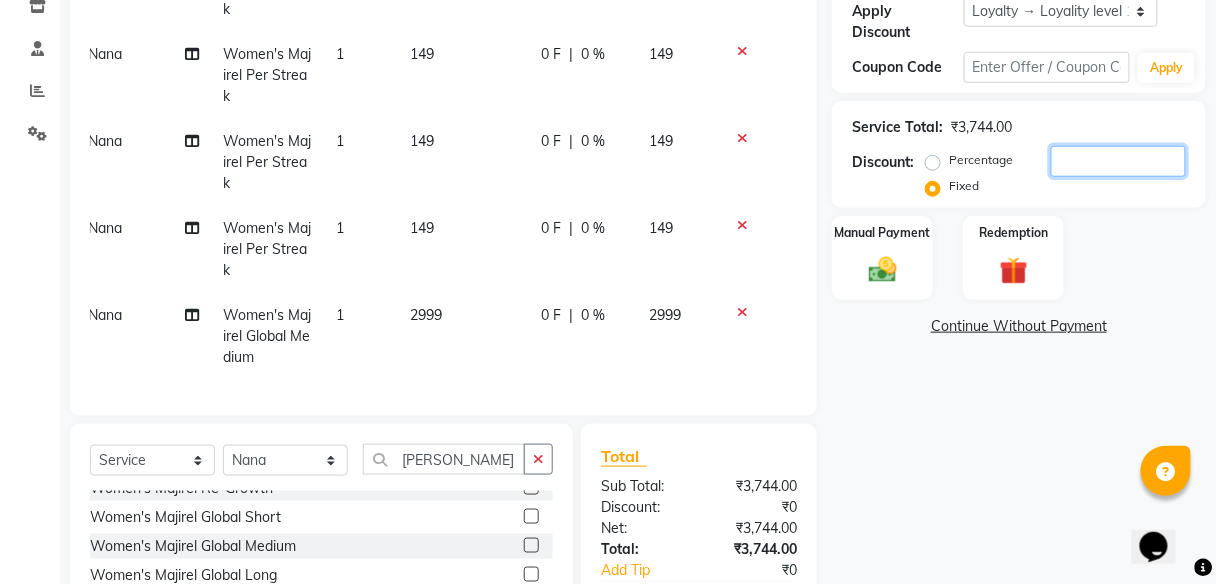 type 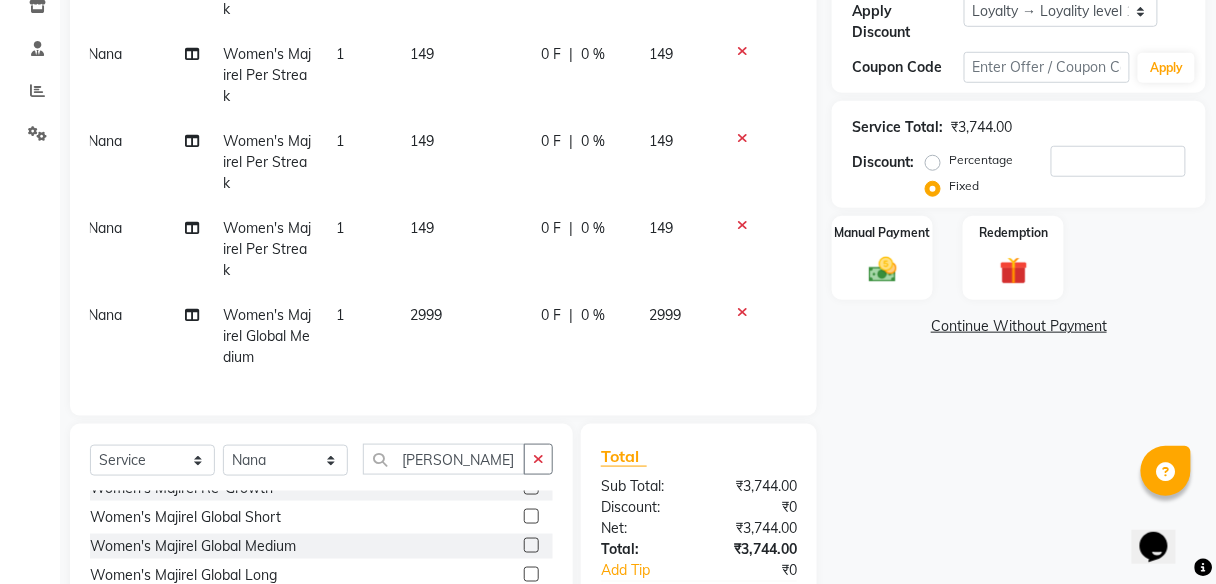 click on "0 F | 0 %" 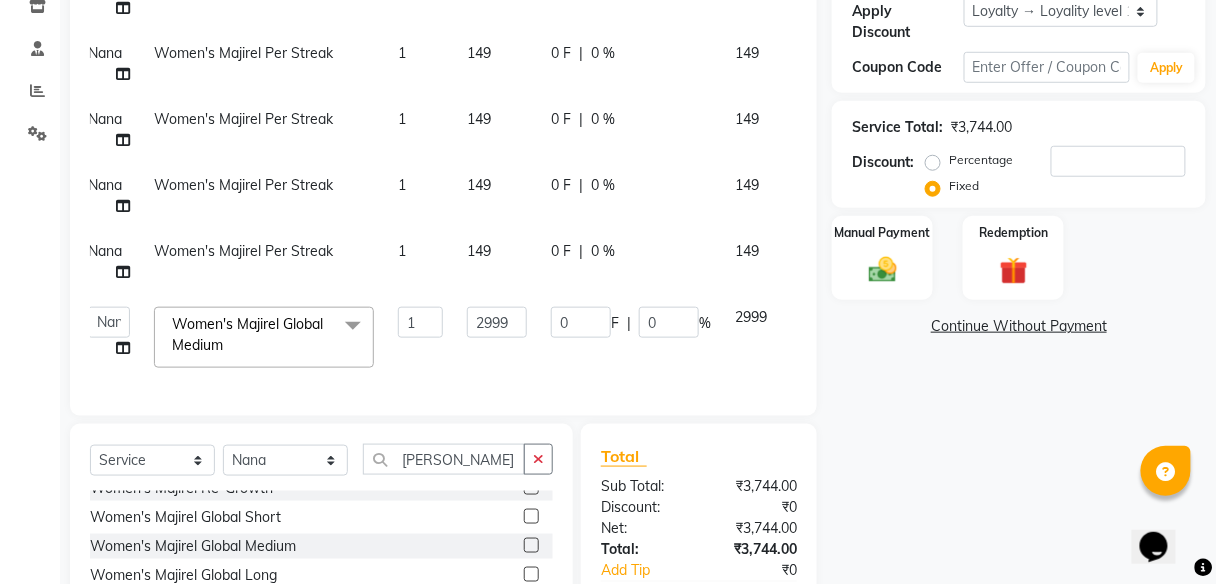 scroll, scrollTop: 24, scrollLeft: 14, axis: both 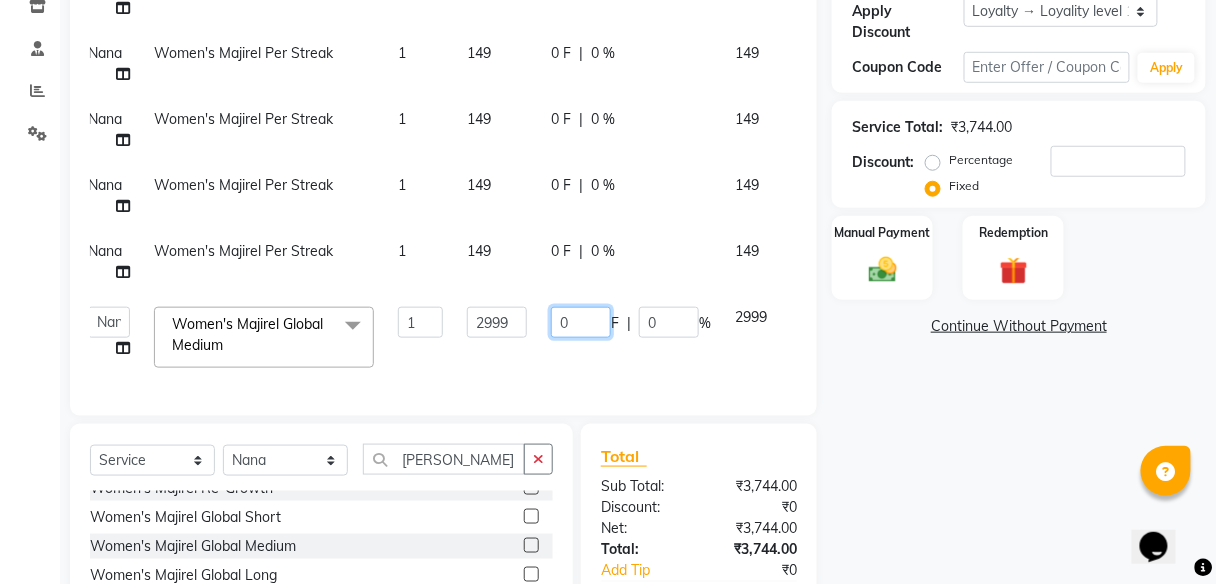click on "0" 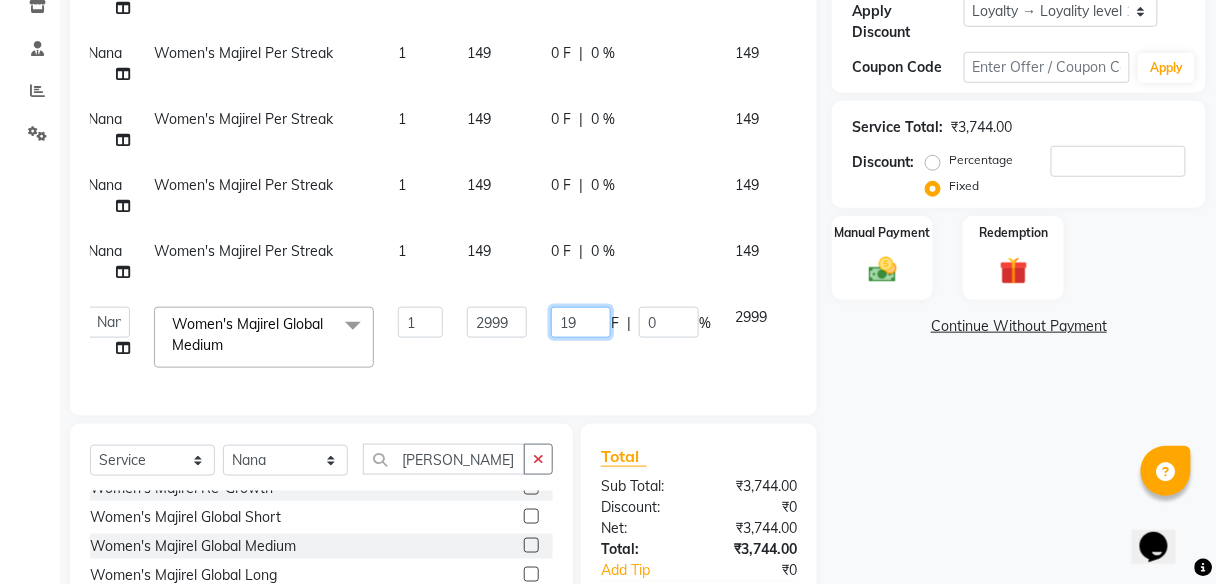 type on "199" 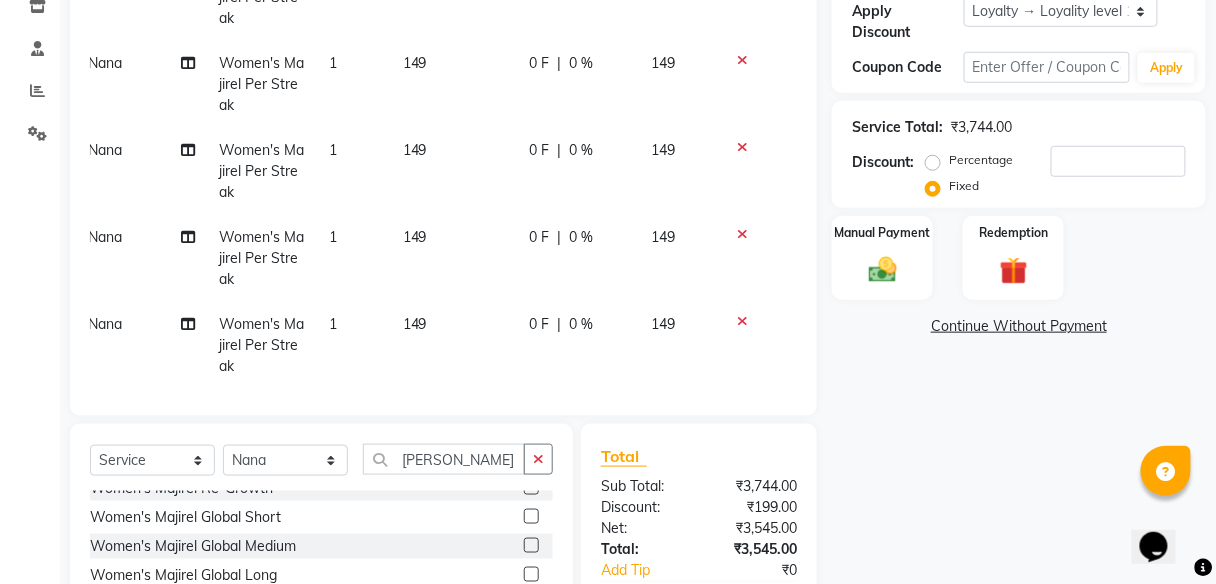 click on "Name: Ritu  Membership:  No Active Membership  Total Visits:  6 Card on file:  0 Last Visit:   [DATE] Points:   522.33  Apply Discount Select  Loyalty → Loyality level 1  Coupon Code Apply Service Total:  ₹3,744.00  Discount:  Percentage   Fixed  Manual Payment Redemption  Continue Without Payment" 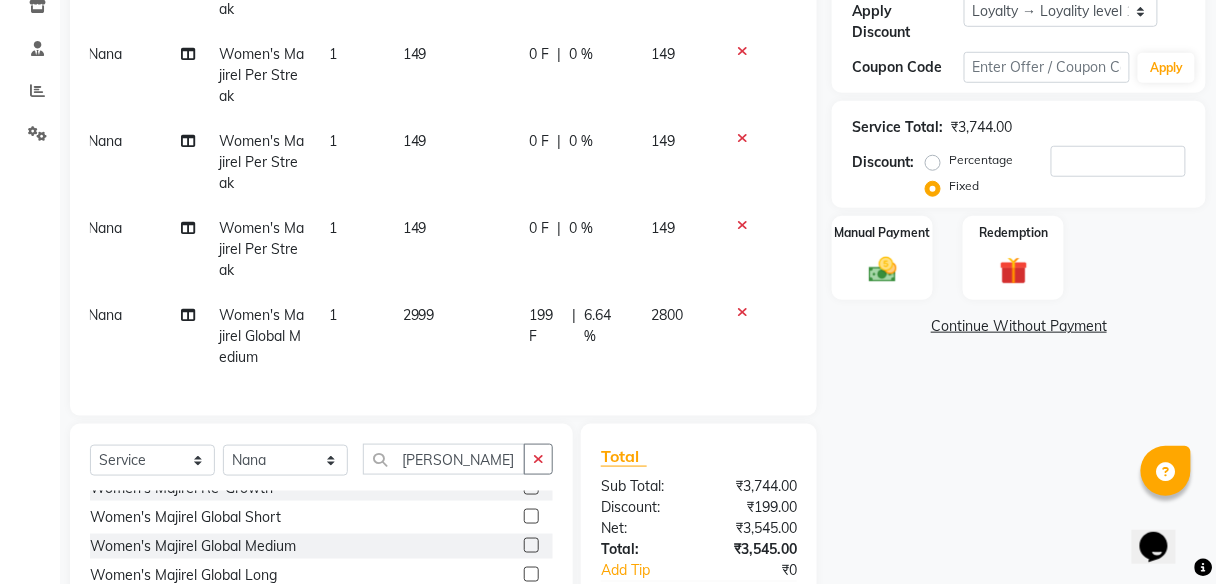 click on "199 F" 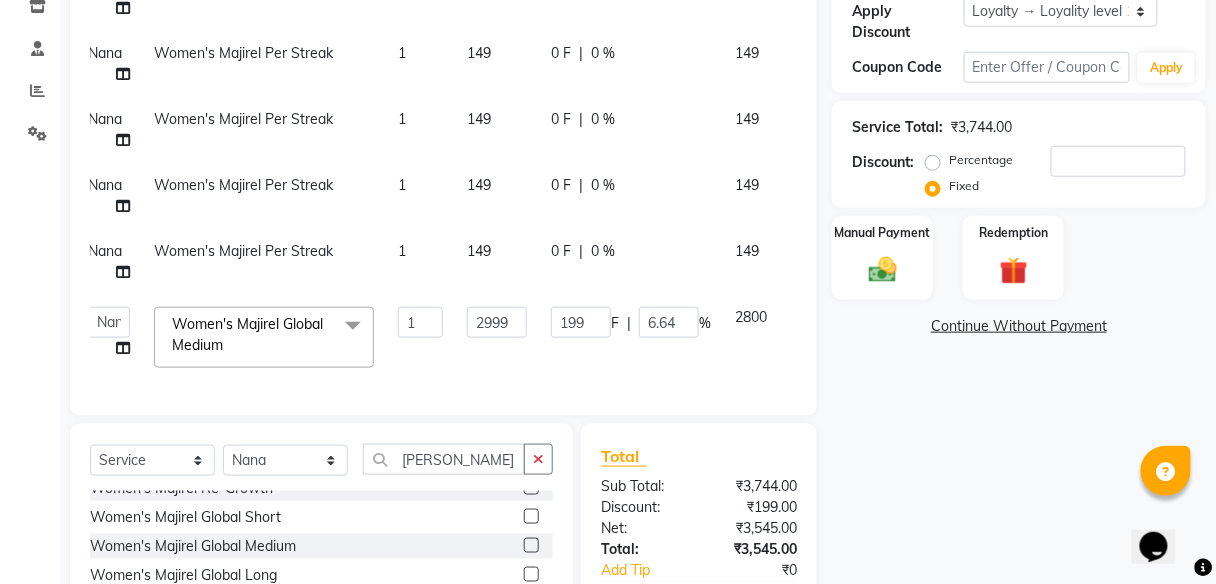 scroll, scrollTop: 24, scrollLeft: 14, axis: both 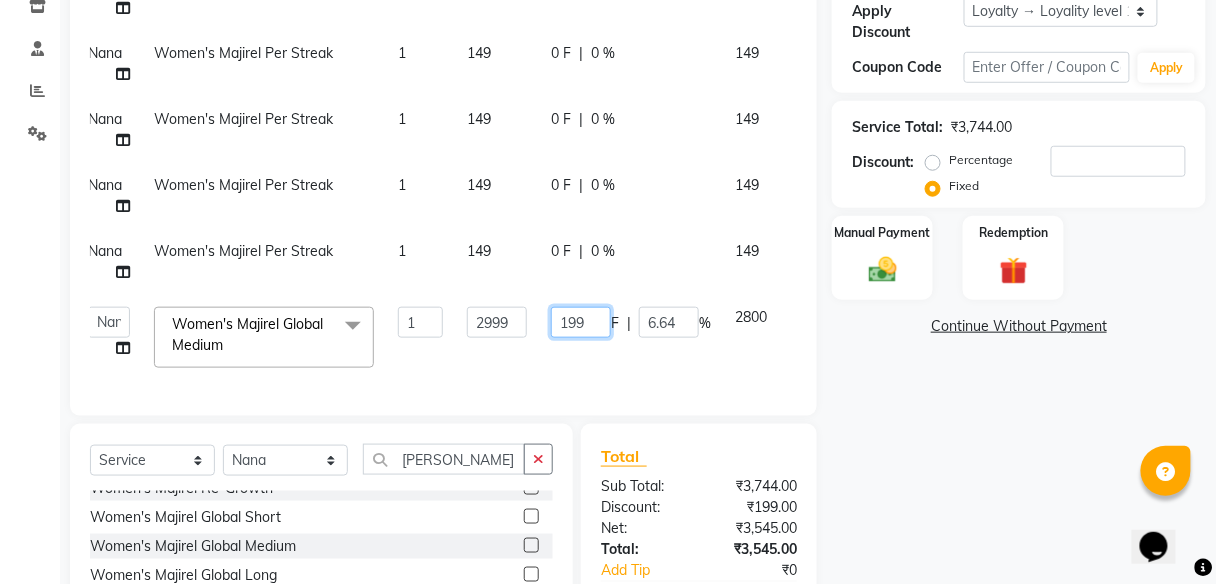 click on "199" 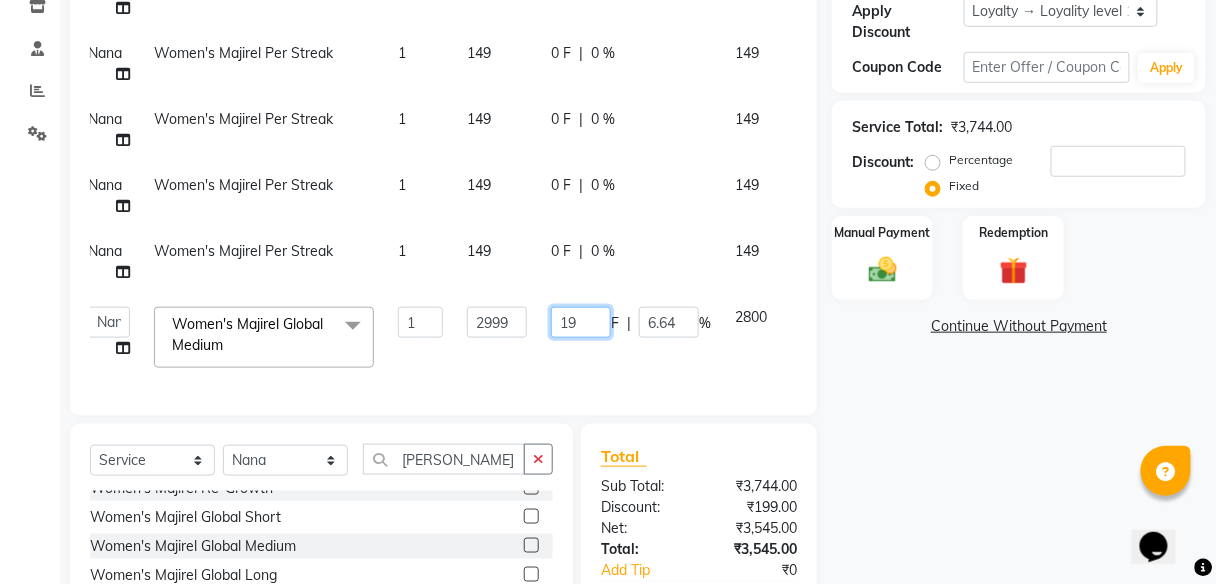 type on "195" 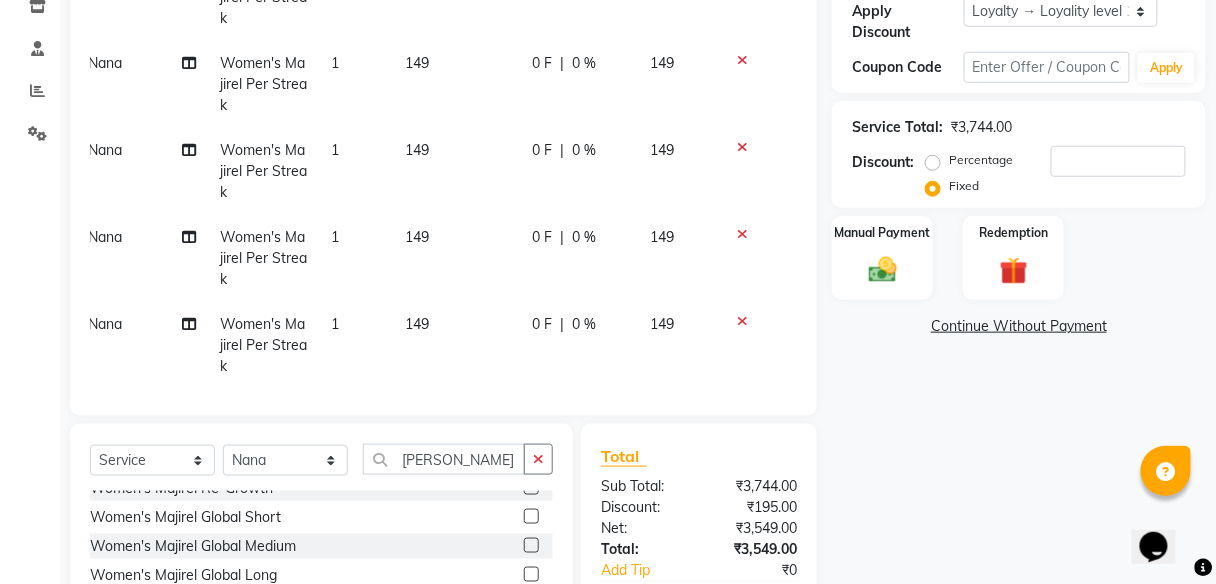 click on "Name: Ritu  Membership:  No Active Membership  Total Visits:  6 Card on file:  0 Last Visit:   [DATE] Points:   522.33  Apply Discount Select  Loyalty → Loyality level 1  Coupon Code Apply Service Total:  ₹3,744.00  Discount:  Percentage   Fixed  Manual Payment Redemption  Continue Without Payment" 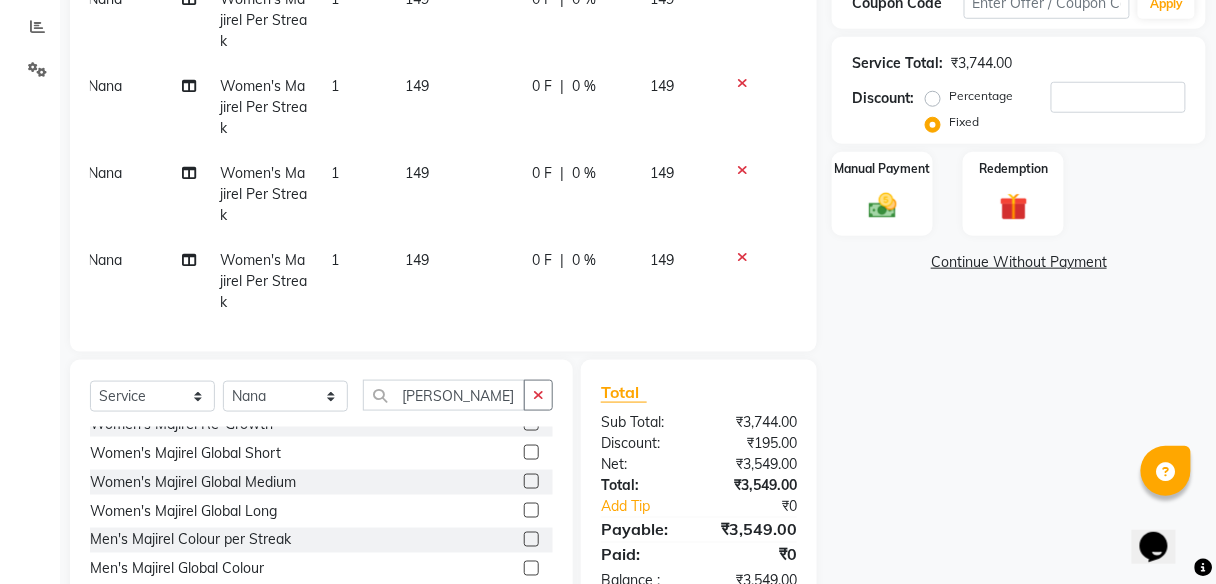 scroll, scrollTop: 311, scrollLeft: 0, axis: vertical 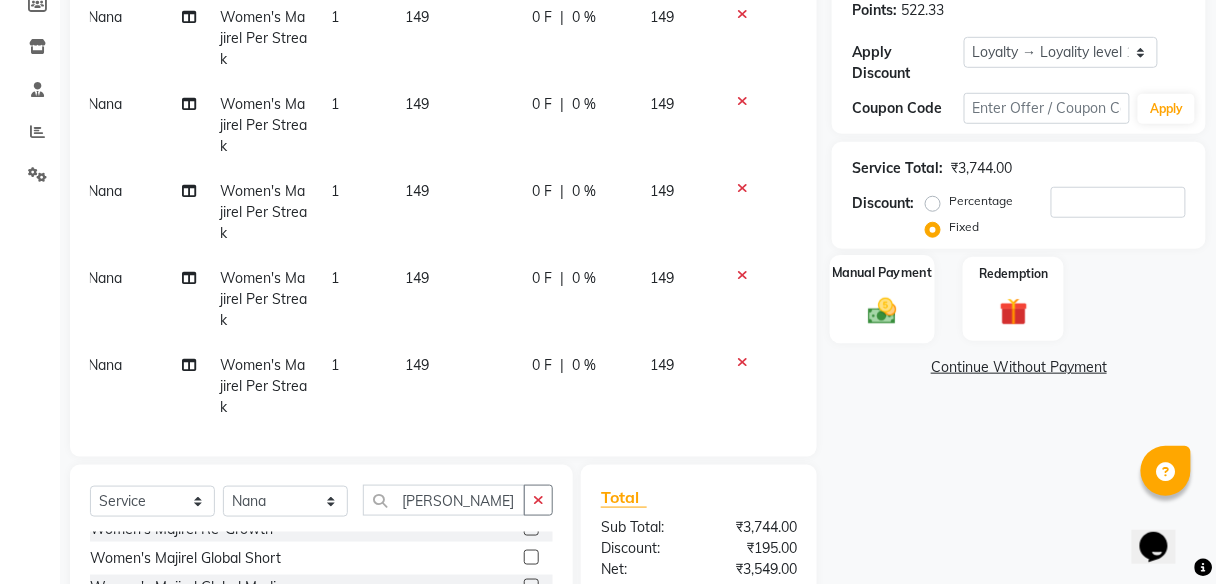 click on "Manual Payment" 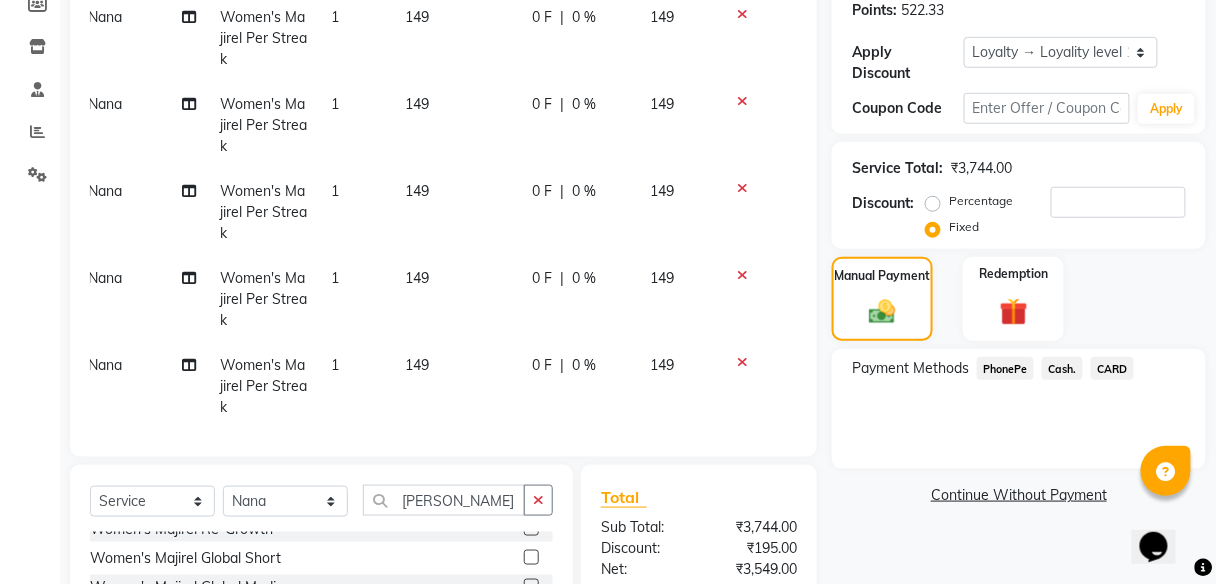 click on "PhonePe" 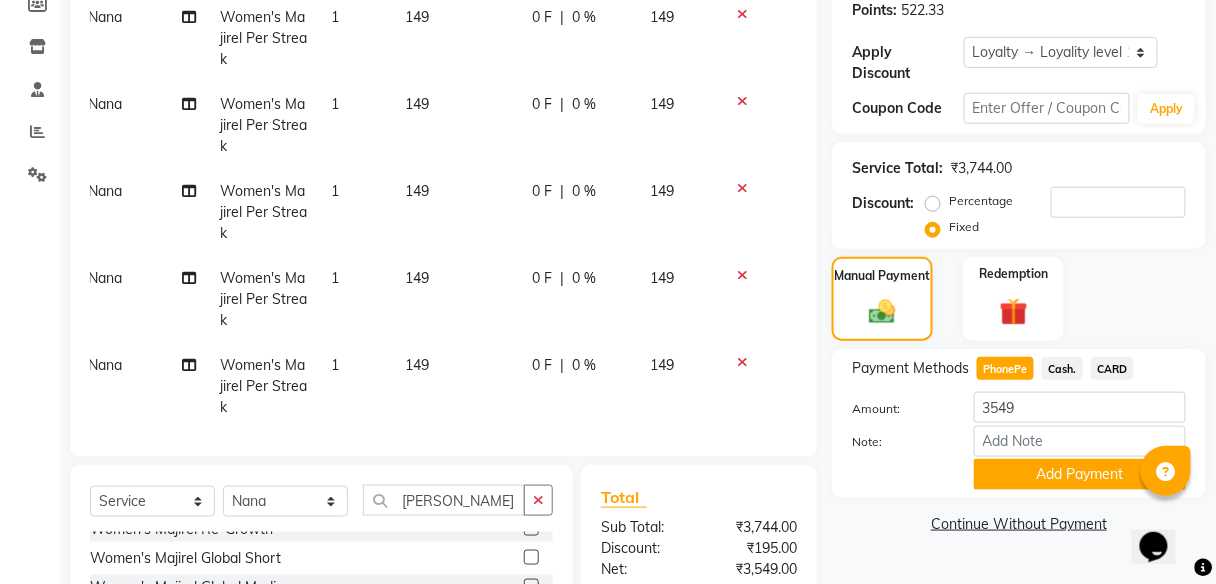 scroll, scrollTop: 451, scrollLeft: 0, axis: vertical 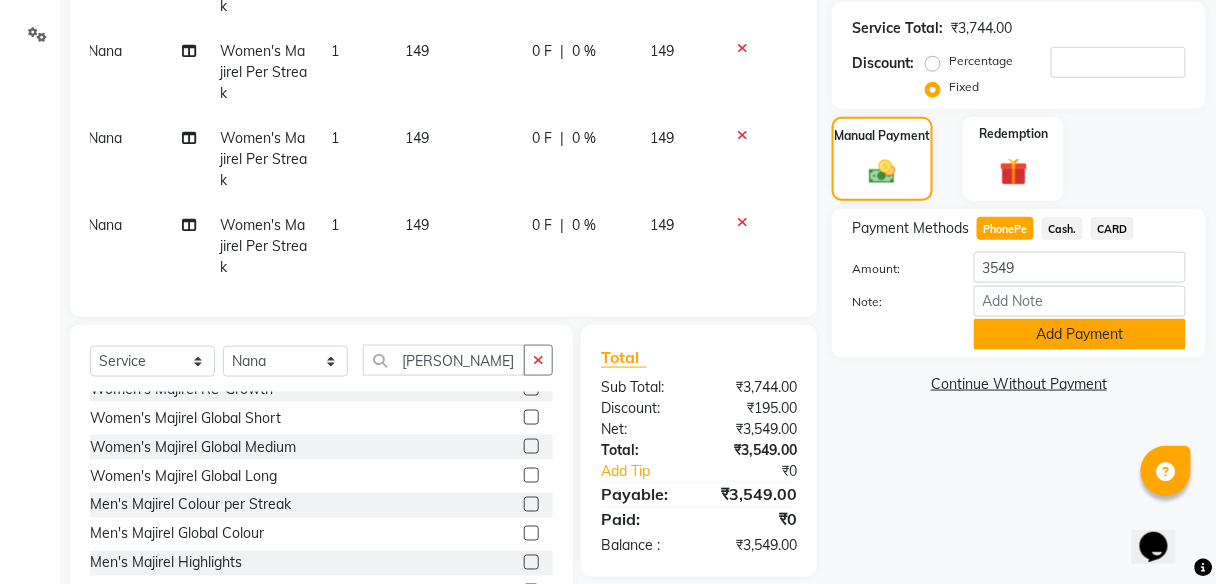 click on "Add Payment" 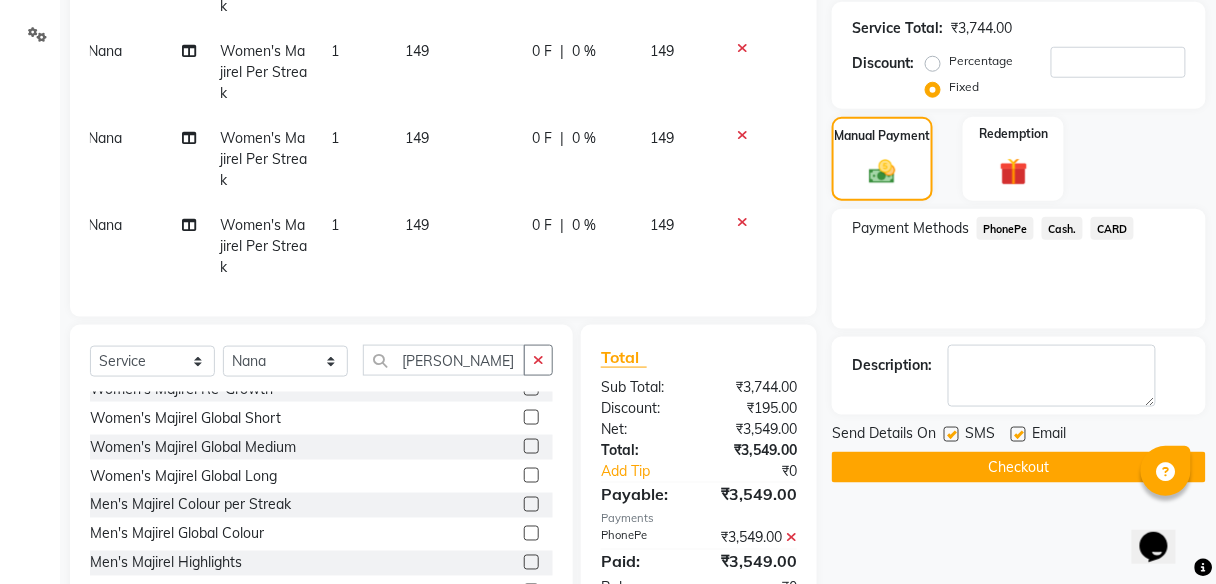 scroll, scrollTop: 628, scrollLeft: 0, axis: vertical 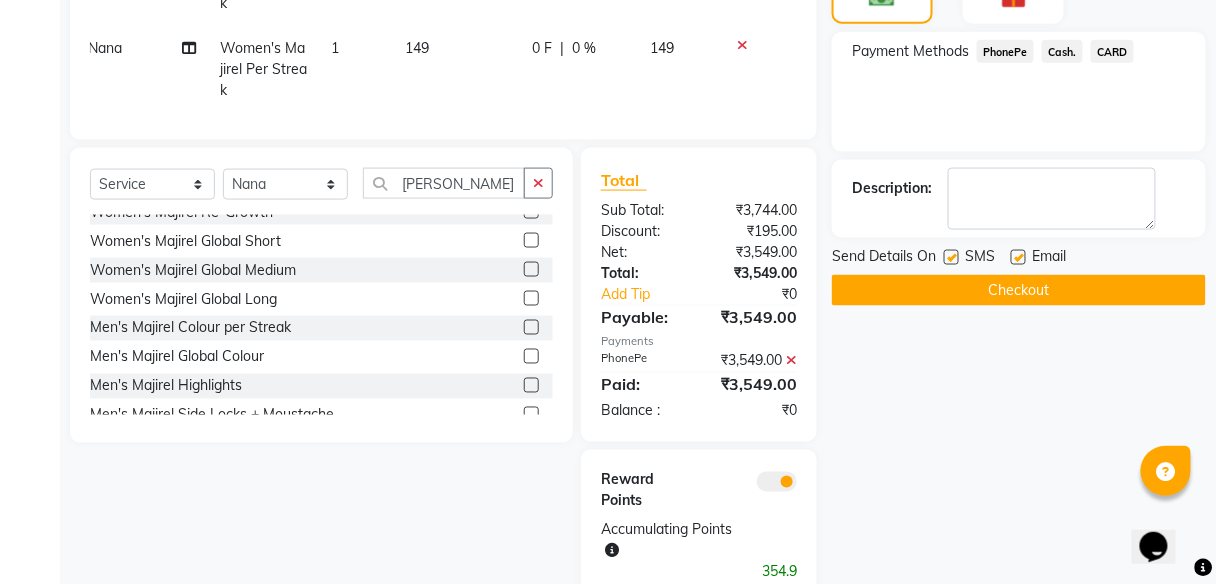 click on "Checkout" 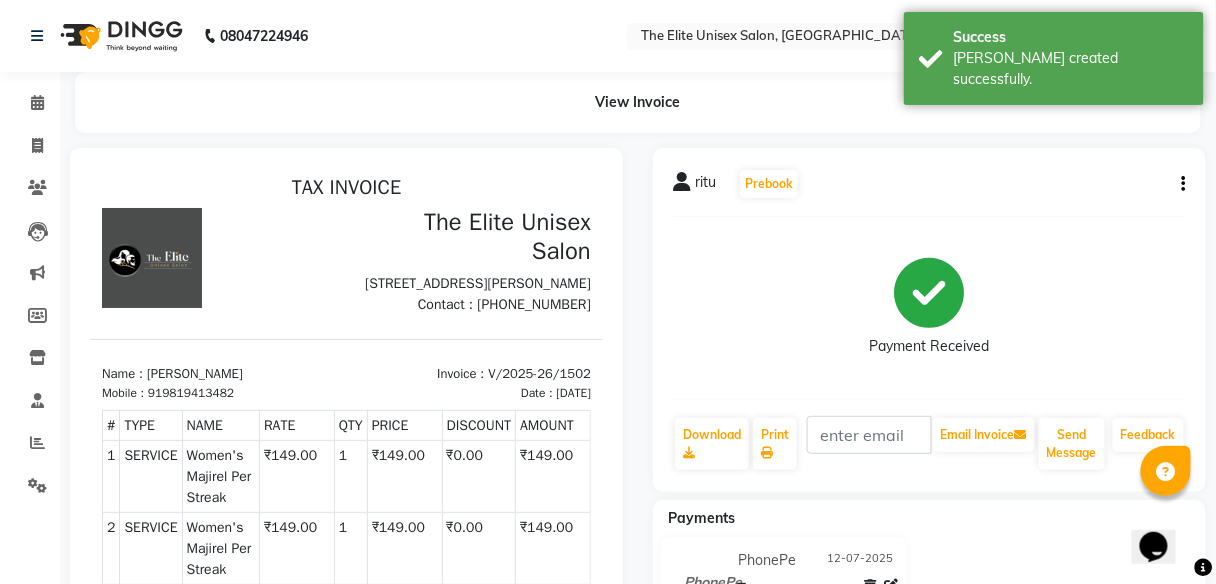 scroll, scrollTop: 0, scrollLeft: 0, axis: both 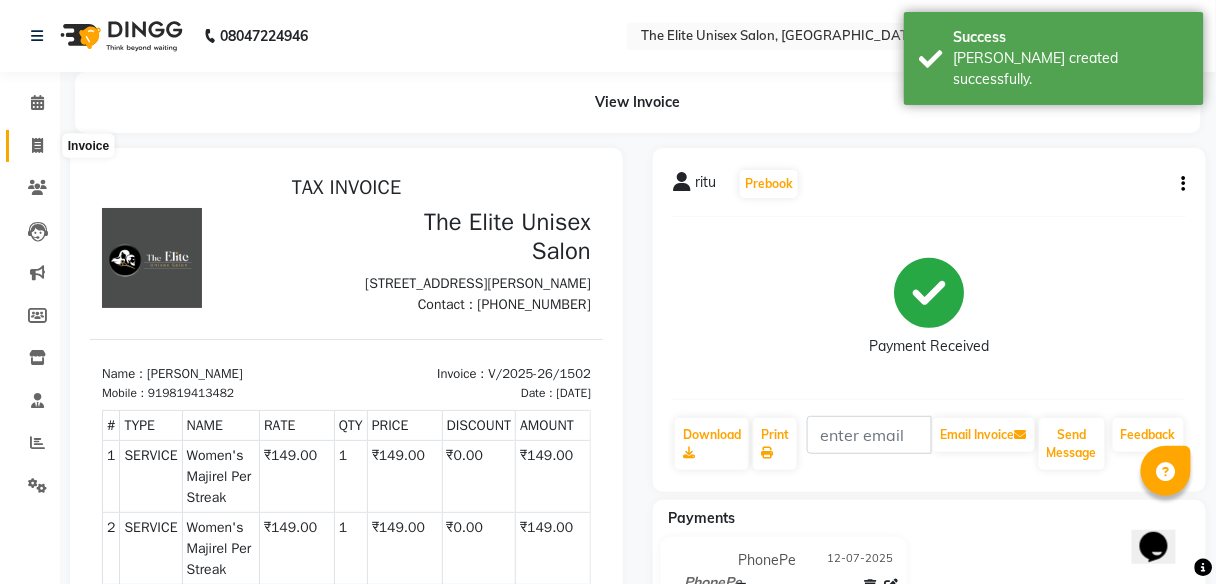 click 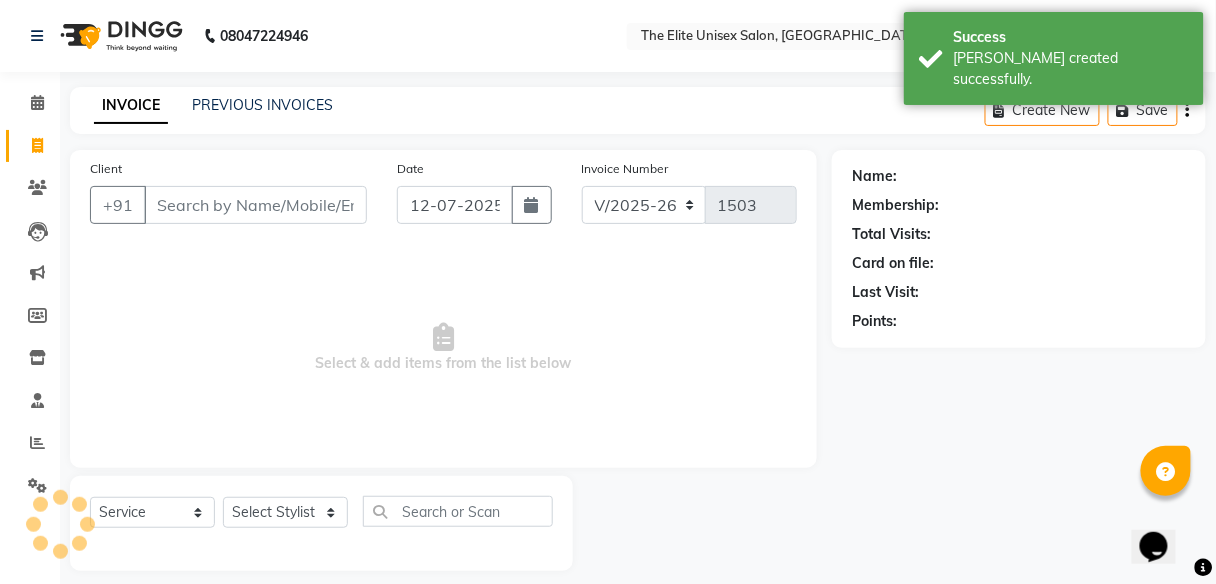 scroll, scrollTop: 16, scrollLeft: 0, axis: vertical 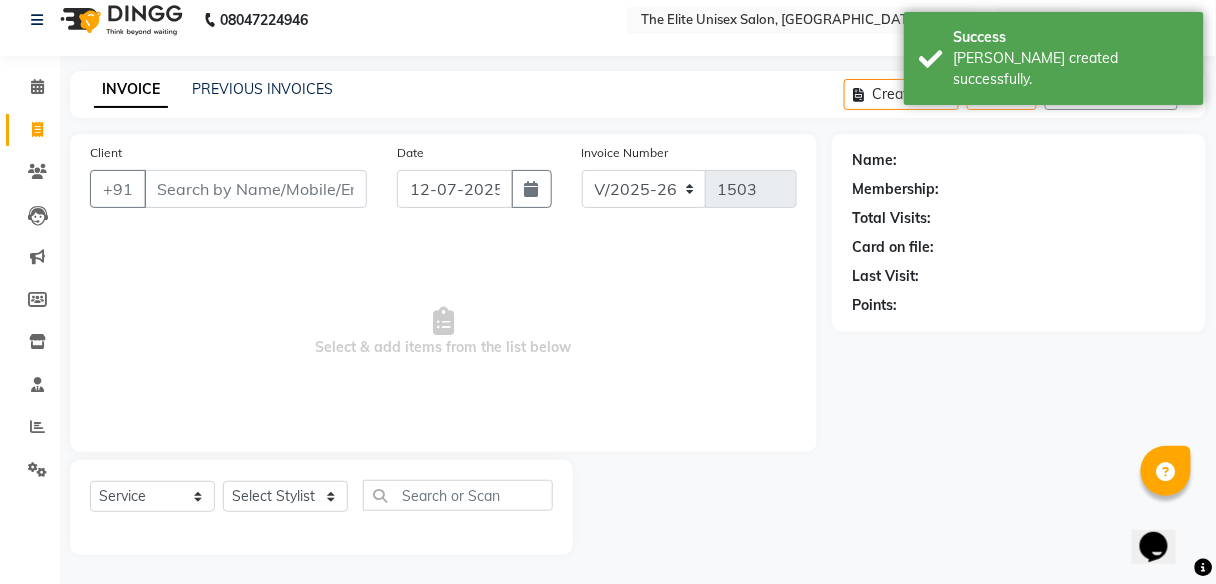 click on "Client" at bounding box center [255, 189] 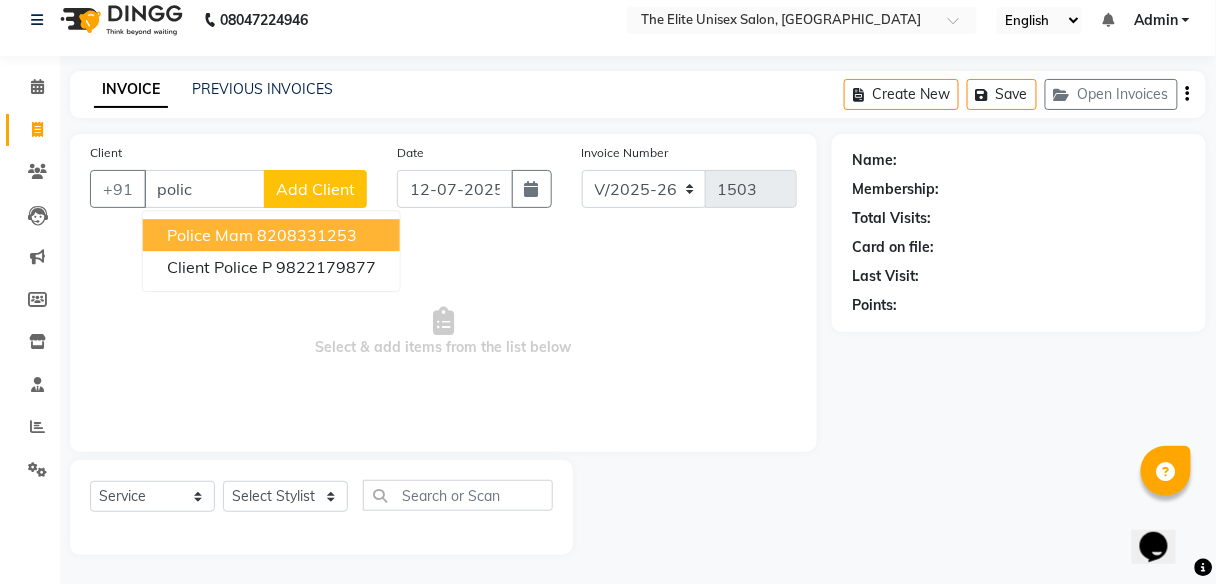 click on "8208331253" at bounding box center [307, 235] 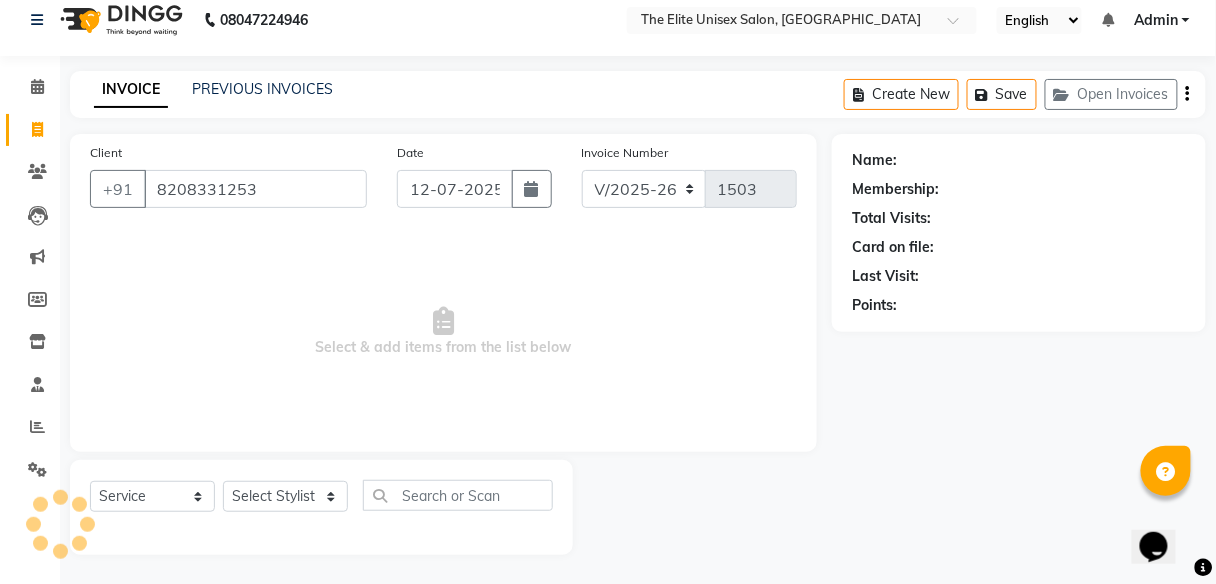 type on "8208331253" 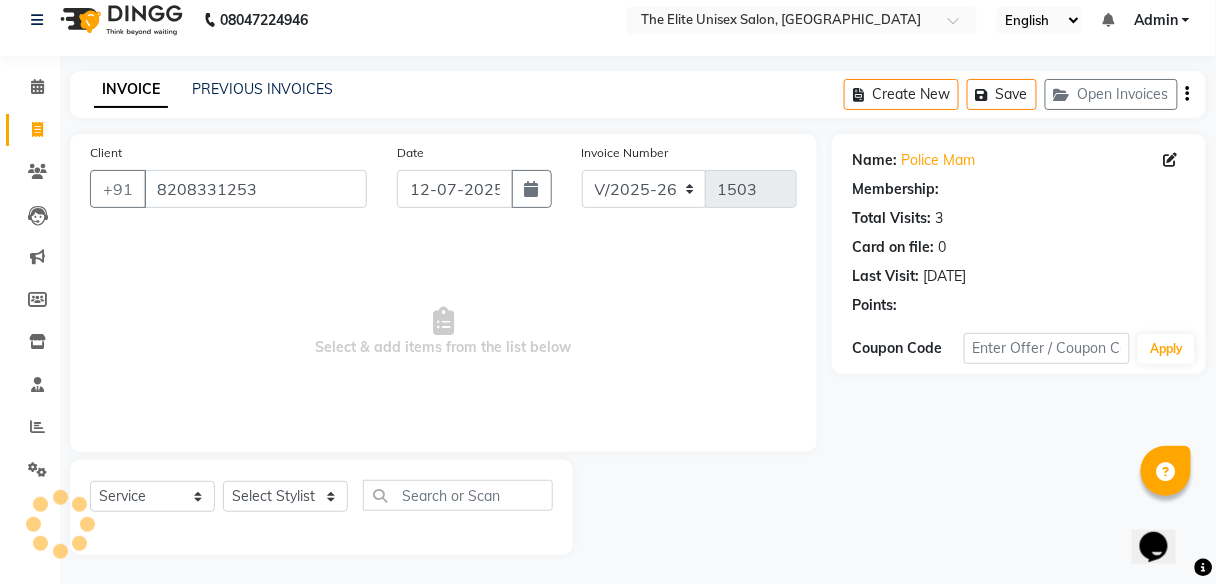 select on "1: Object" 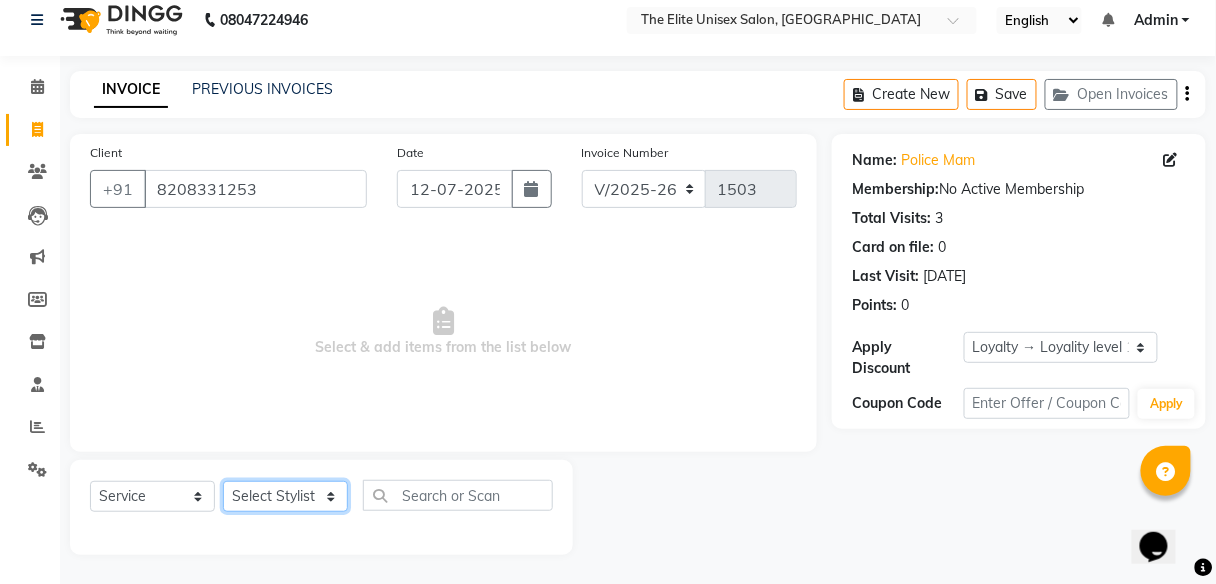 click on "Select Stylist [PERSON_NAME] [PERSON_NAME] Sunny" 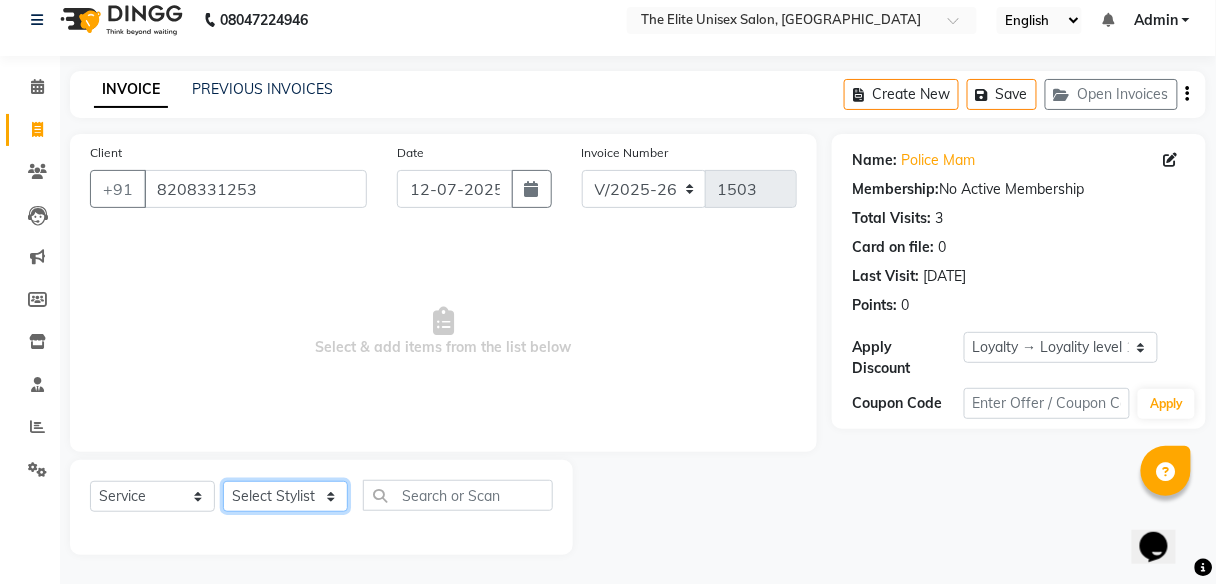 select on "59555" 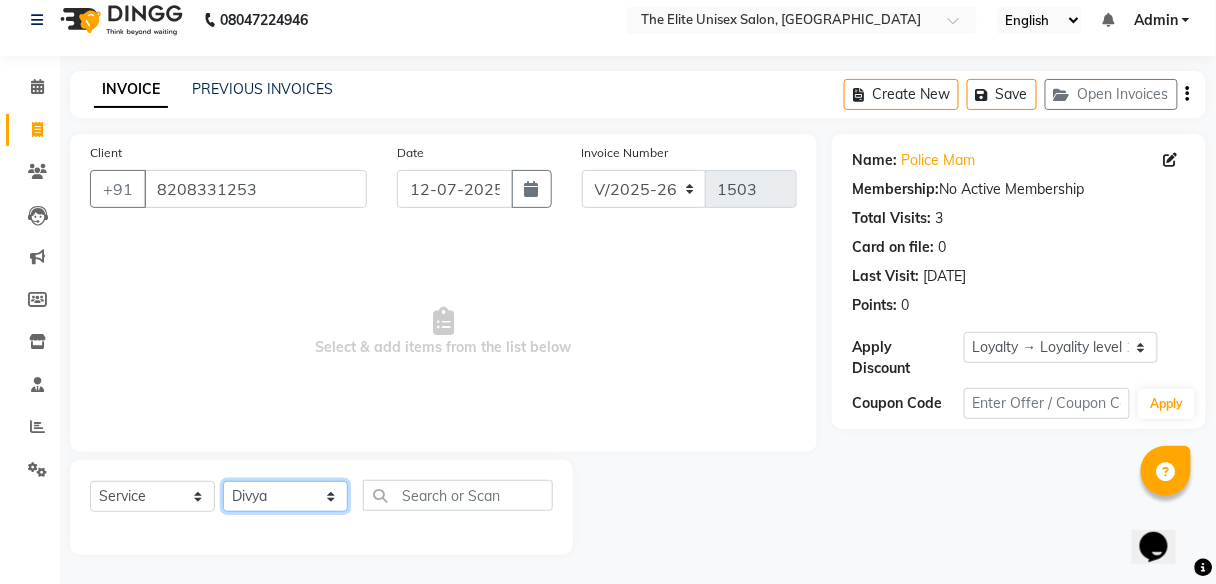 click on "Select Stylist [PERSON_NAME] [PERSON_NAME] Sunny" 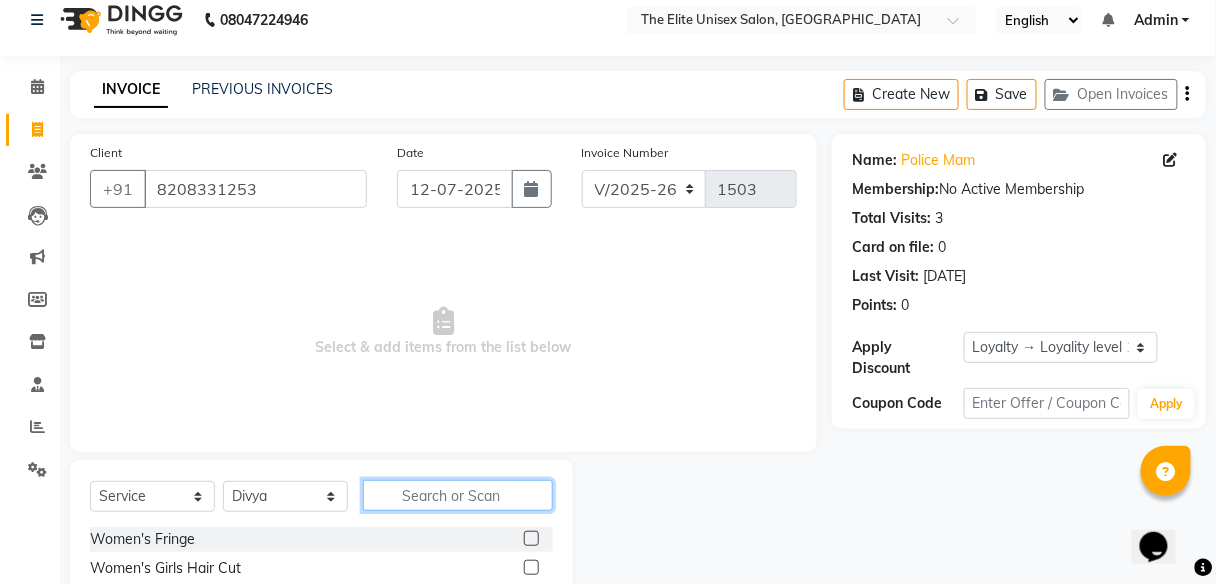click 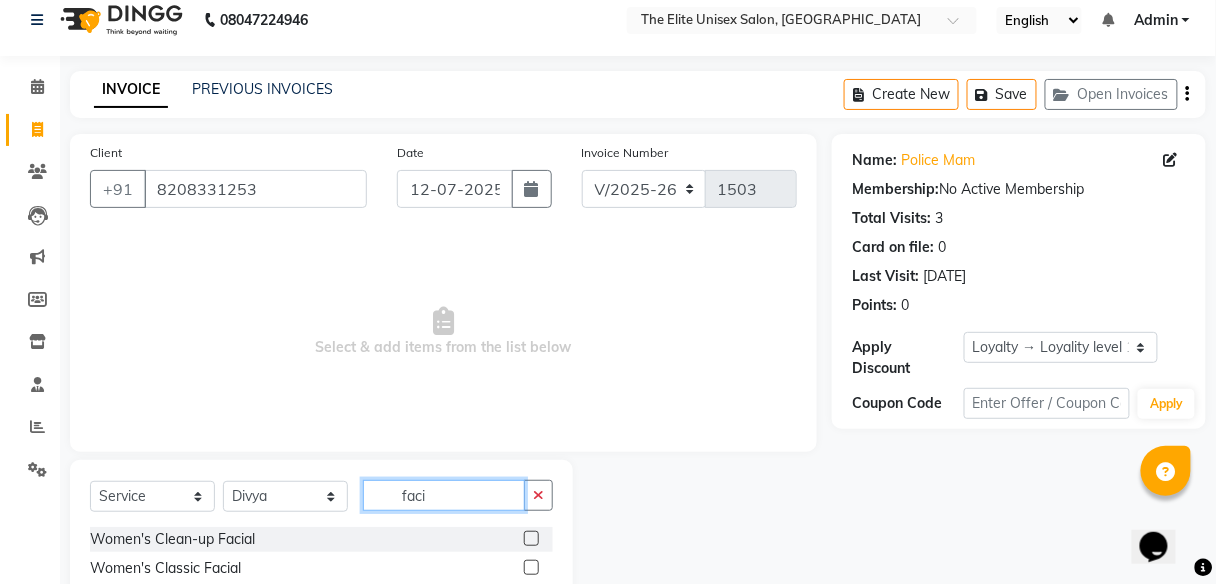 scroll, scrollTop: 216, scrollLeft: 0, axis: vertical 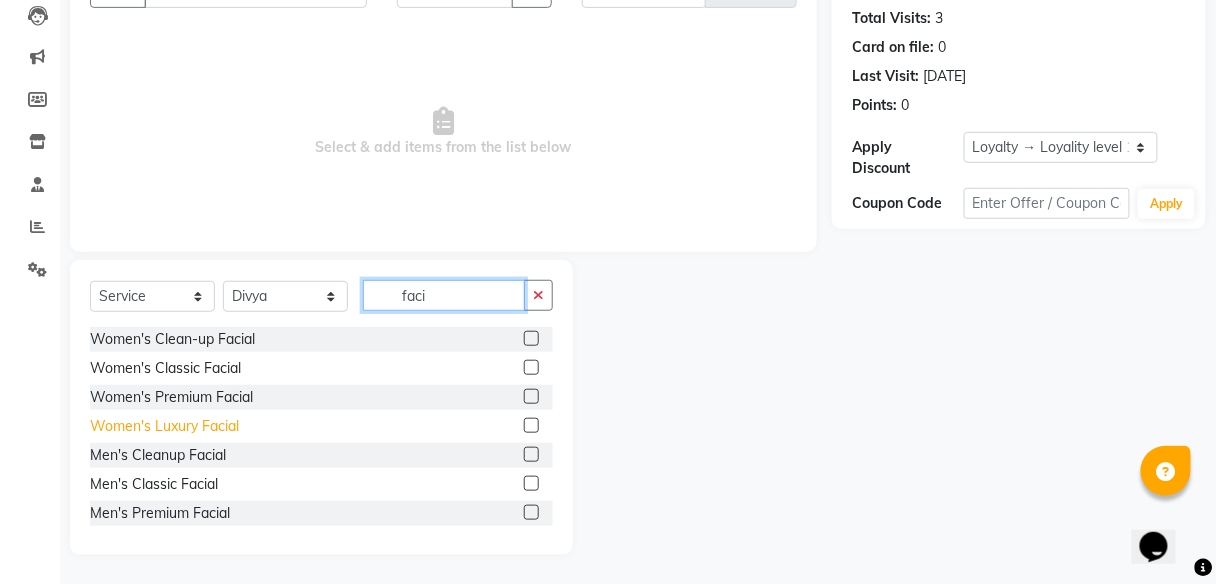 type on "faci" 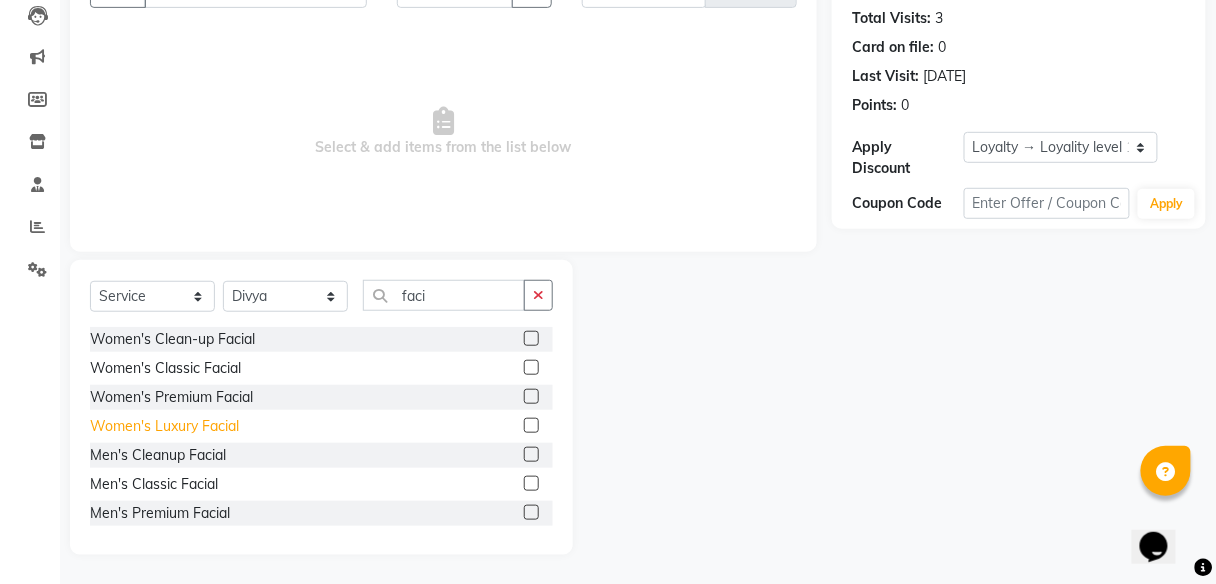 click on "Women's Luxury Facial" 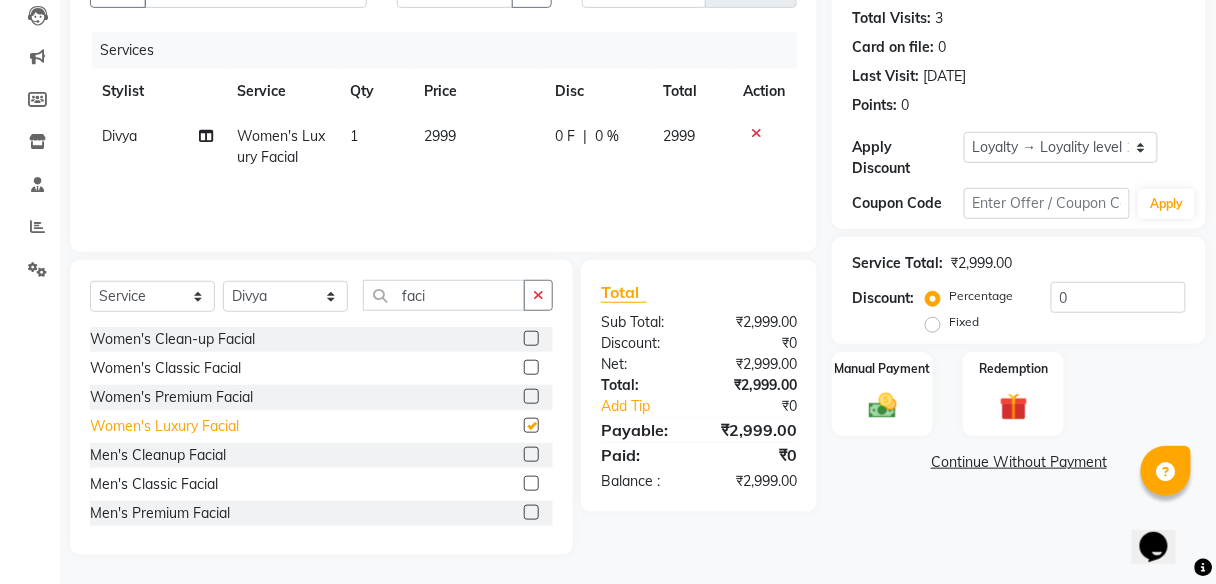 checkbox on "false" 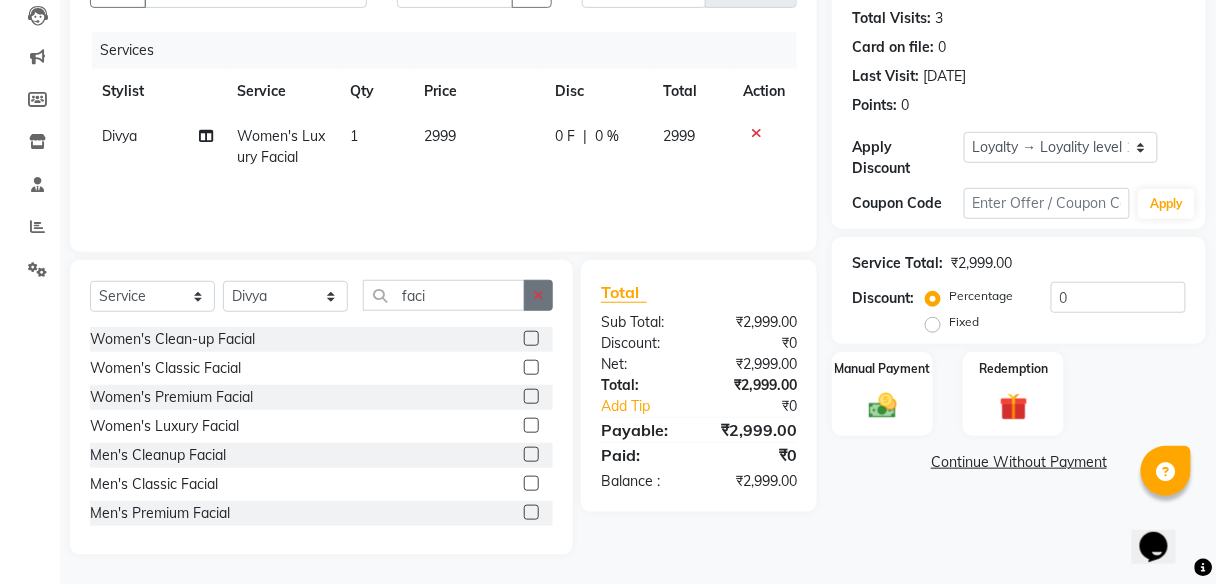 click 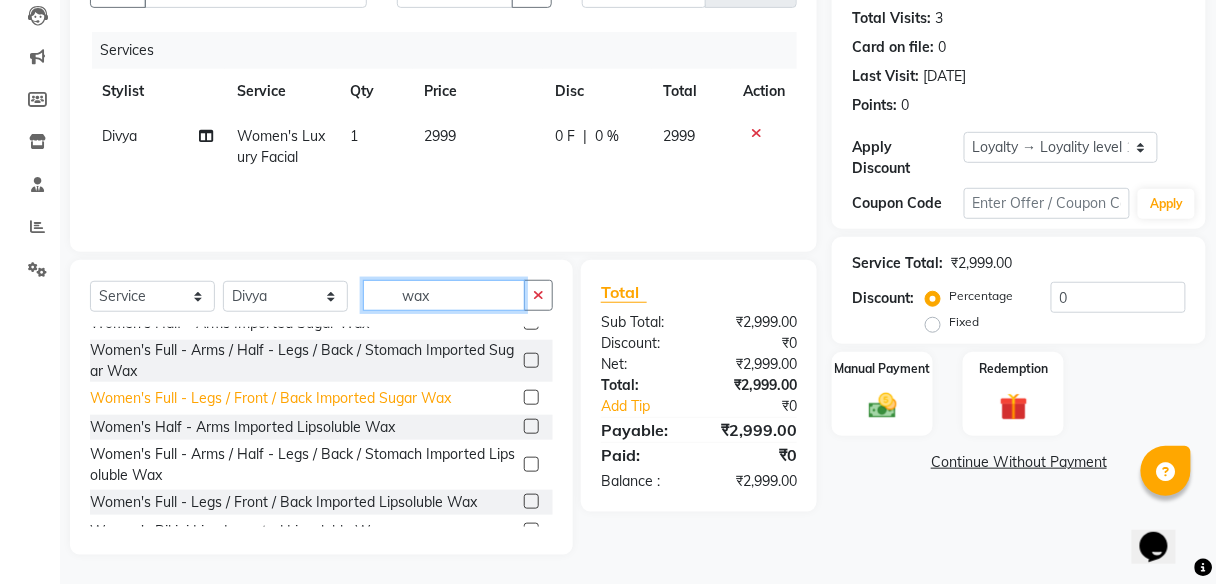 scroll, scrollTop: 162, scrollLeft: 0, axis: vertical 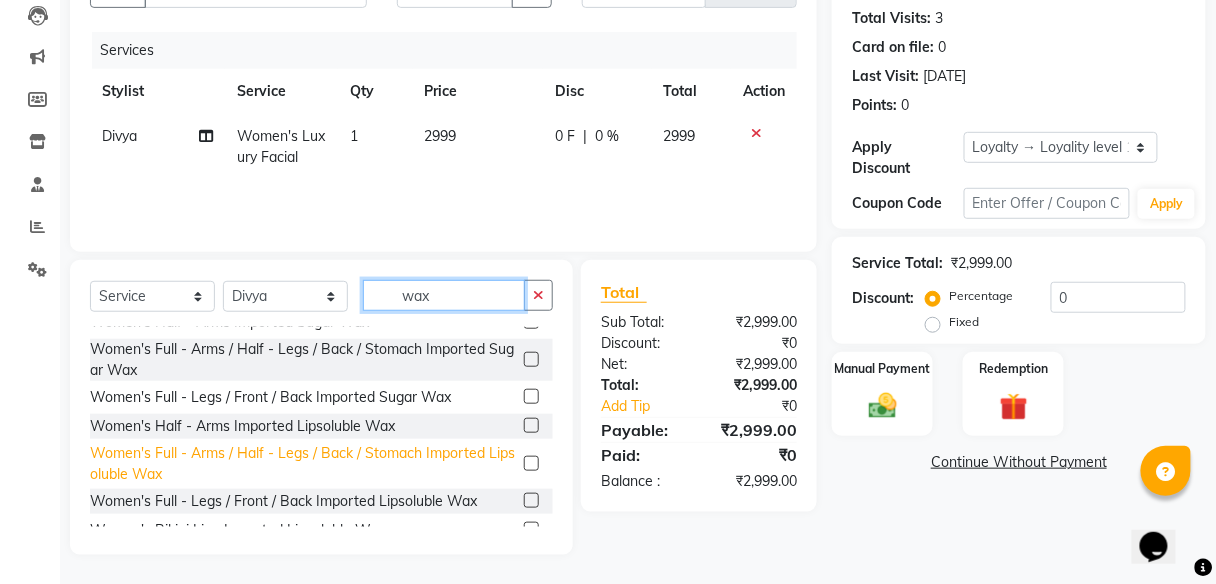 type on "wax" 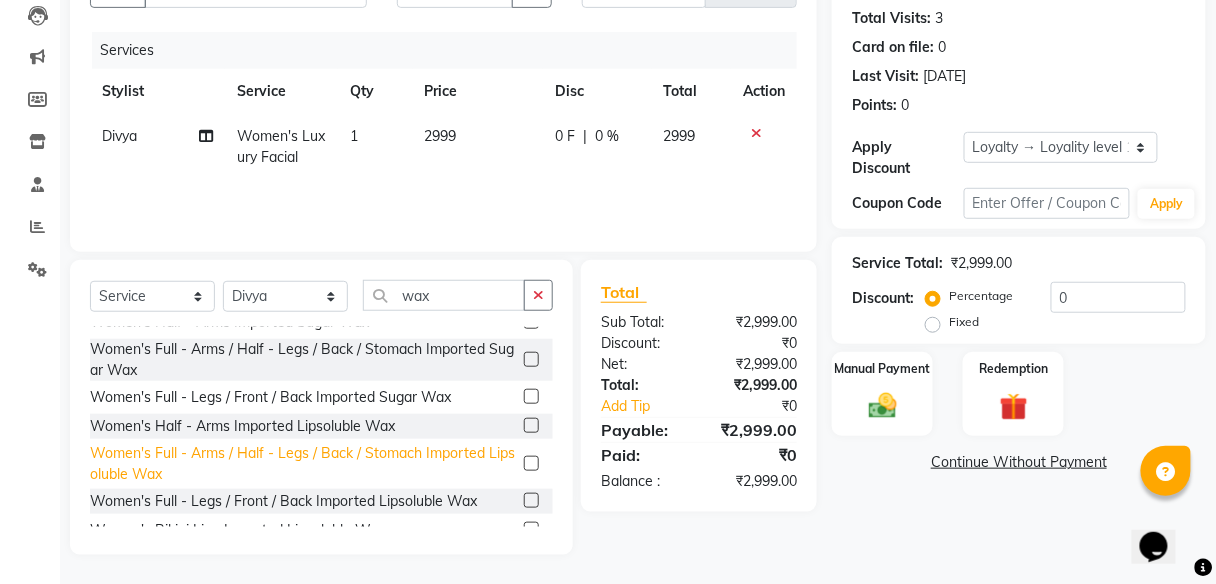 click on "Women's Full - Arms / Half - Legs / Back / Stomach Imported Lipsoluble Wax" 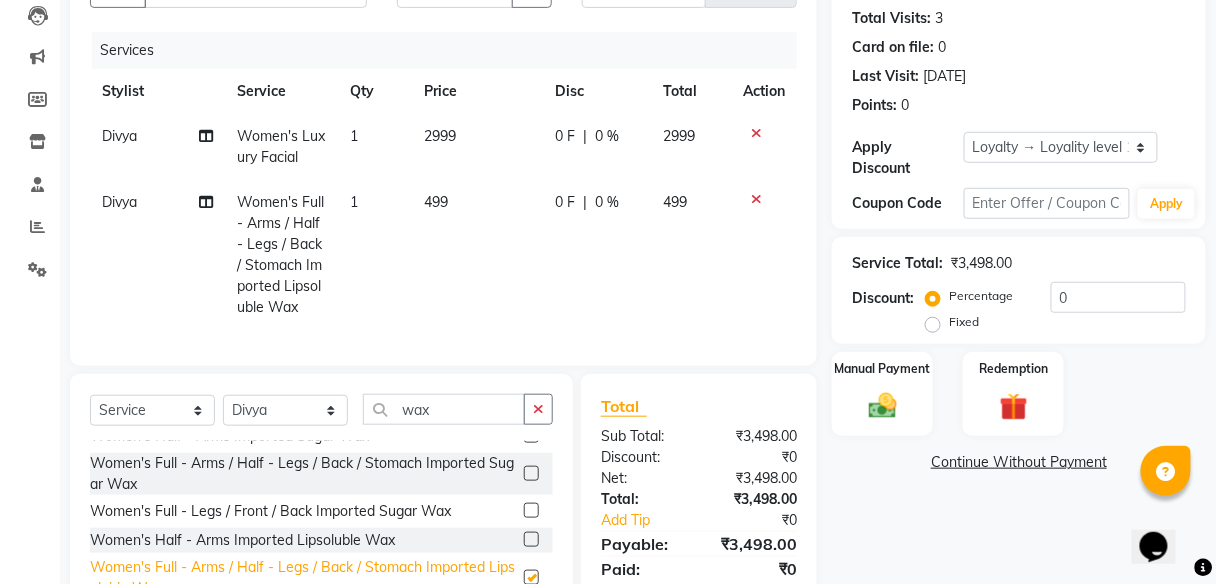 checkbox on "false" 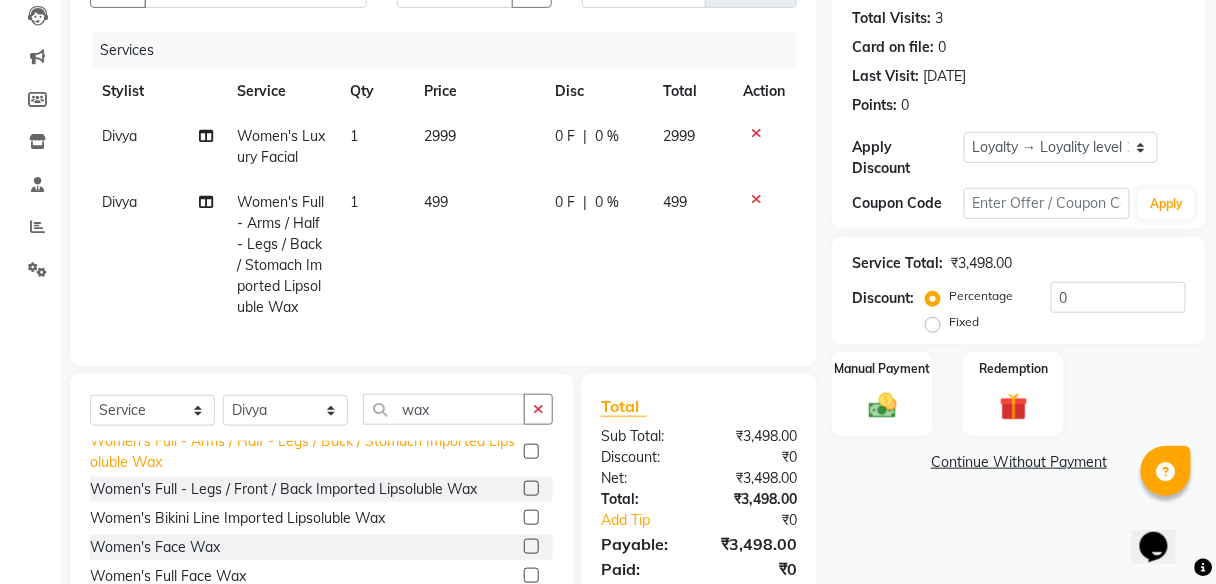 scroll, scrollTop: 290, scrollLeft: 0, axis: vertical 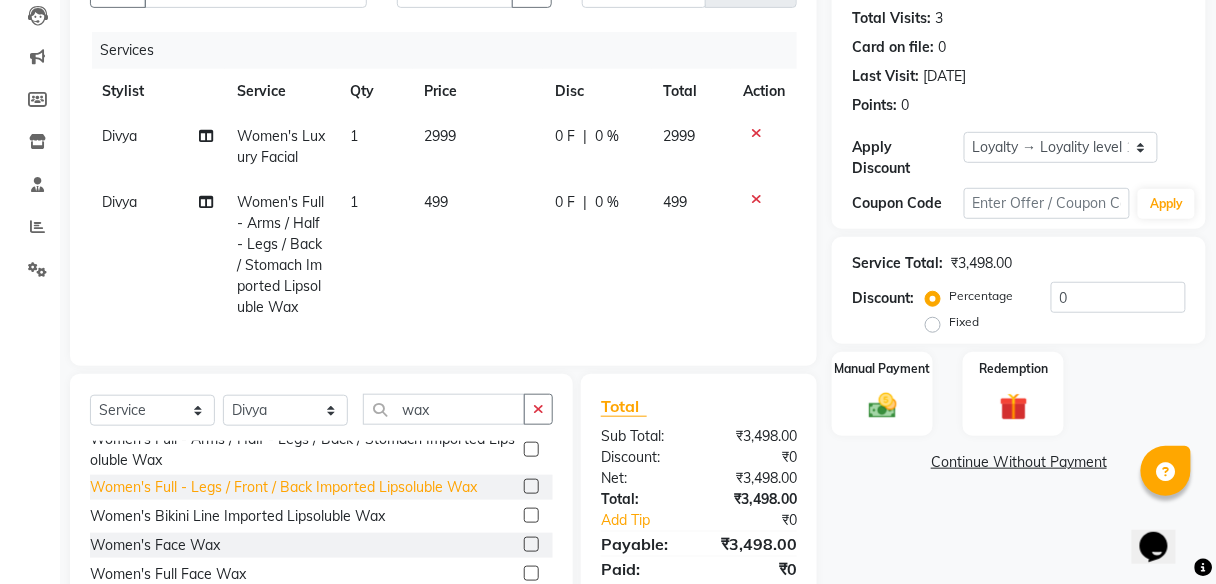 click on "Women's Full - Legs / Front / Back Imported Lipsoluble Wax" 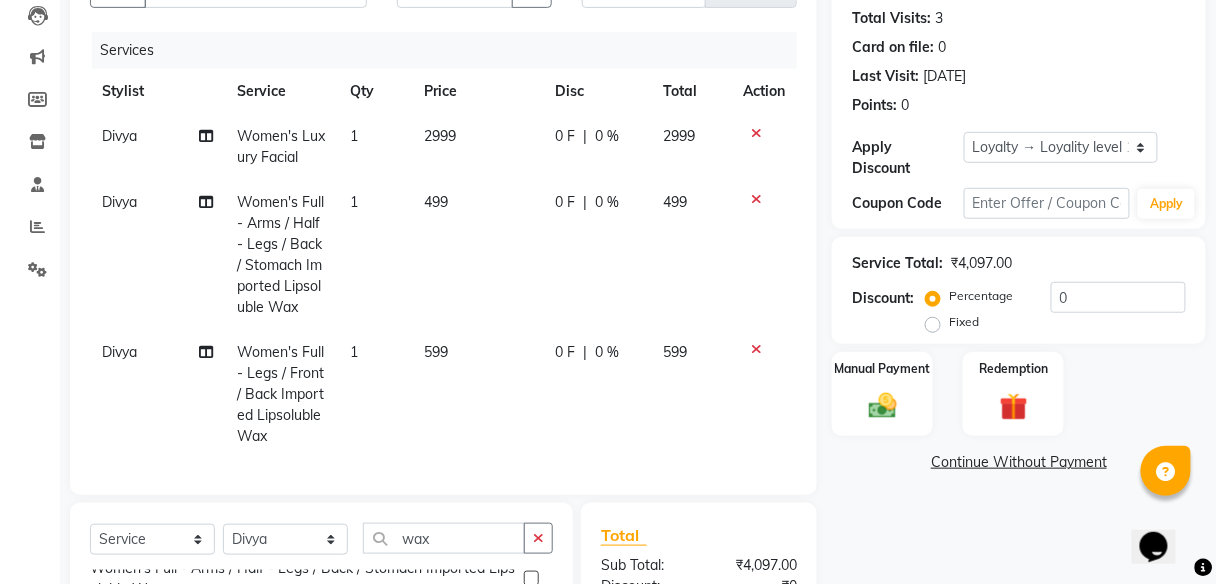 checkbox on "false" 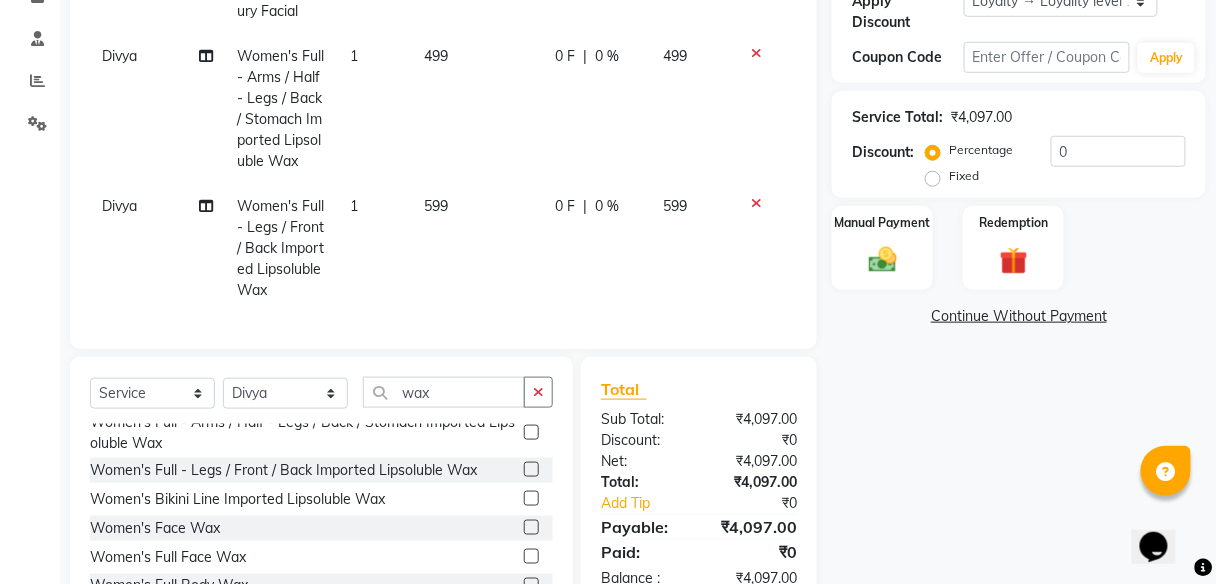 scroll, scrollTop: 349, scrollLeft: 0, axis: vertical 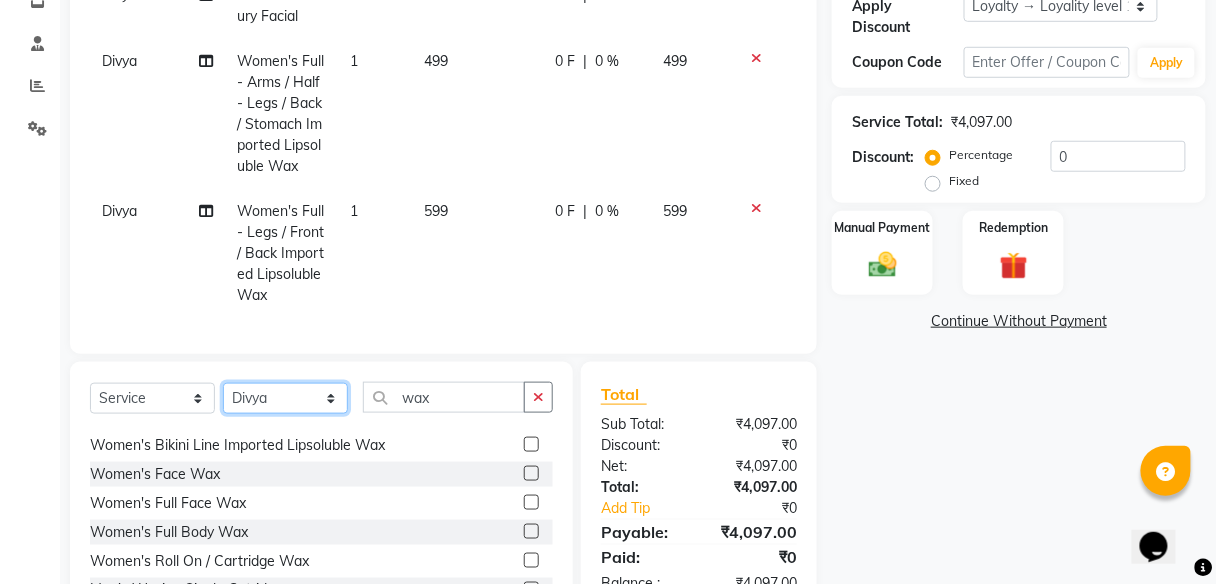 click on "Select Stylist [PERSON_NAME] [PERSON_NAME] Sunny" 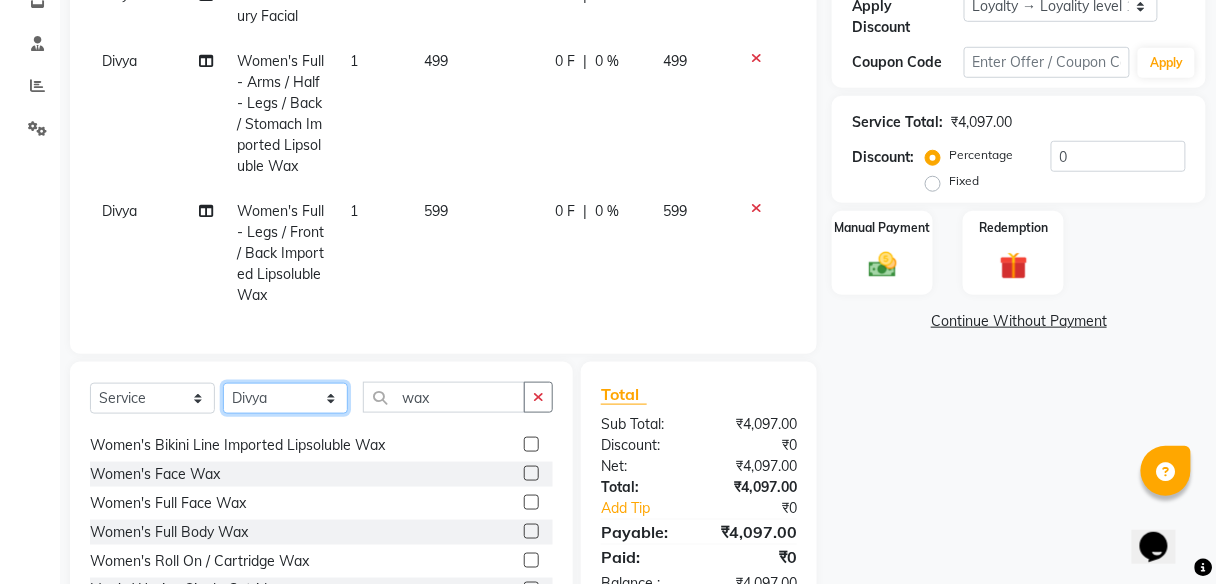 select on "59553" 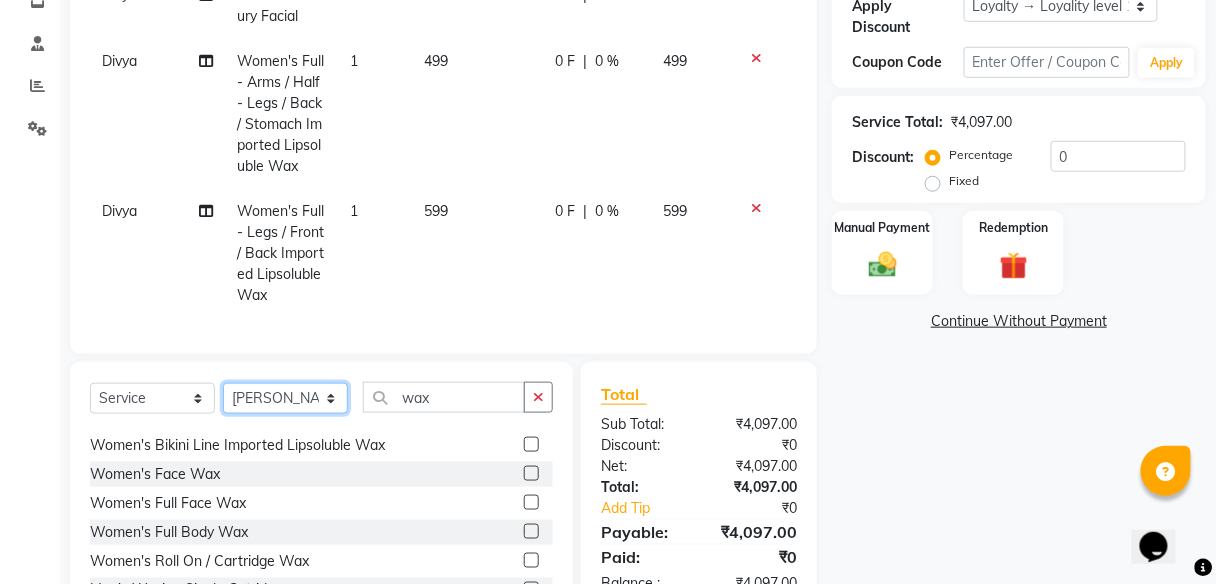 click on "Select Stylist [PERSON_NAME] [PERSON_NAME] Sunny" 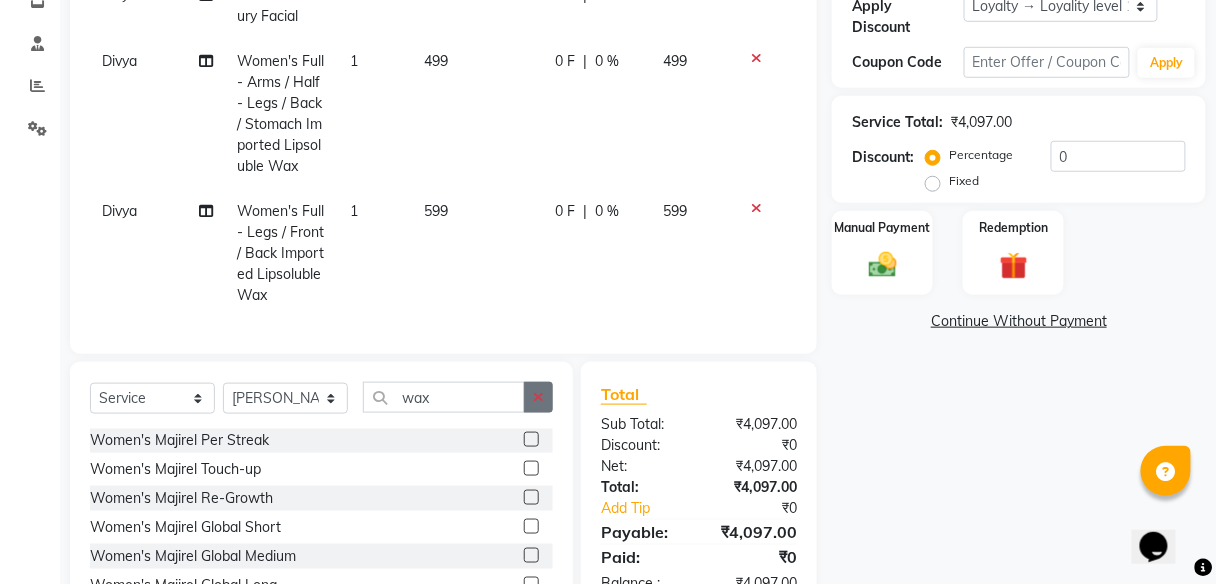 click 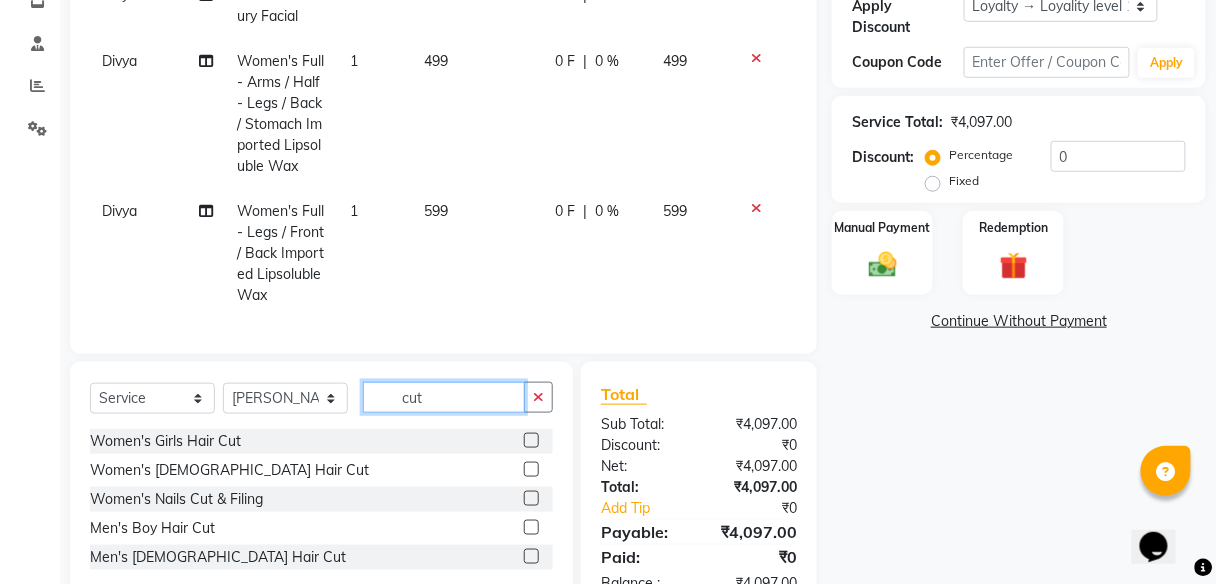 scroll, scrollTop: 0, scrollLeft: 0, axis: both 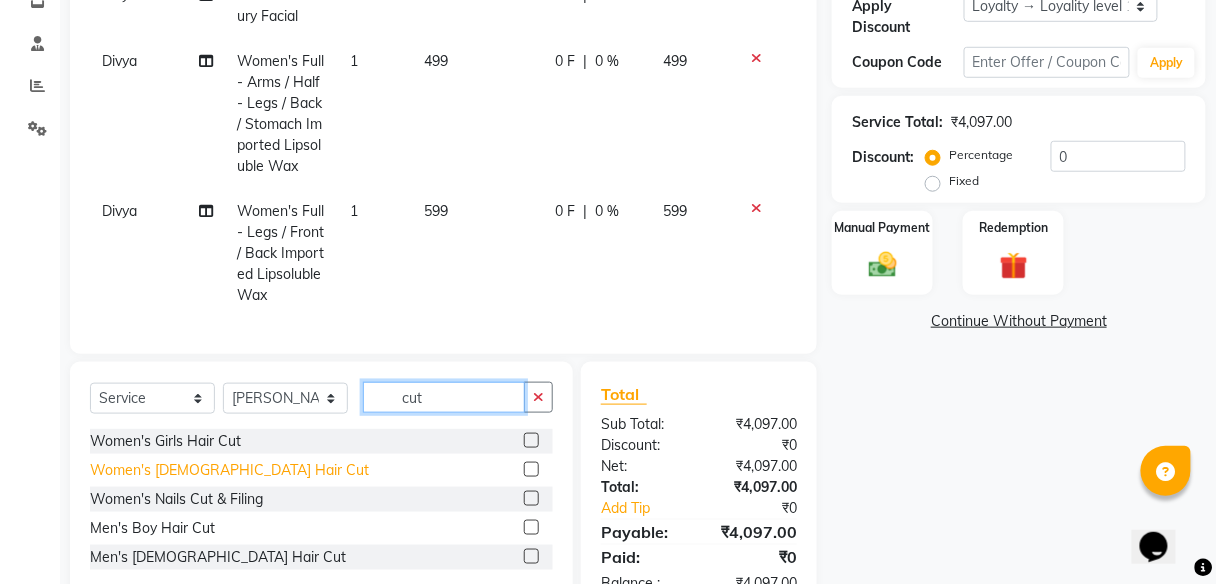 type on "cut" 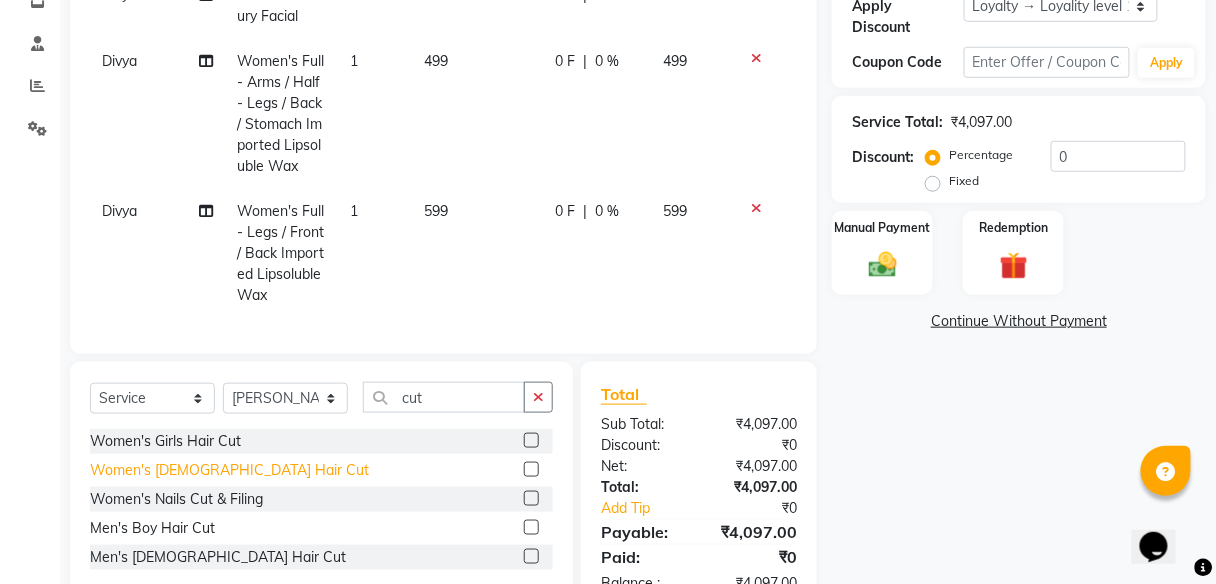 click on "Women's [DEMOGRAPHIC_DATA] Hair Cut" 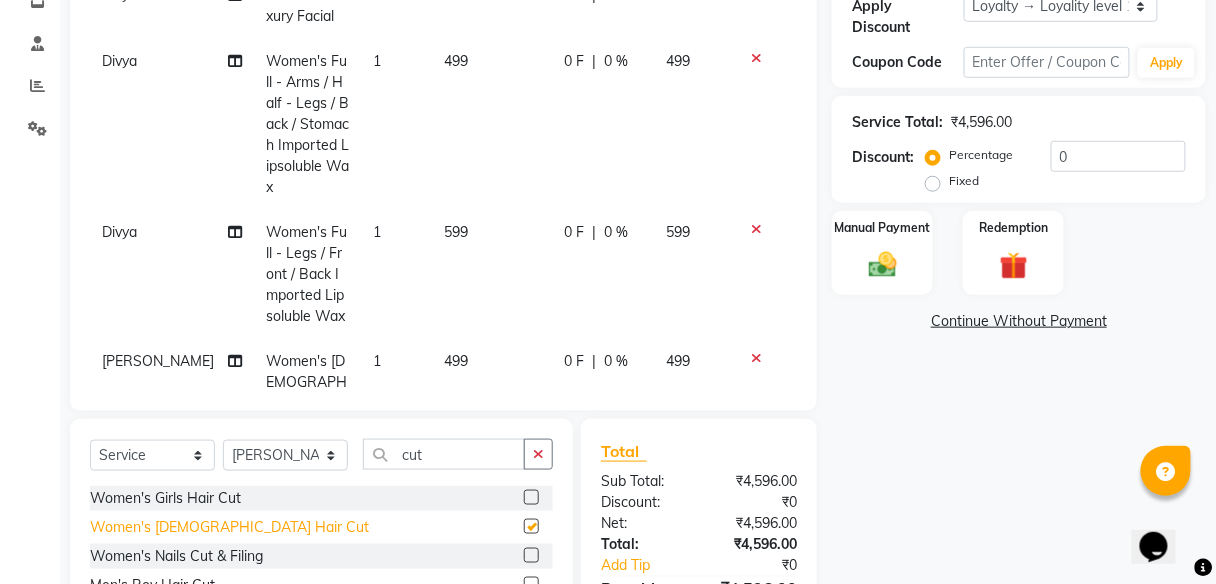 checkbox on "false" 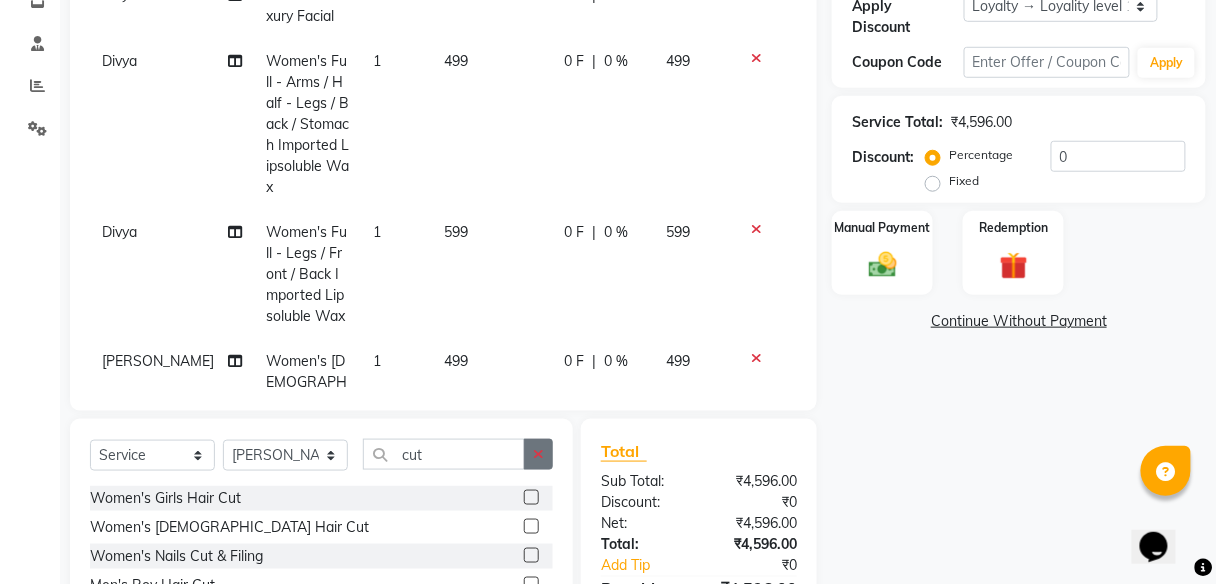 click 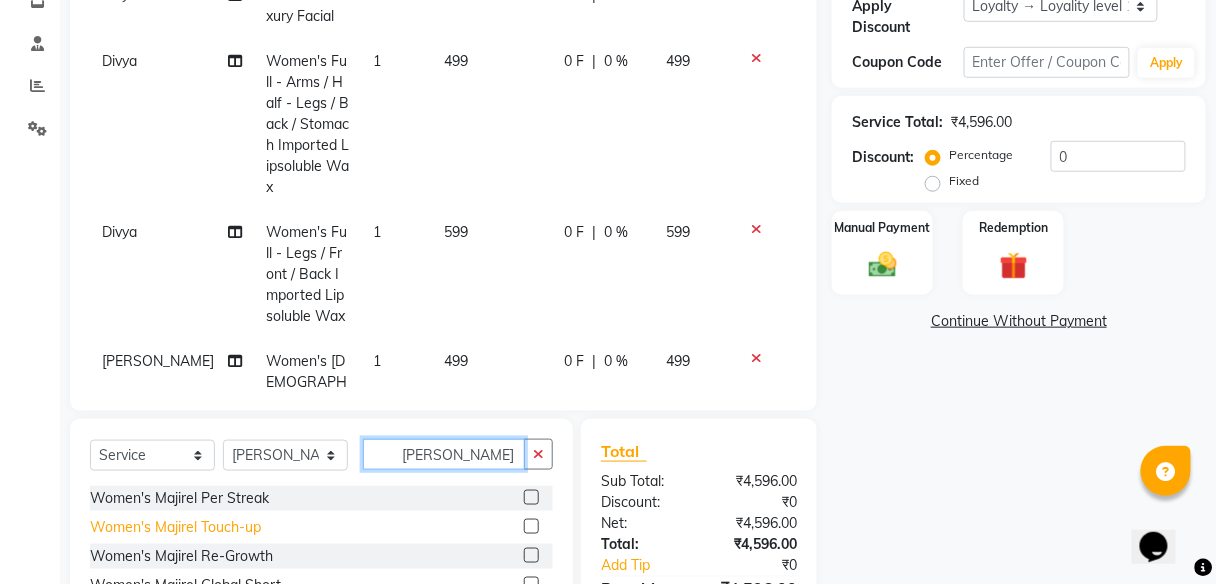 type on "[PERSON_NAME]" 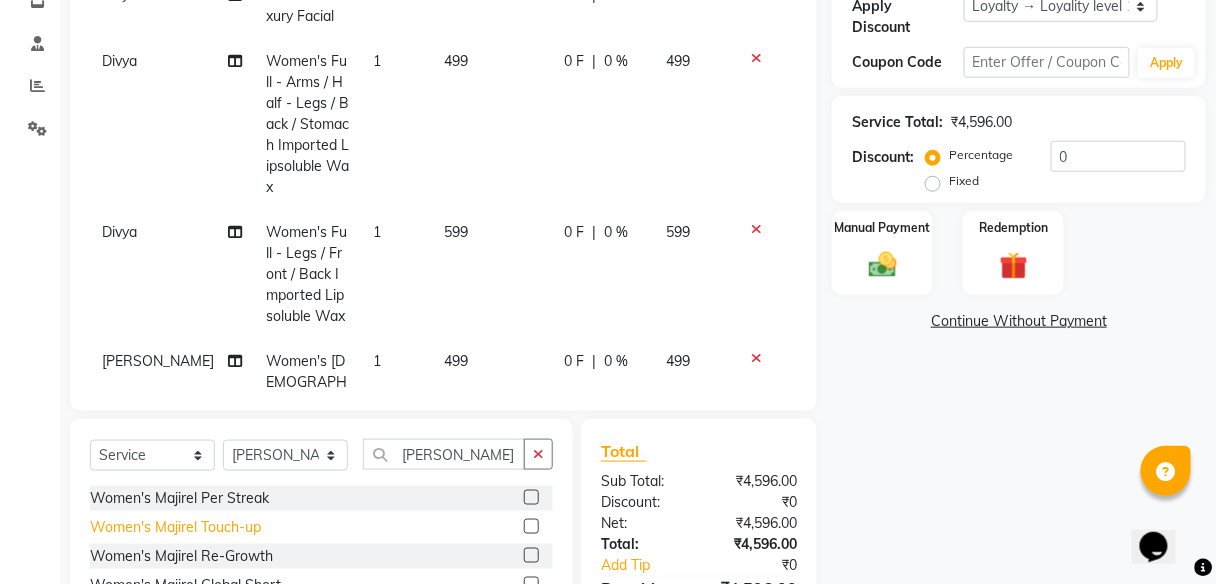 click on "Women's Majirel Touch-up" 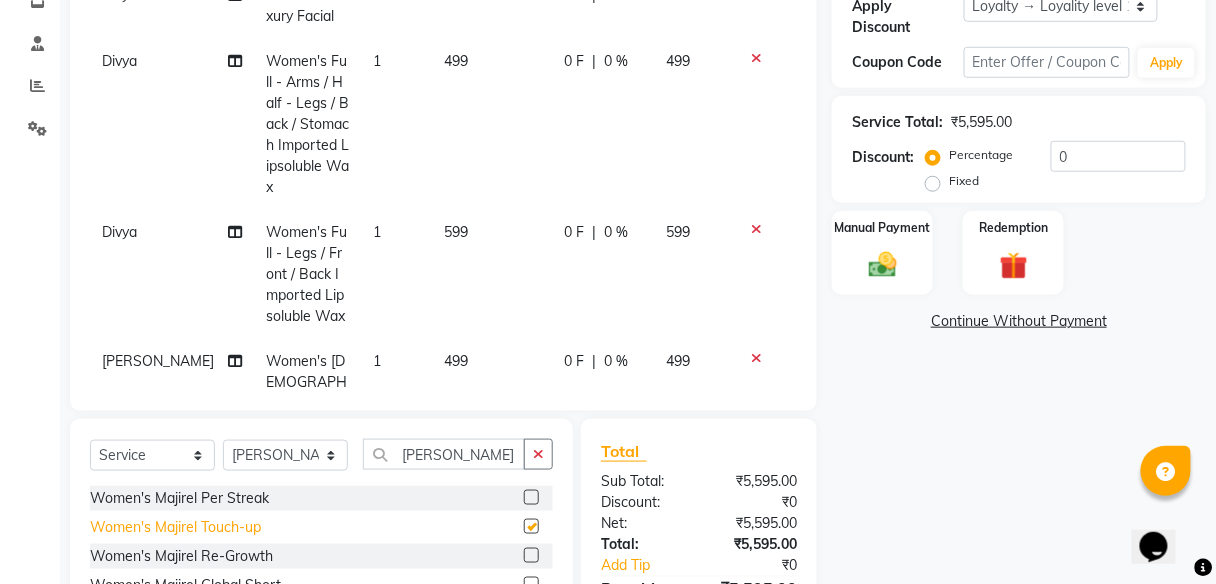 checkbox on "false" 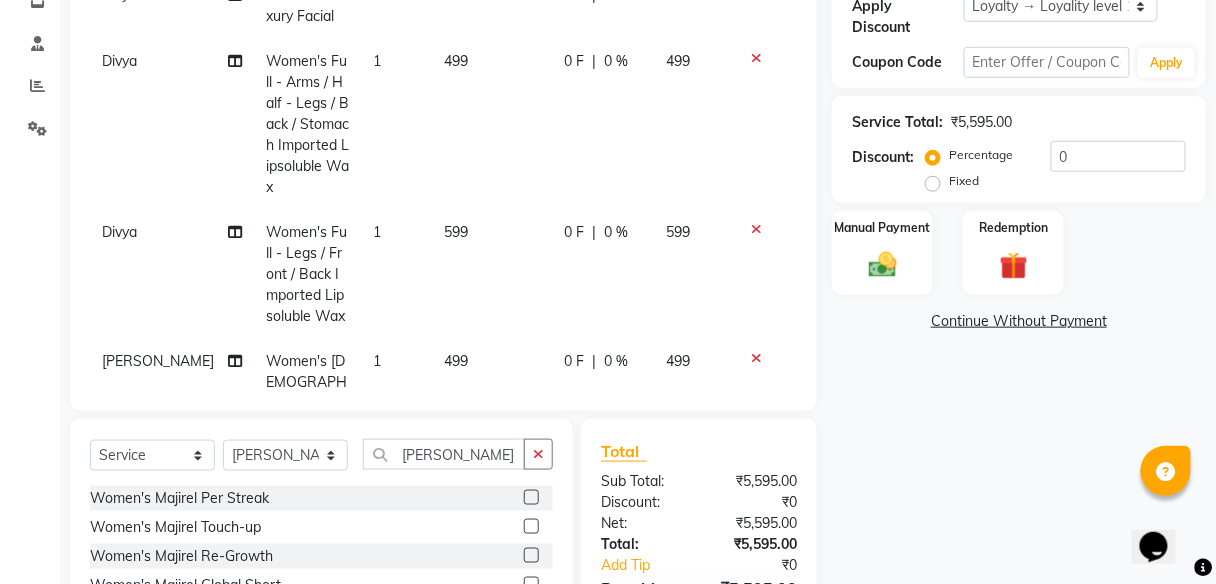 scroll, scrollTop: 128, scrollLeft: 0, axis: vertical 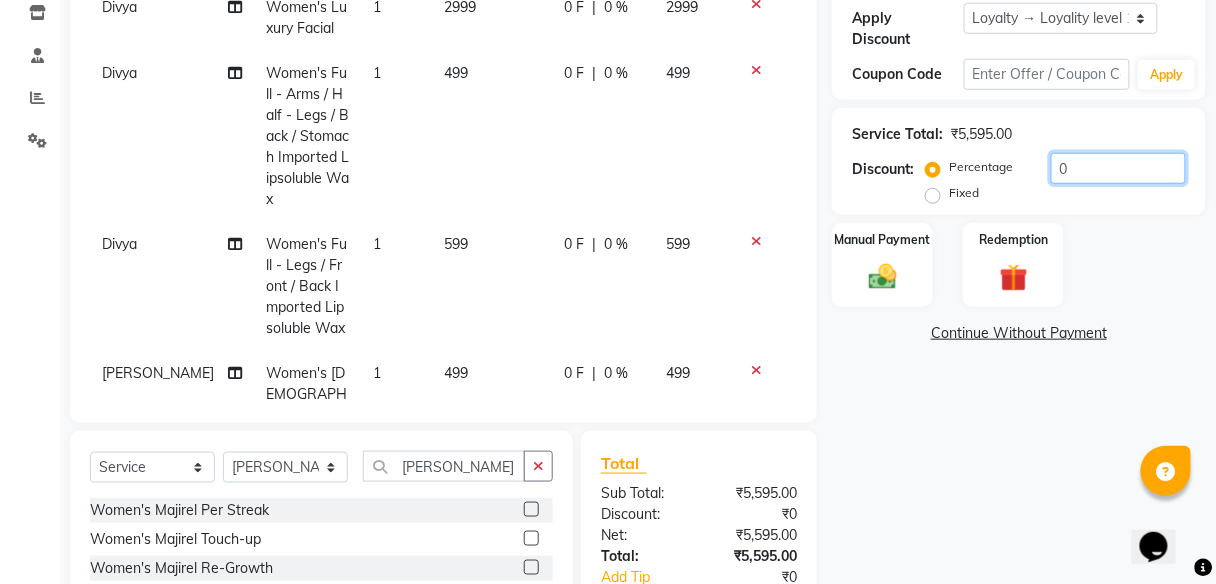 click on "0" 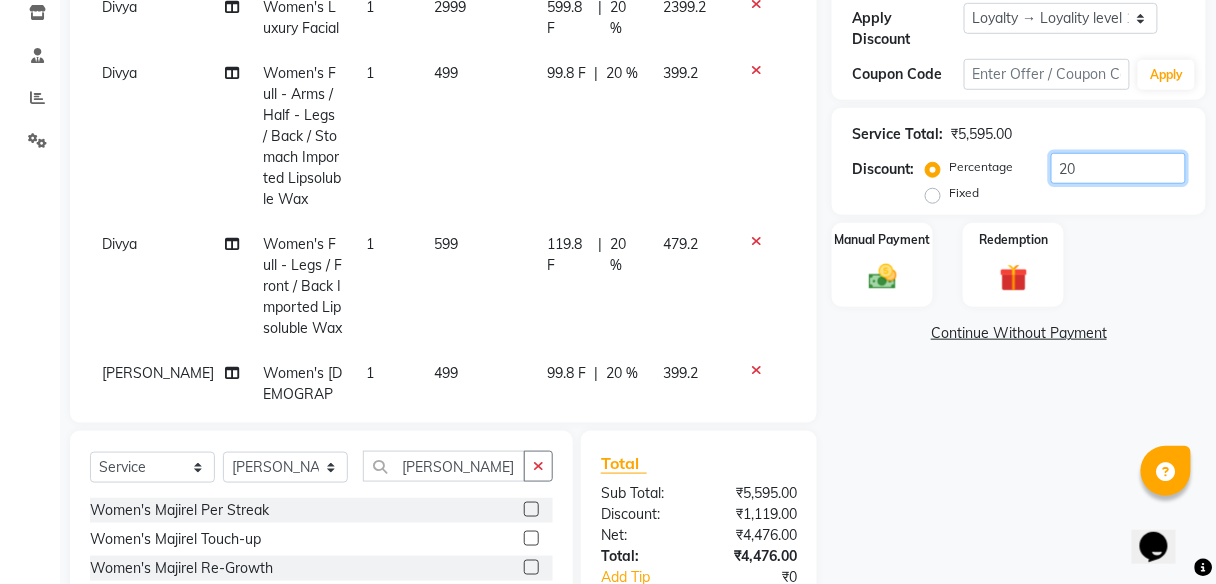 type on "2" 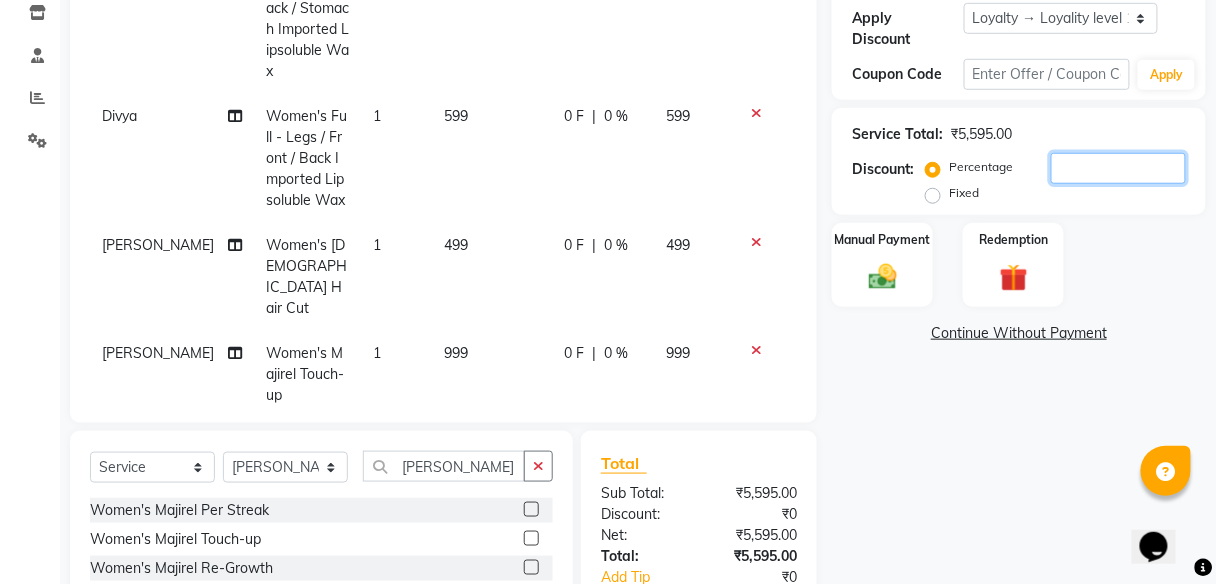 scroll, scrollTop: 0, scrollLeft: 0, axis: both 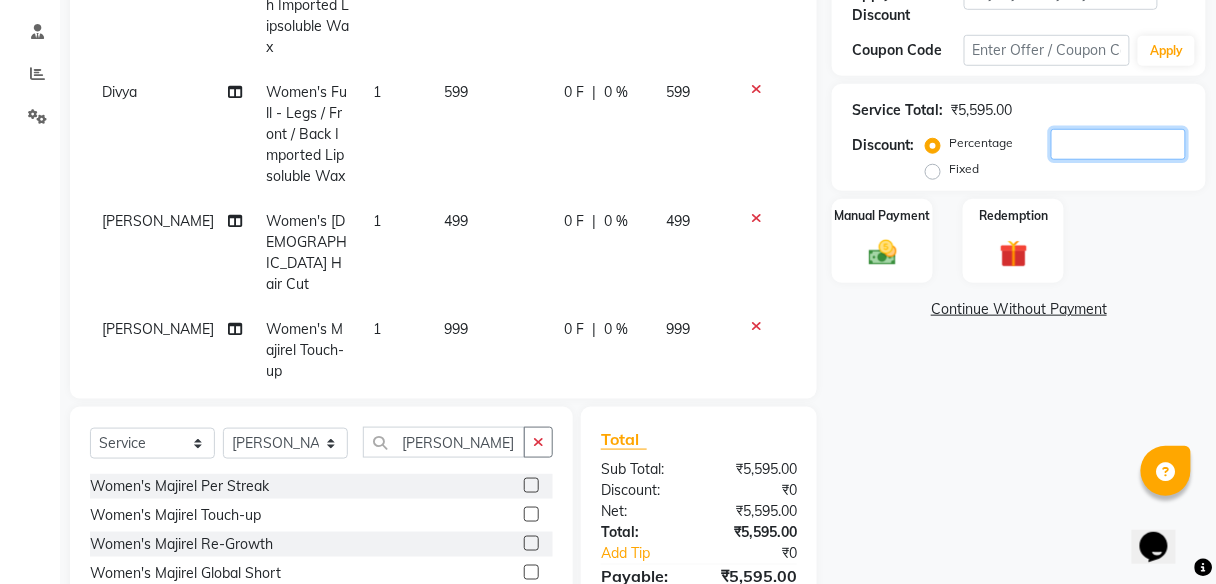 click 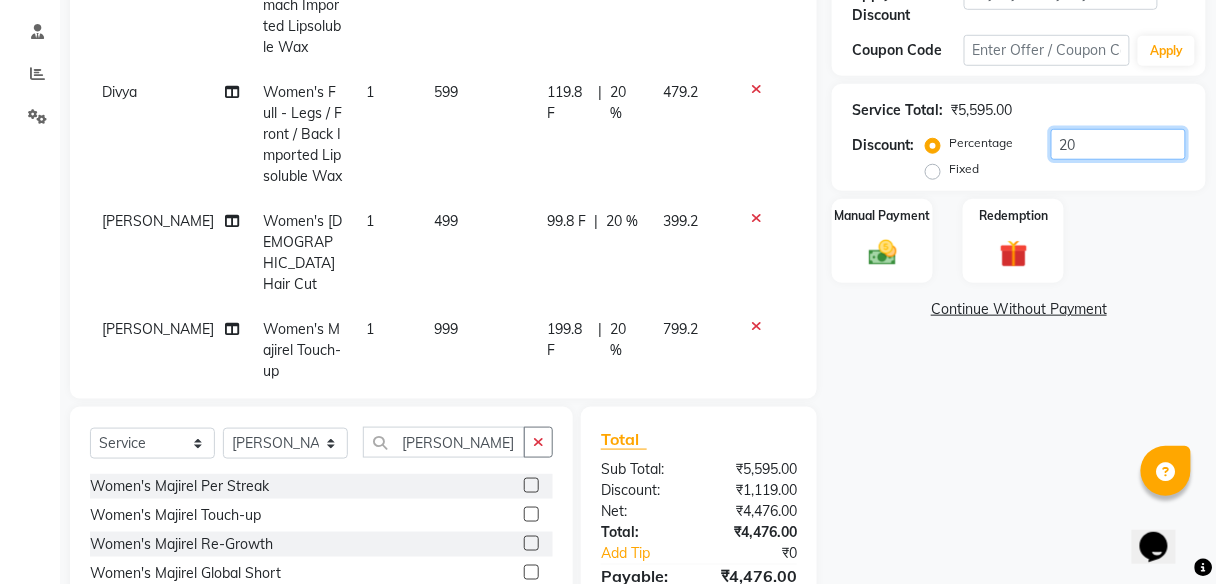 scroll, scrollTop: 149, scrollLeft: 0, axis: vertical 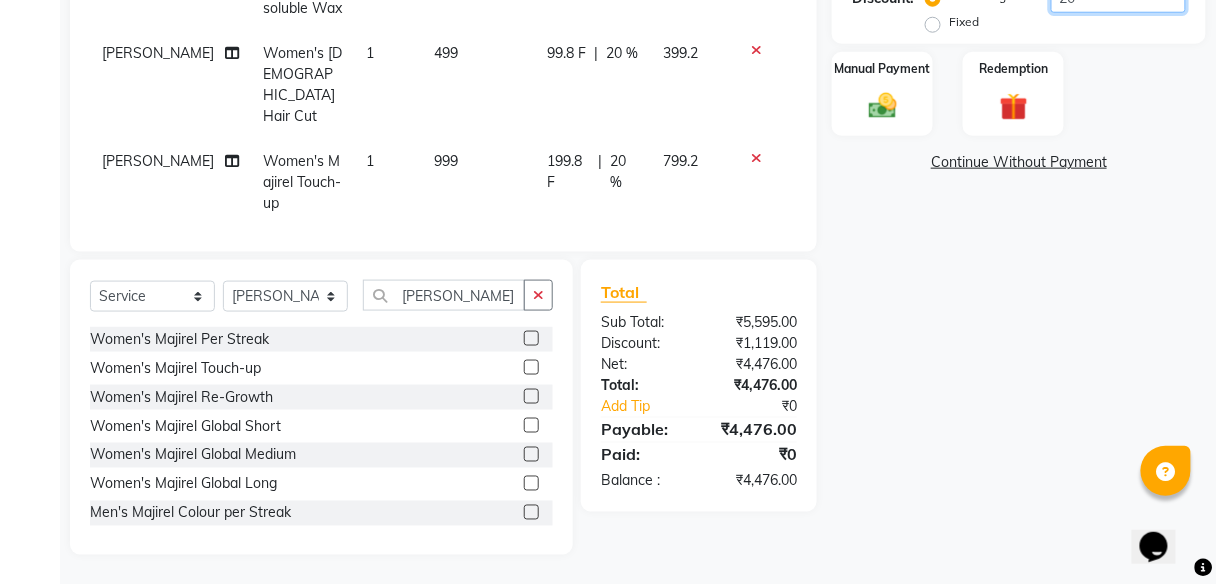 type on "20" 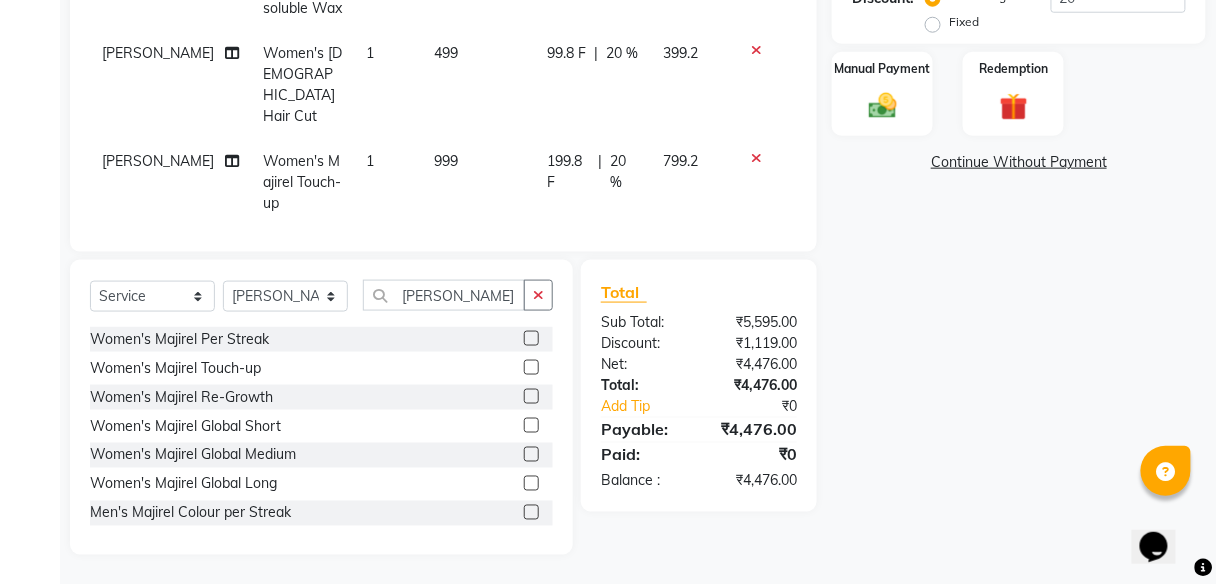 click on "20 %" 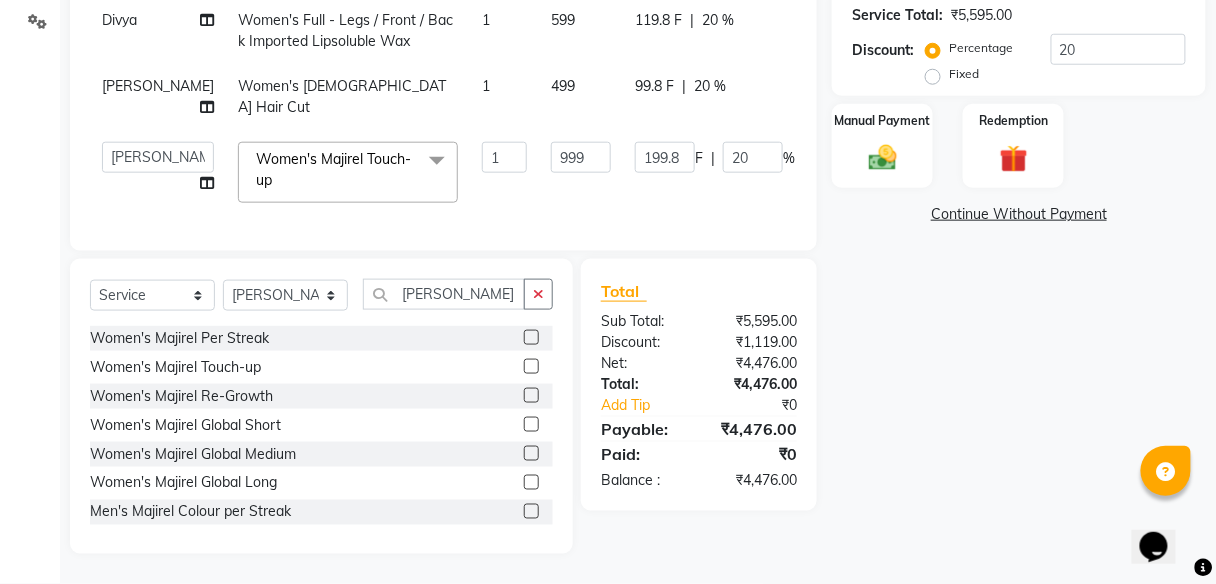 scroll, scrollTop: 496, scrollLeft: 0, axis: vertical 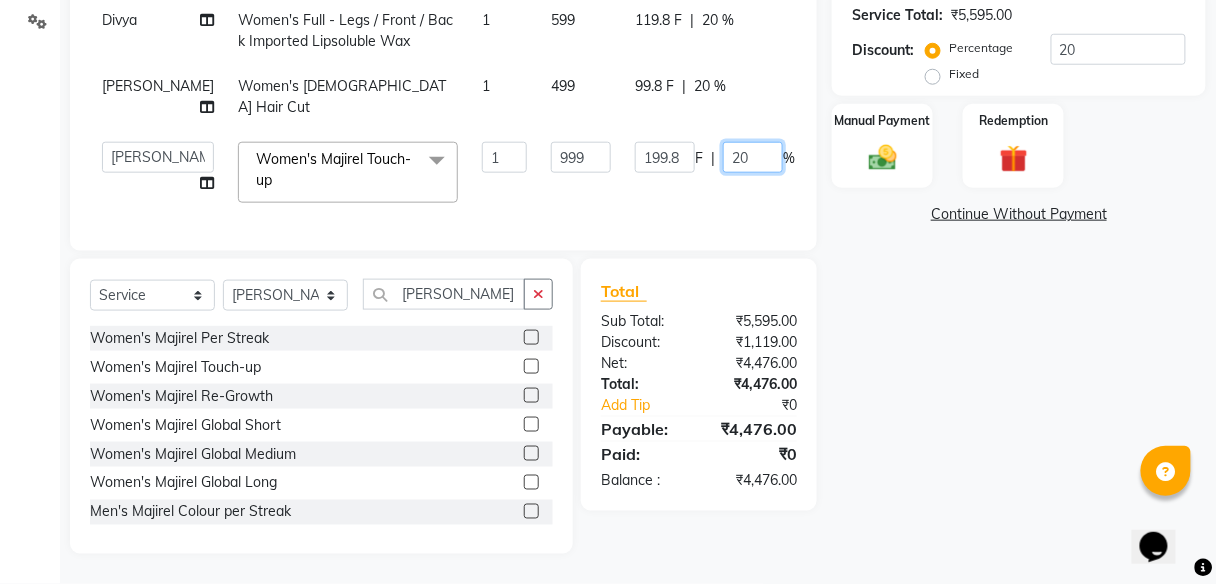 click on "20" 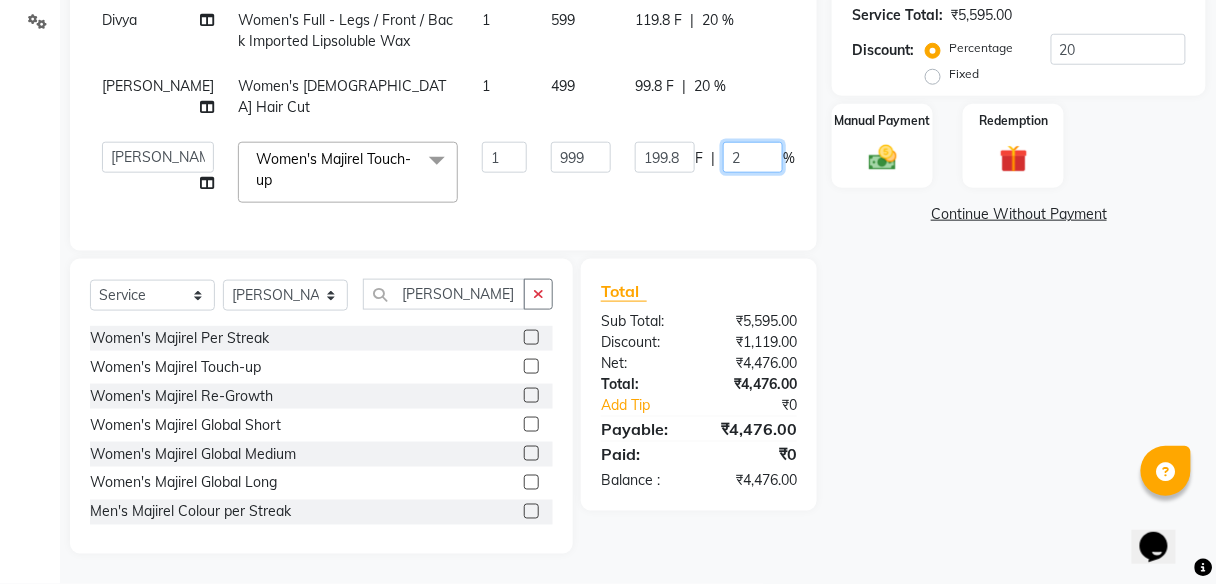 type 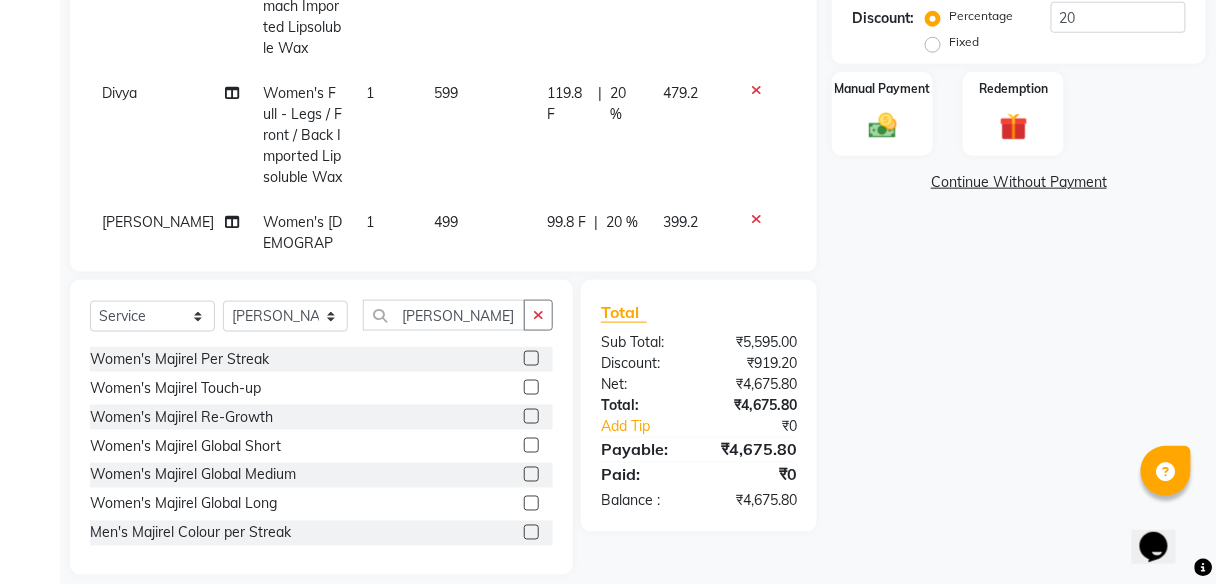 click on "Name: Police Mam Membership:  No Active Membership  Total Visits:  3 Card on file:  0 Last Visit:   [DATE] Points:   0  Apply Discount Select  Loyalty → Loyality level 1  Coupon Code Apply Service Total:  ₹5,595.00  Discount:  Percentage   Fixed  20 Manual Payment Redemption  Continue Without Payment" 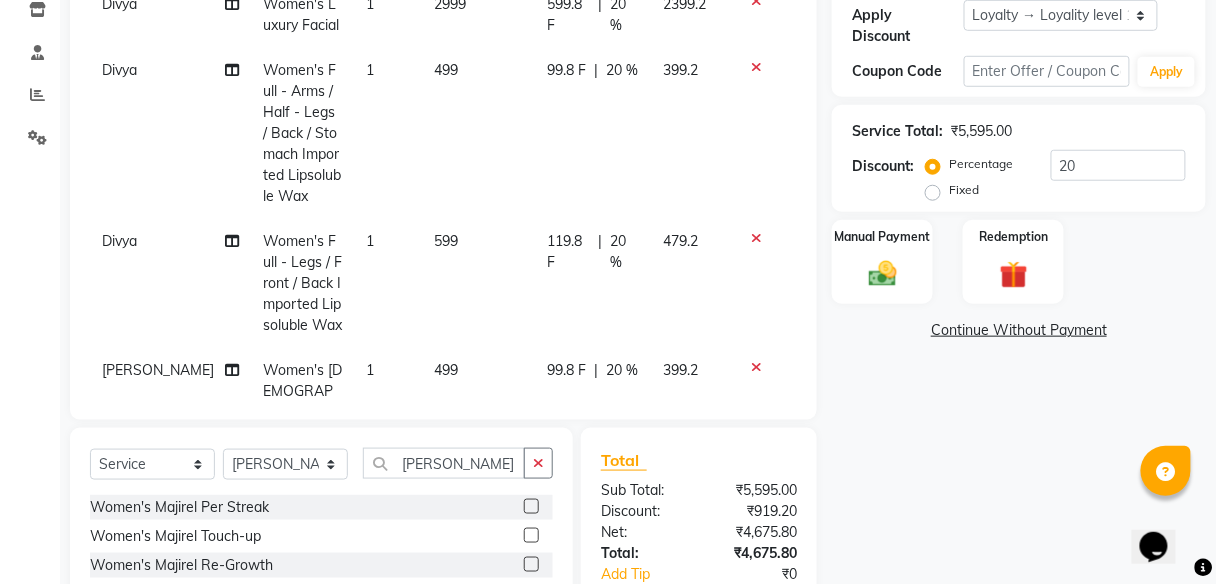 scroll, scrollTop: 291, scrollLeft: 0, axis: vertical 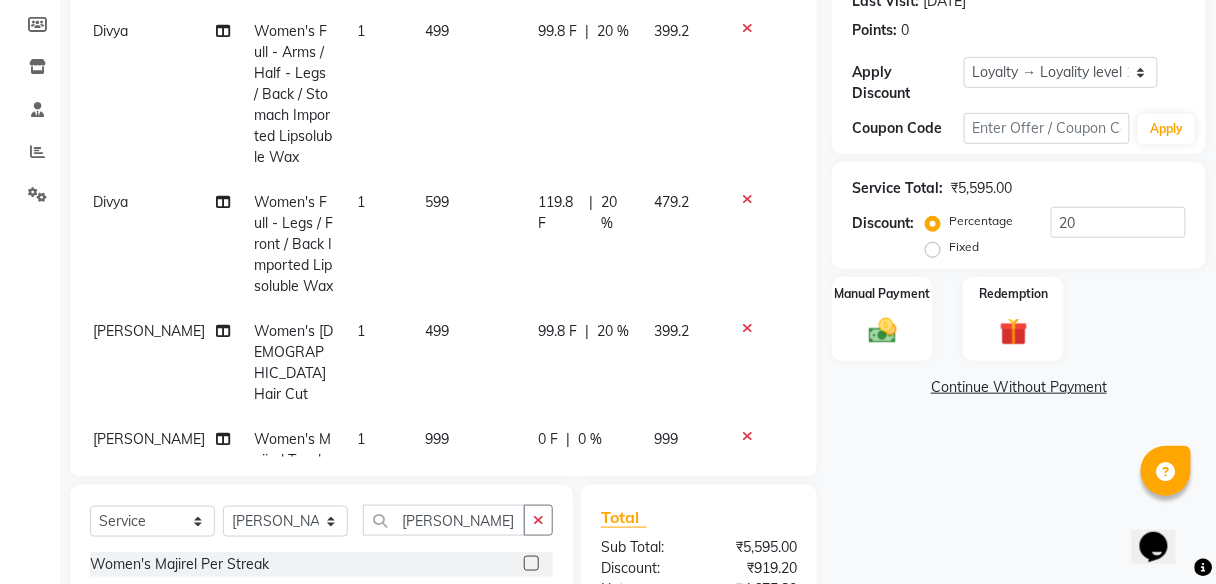 click on "119.8 F" 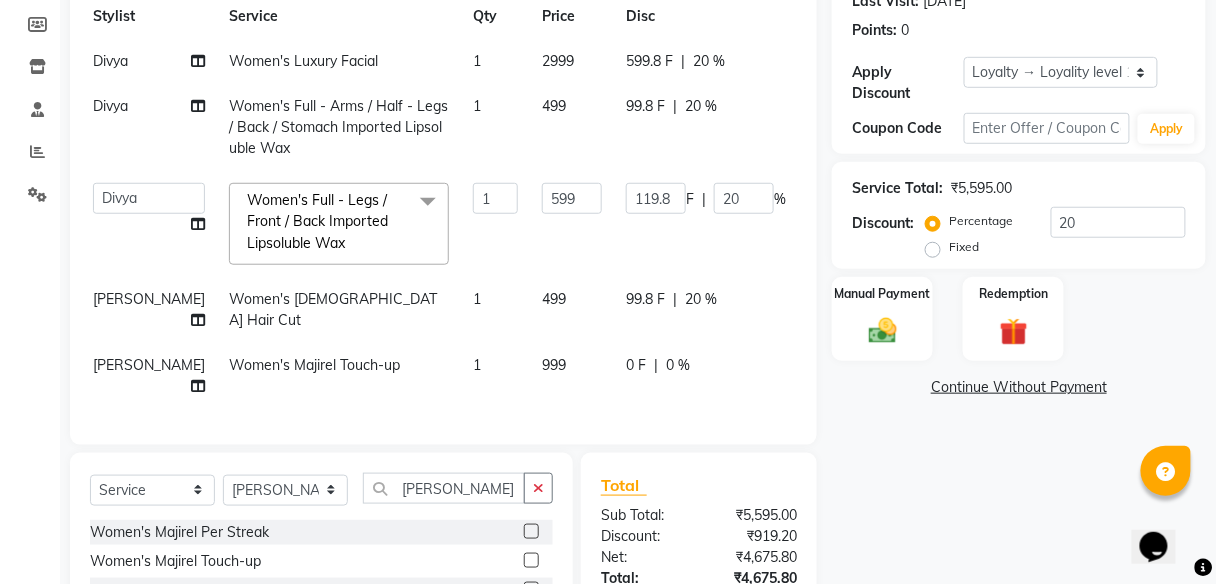scroll, scrollTop: 0, scrollLeft: 9, axis: horizontal 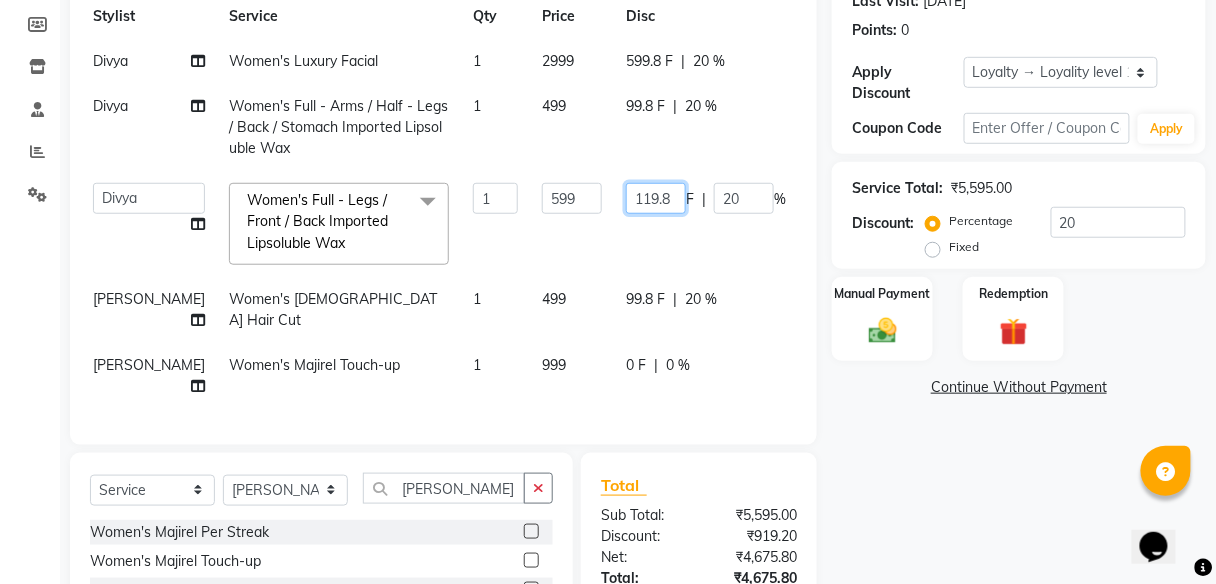 click on "119.8" 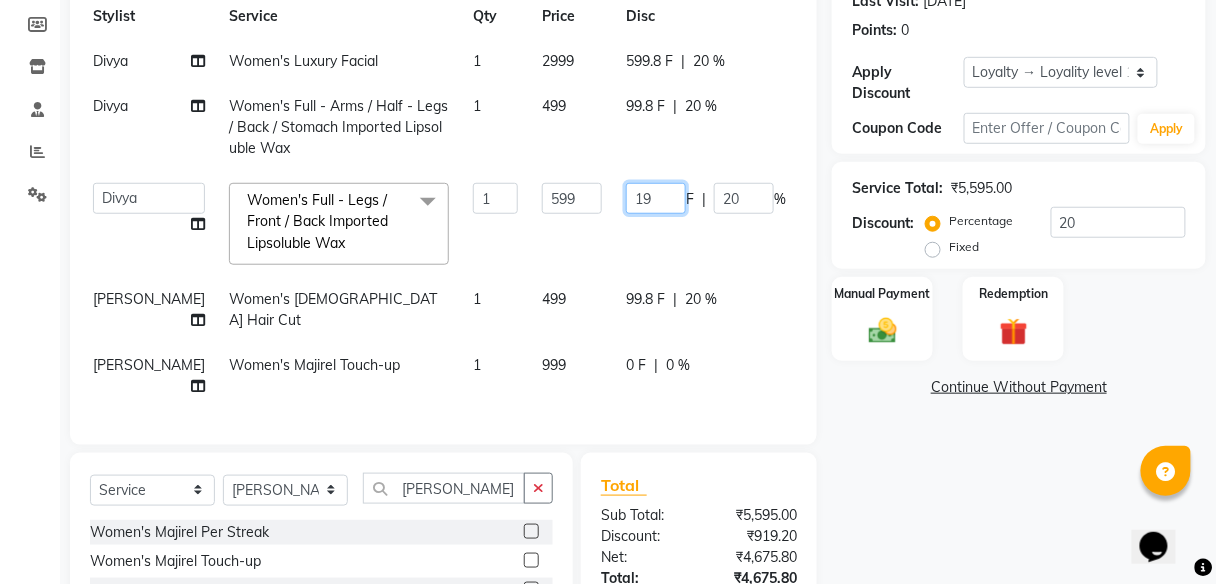 type on "195" 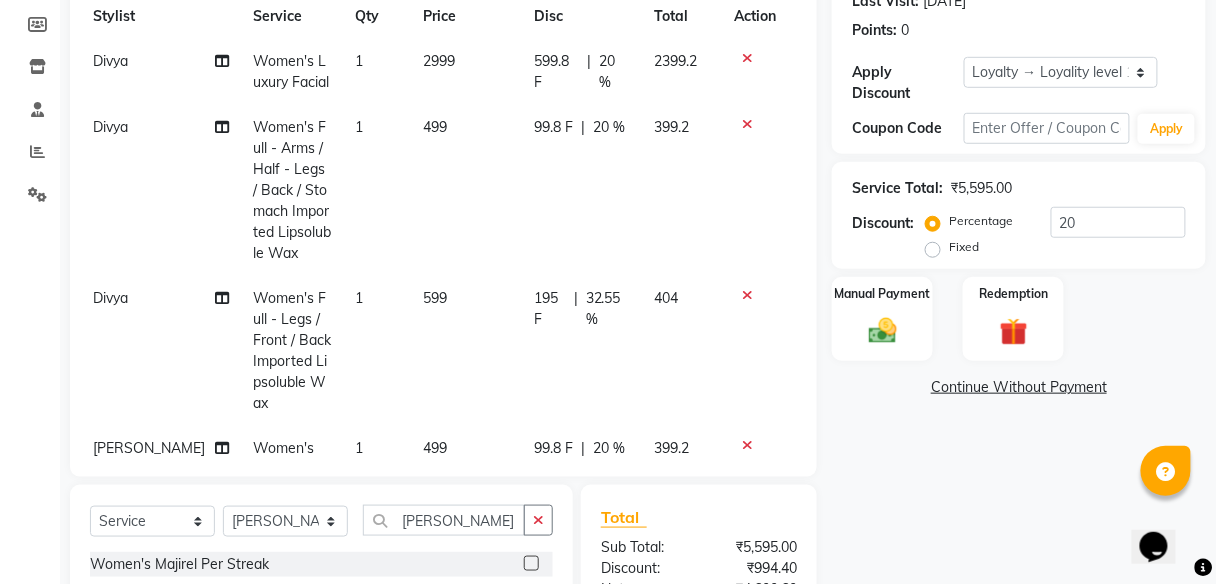 click on "Name: Police Mam Membership:  No Active Membership  Total Visits:  3 Card on file:  0 Last Visit:   [DATE] Points:   0  Apply Discount Select  Loyalty → Loyality level 1  Coupon Code Apply Service Total:  ₹5,595.00  Discount:  Percentage   Fixed  20 Manual Payment Redemption  Continue Without Payment" 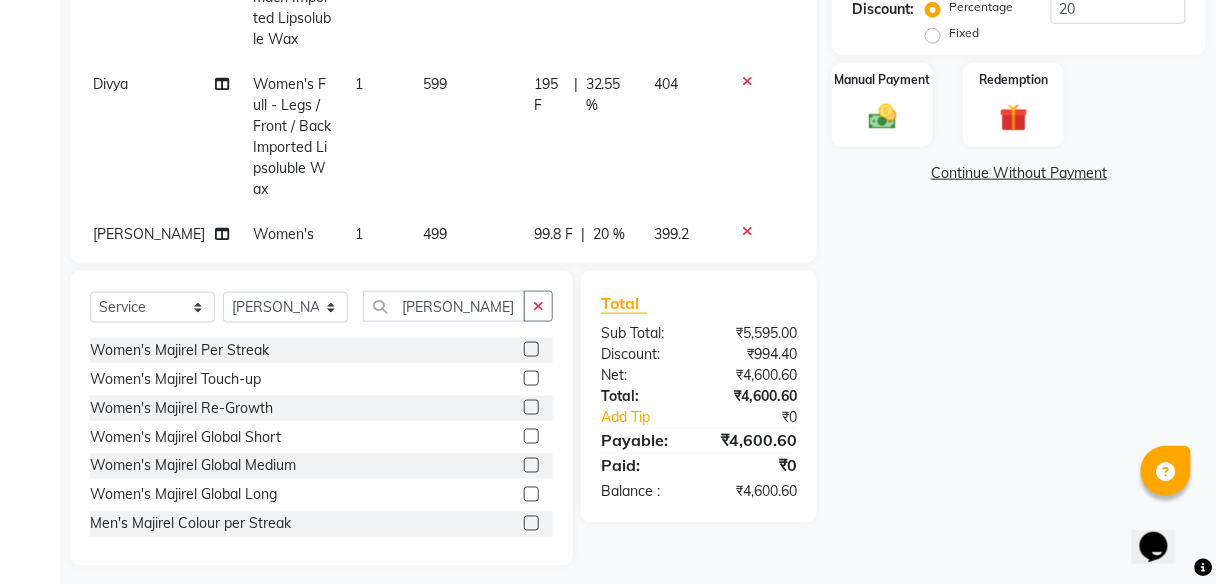 click on "195 F" 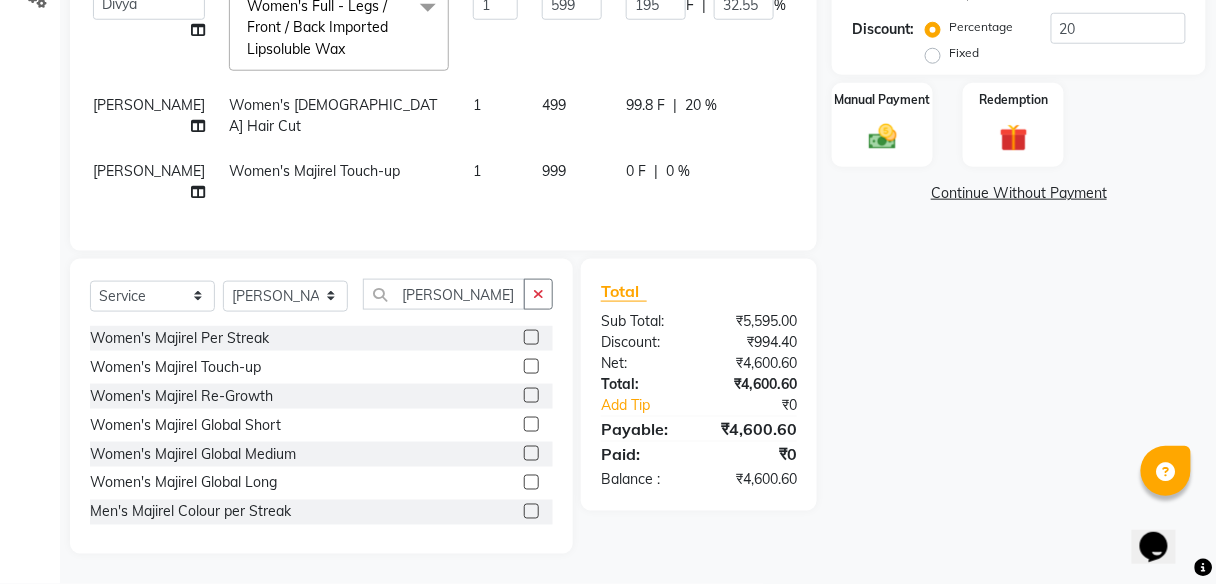 scroll, scrollTop: 0, scrollLeft: 9, axis: horizontal 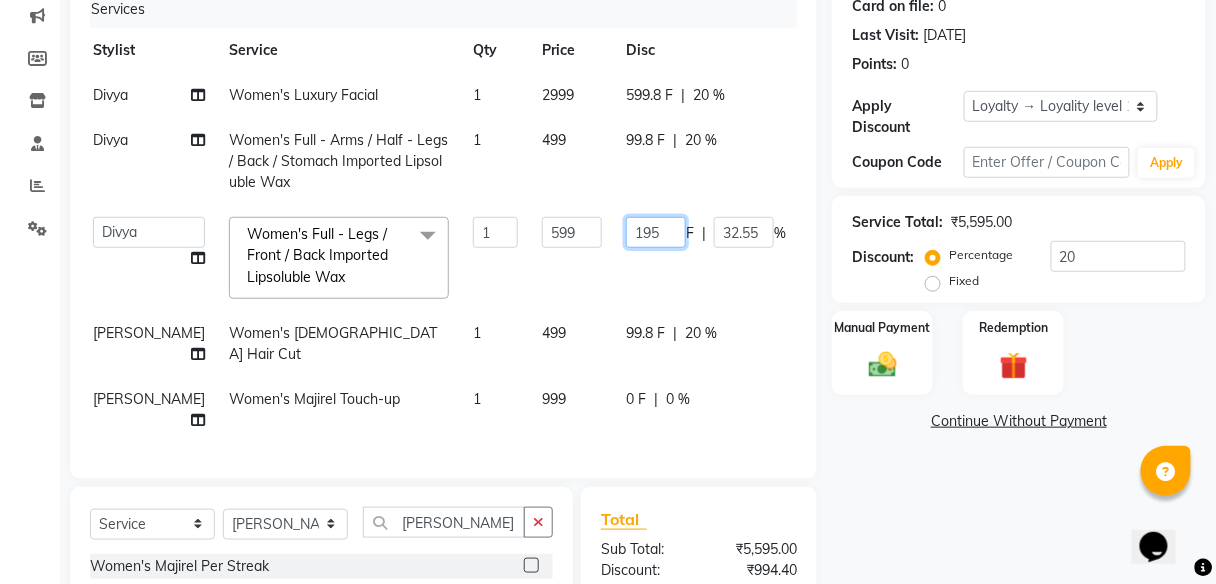 click on "195" 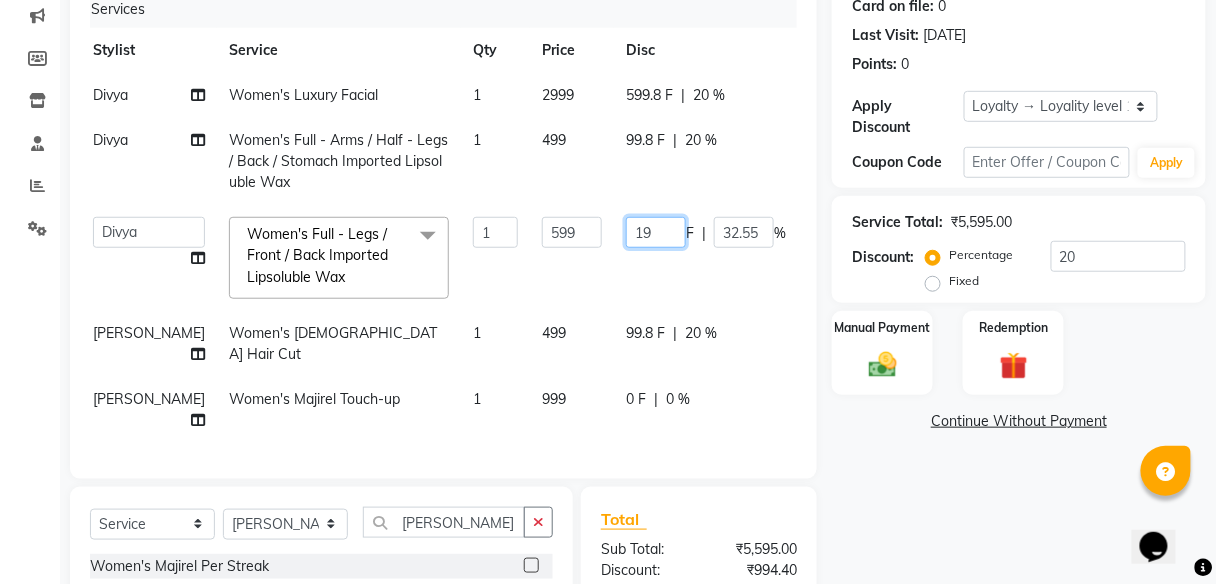 type on "199" 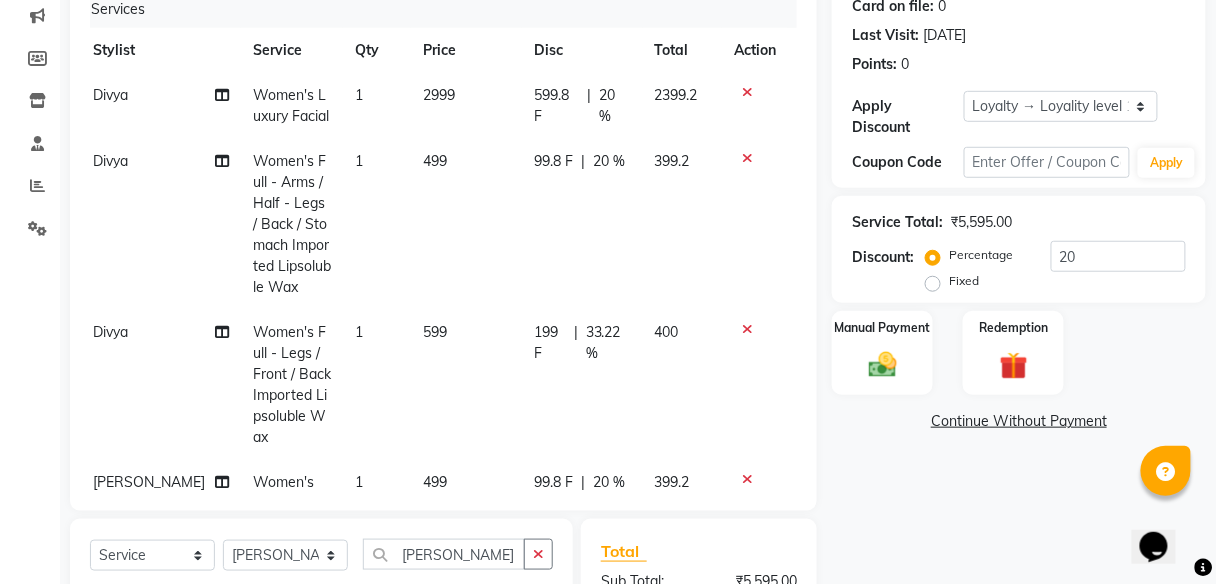 scroll, scrollTop: 467, scrollLeft: 0, axis: vertical 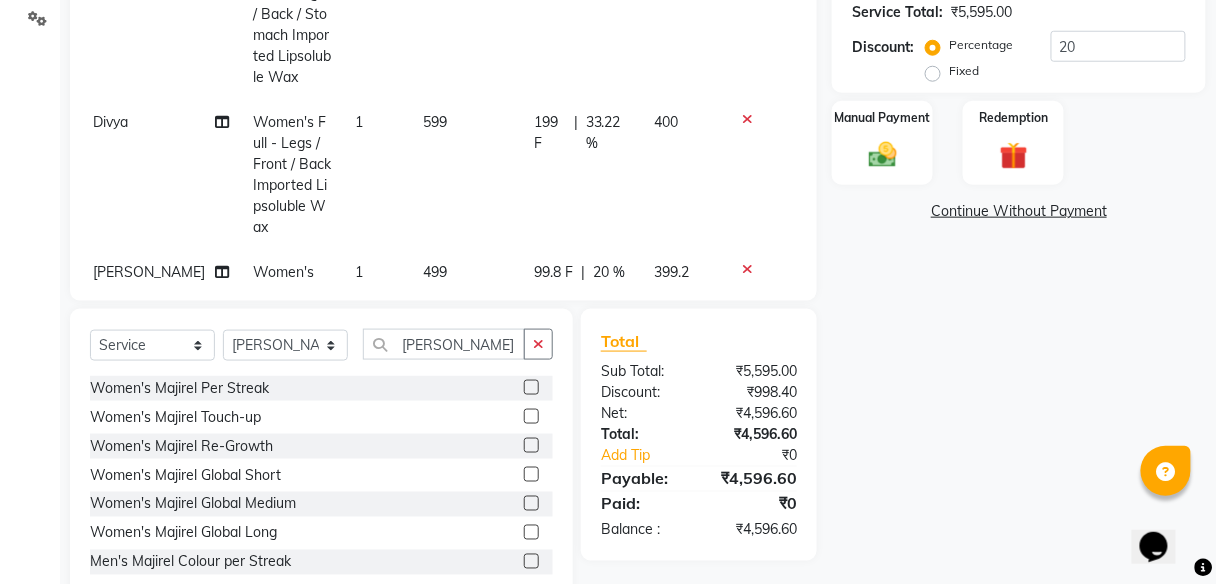 drag, startPoint x: 907, startPoint y: 547, endPoint x: 883, endPoint y: 533, distance: 27.784887 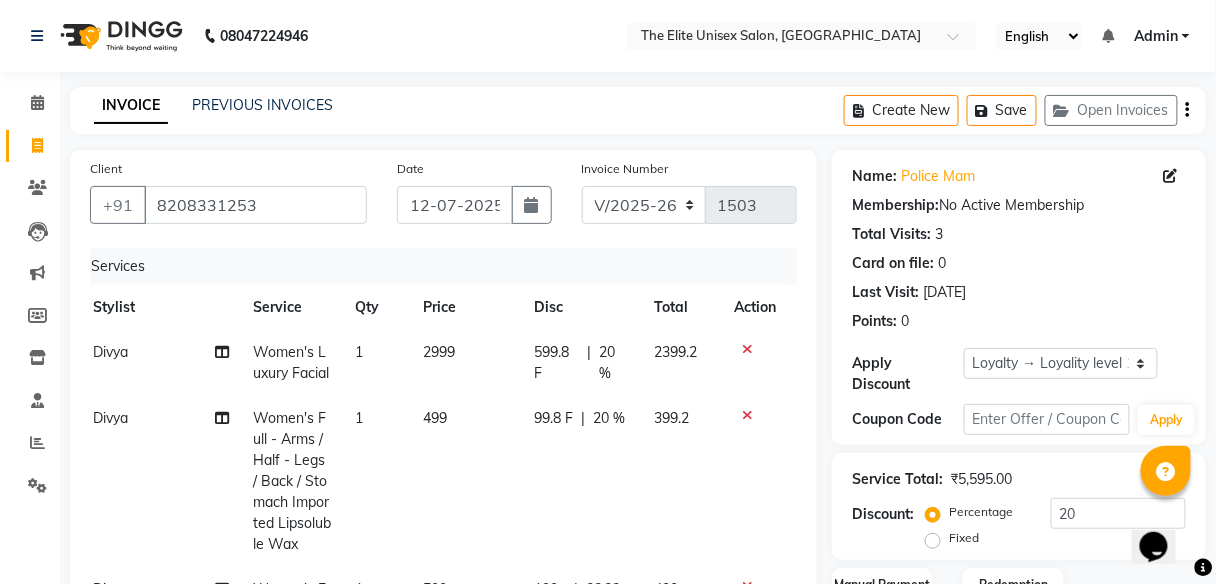 scroll, scrollTop: 88, scrollLeft: 0, axis: vertical 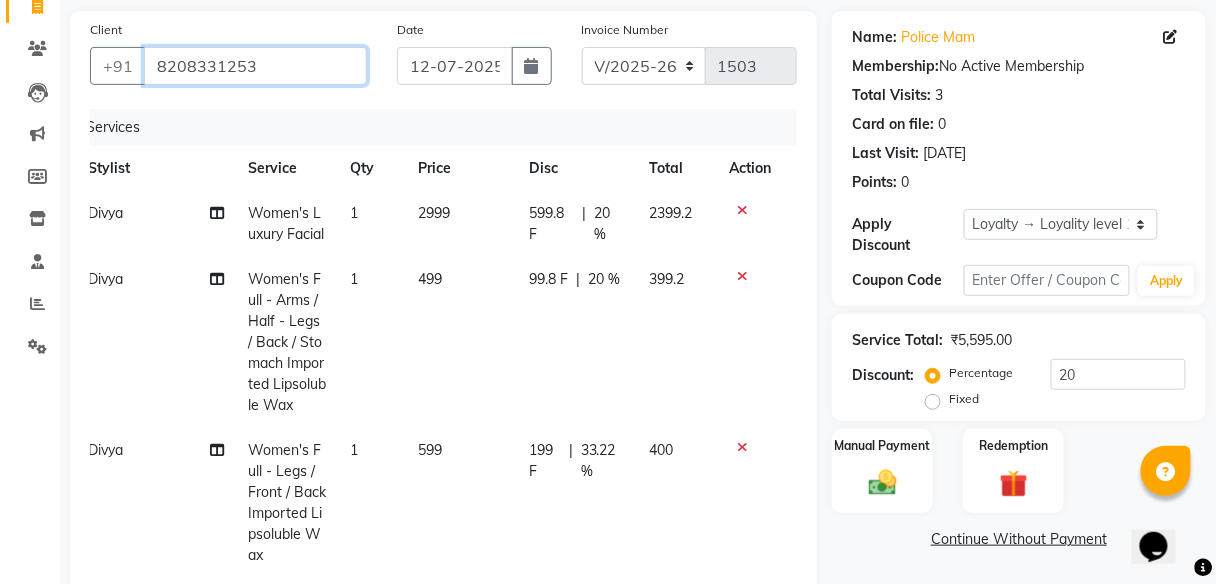 click on "8208331253" at bounding box center (255, 66) 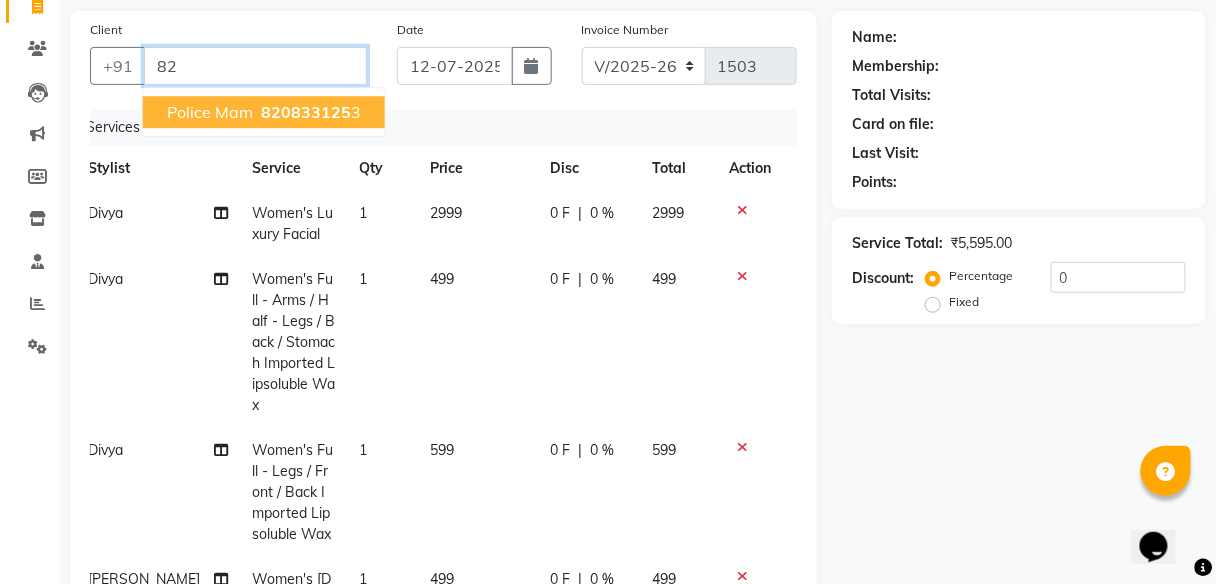 type on "8" 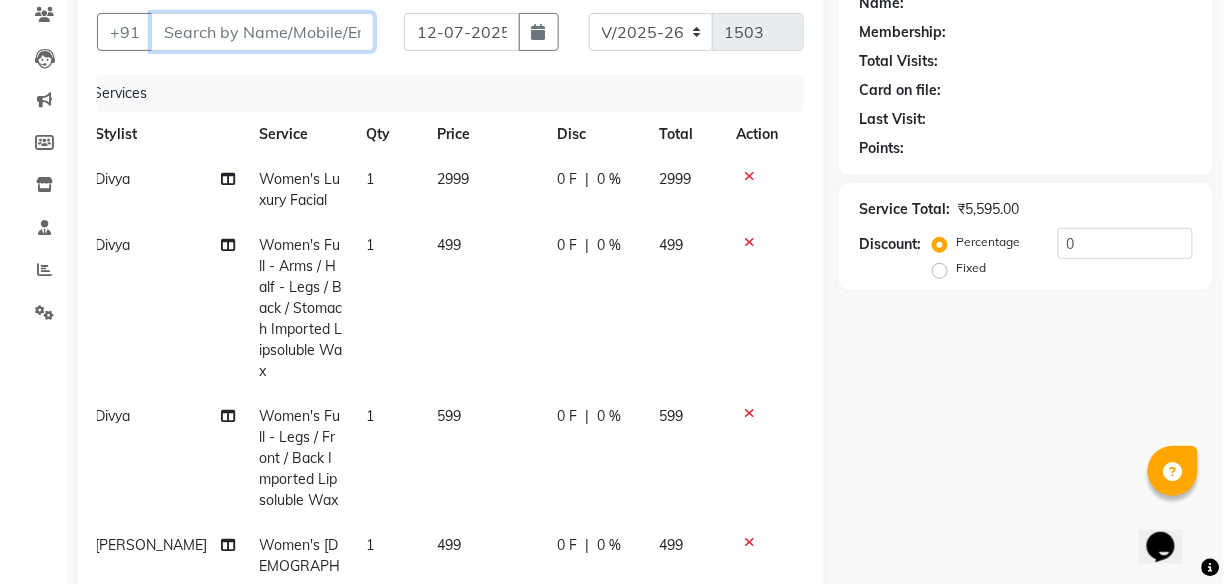 scroll, scrollTop: 151, scrollLeft: 0, axis: vertical 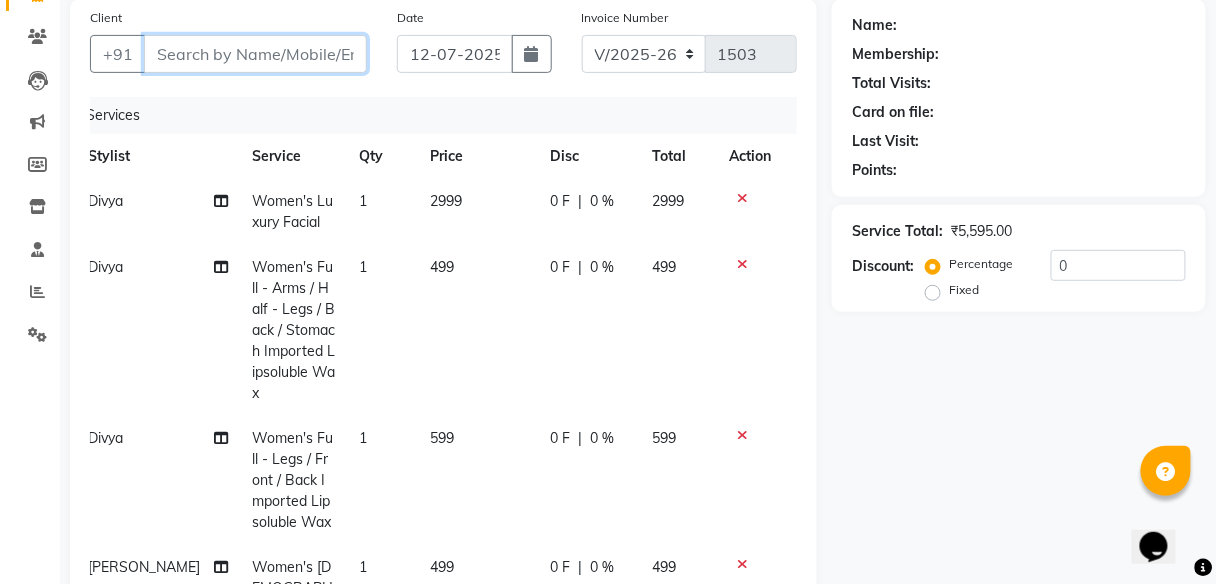 click on "Client" at bounding box center (255, 54) 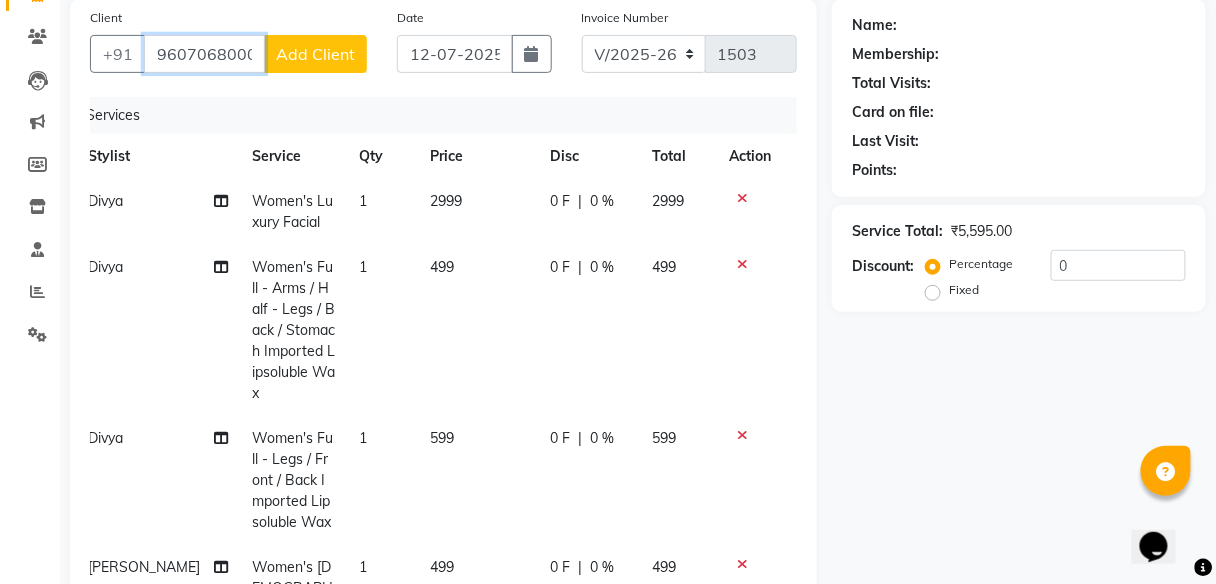 type on "9607068000" 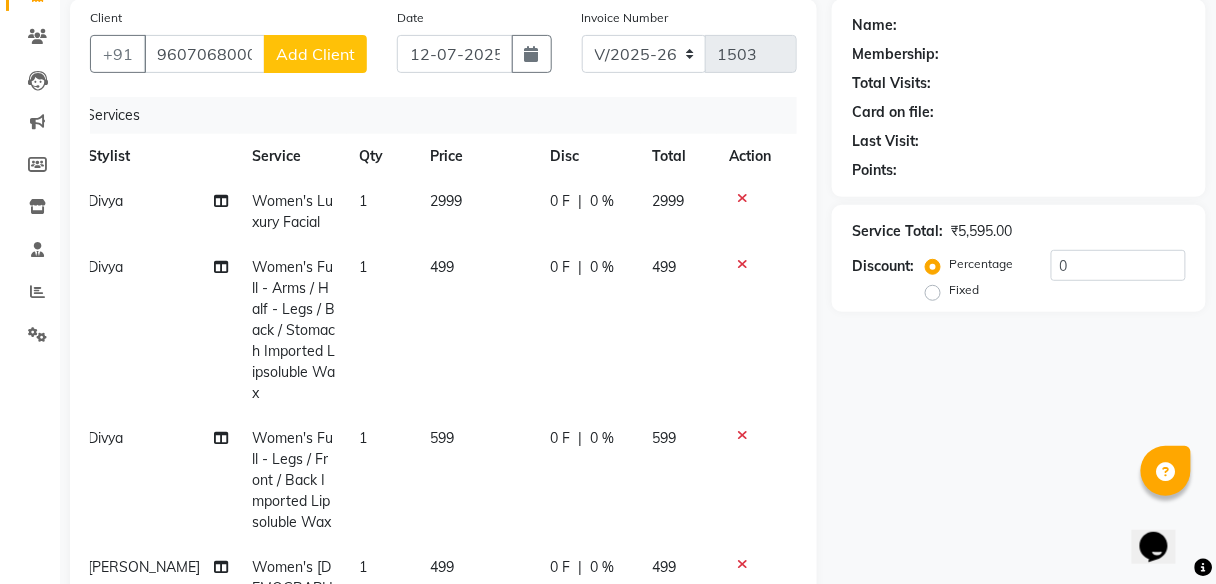 click on "Add Client" 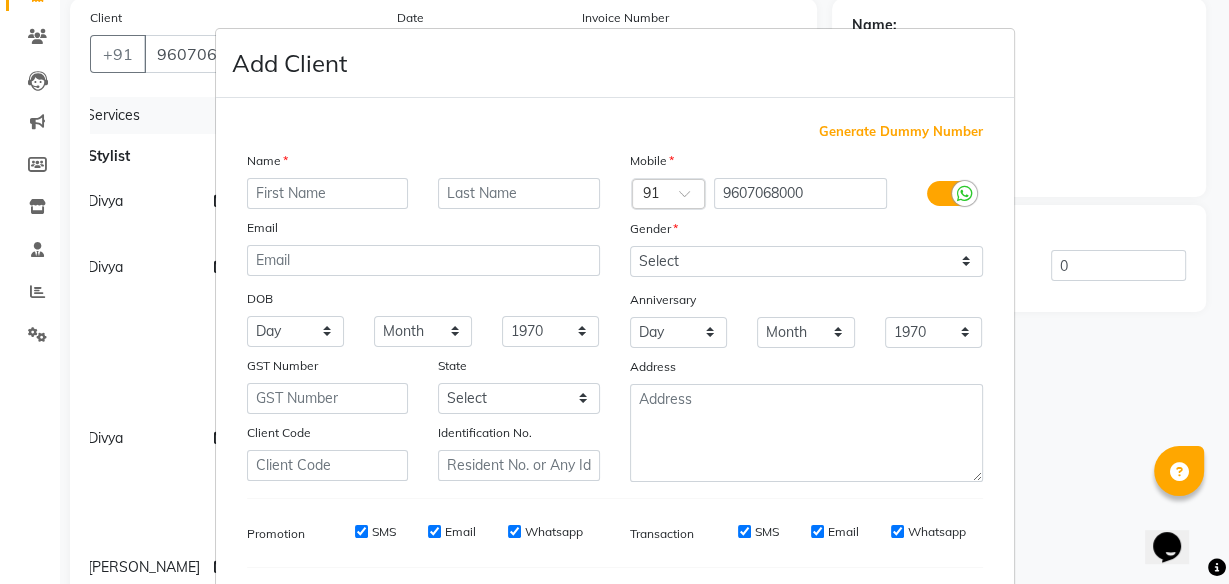 click at bounding box center (328, 193) 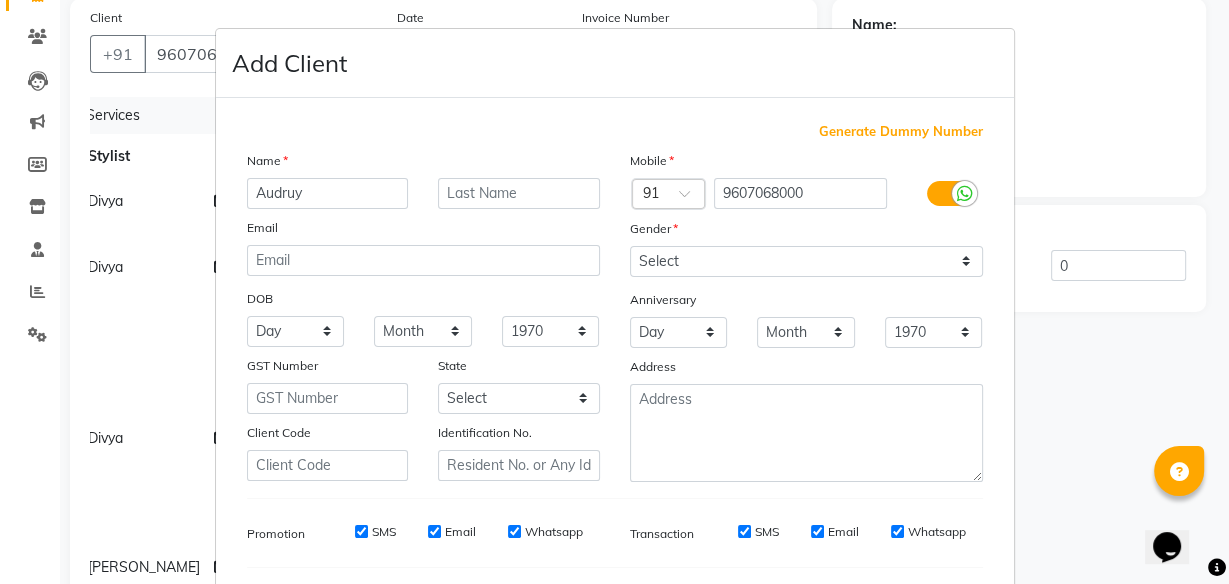 type on "Audruy" 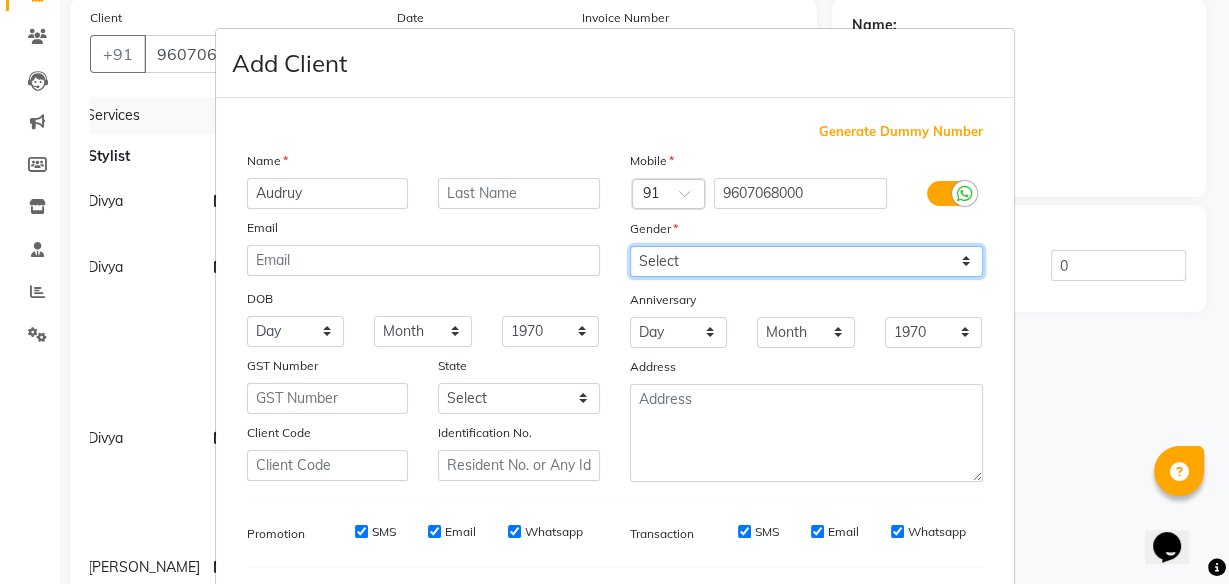 click on "Select [DEMOGRAPHIC_DATA] [DEMOGRAPHIC_DATA] Other Prefer Not To Say" at bounding box center (806, 261) 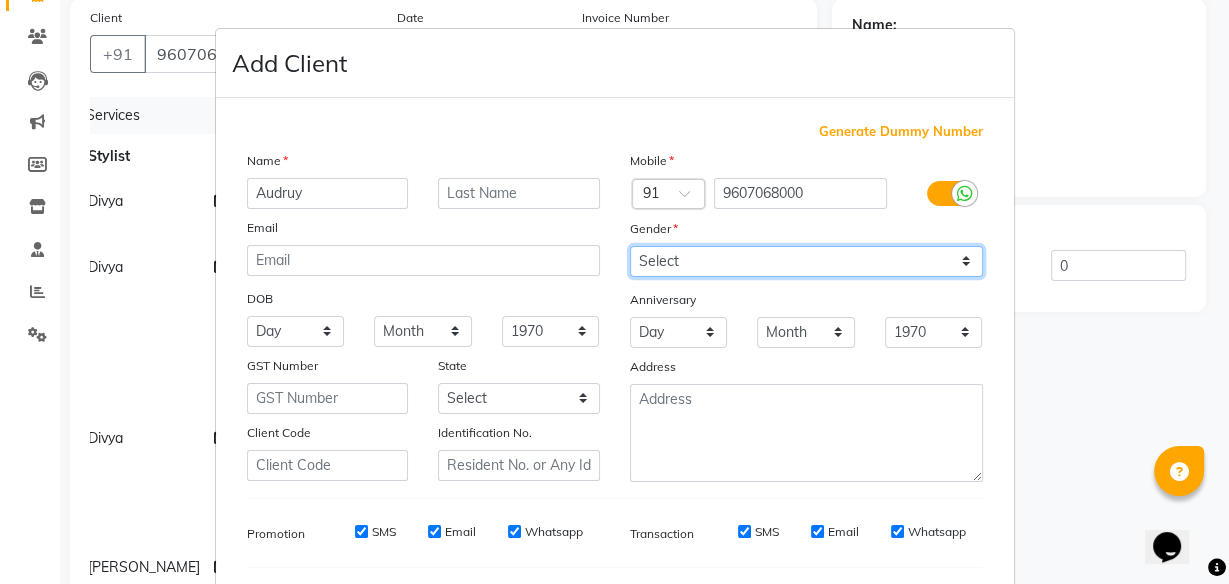 select on "[DEMOGRAPHIC_DATA]" 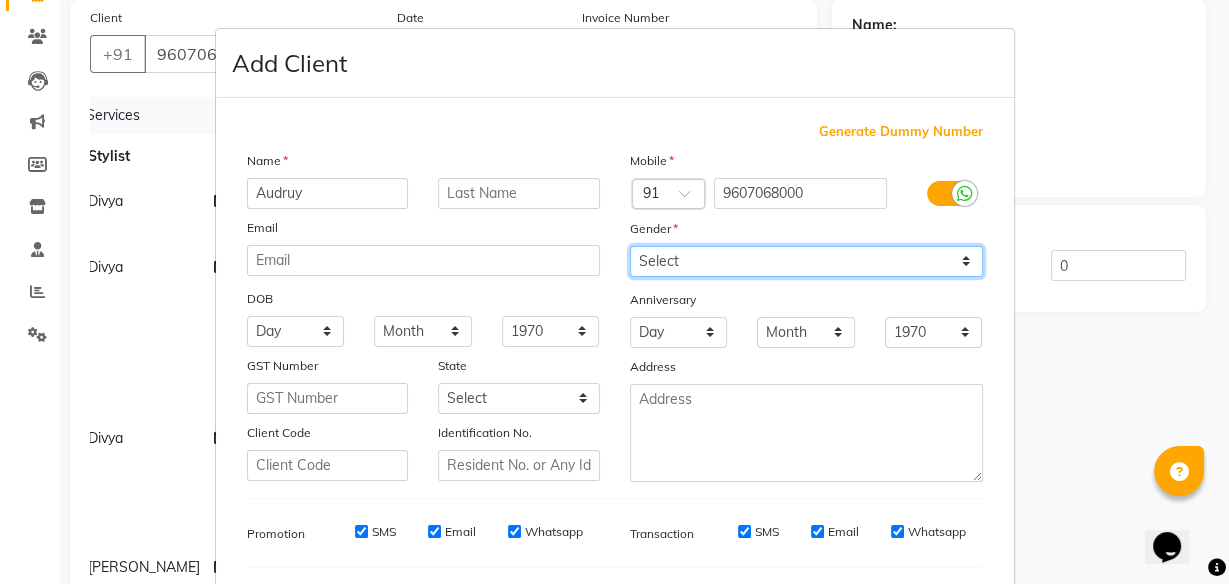 click on "Select [DEMOGRAPHIC_DATA] [DEMOGRAPHIC_DATA] Other Prefer Not To Say" at bounding box center [806, 261] 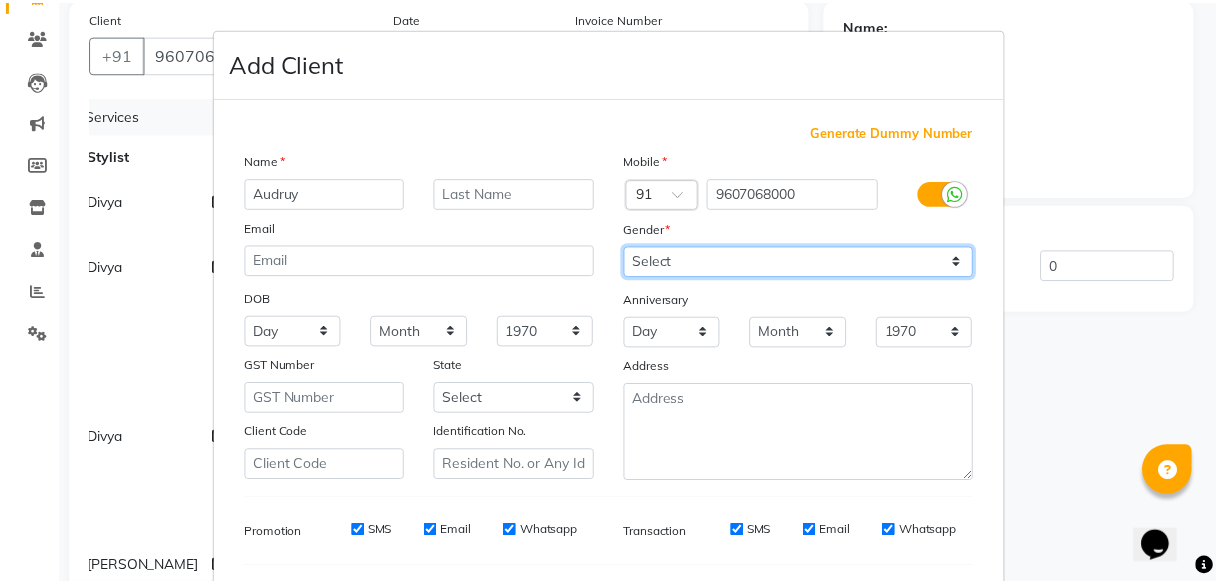 scroll, scrollTop: 260, scrollLeft: 0, axis: vertical 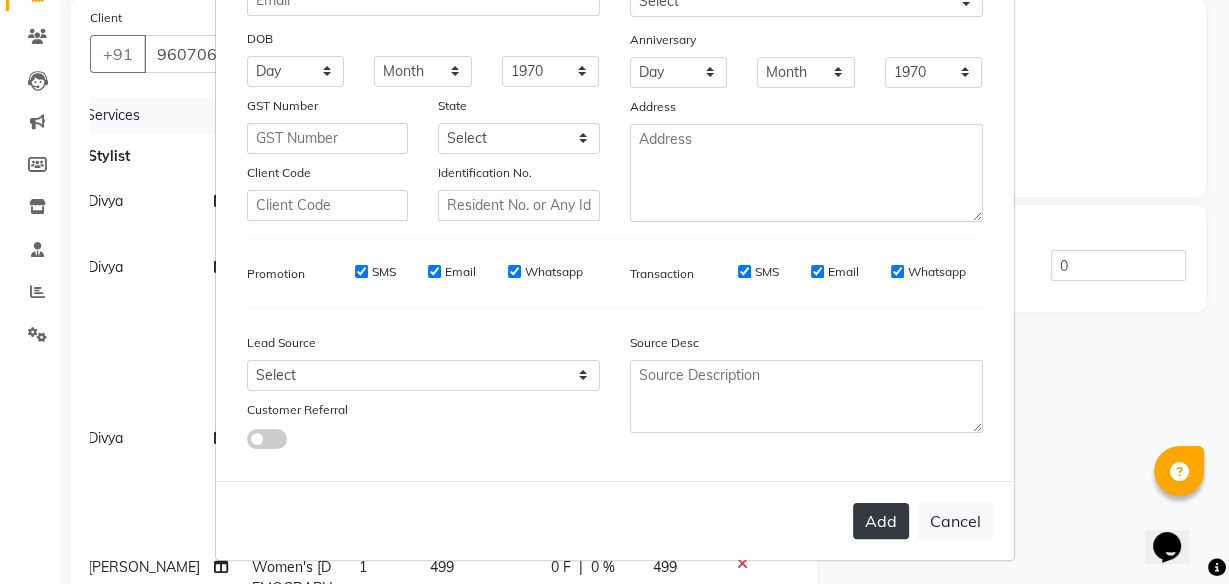 click on "Add" at bounding box center (881, 521) 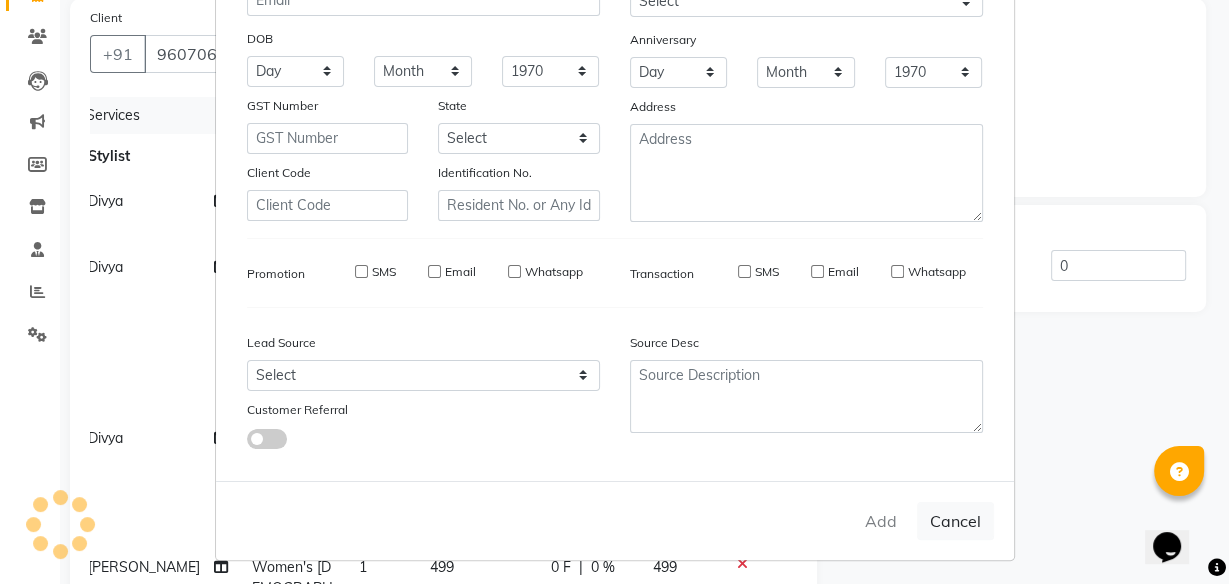 type 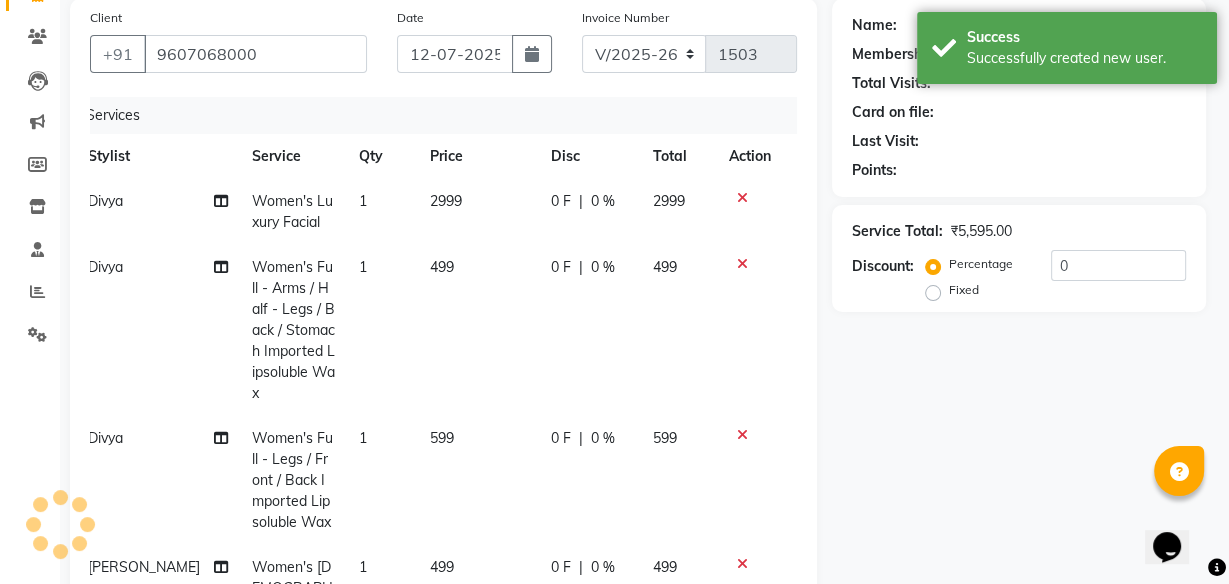select on "1: Object" 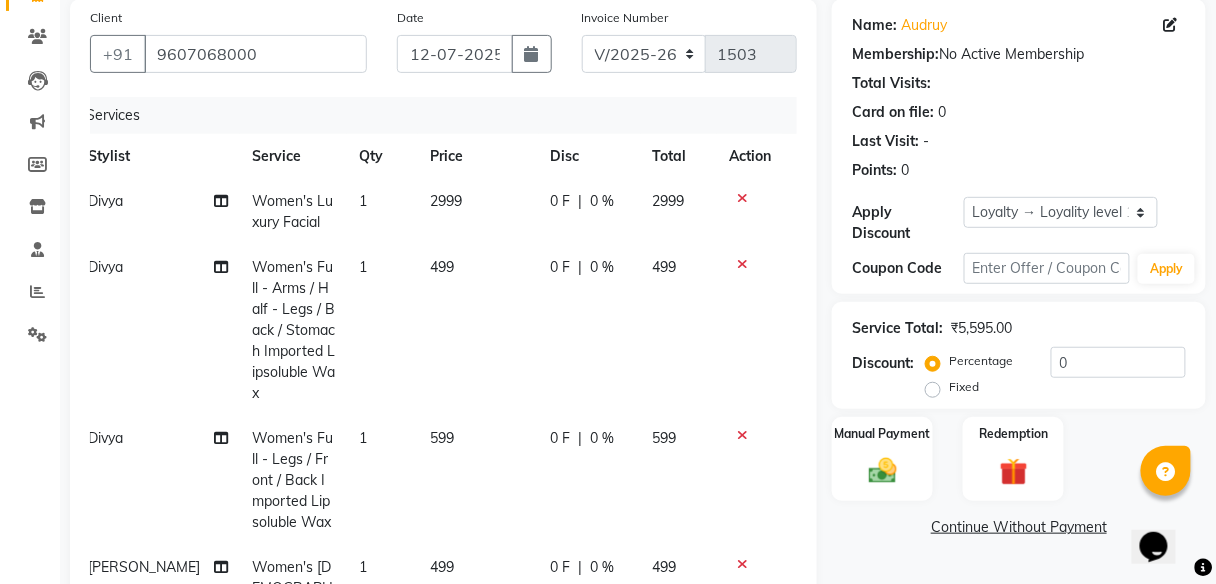 scroll, scrollTop: 423, scrollLeft: 0, axis: vertical 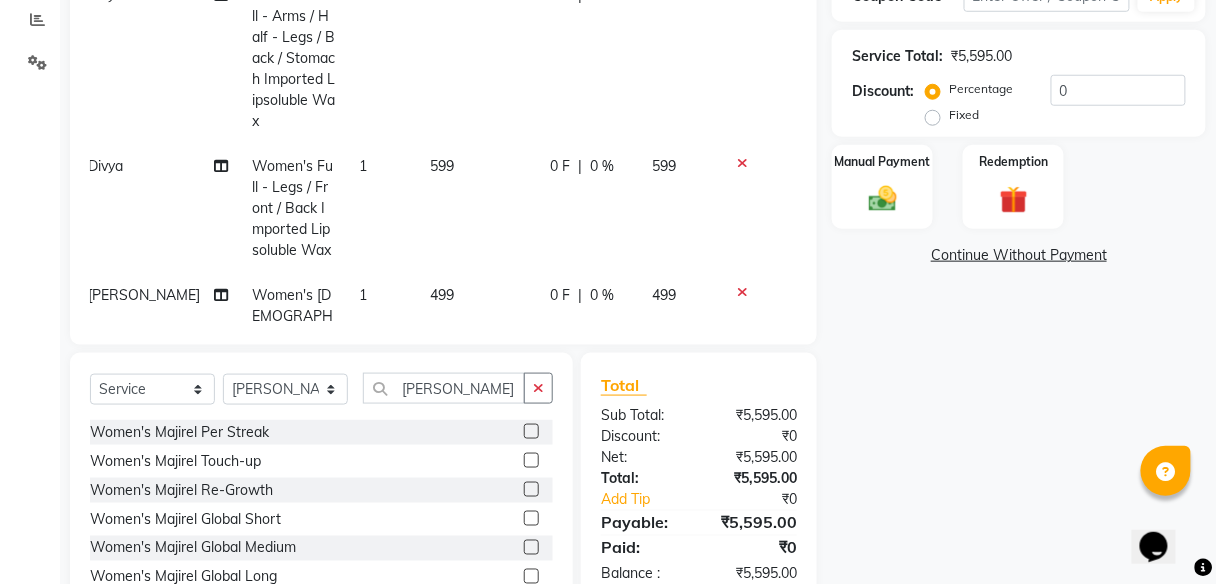 click on "Name: Audruy  Membership:  No Active Membership  Total Visits:   Card on file:  0 Last Visit:   - Points:   0  Apply Discount Select  Loyalty → Loyality level 1  Coupon Code Apply Service Total:  ₹5,595.00  Discount:  Percentage   Fixed  0 Manual Payment Redemption  Continue Without Payment" 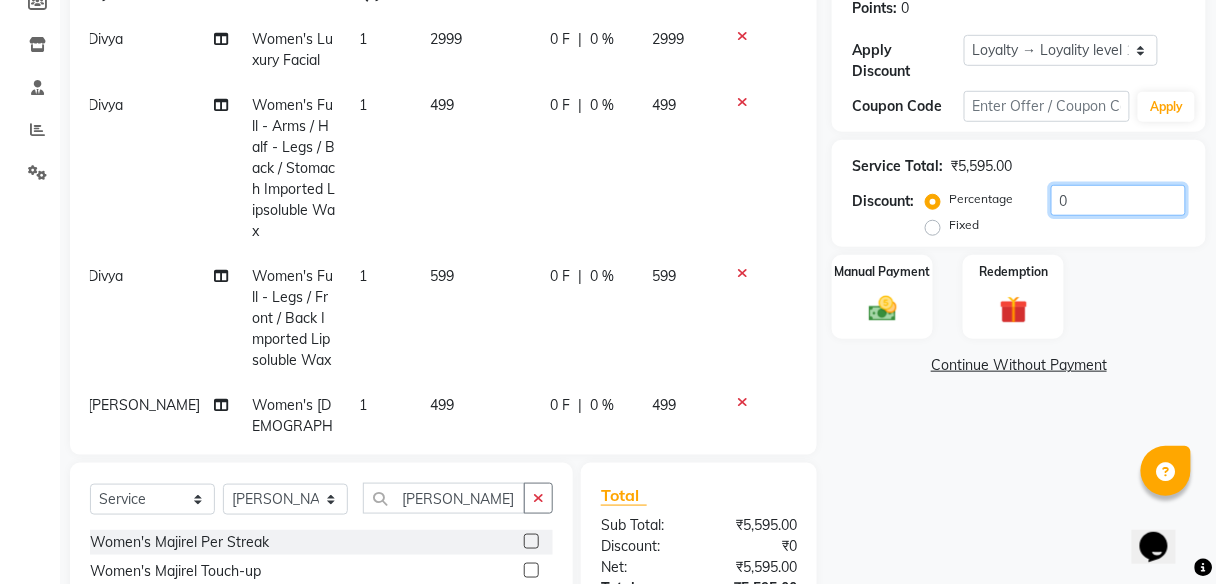 click on "0" 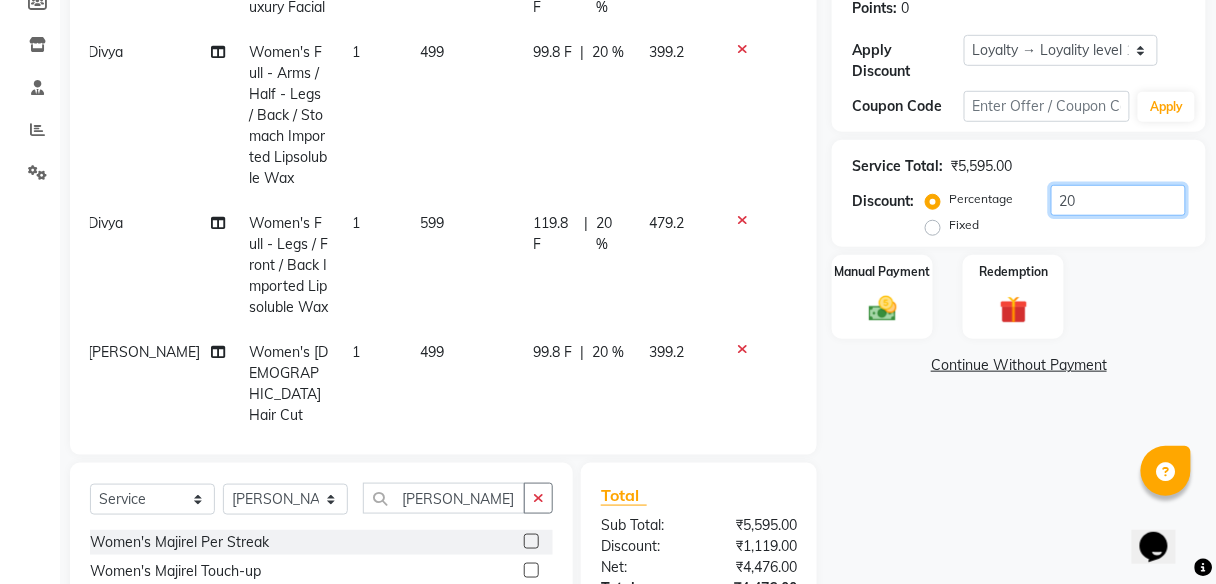 scroll, scrollTop: 54, scrollLeft: 14, axis: both 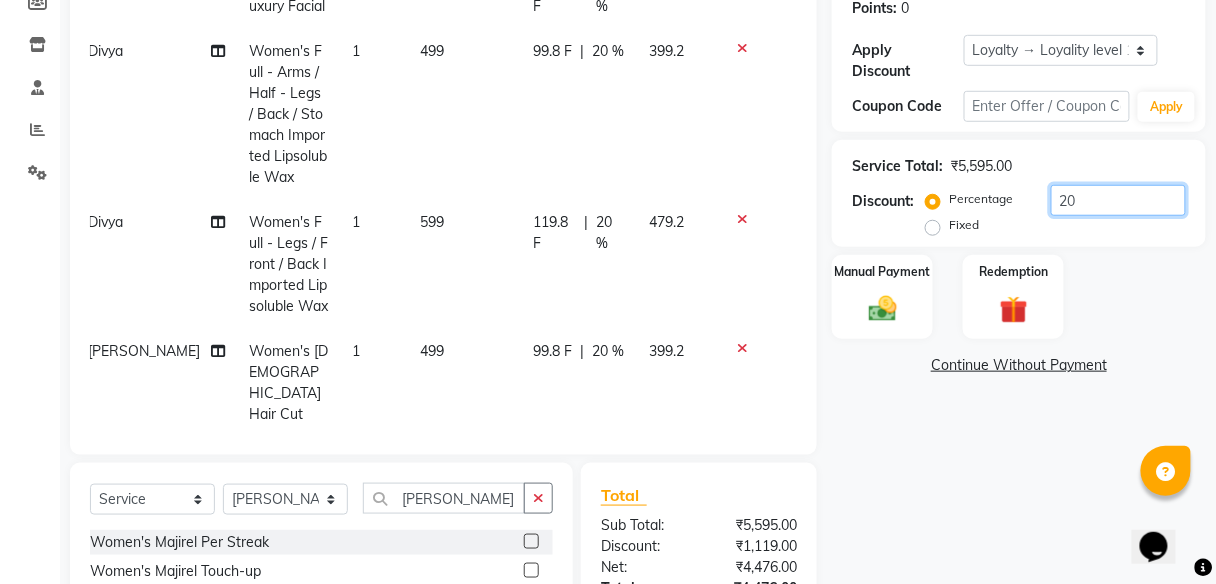 type on "20" 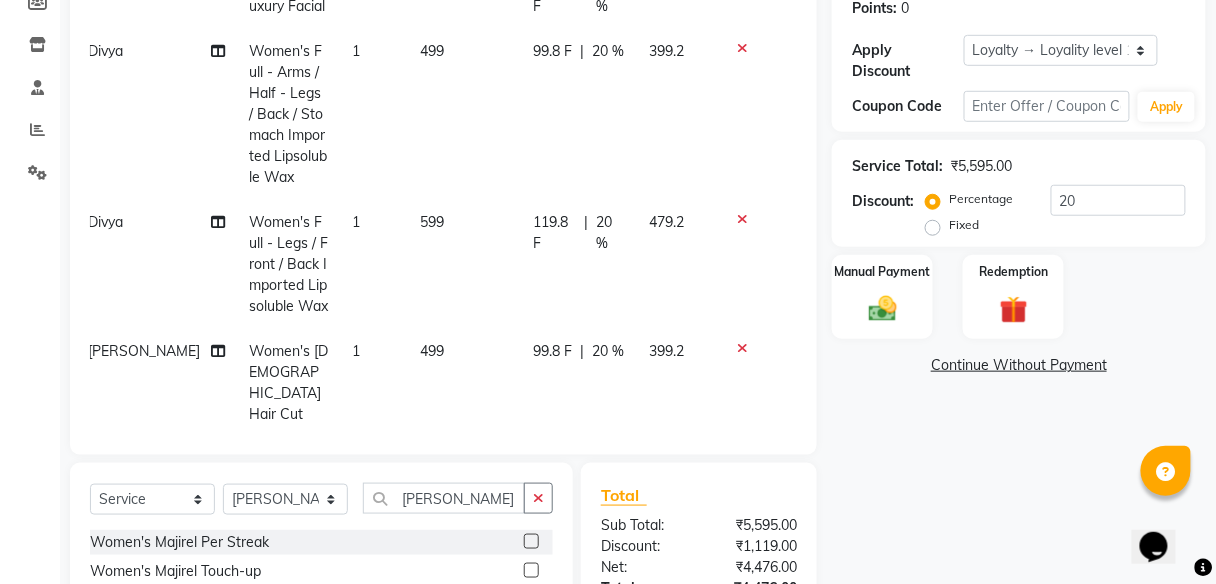 click on "119.8 F" 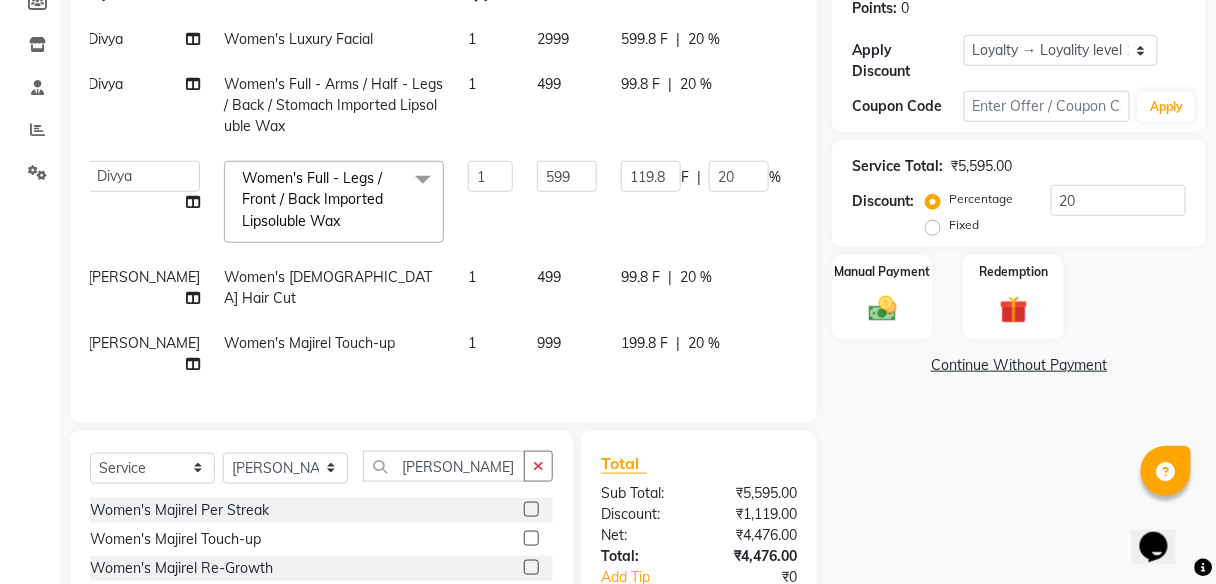 scroll, scrollTop: 0, scrollLeft: 14, axis: horizontal 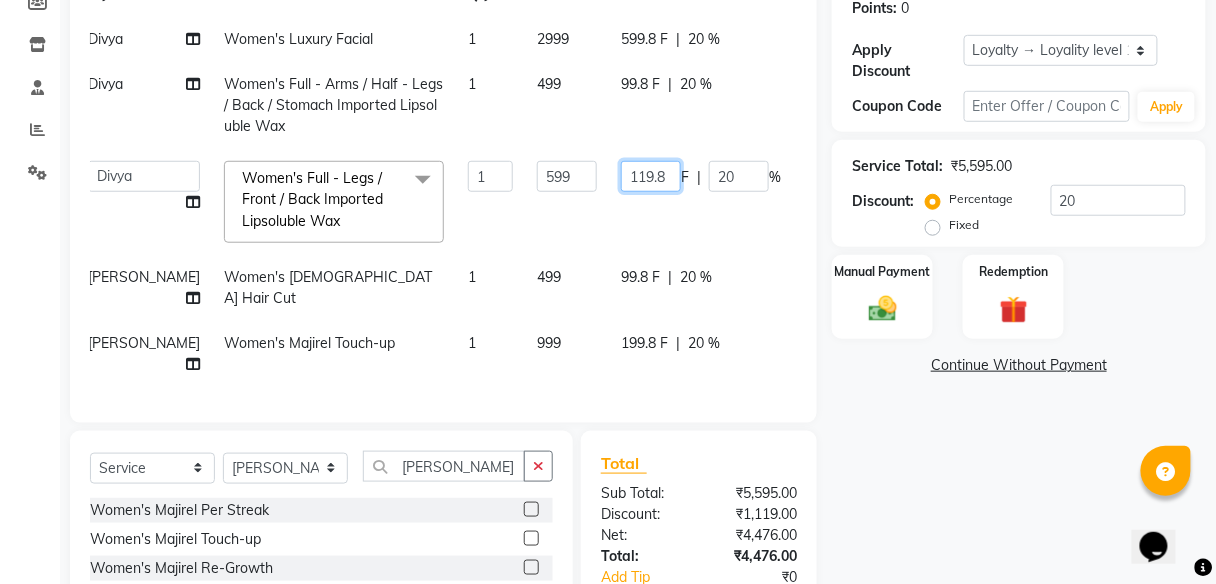 click on "119.8" 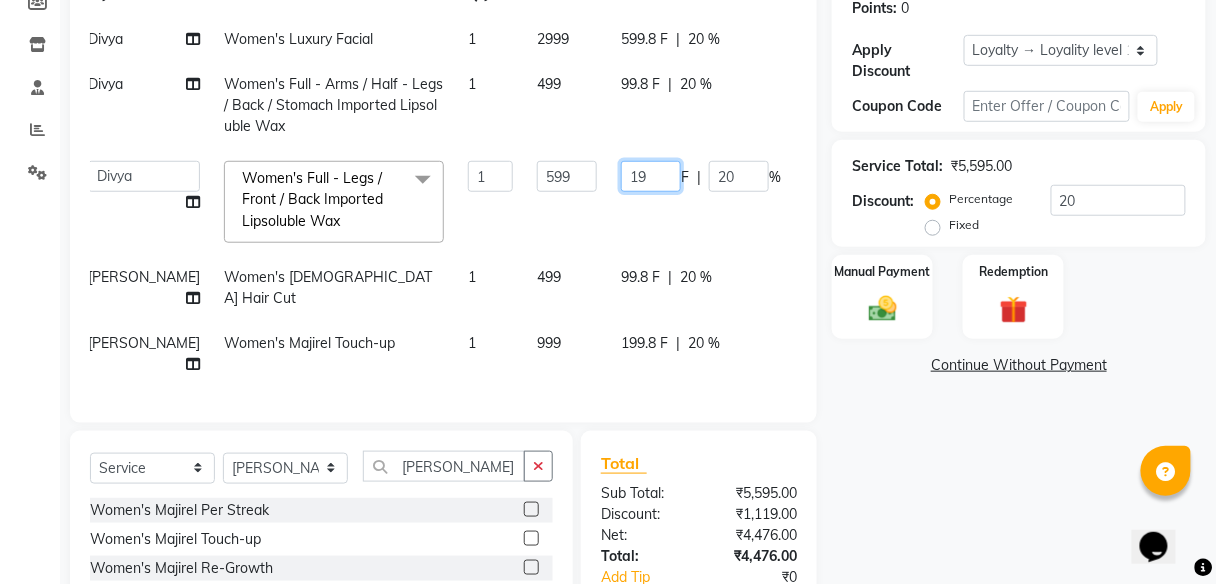type on "199" 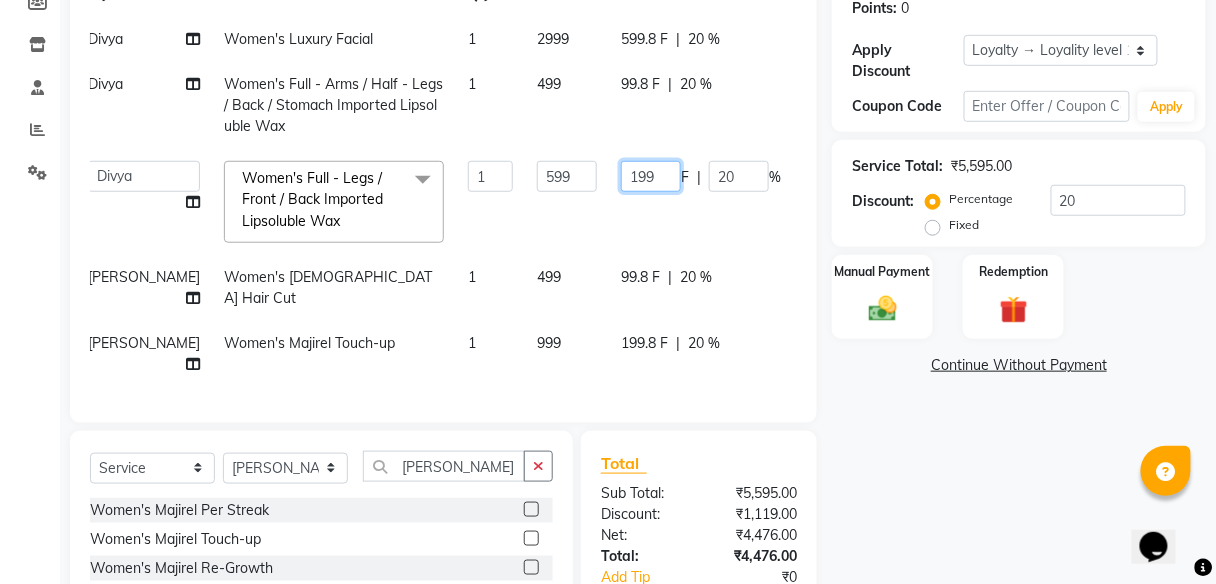 scroll, scrollTop: 515, scrollLeft: 0, axis: vertical 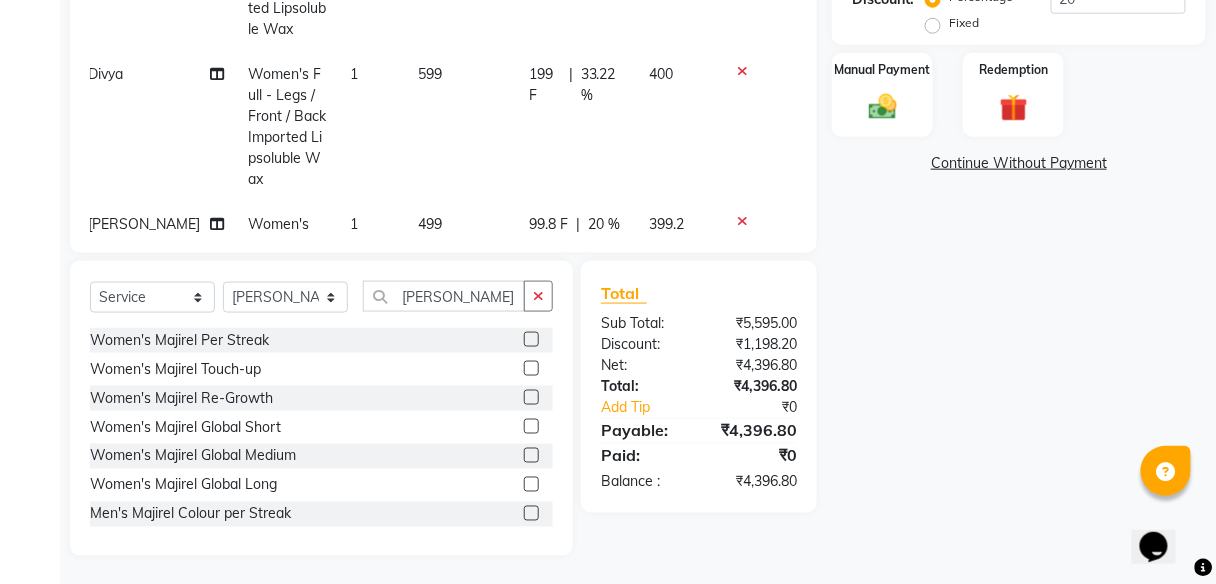 click on "Name: Audruy  Membership:  No Active Membership  Total Visits:   Card on file:  0 Last Visit:   - Points:   0  Apply Discount Select  Loyalty → Loyality level 1  Coupon Code Apply Service Total:  ₹5,595.00  Discount:  Percentage   Fixed  20 Manual Payment Redemption  Continue Without Payment" 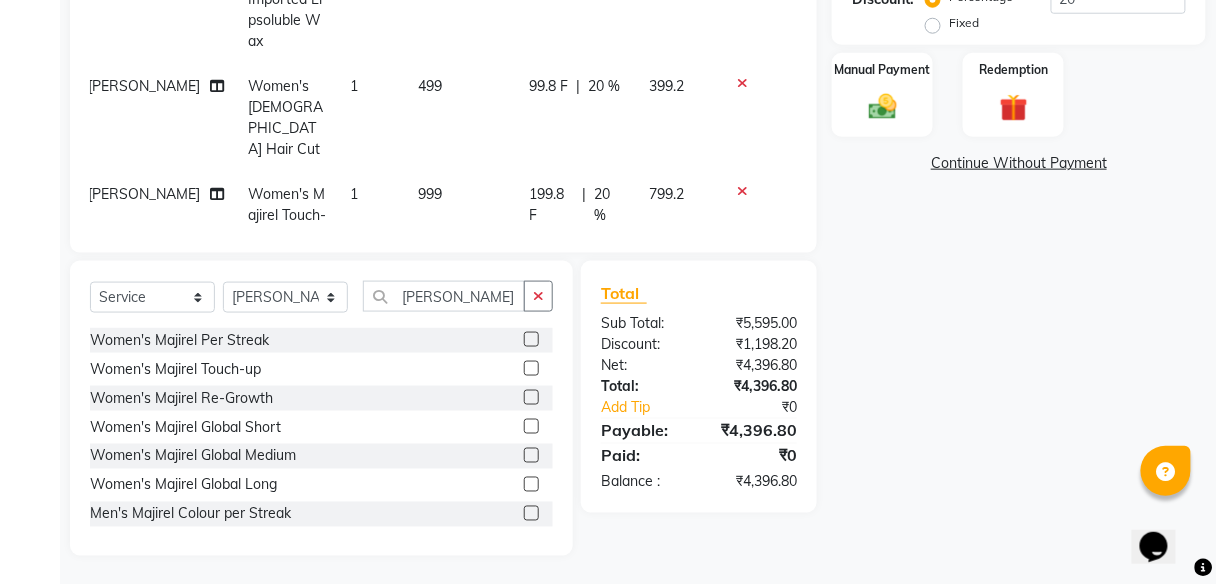 scroll, scrollTop: 149, scrollLeft: 14, axis: both 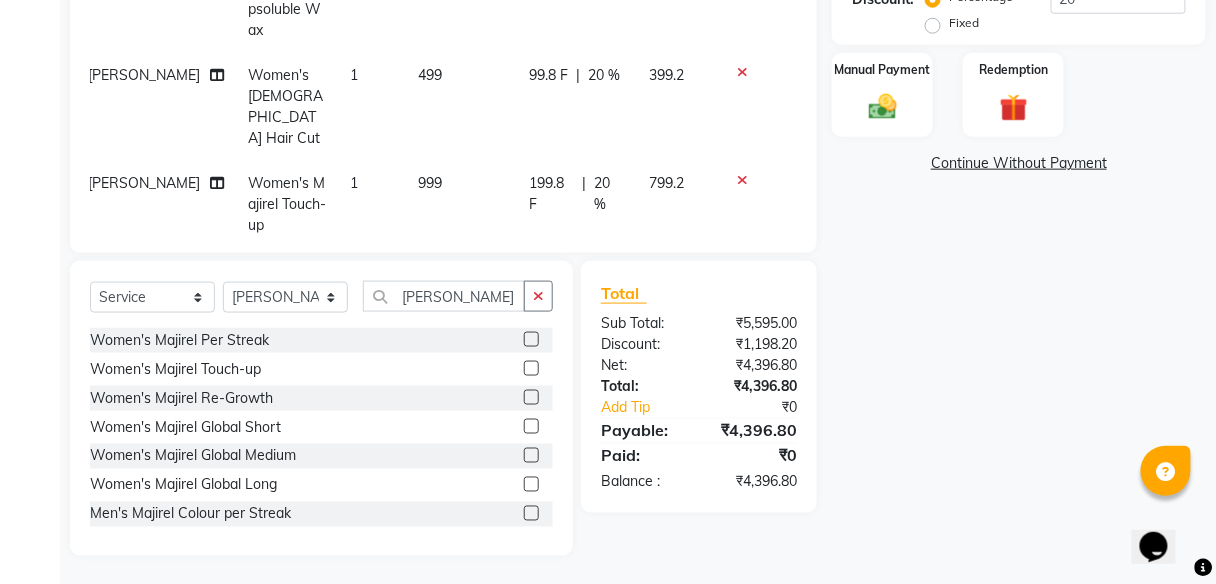 click on "20 %" 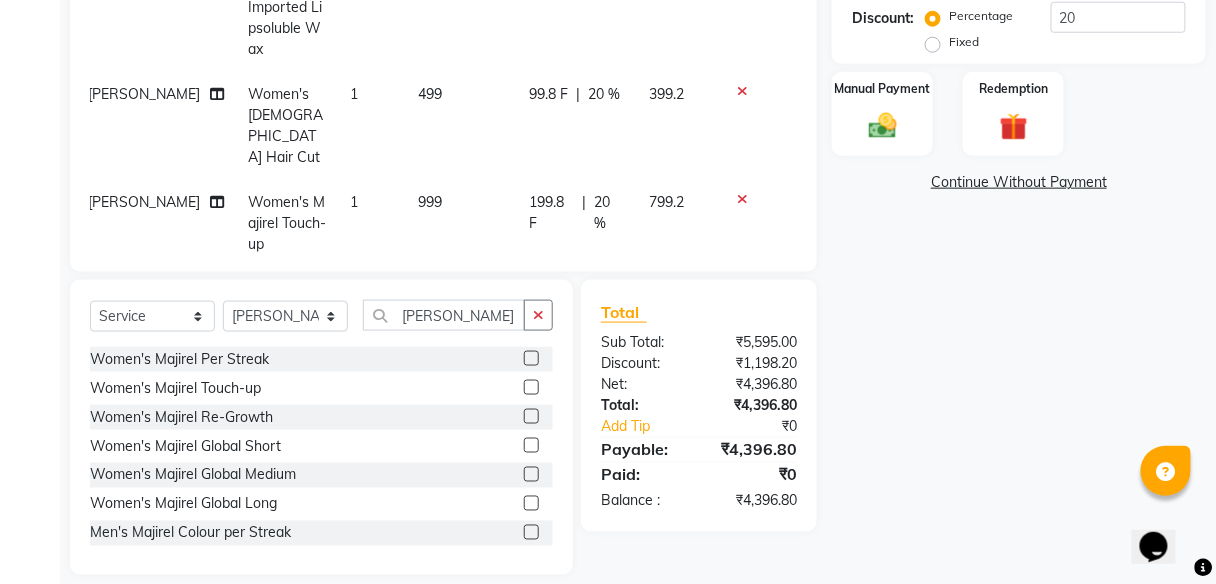 scroll, scrollTop: 0, scrollLeft: 14, axis: horizontal 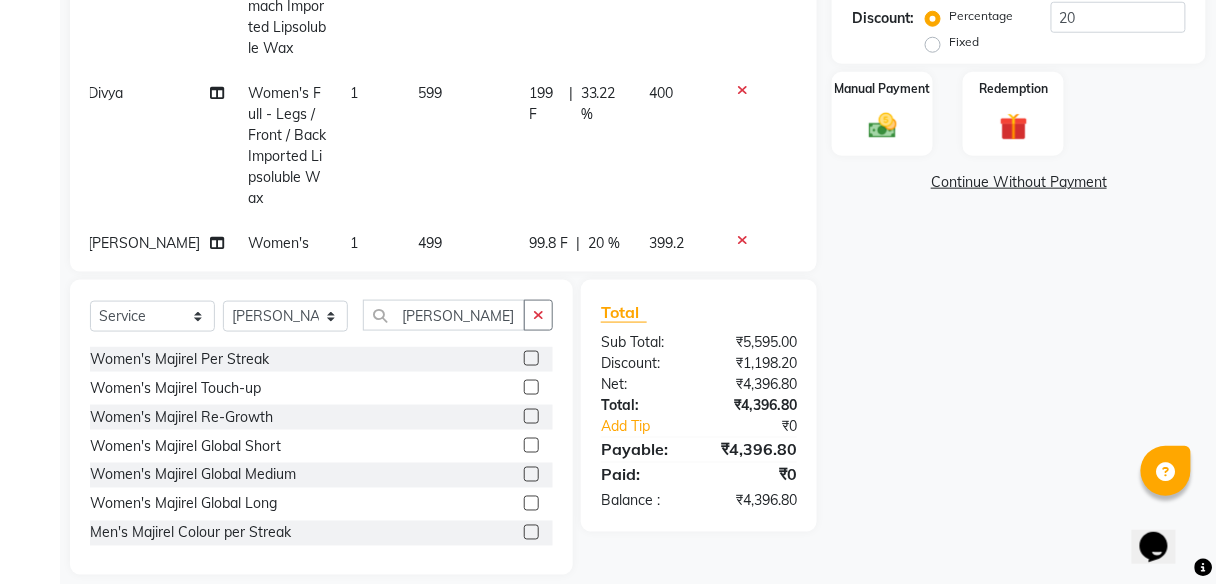 select on "59553" 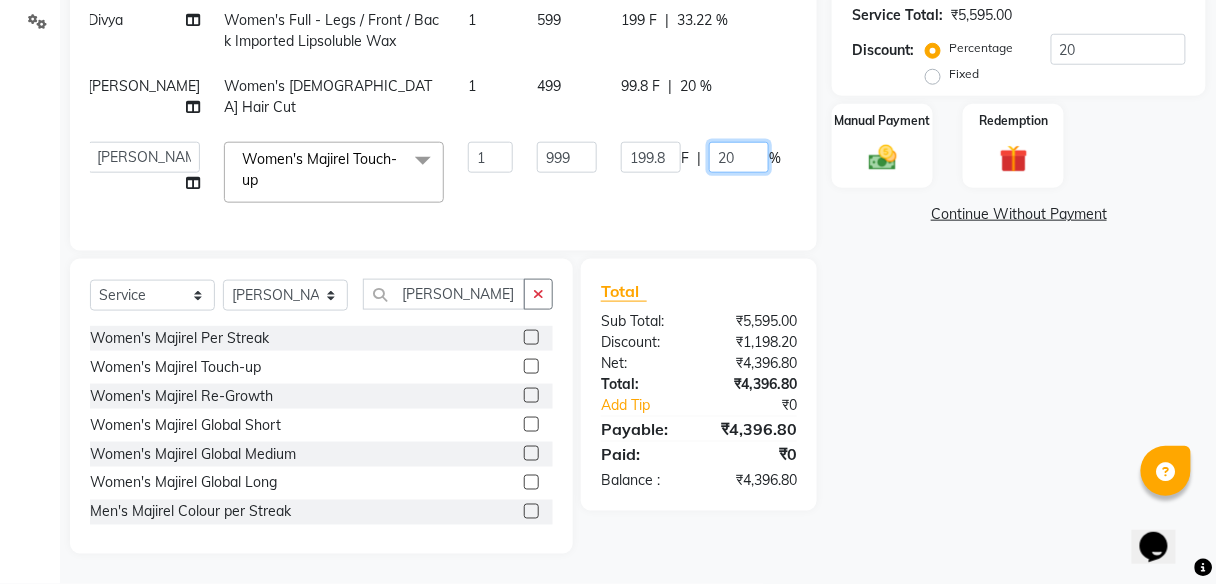 click on "20" 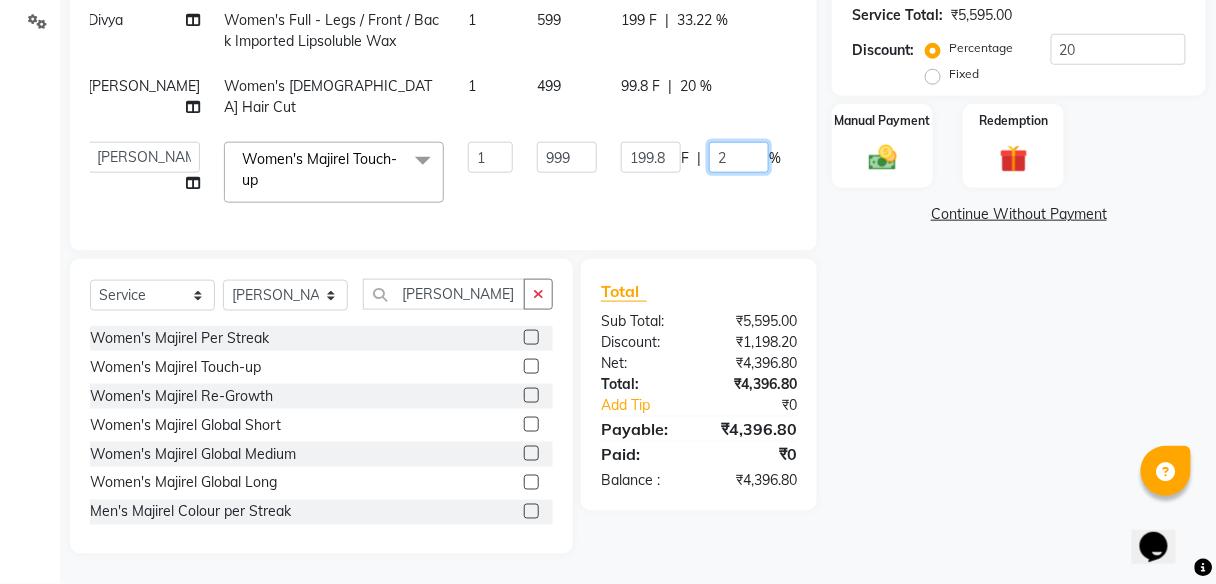 type 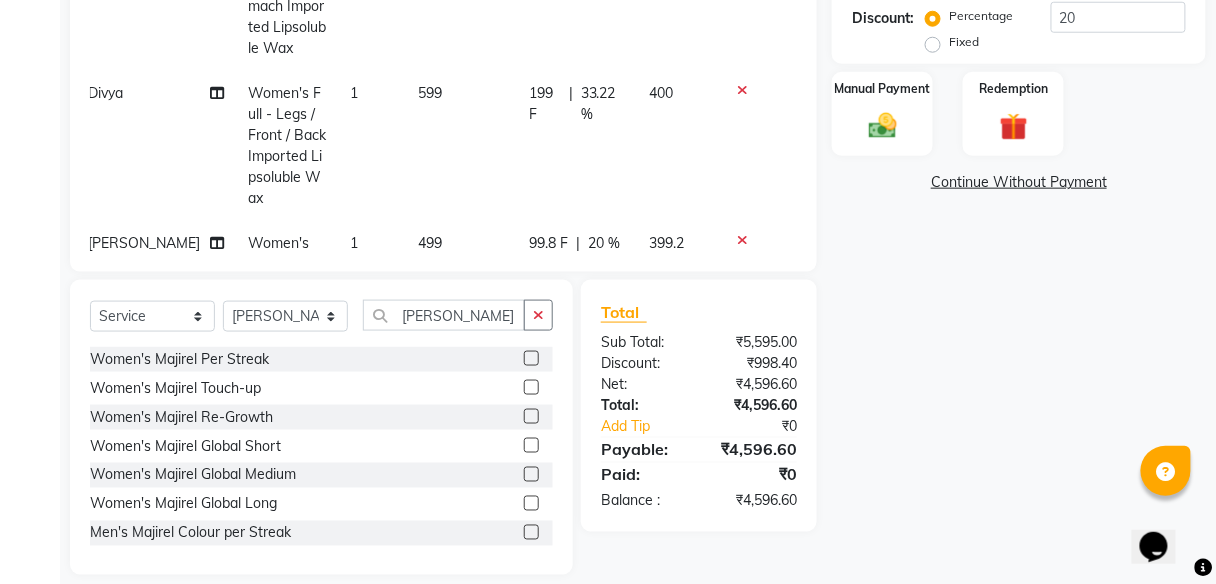 click on "Name: Audruy  Membership:  No Active Membership  Total Visits:   Card on file:  0 Last Visit:   - Points:   0  Apply Discount Select  Loyalty → Loyality level 1  Coupon Code Apply Service Total:  ₹5,595.00  Discount:  Percentage   Fixed  20 Manual Payment Redemption  Continue Without Payment" 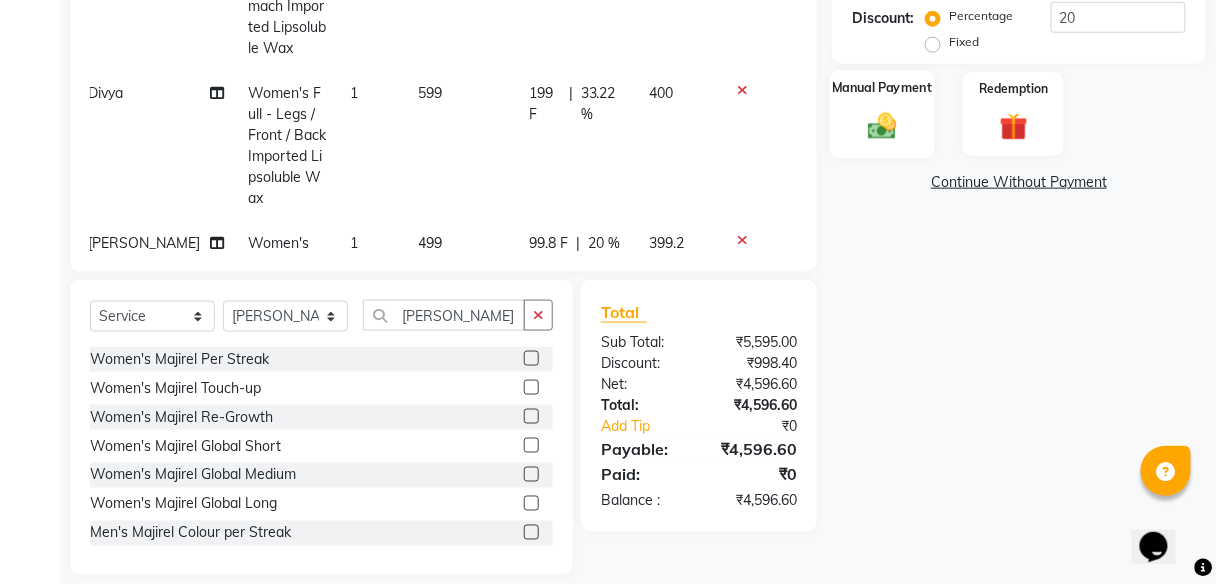 click on "Manual Payment" 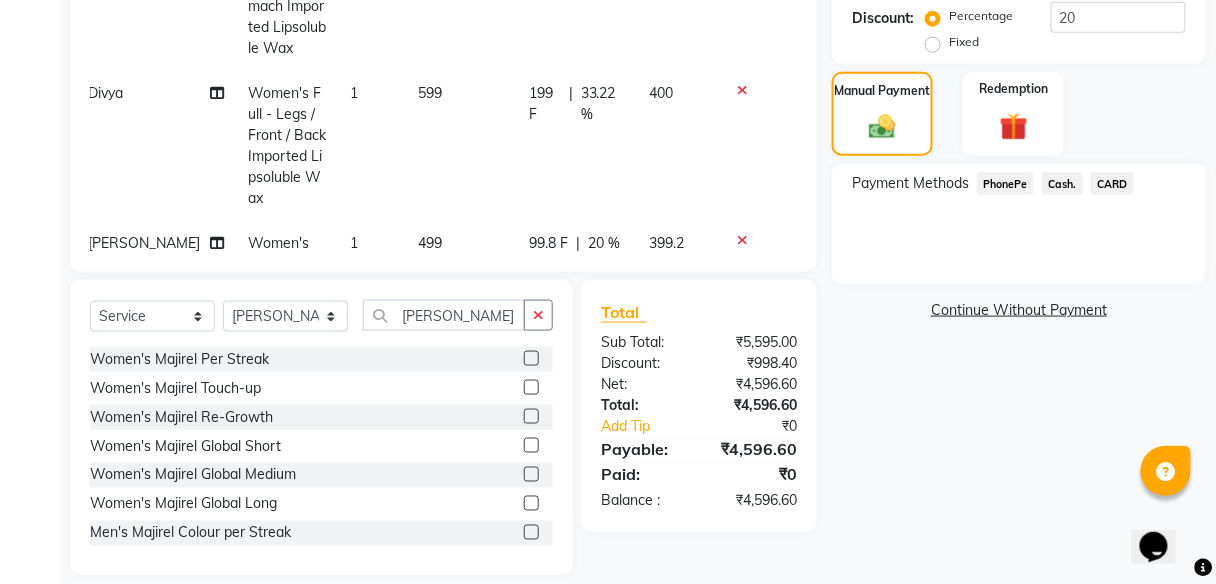 click on "PhonePe" 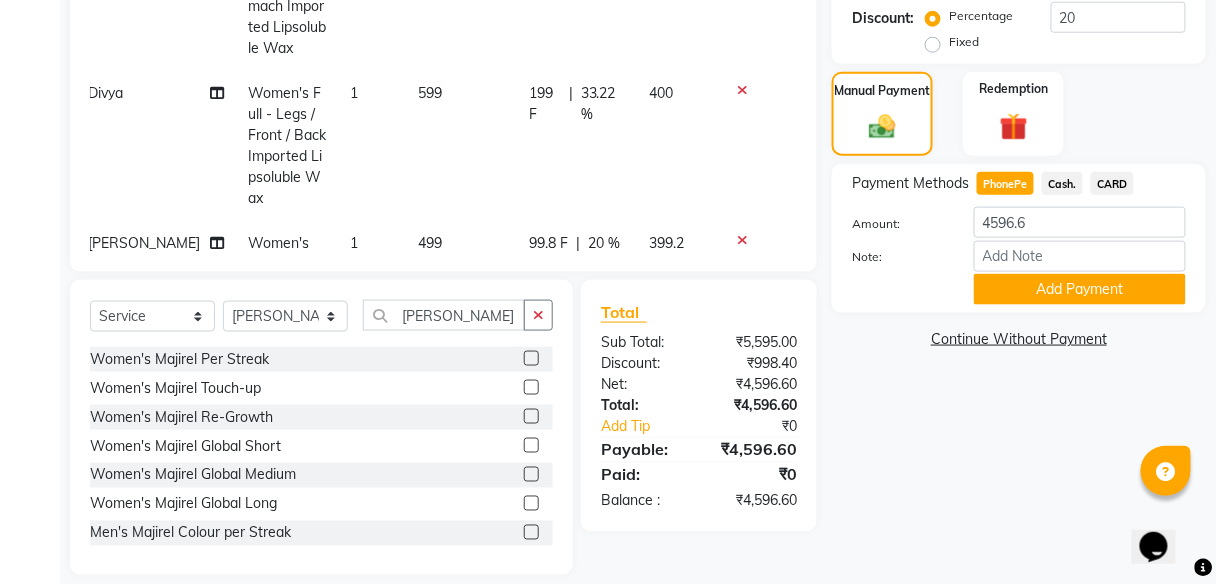 scroll, scrollTop: 516, scrollLeft: 0, axis: vertical 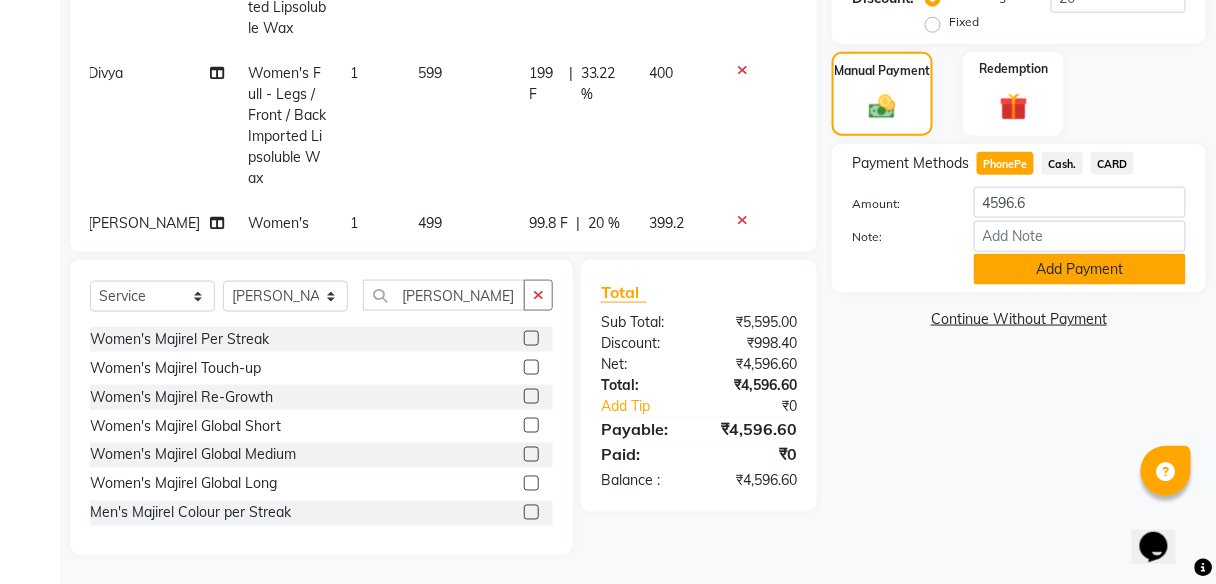 click on "Add Payment" 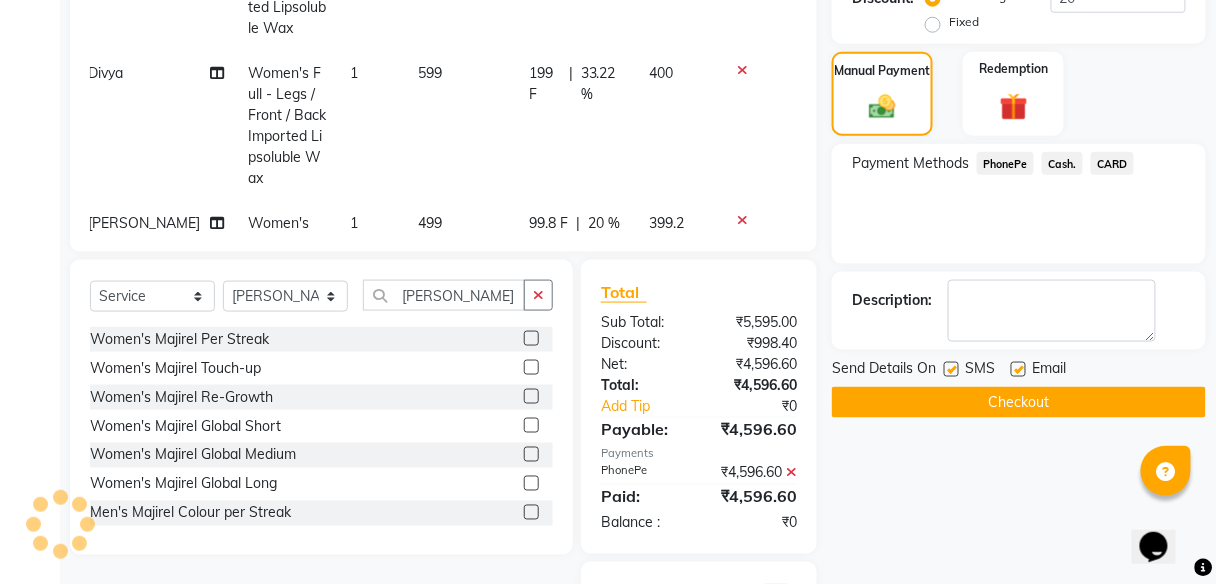 click on "Checkout" 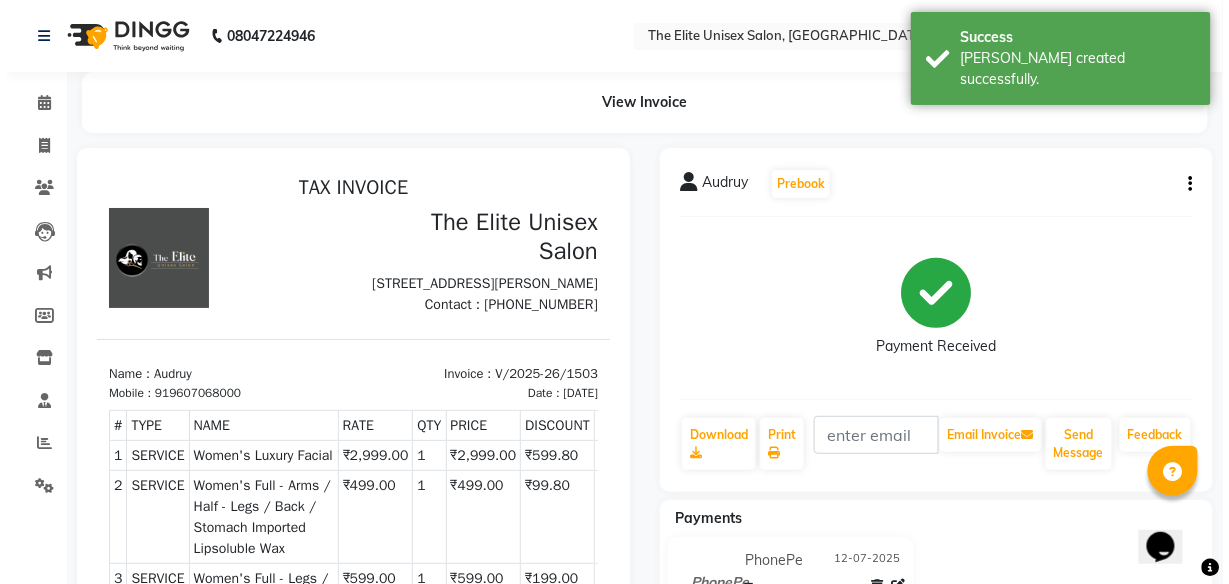 scroll, scrollTop: 0, scrollLeft: 0, axis: both 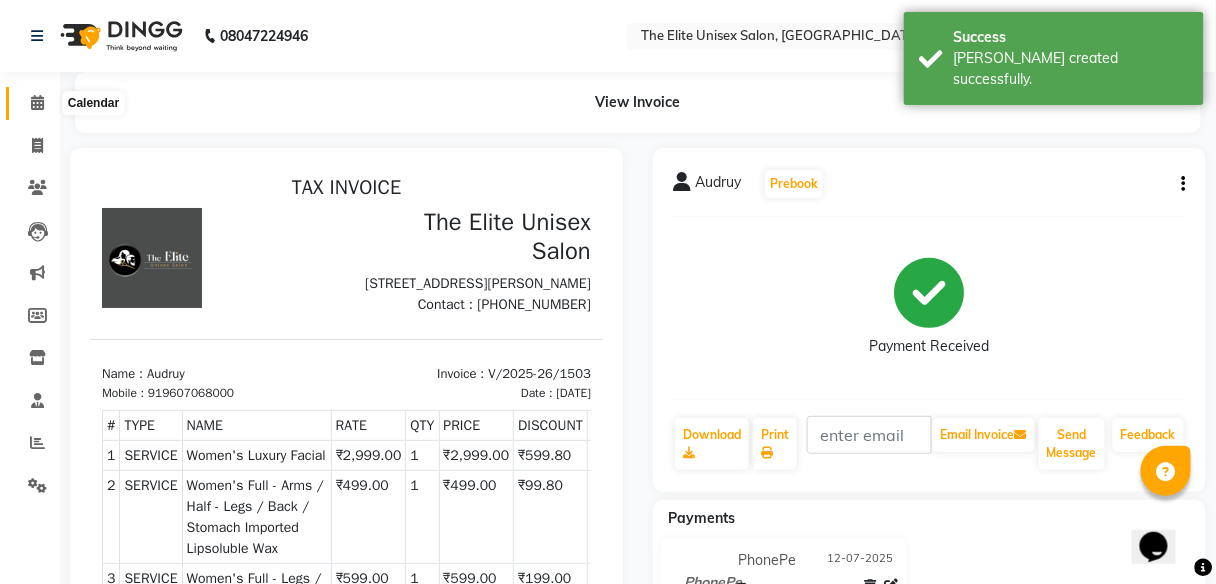 click 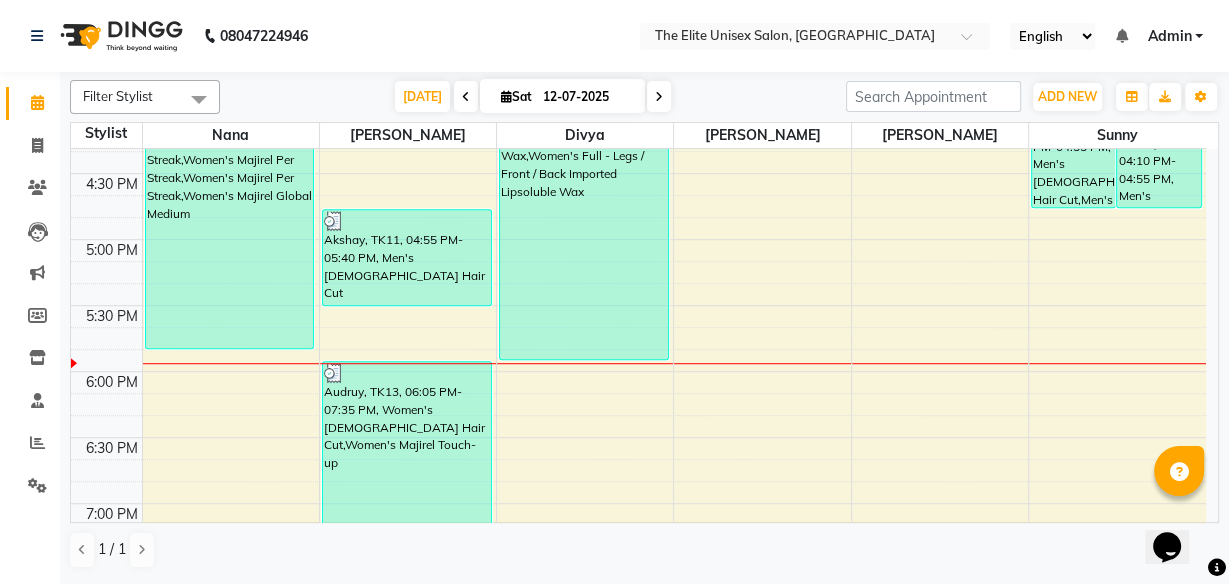 scroll, scrollTop: 1192, scrollLeft: 0, axis: vertical 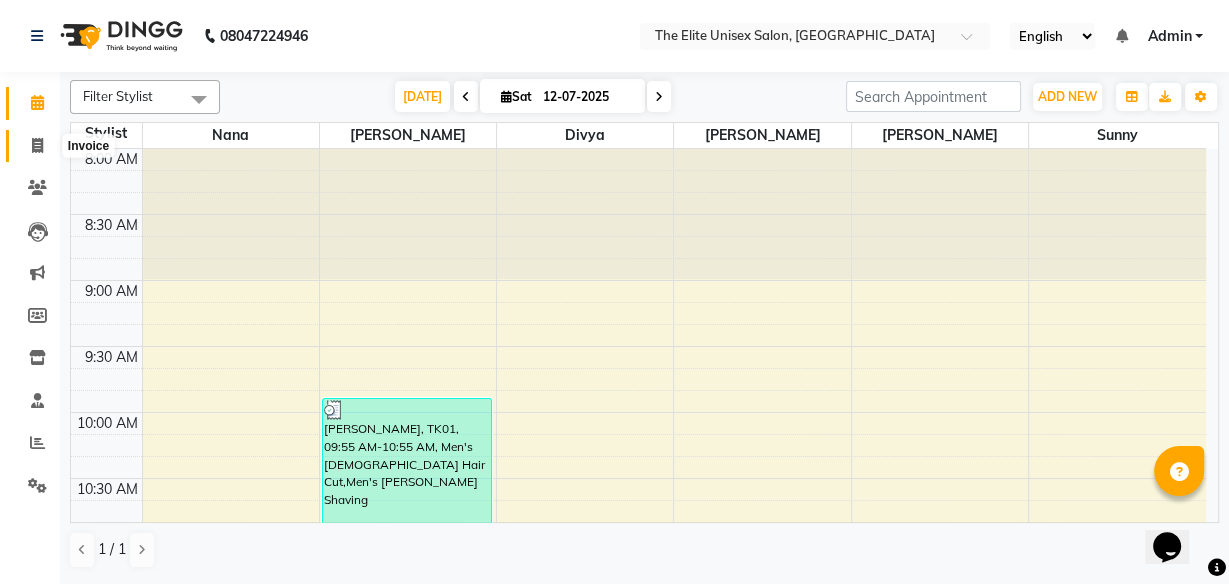 click 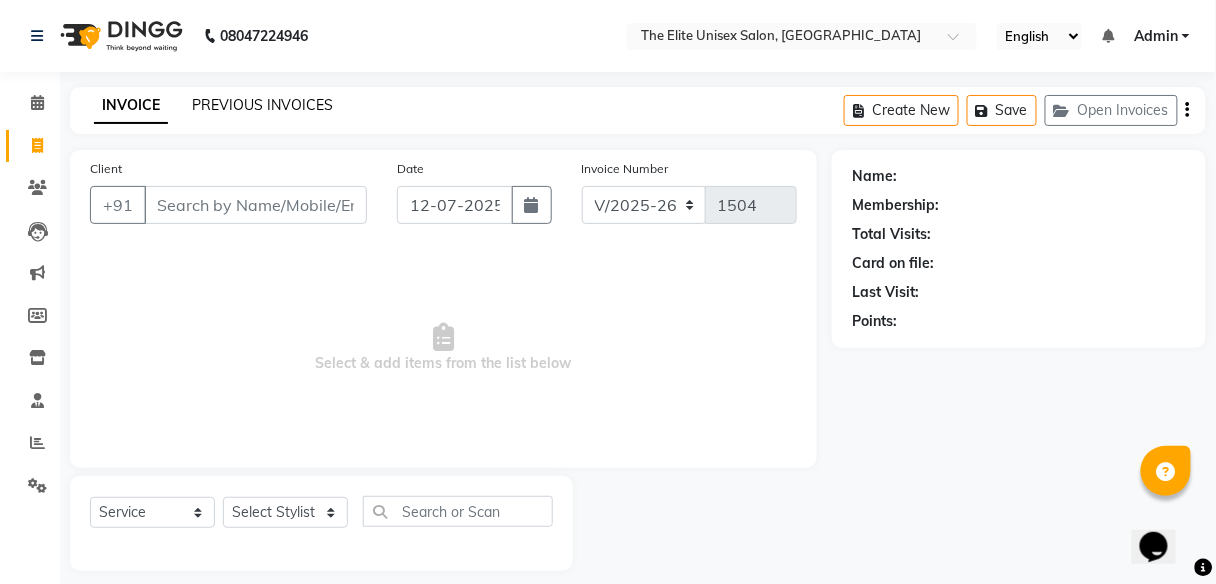 click on "PREVIOUS INVOICES" 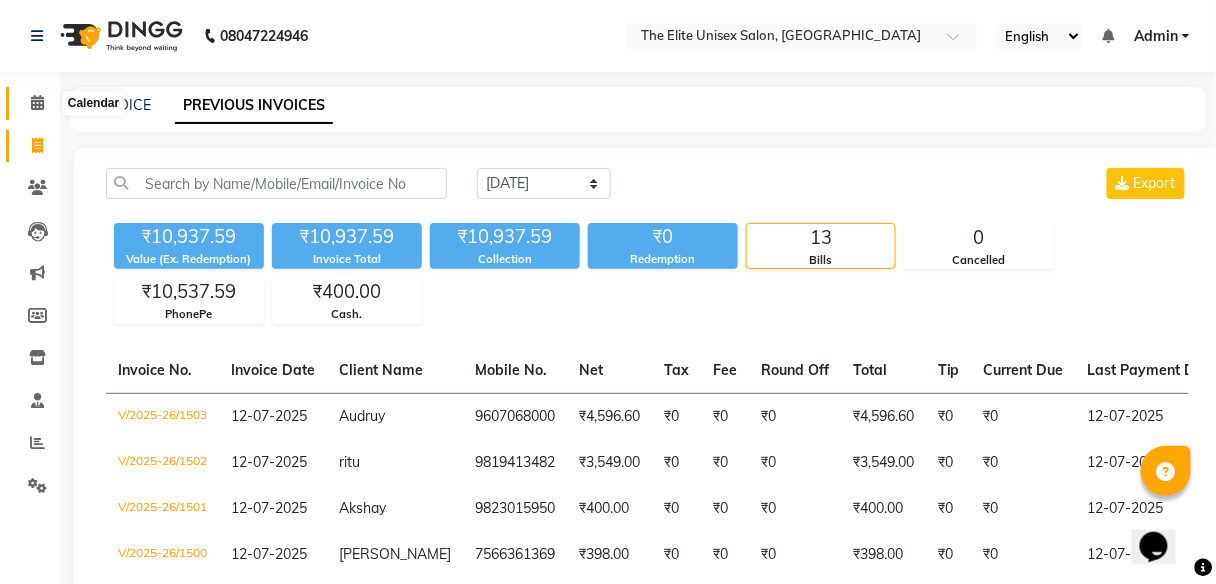 click 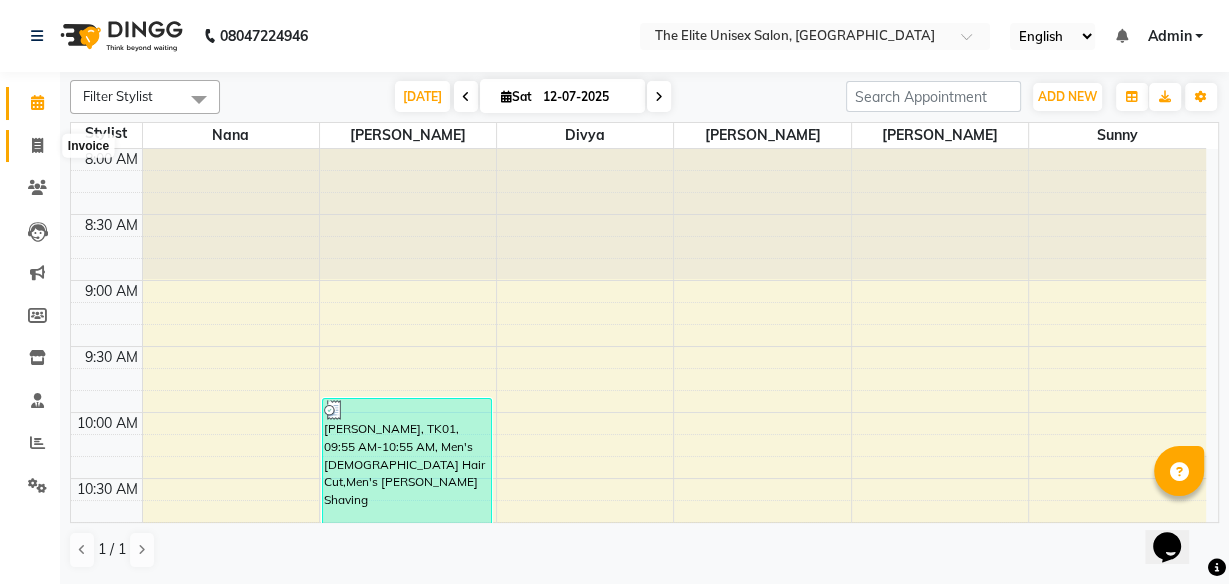 click 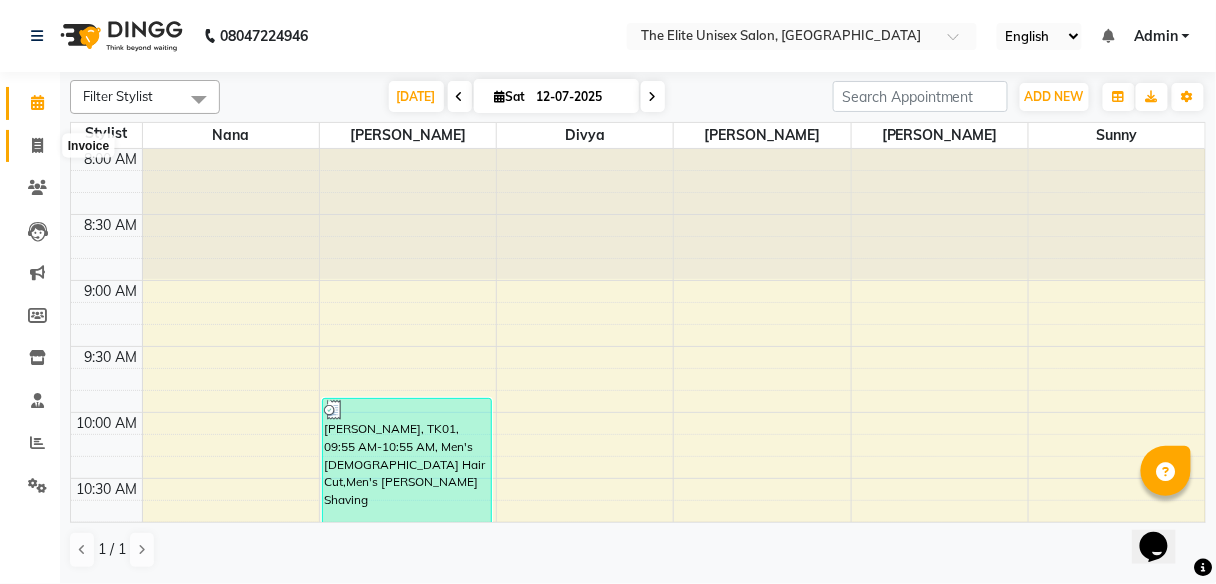 select on "7086" 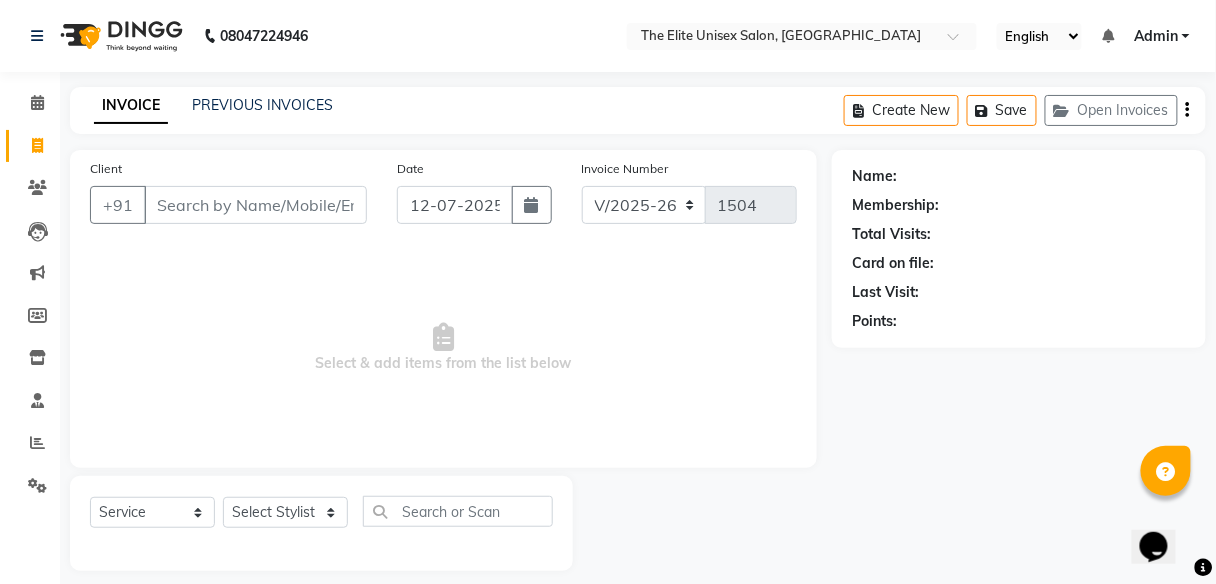 click on "Client" at bounding box center (255, 205) 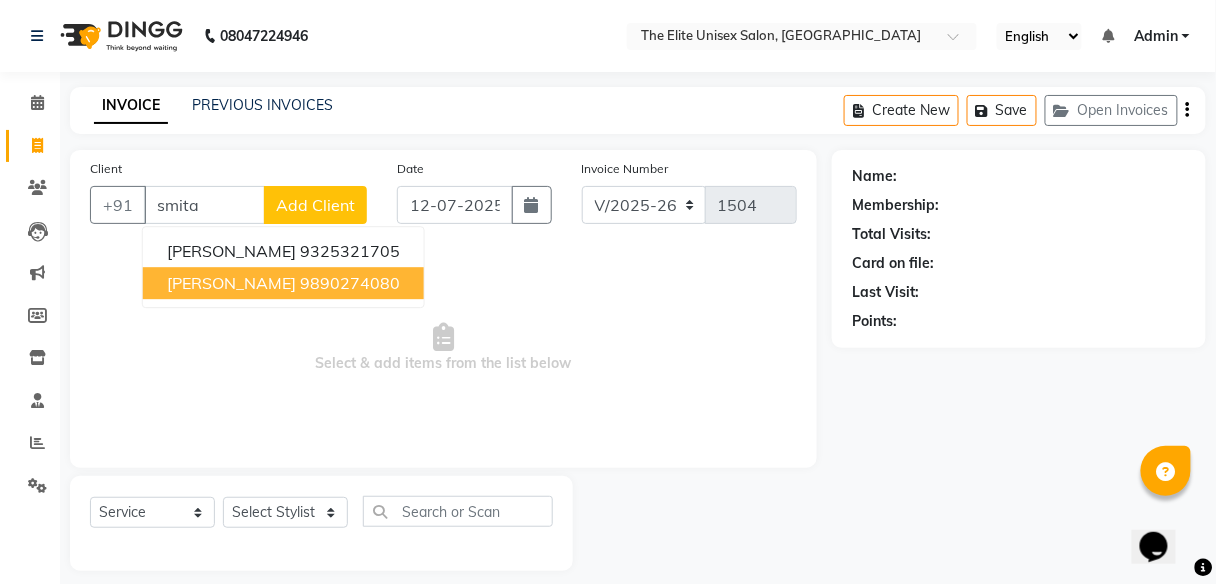 click on "9890274080" at bounding box center [350, 283] 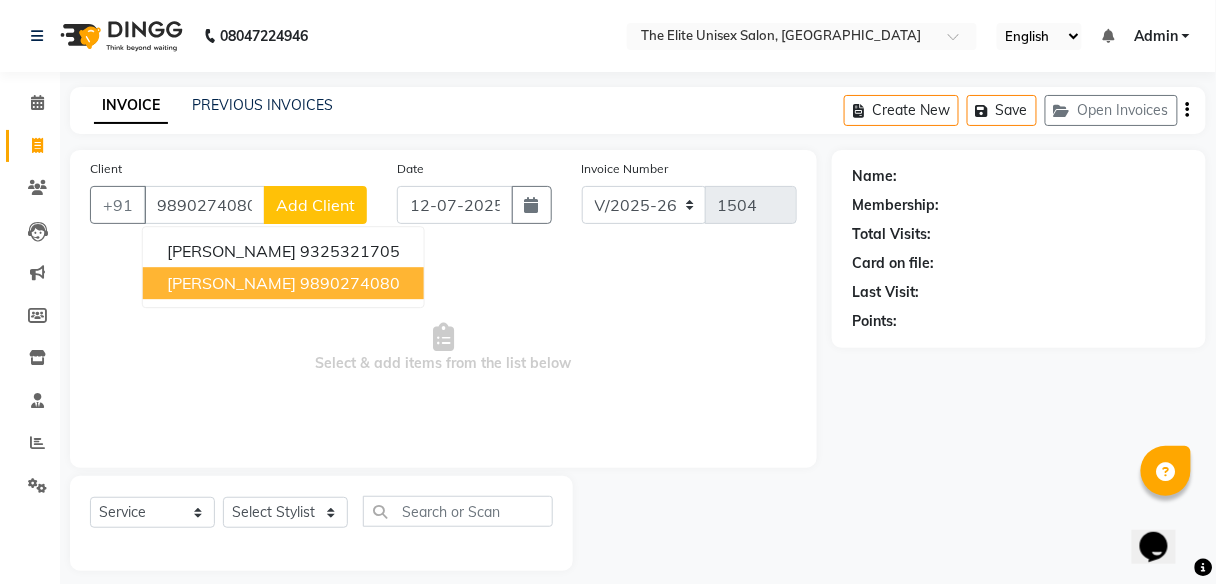 type on "9890274080" 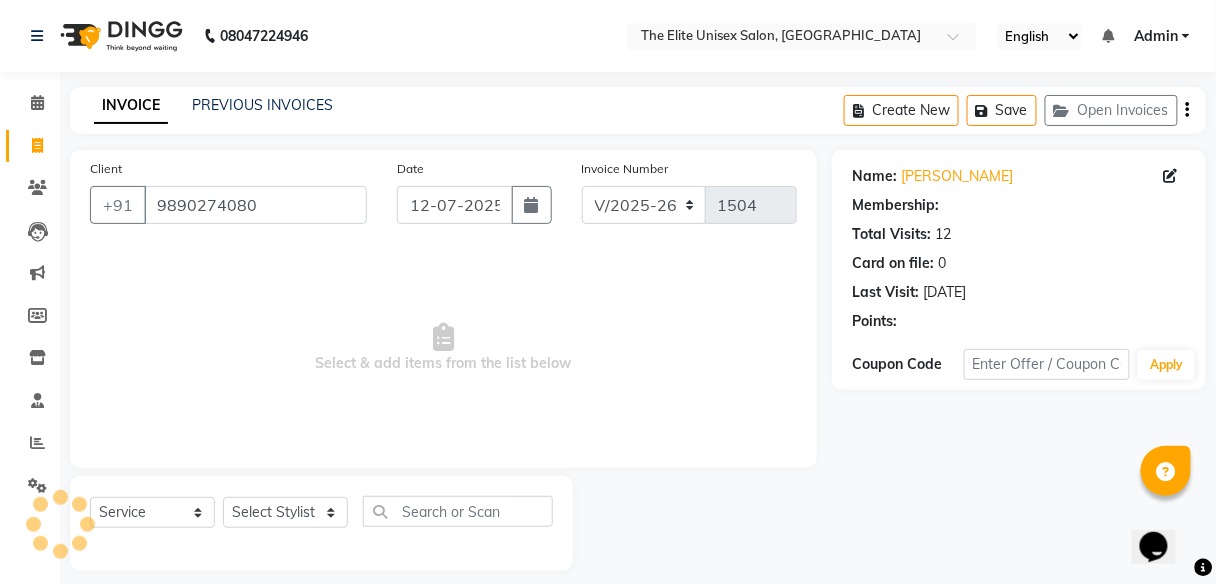 select on "1: Object" 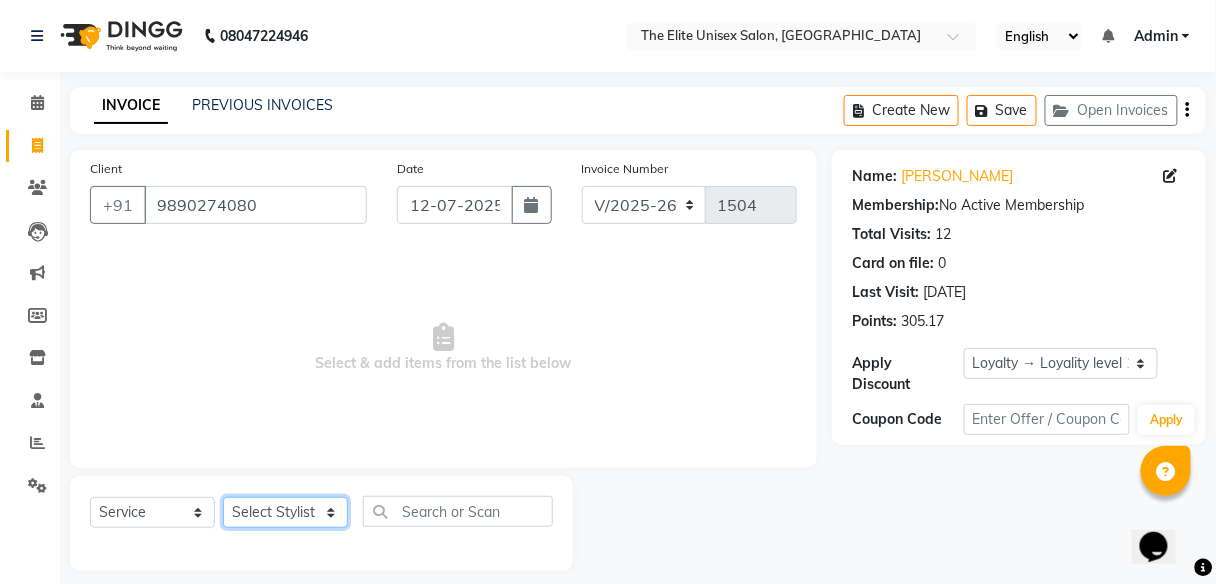click on "Select Stylist [PERSON_NAME] [PERSON_NAME] Sunny" 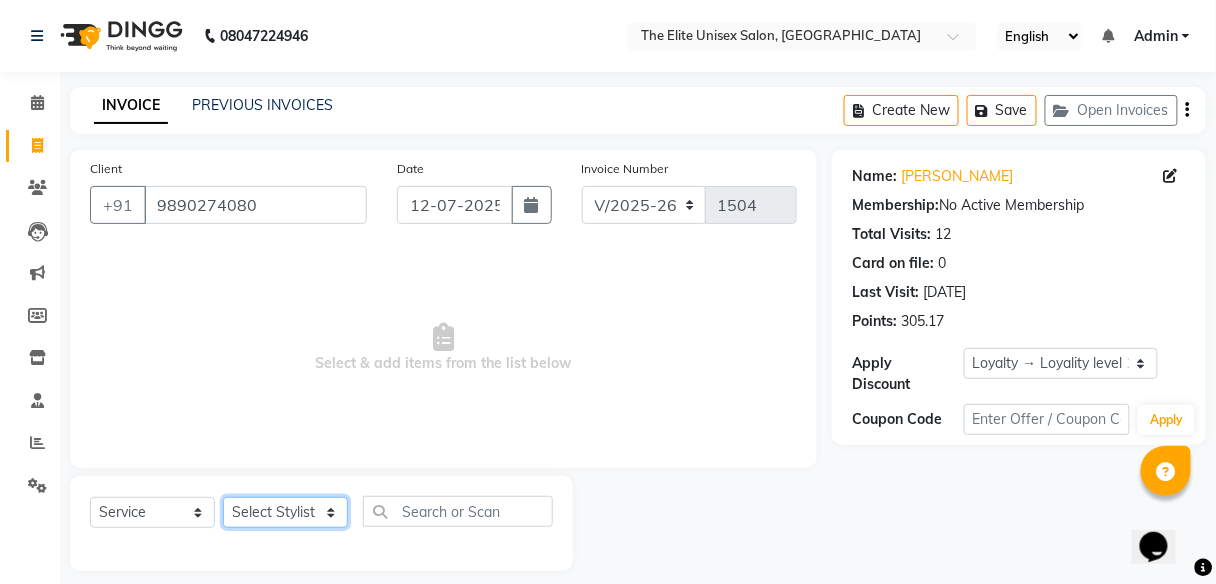 select on "59555" 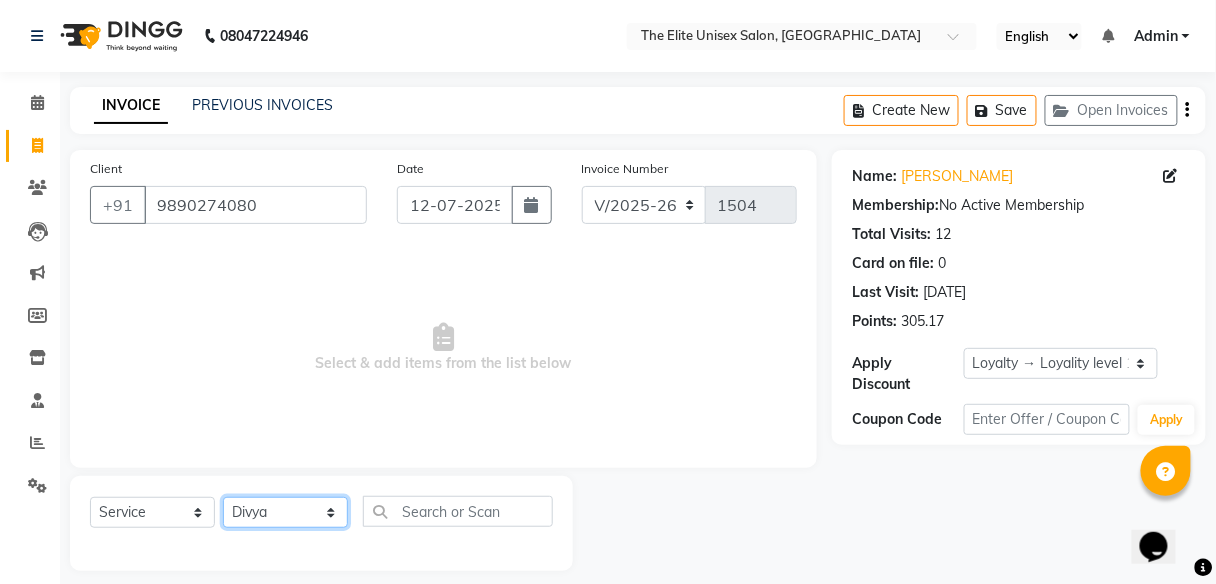click on "Select Stylist [PERSON_NAME] [PERSON_NAME] Sunny" 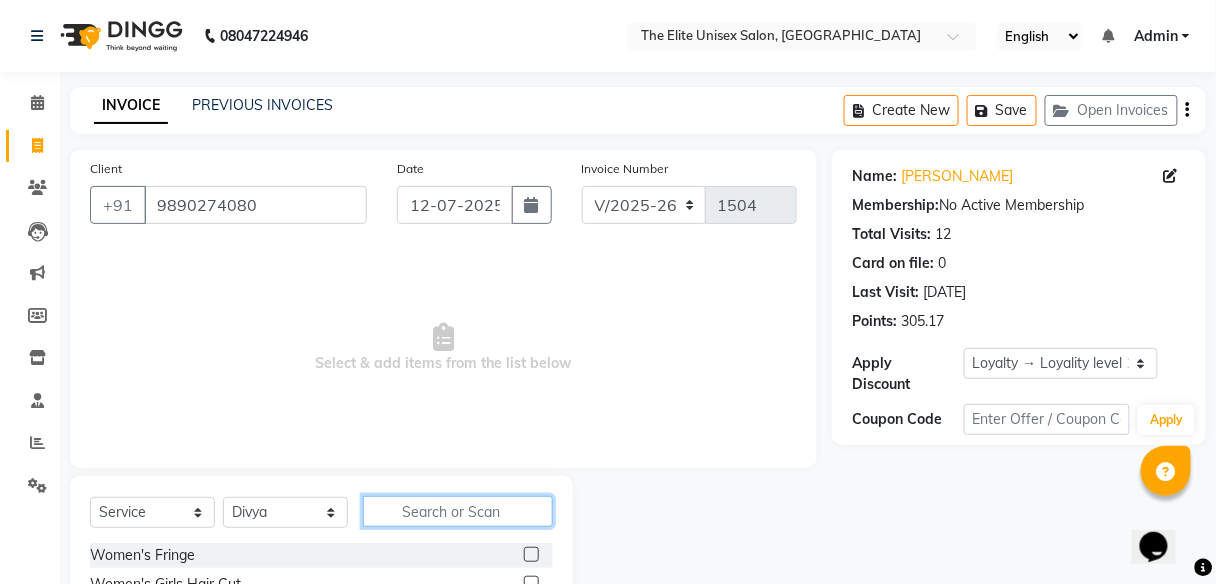 click 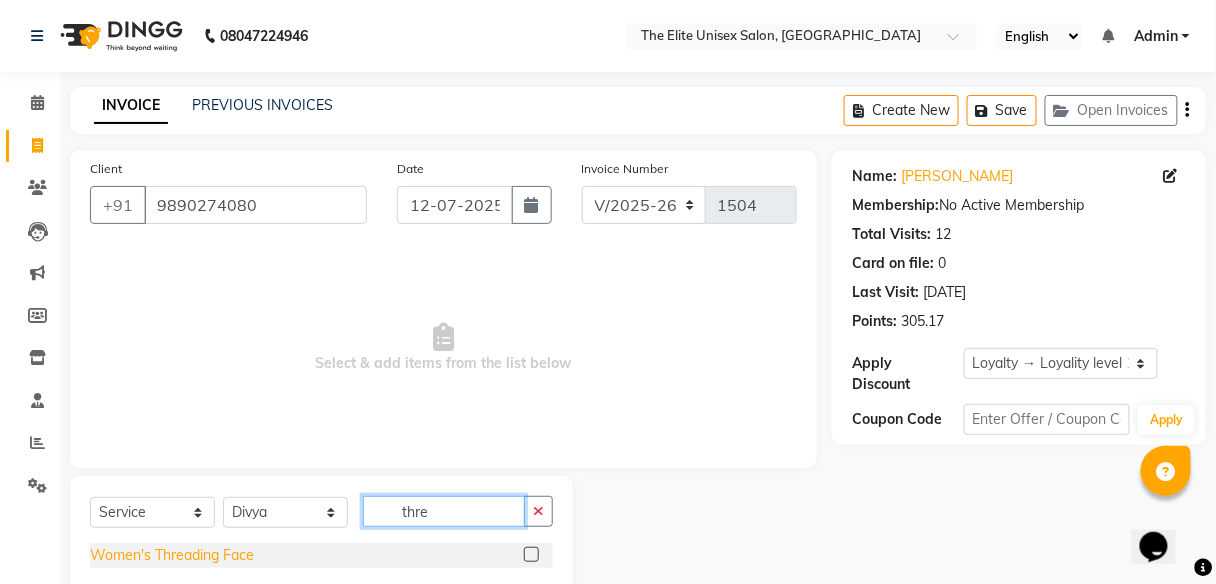 type on "thre" 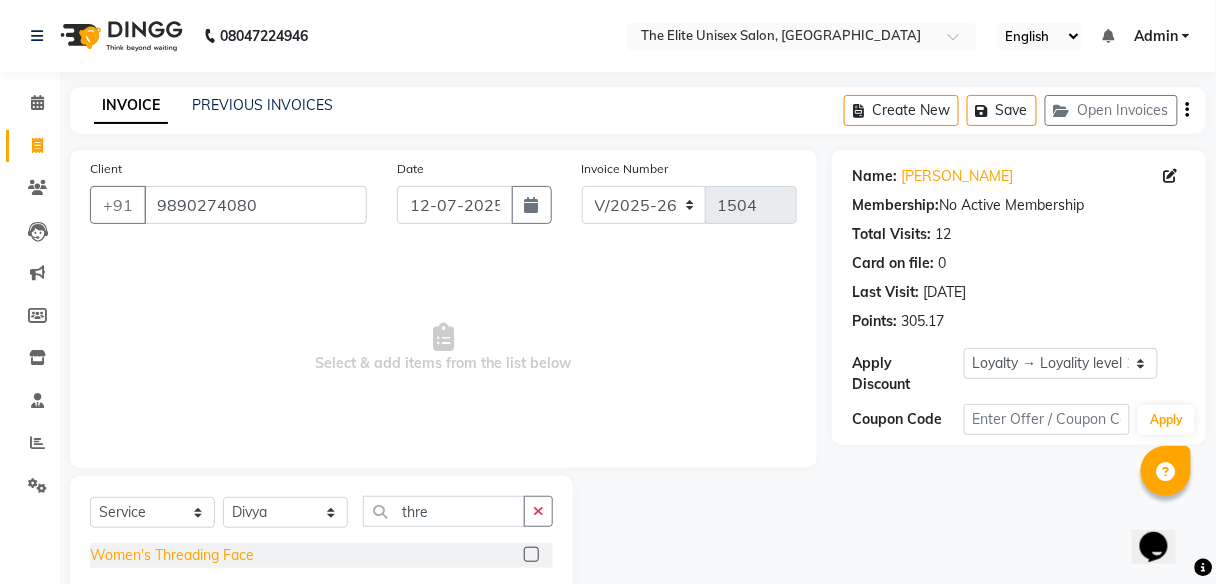 click on "Women's Threading Face" 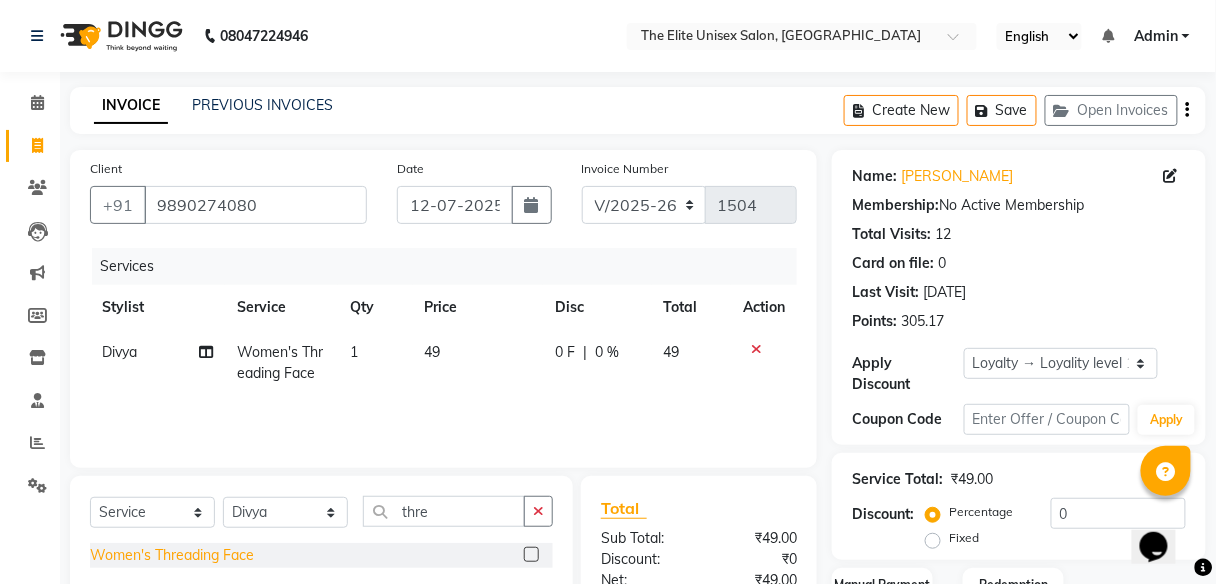 click on "Women's Threading Face" 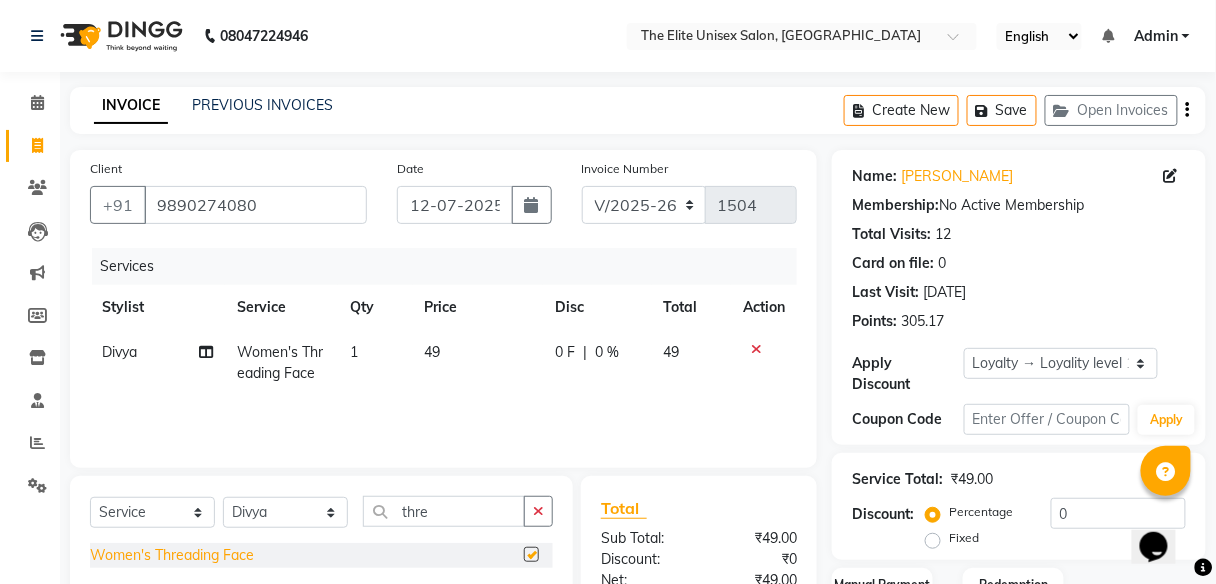 checkbox on "false" 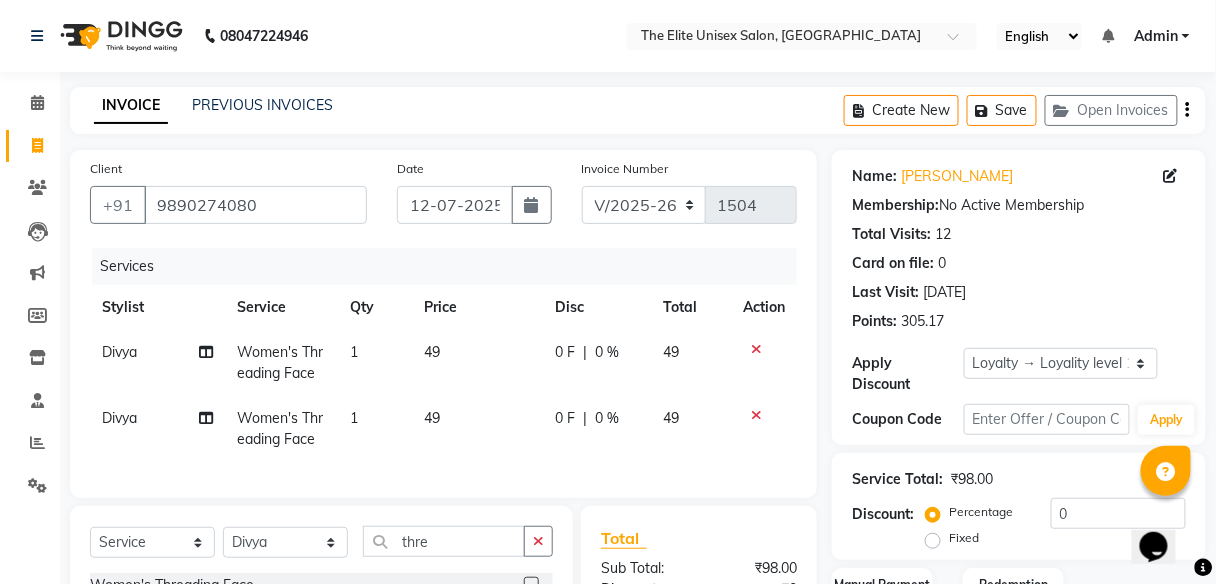 click on "0 F" 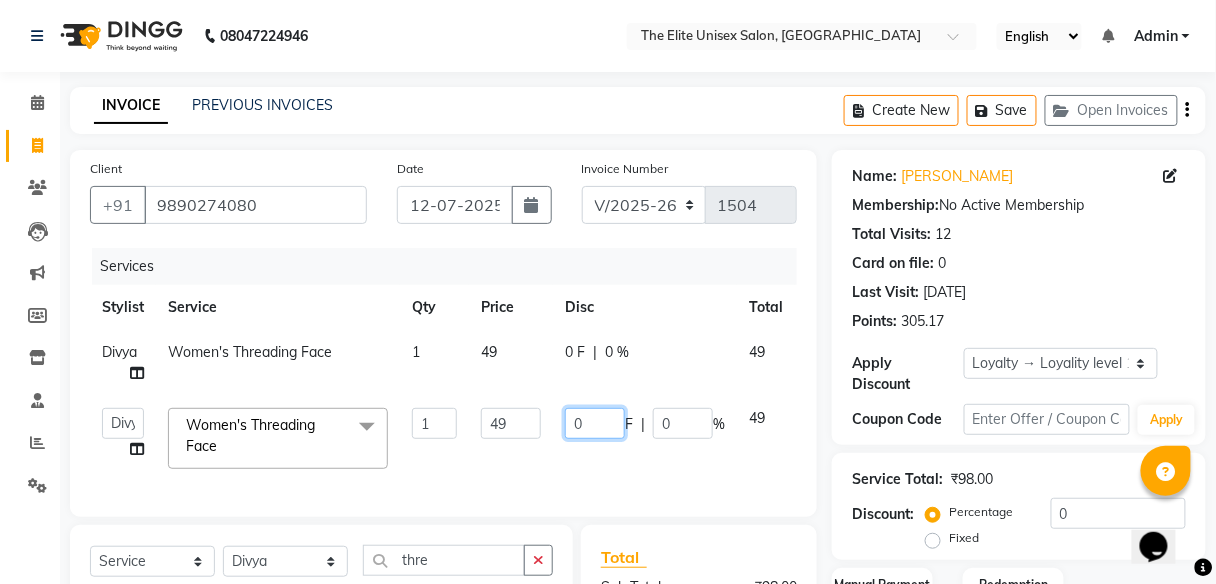 click on "0" 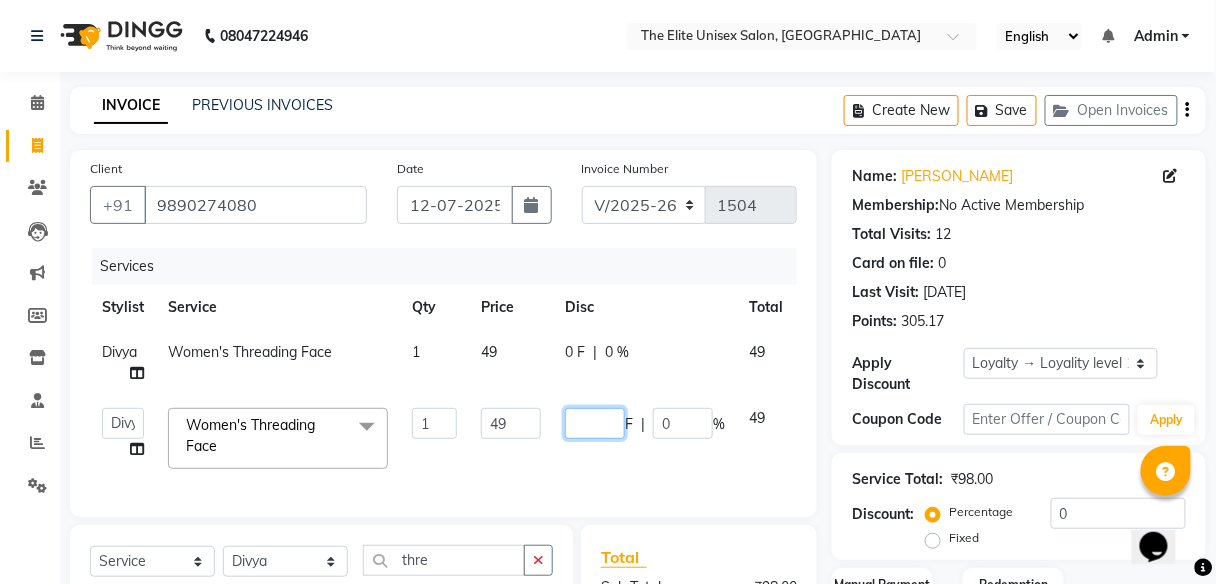type on "9" 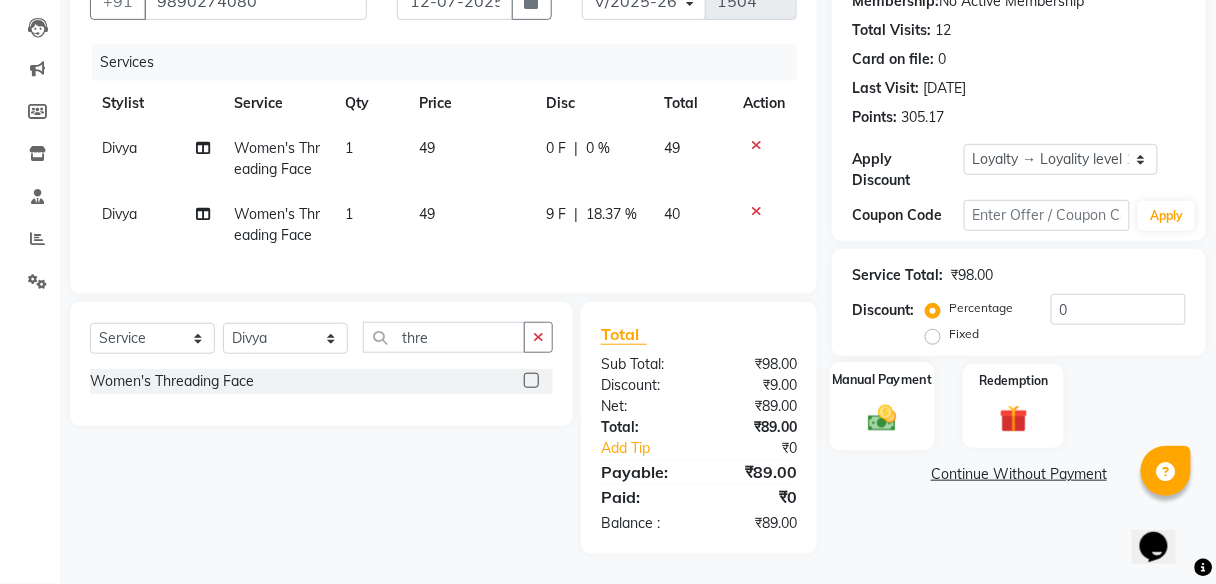 click 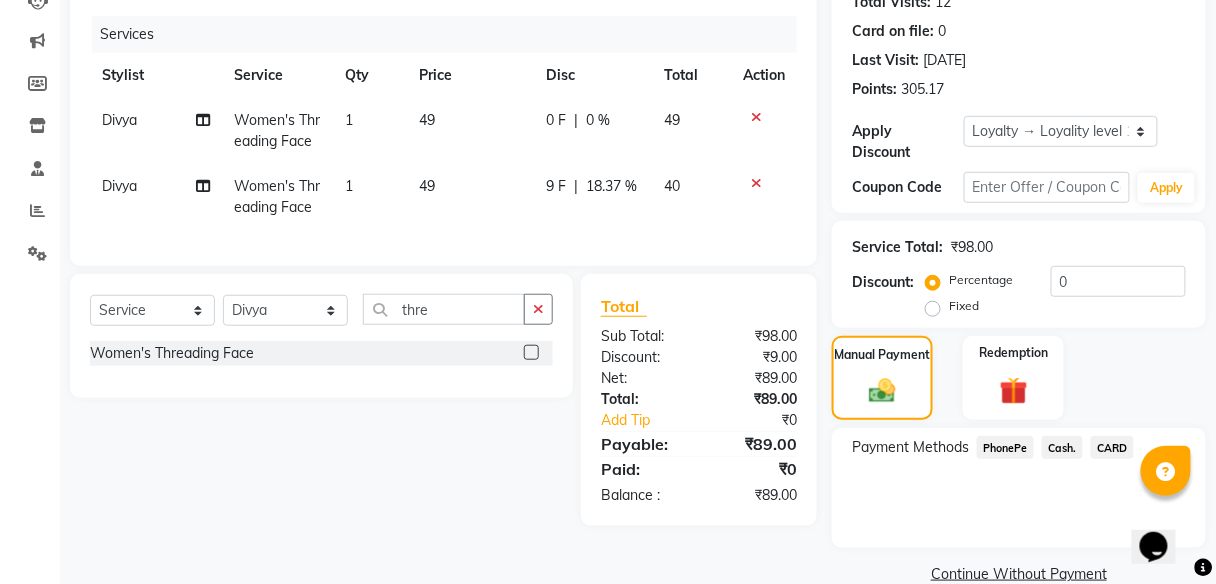 click on "PhonePe" 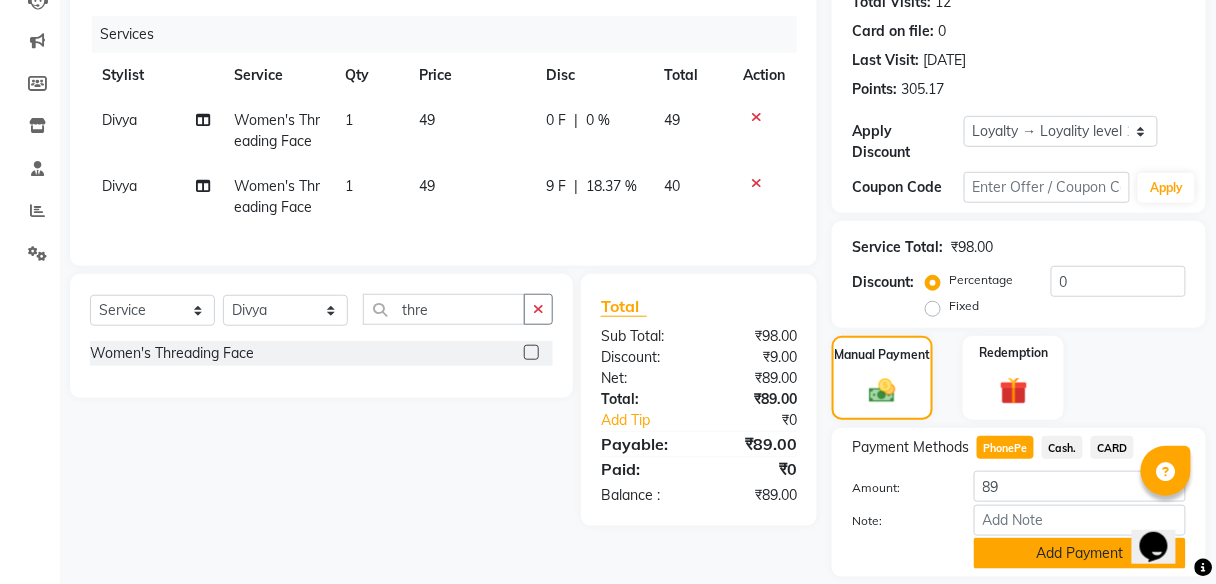 click on "Add Payment" 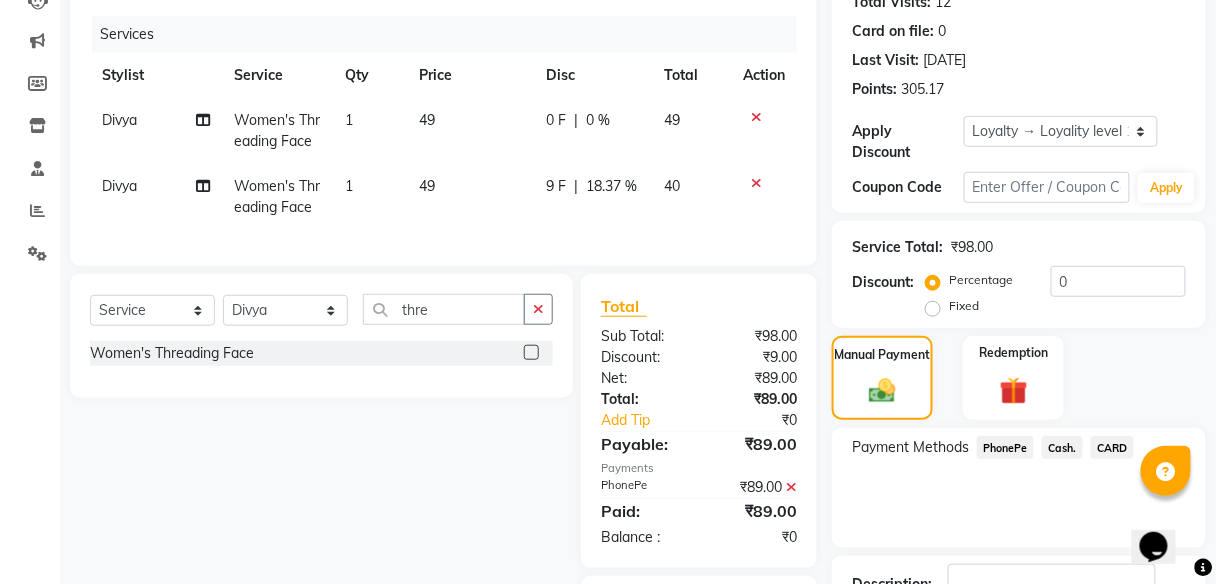 scroll, scrollTop: 385, scrollLeft: 0, axis: vertical 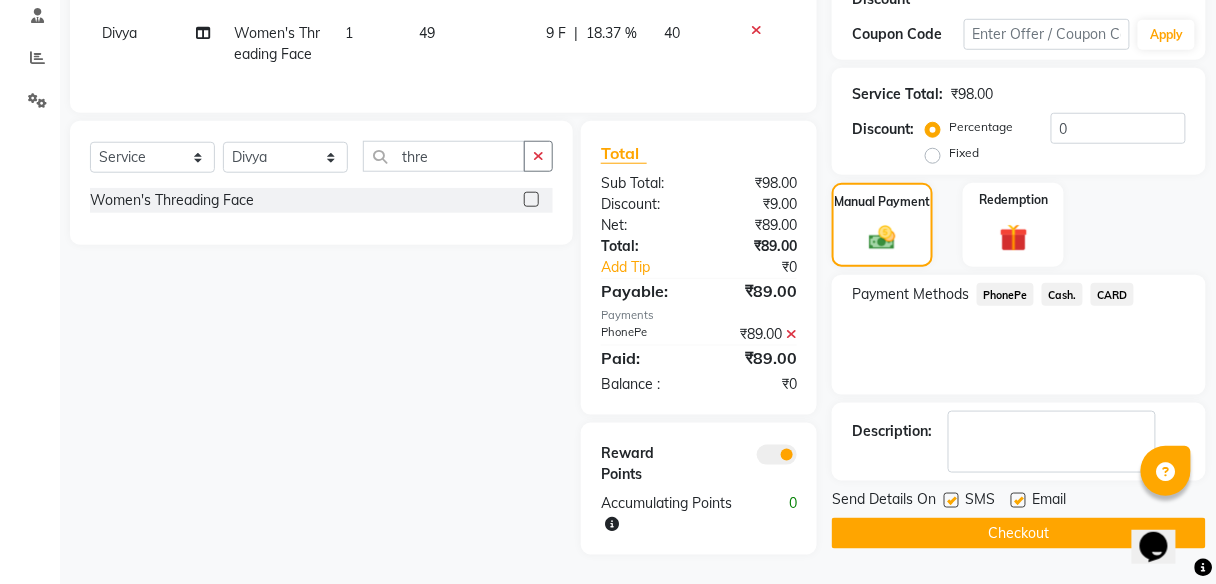 click on "Checkout" 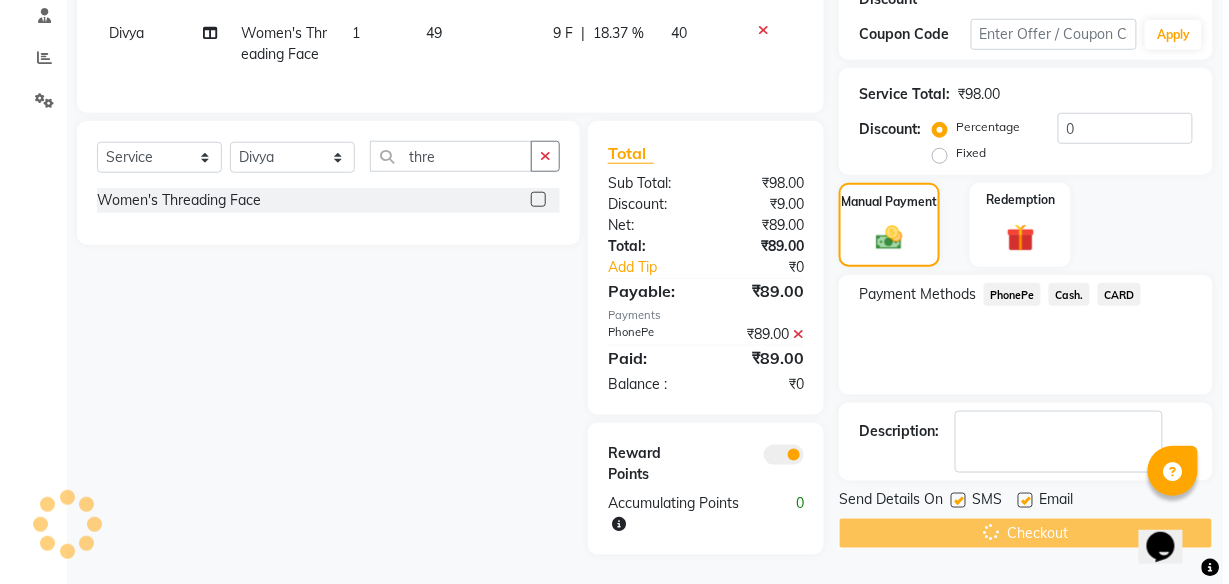 scroll, scrollTop: 0, scrollLeft: 0, axis: both 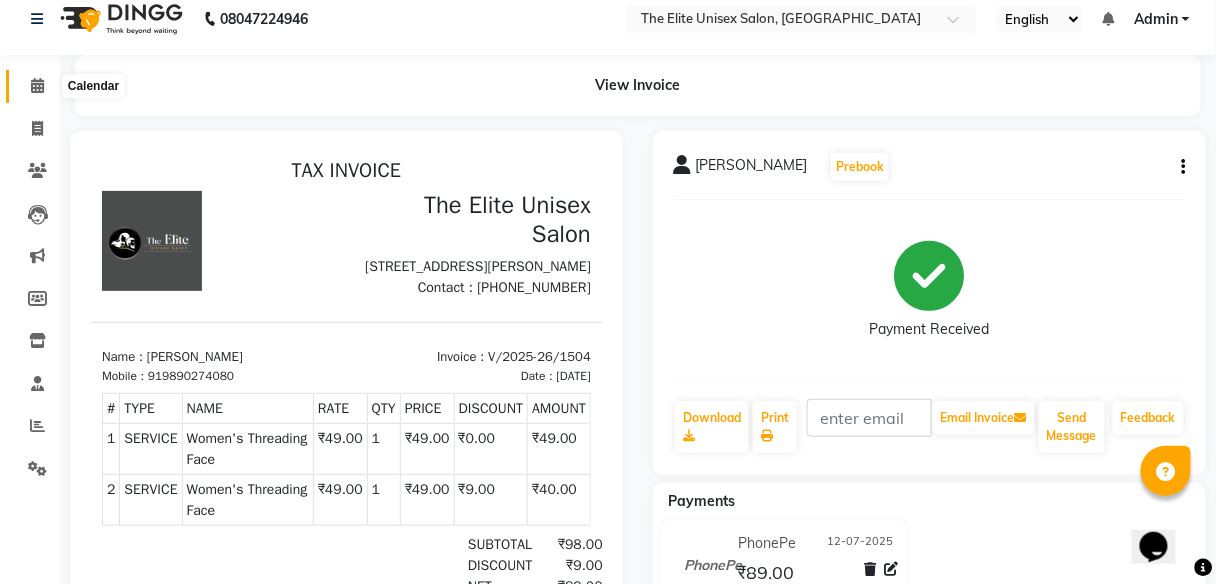 click 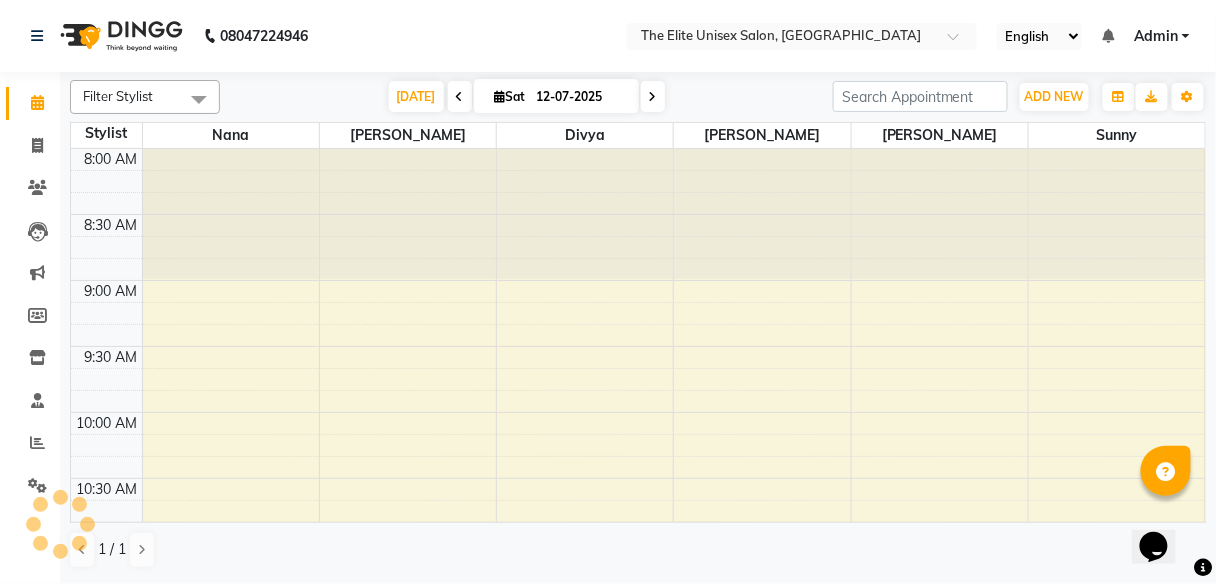 scroll, scrollTop: 0, scrollLeft: 0, axis: both 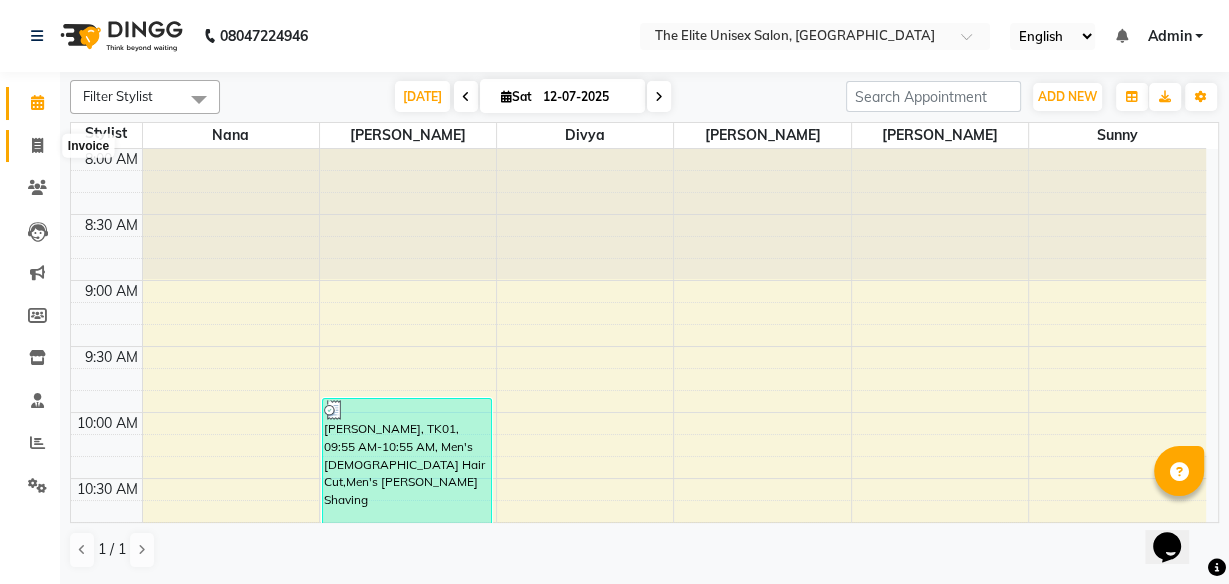 click 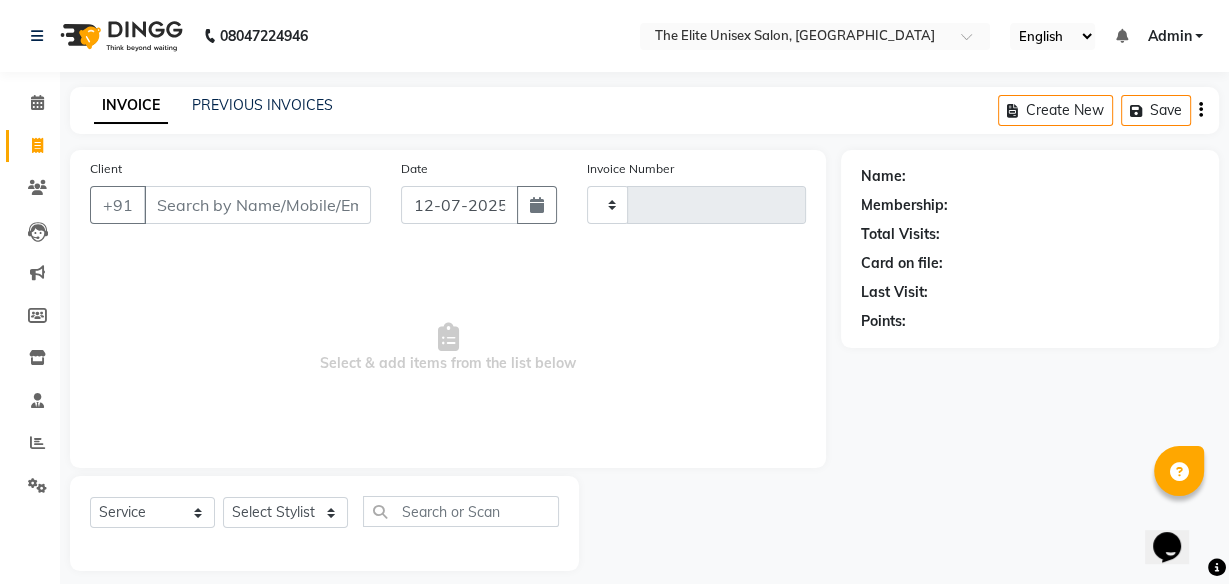 type on "1505" 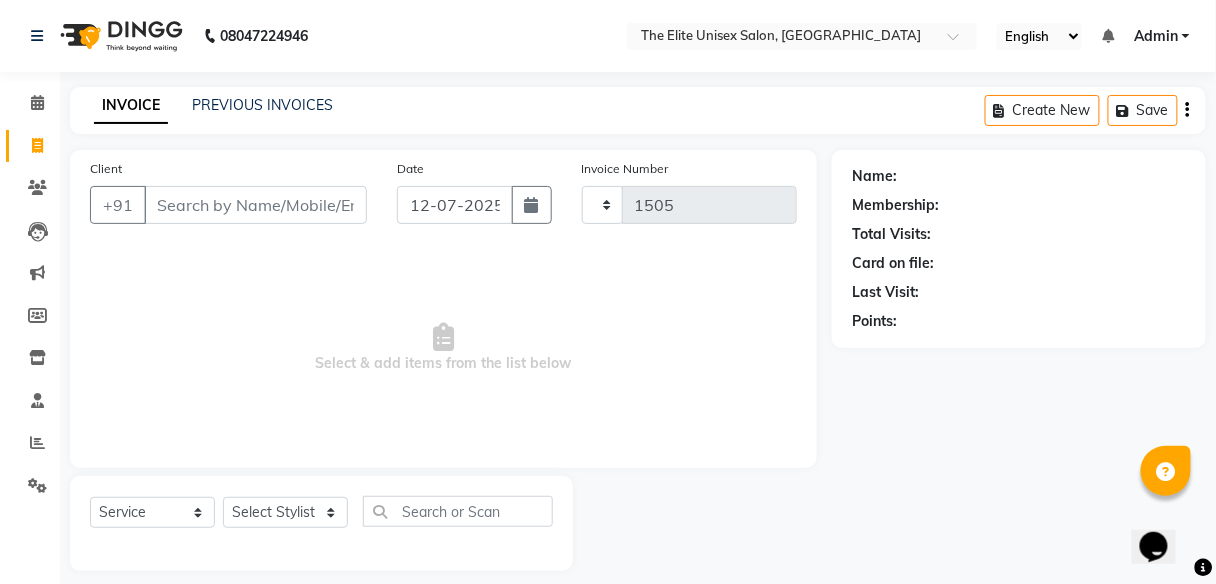 select on "7086" 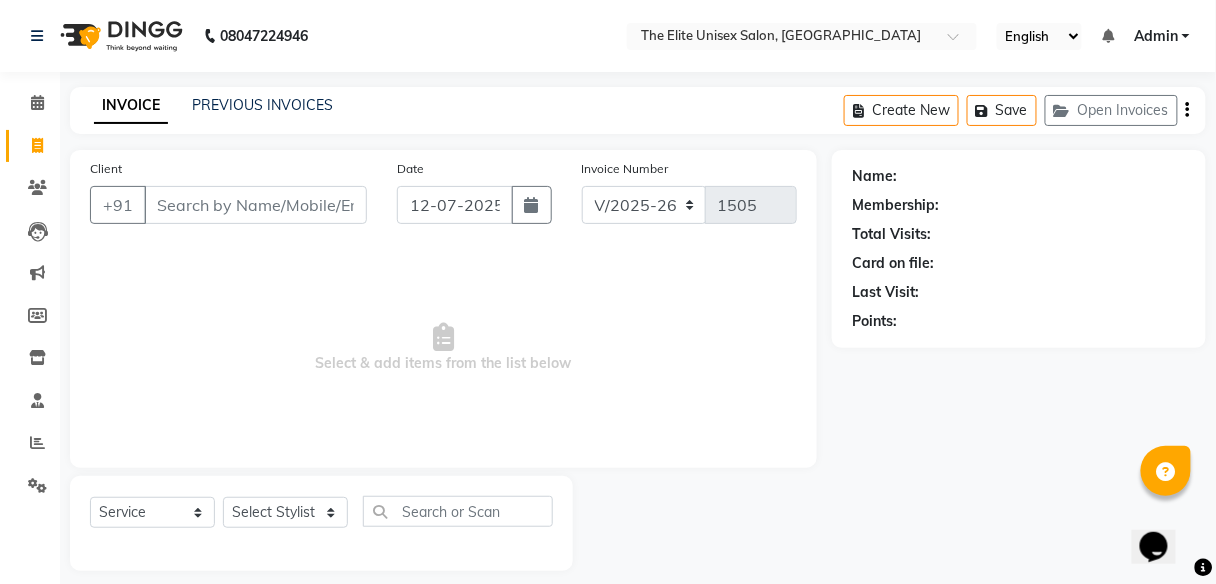 click on "Client" at bounding box center (255, 205) 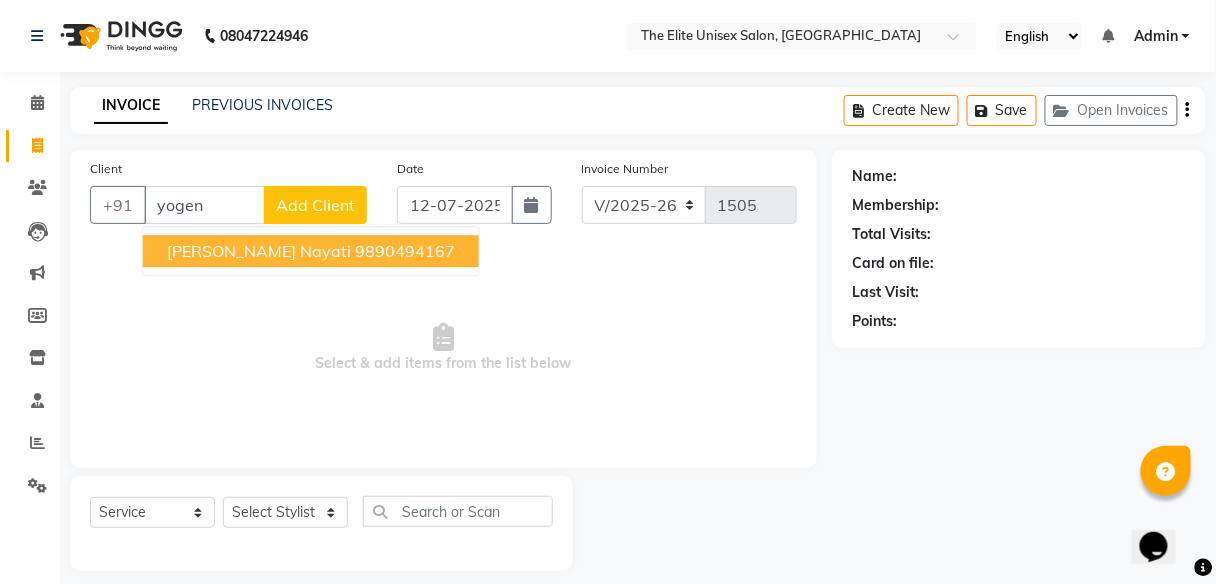 click on "9890494167" at bounding box center [405, 251] 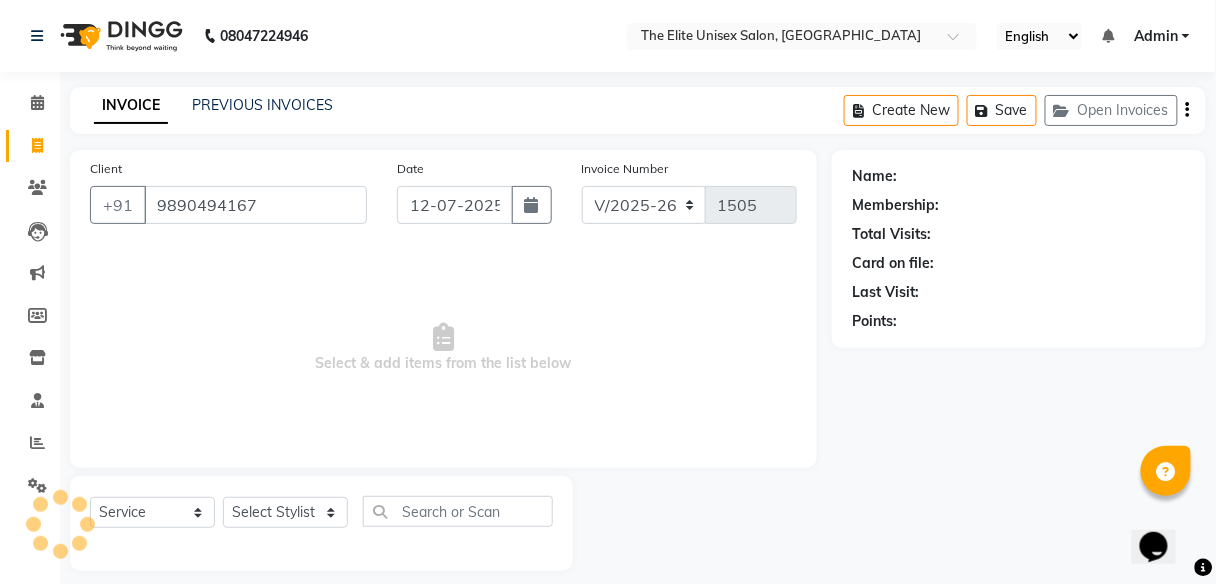 type on "9890494167" 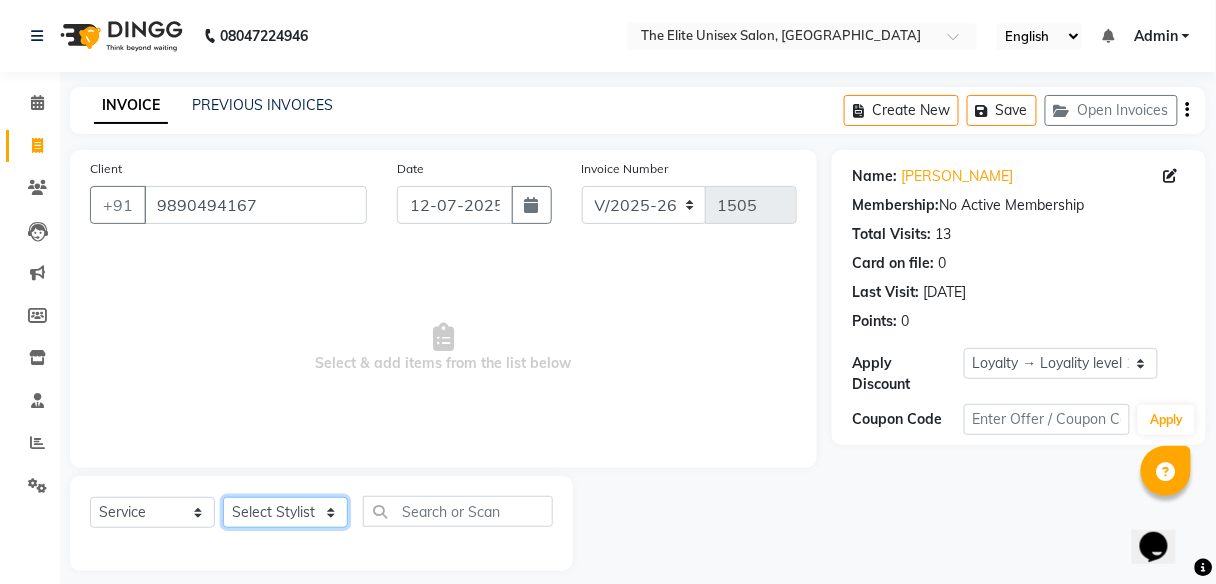 click on "Select Stylist [PERSON_NAME] [PERSON_NAME] Sunny" 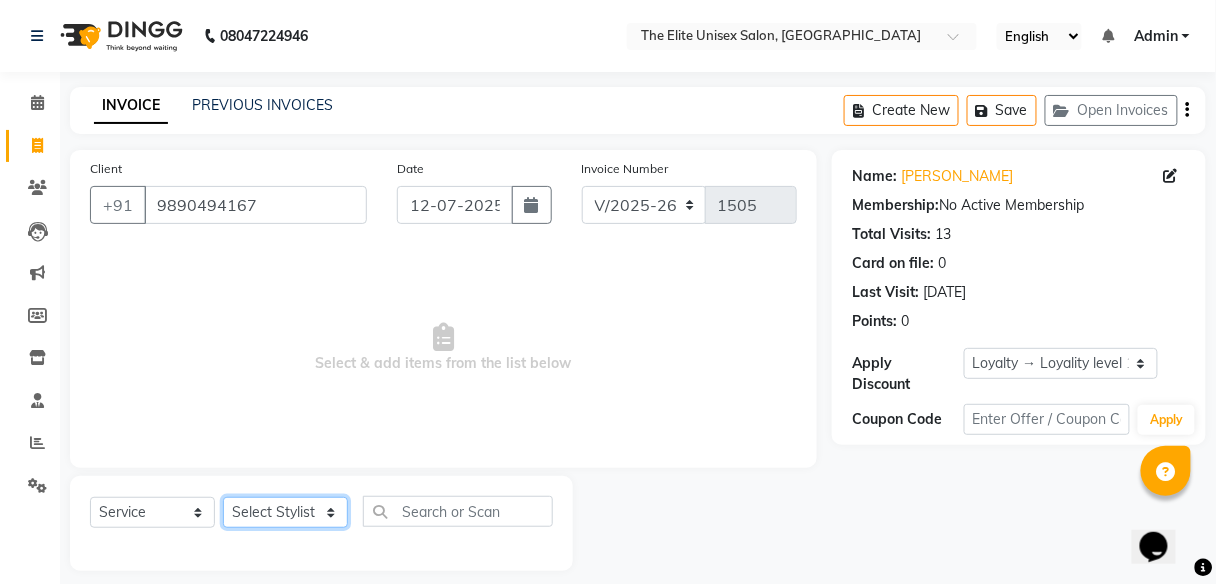select on "85942" 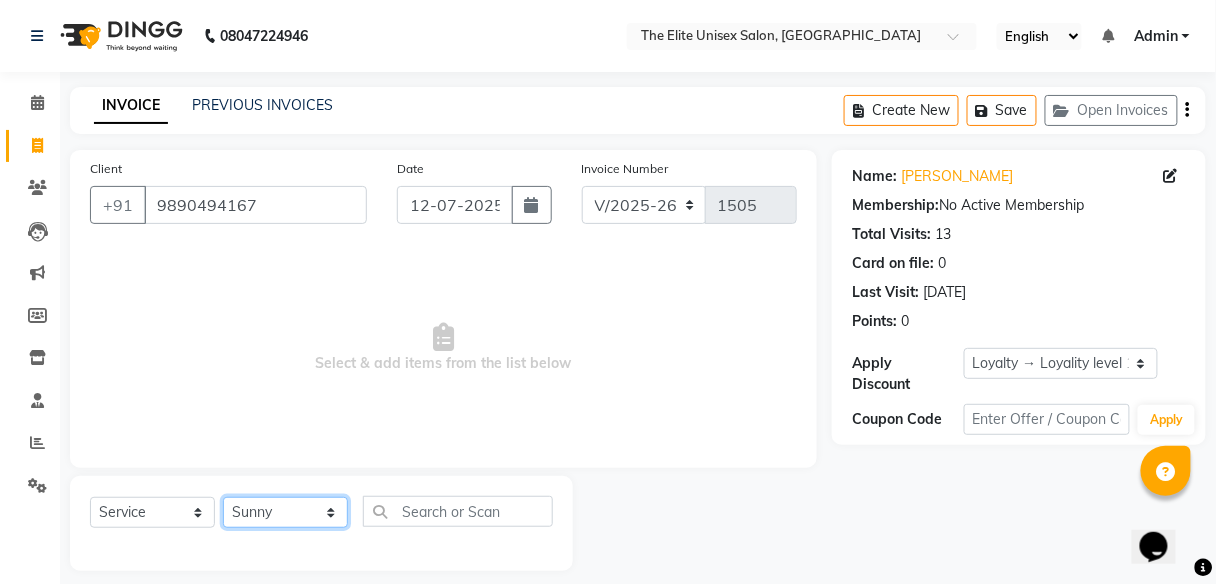click on "Select Stylist [PERSON_NAME] [PERSON_NAME] Sunny" 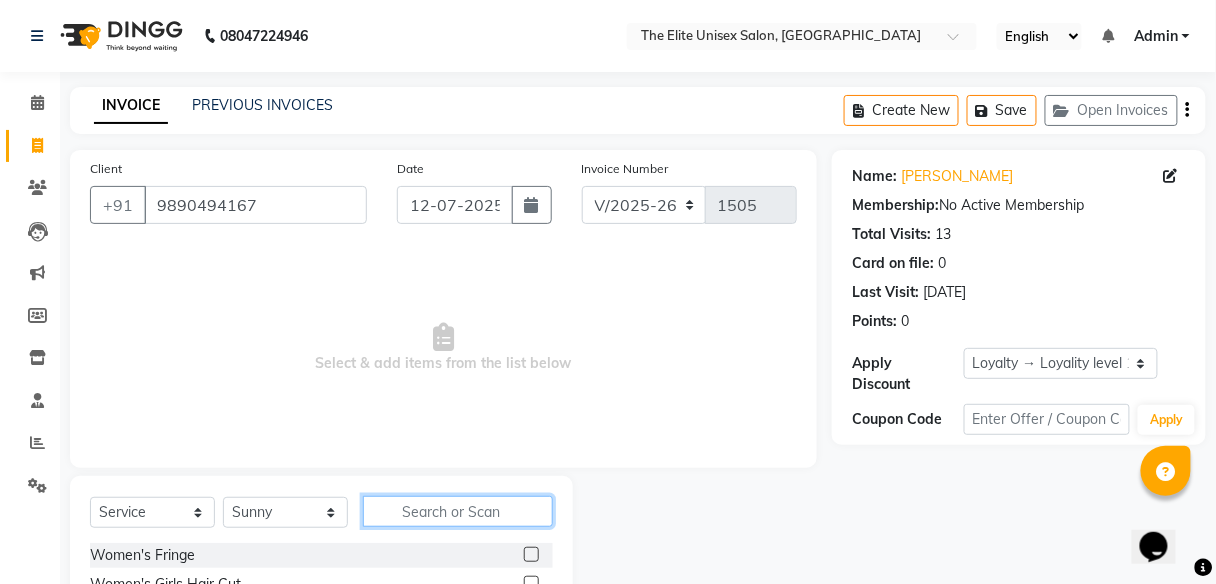 click 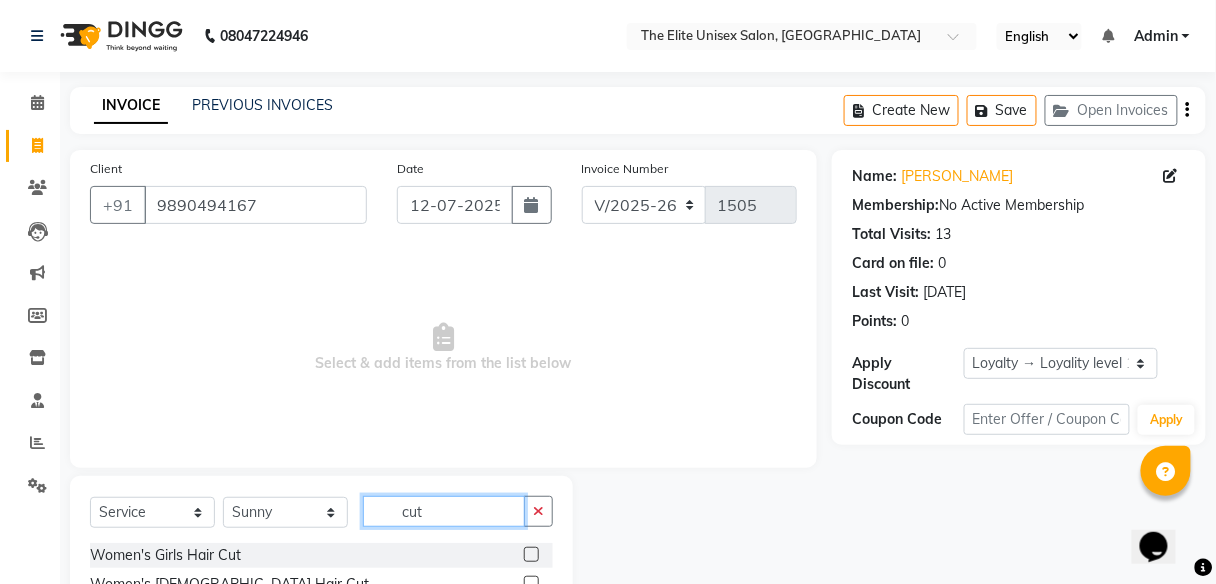 scroll, scrollTop: 141, scrollLeft: 0, axis: vertical 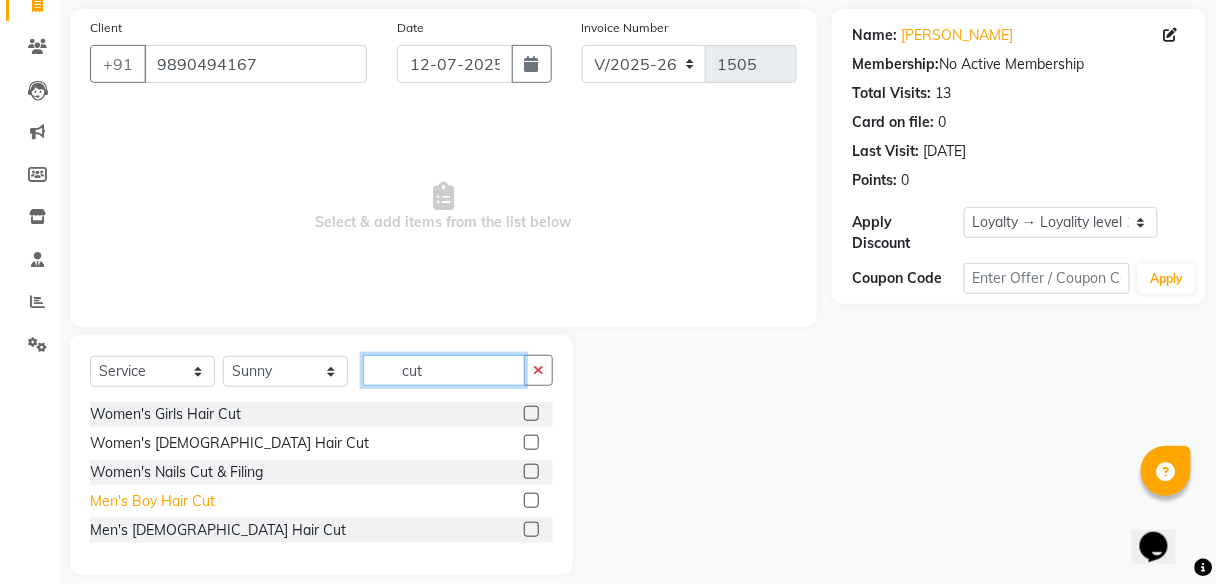 type on "cut" 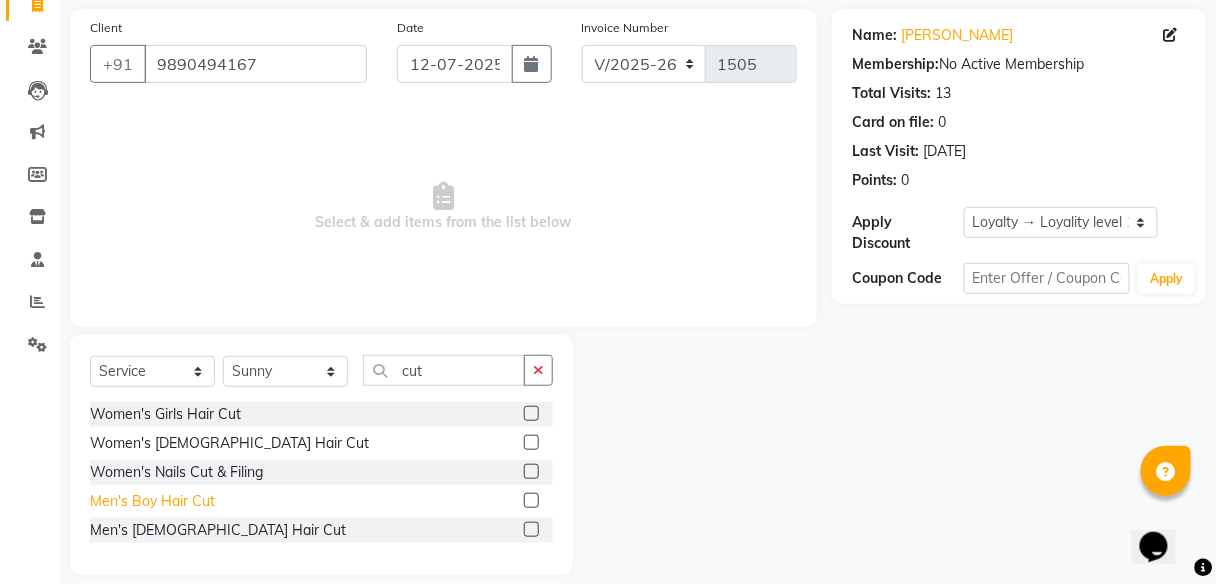 click on "Men's Boy Hair Cut" 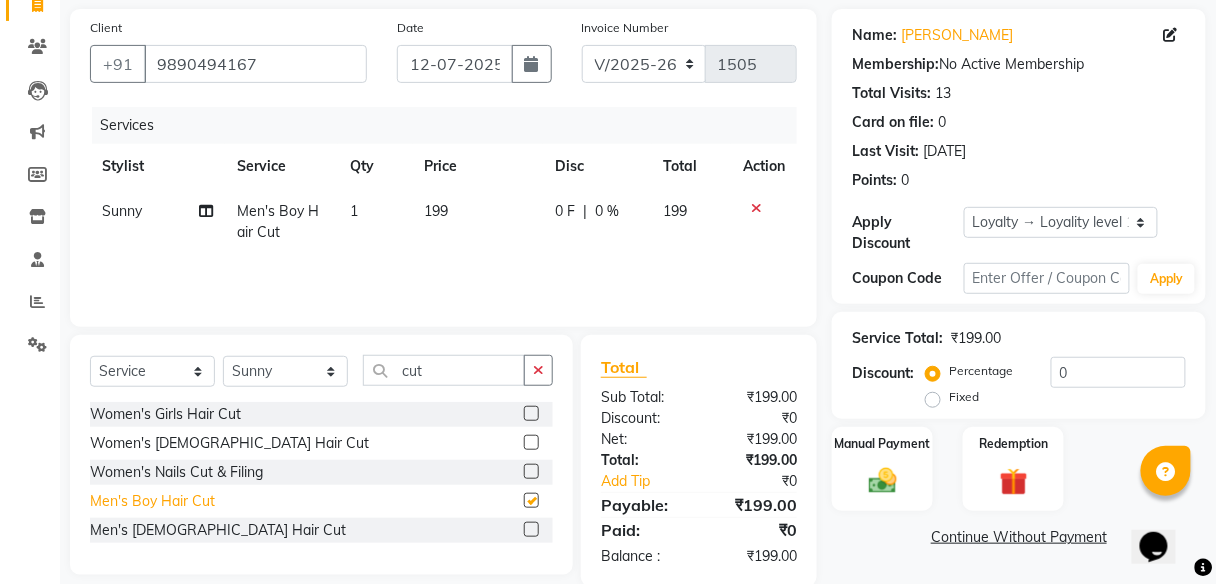 checkbox on "false" 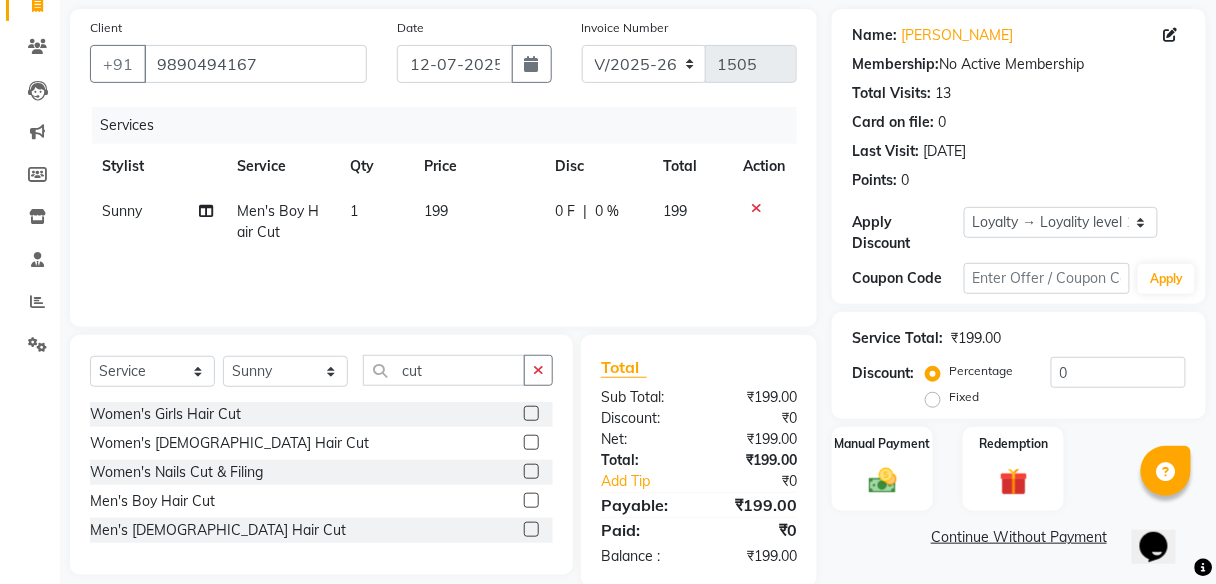 click on "|" 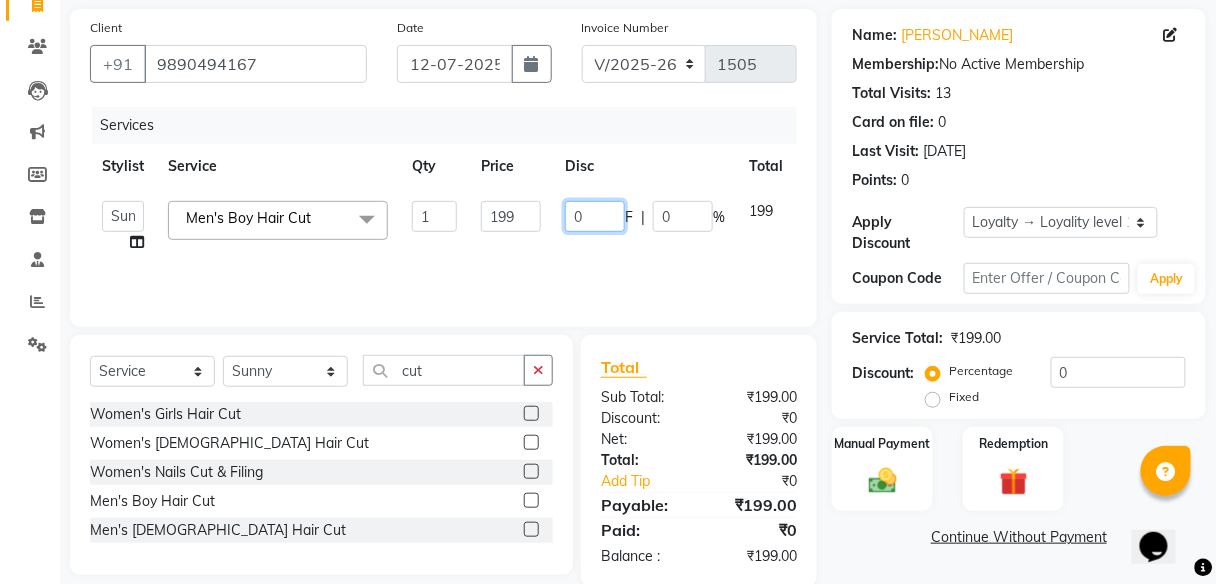 click on "0" 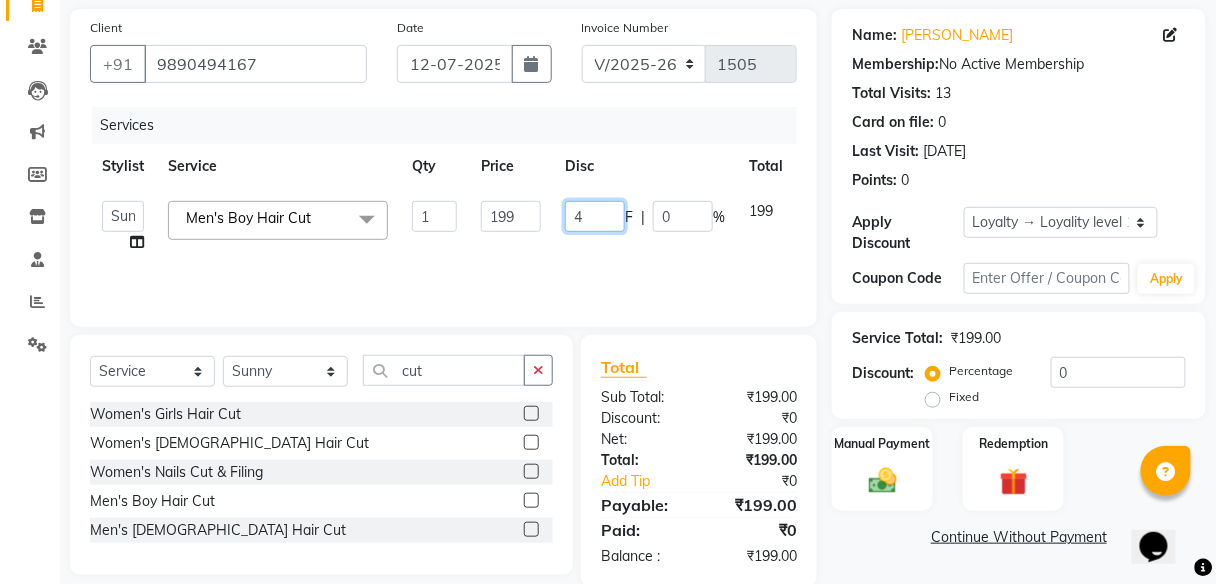type on "49" 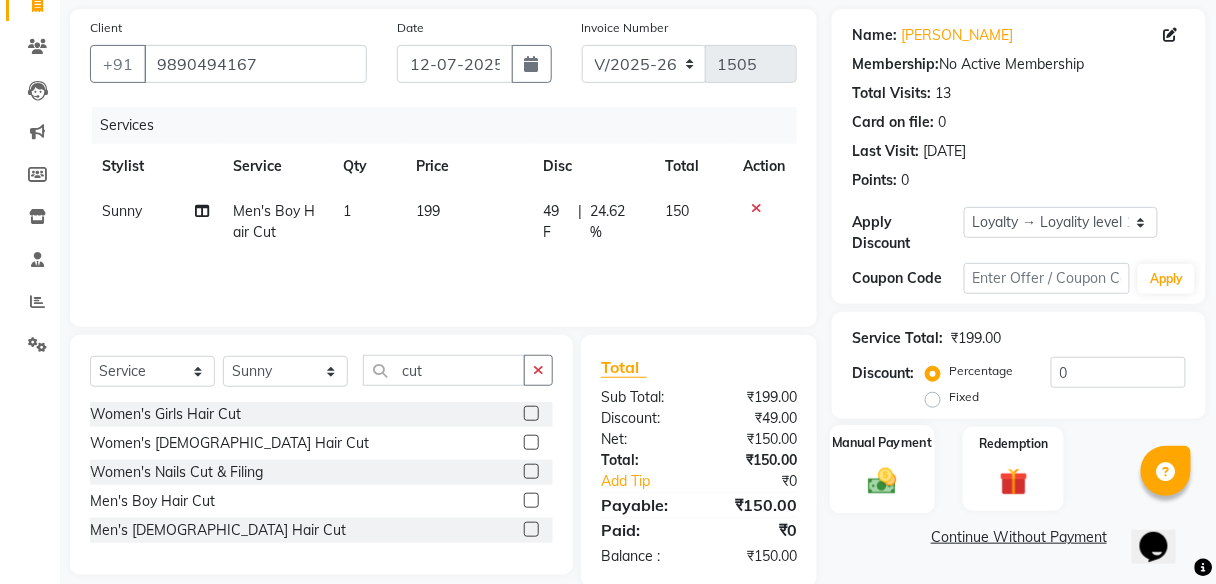 click 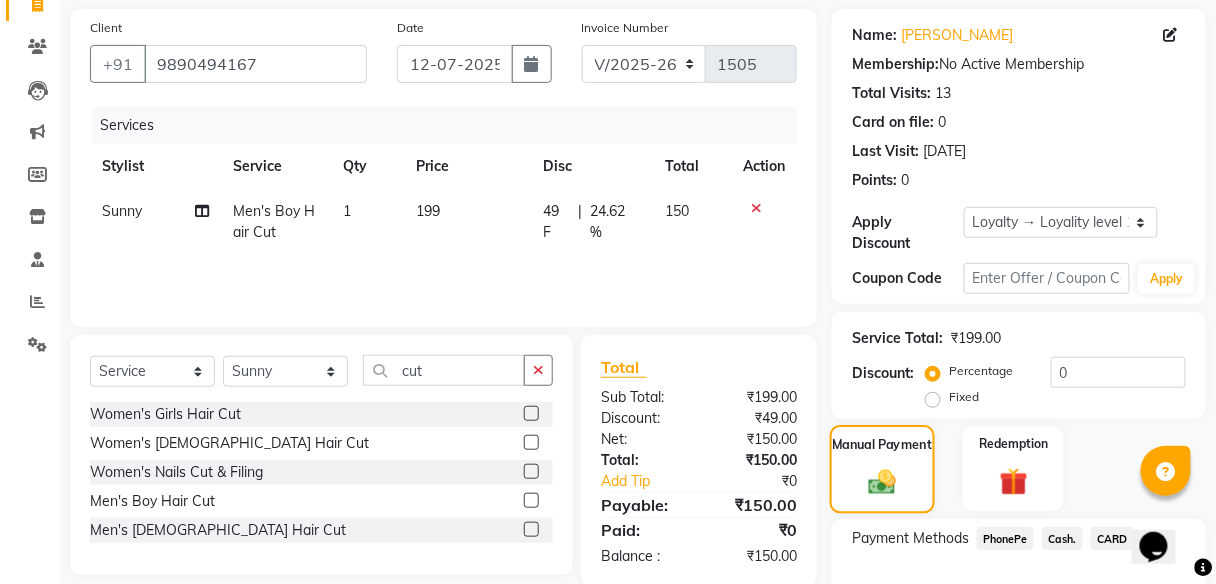 scroll, scrollTop: 267, scrollLeft: 0, axis: vertical 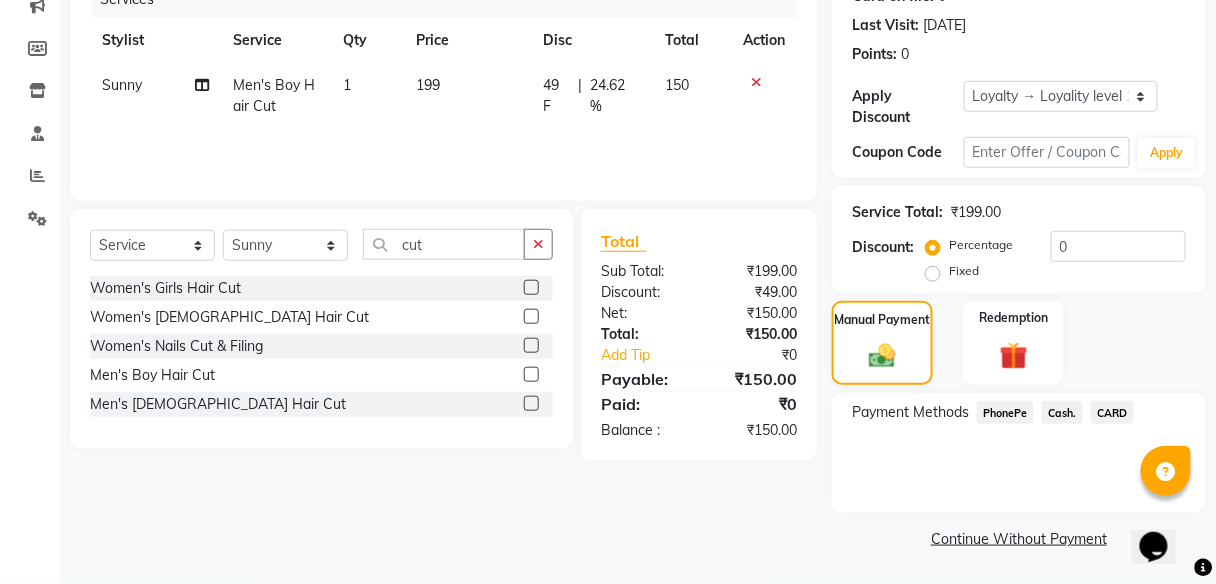 click on "Cash." 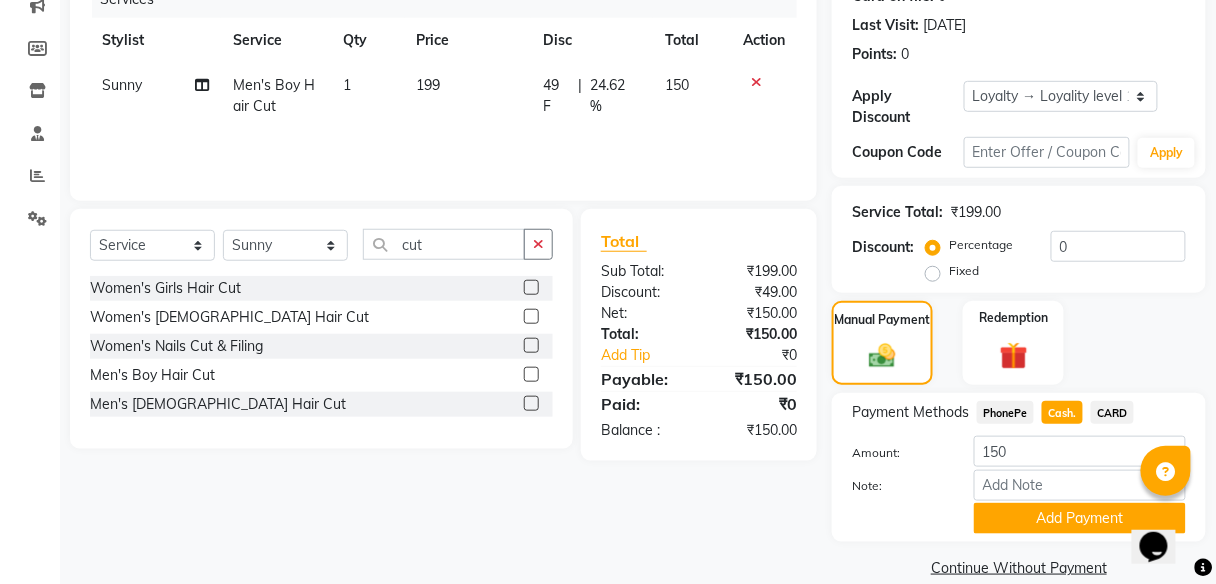 scroll, scrollTop: 295, scrollLeft: 0, axis: vertical 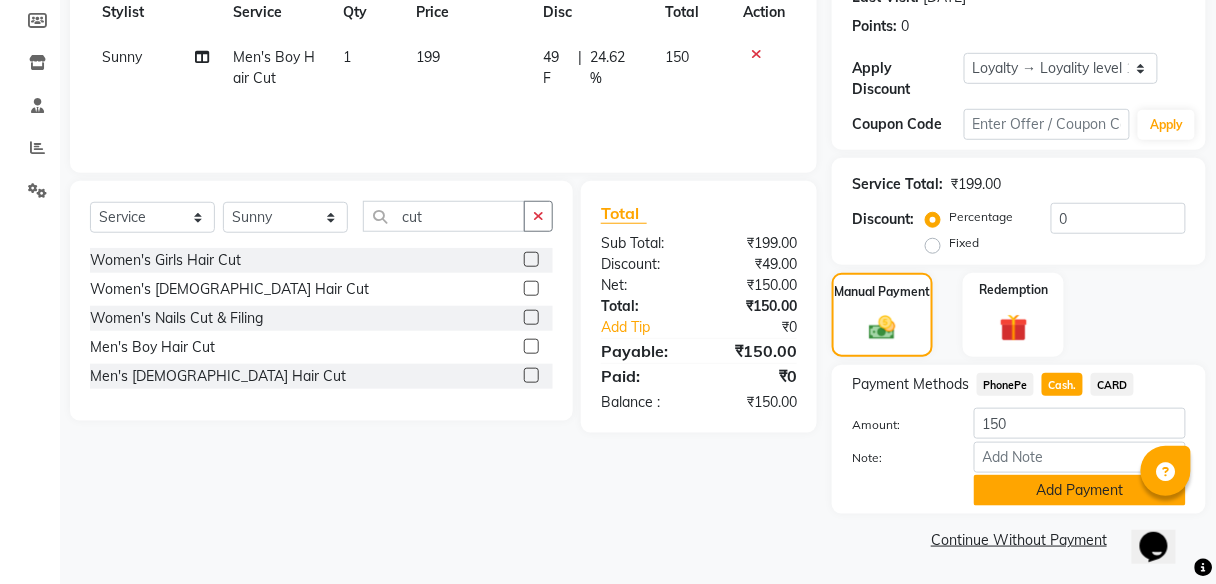 click on "Add Payment" 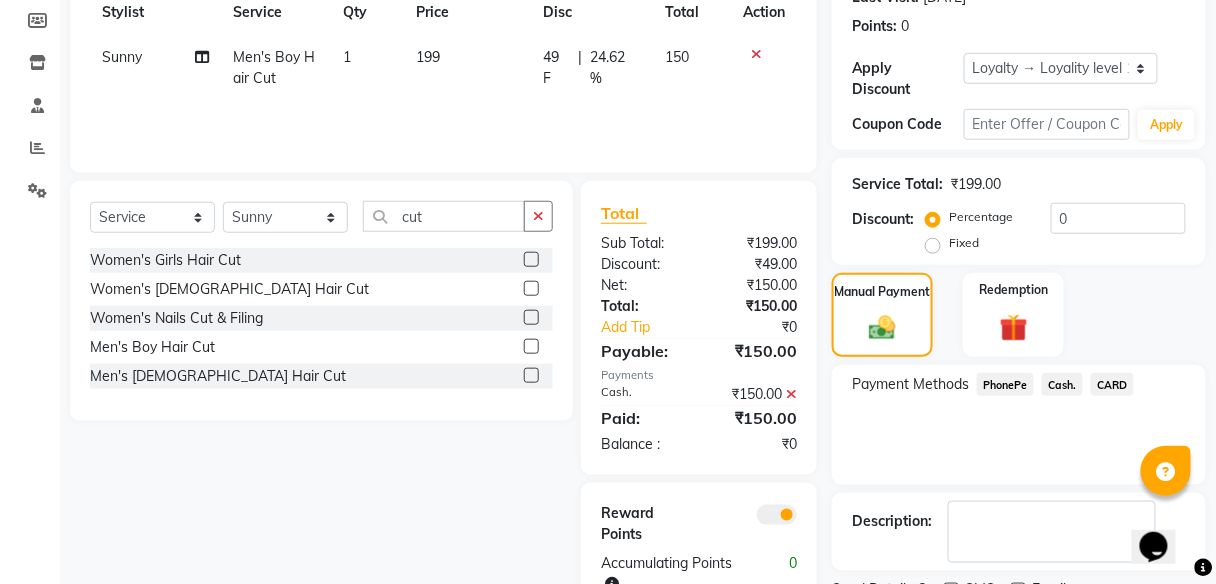 scroll, scrollTop: 378, scrollLeft: 0, axis: vertical 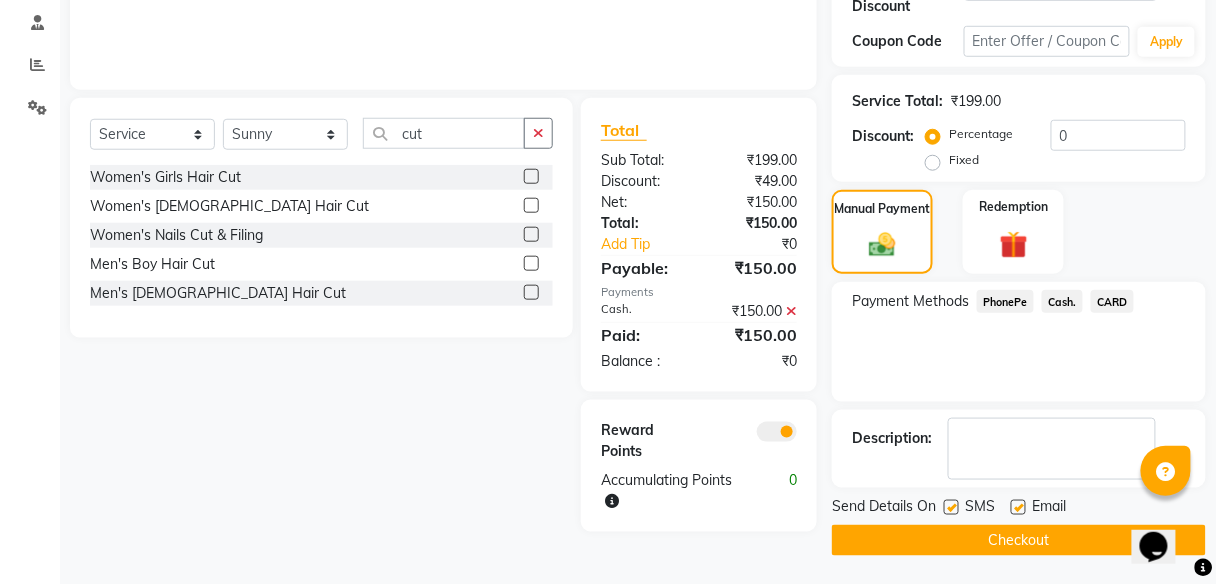 click on "Checkout" 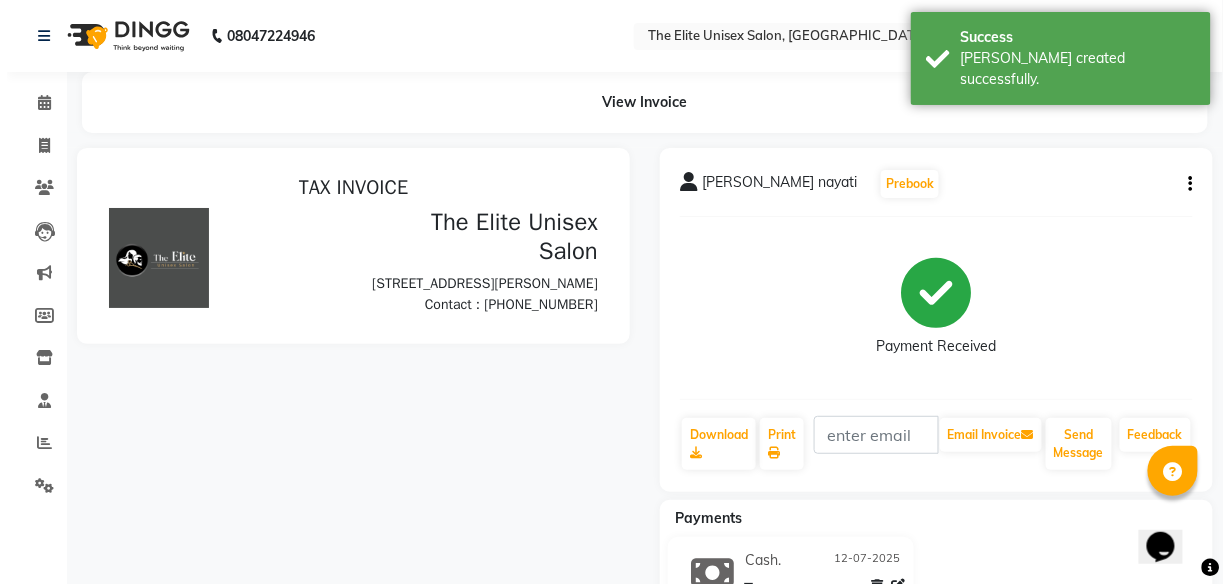 scroll, scrollTop: 0, scrollLeft: 0, axis: both 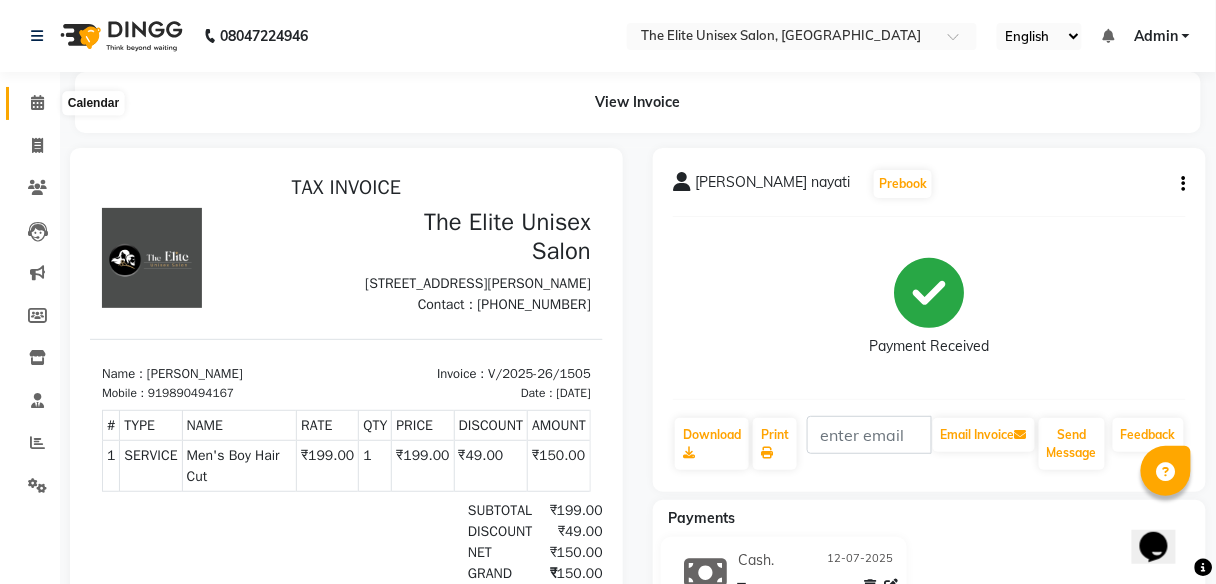 click 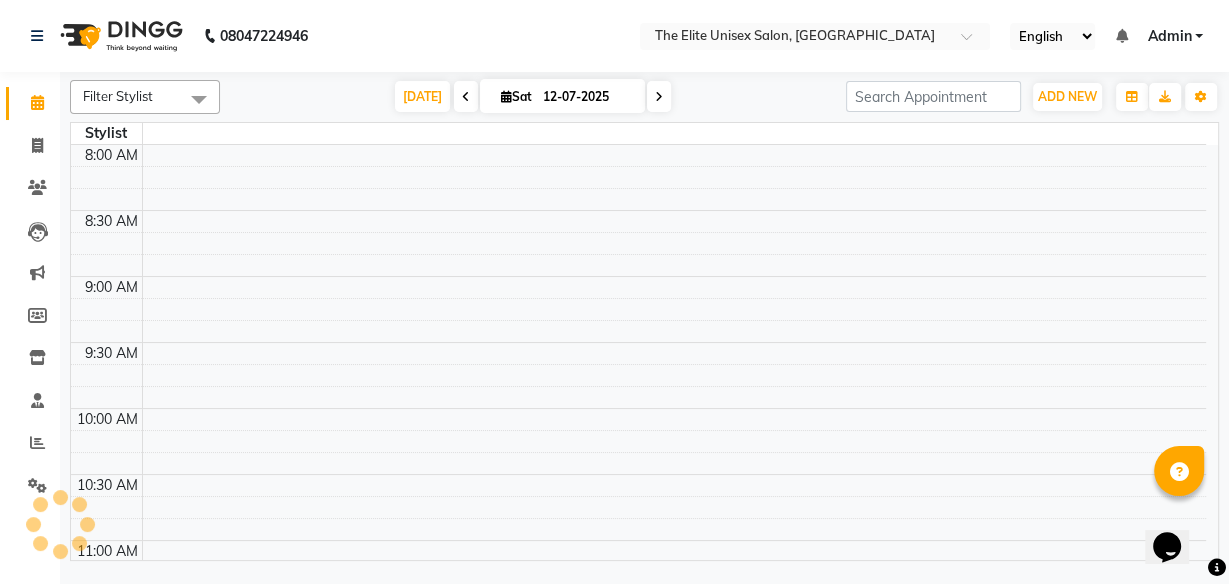 scroll, scrollTop: 0, scrollLeft: 0, axis: both 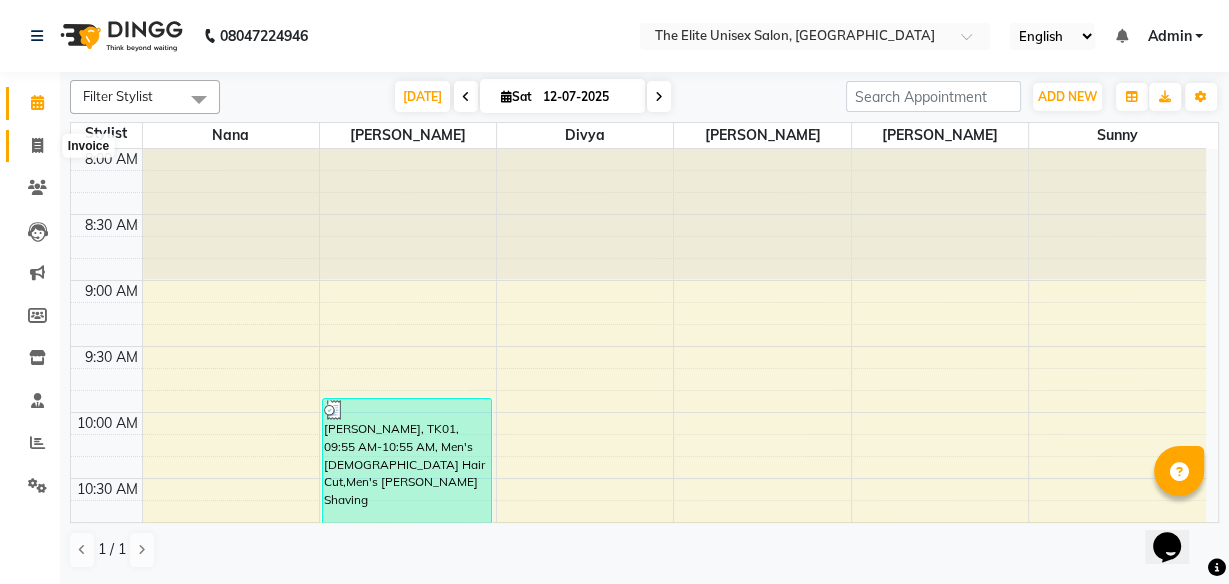 click 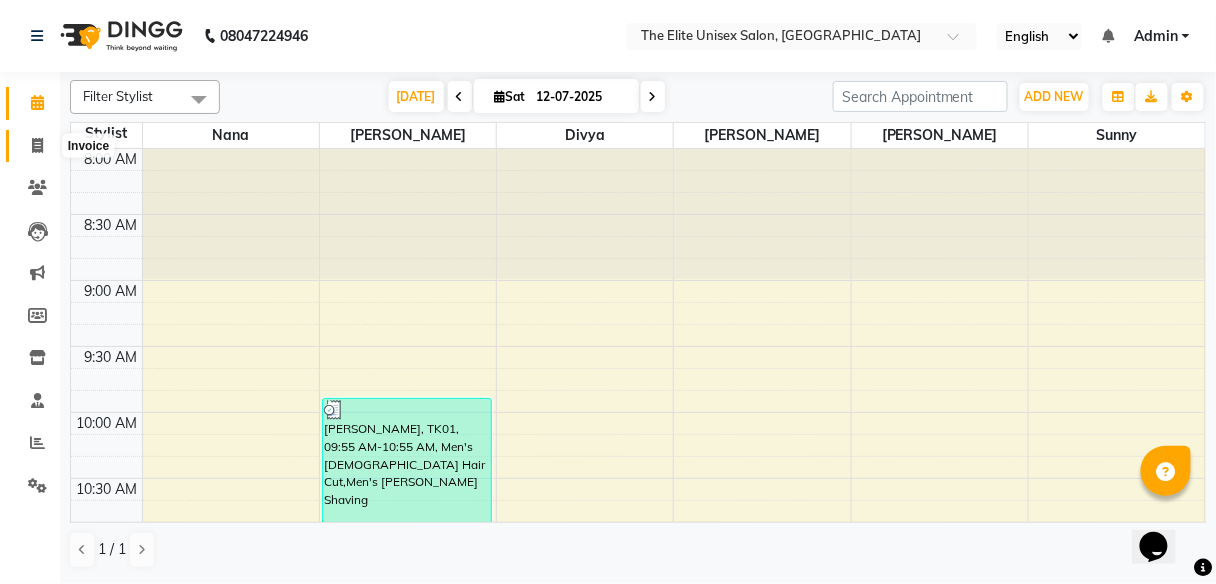 select on "7086" 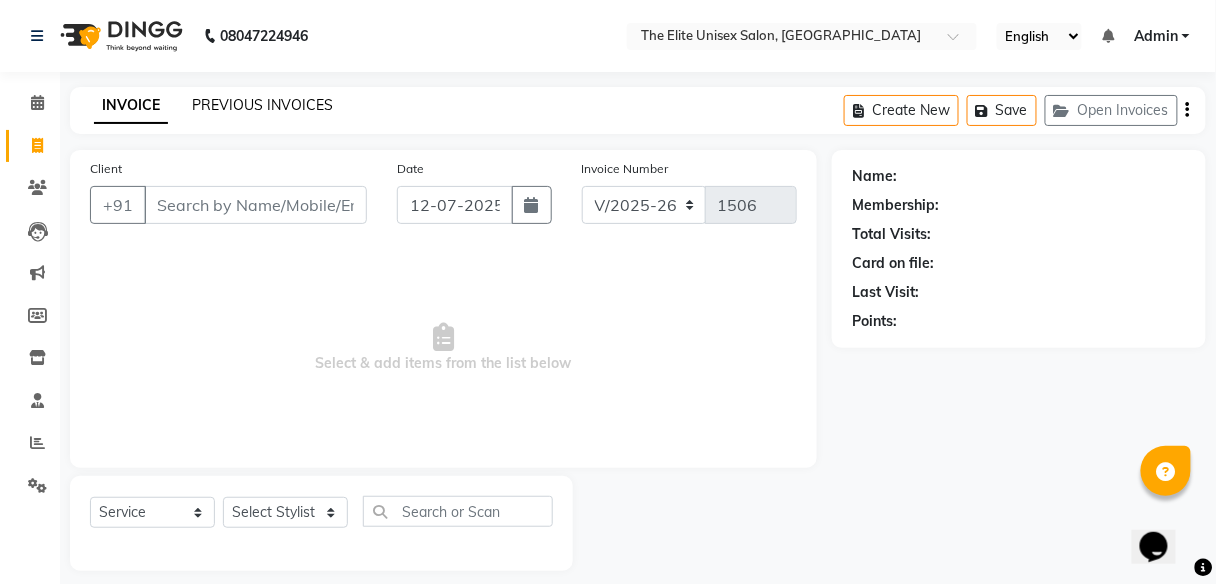 click on "PREVIOUS INVOICES" 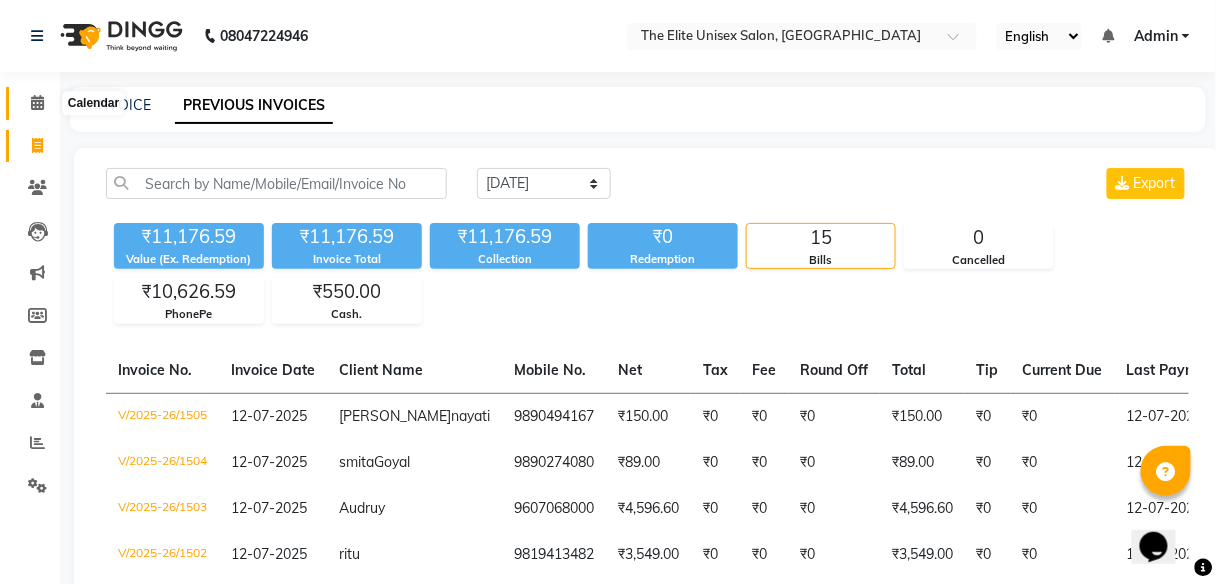 click 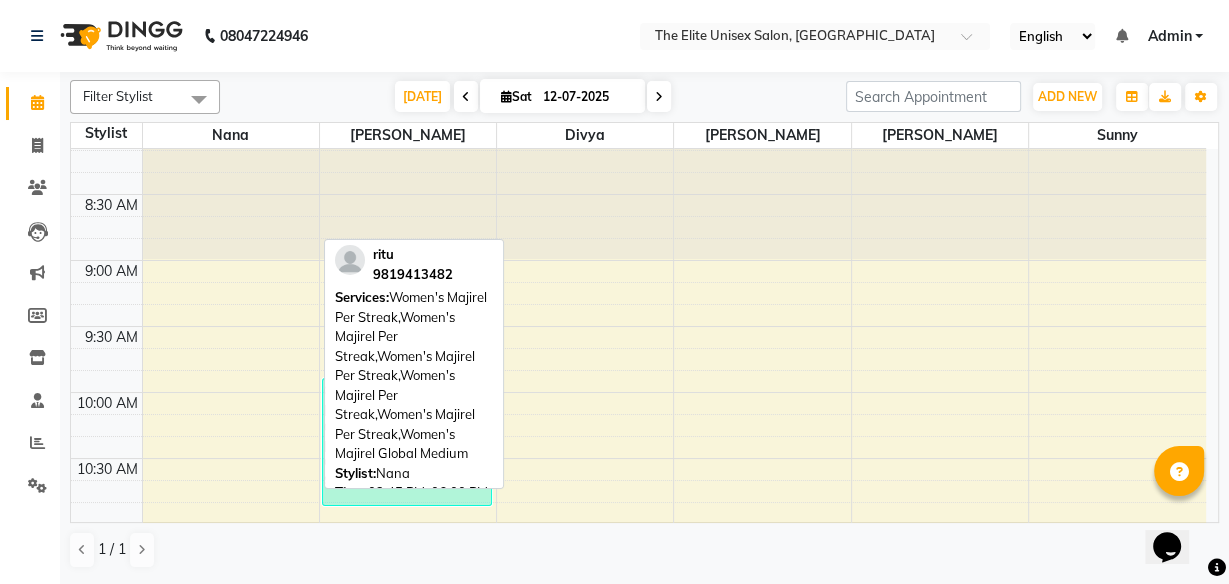 scroll, scrollTop: 0, scrollLeft: 0, axis: both 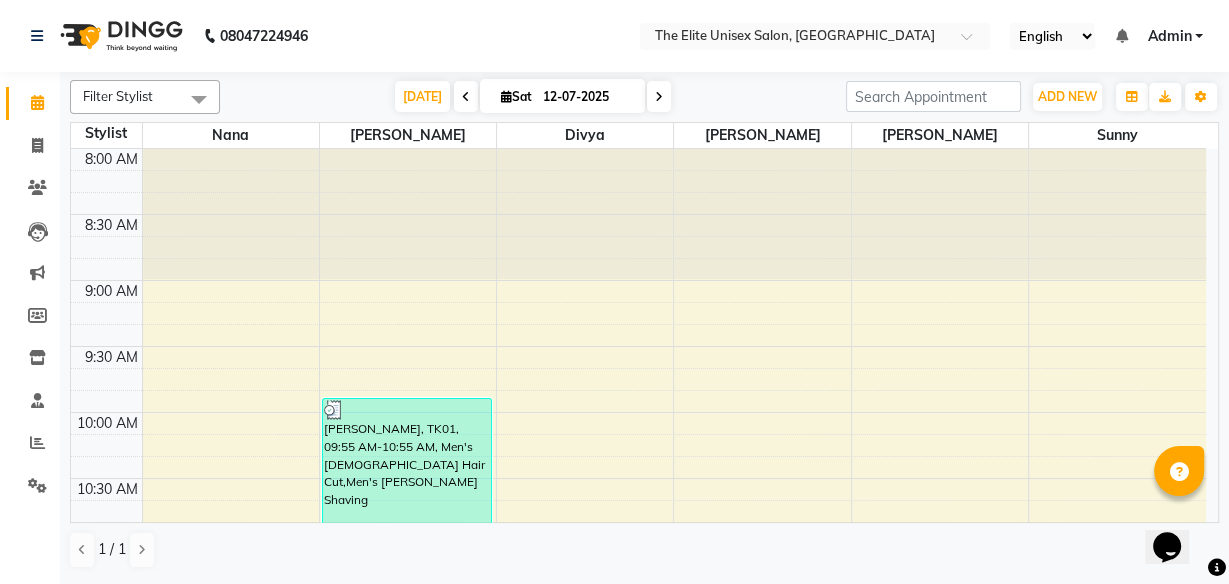 drag, startPoint x: 216, startPoint y: 268, endPoint x: 283, endPoint y: 213, distance: 86.683334 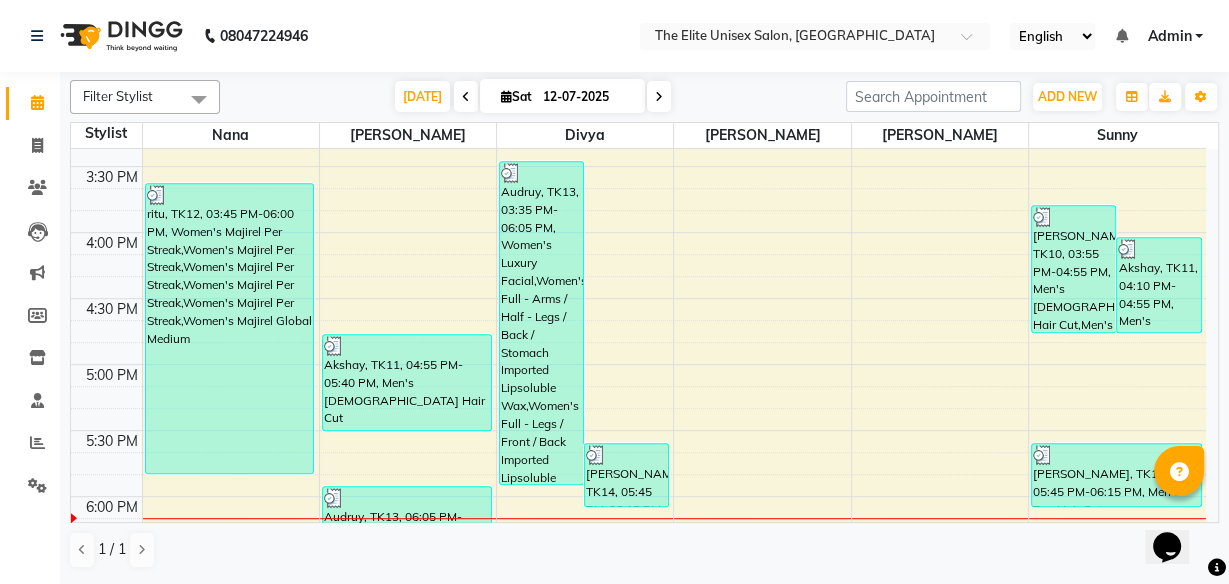 scroll, scrollTop: 972, scrollLeft: 0, axis: vertical 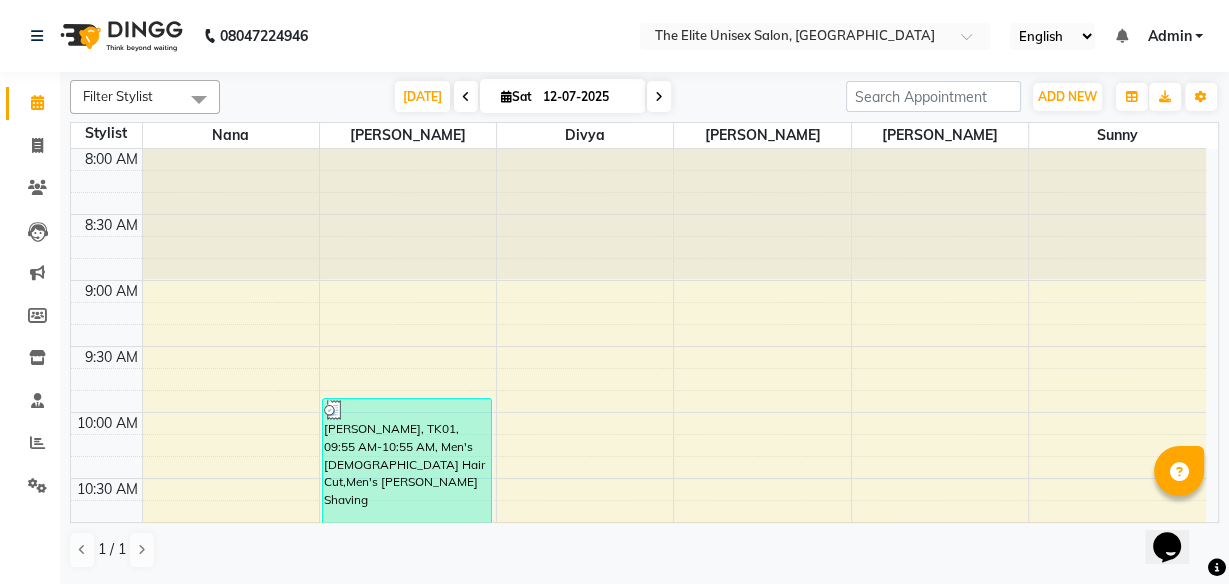click at bounding box center (1117, 214) 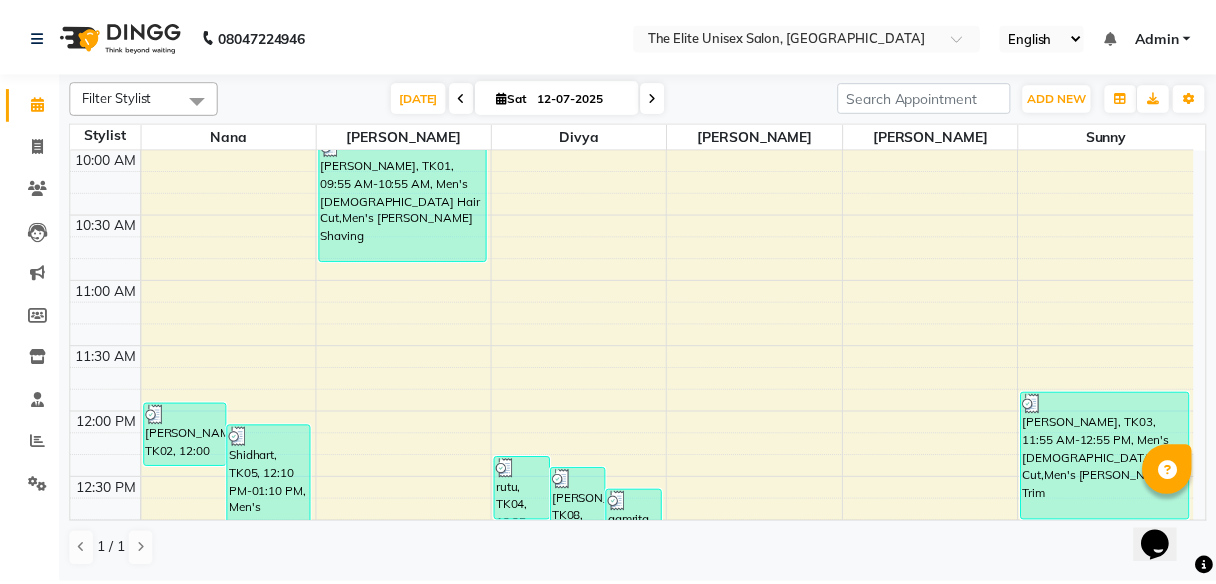 scroll, scrollTop: 266, scrollLeft: 0, axis: vertical 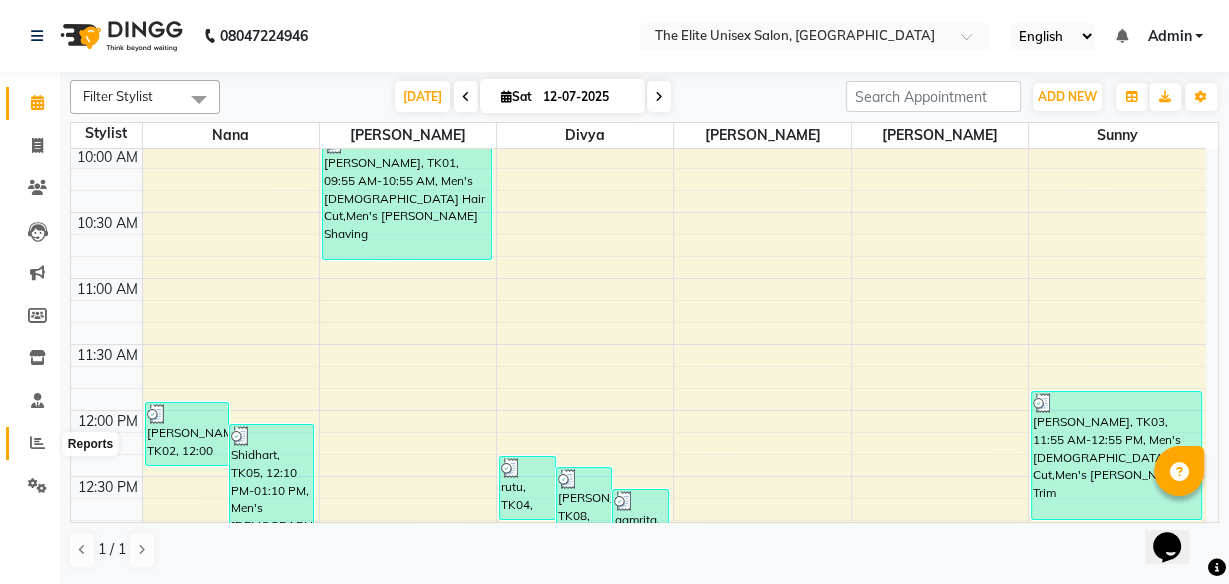 click 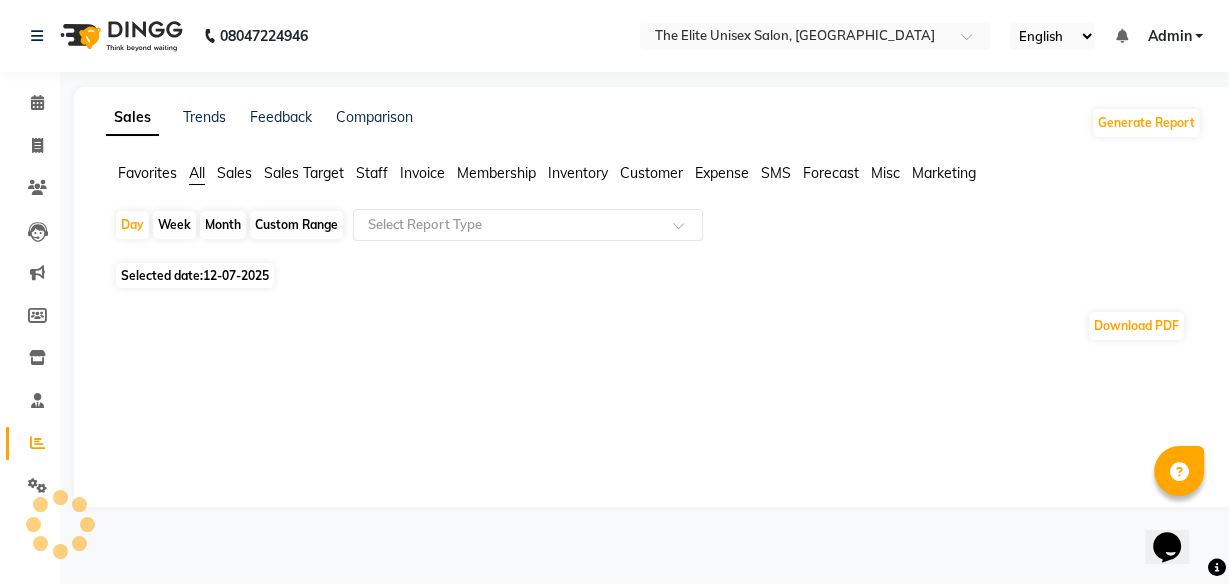 click on "Staff" 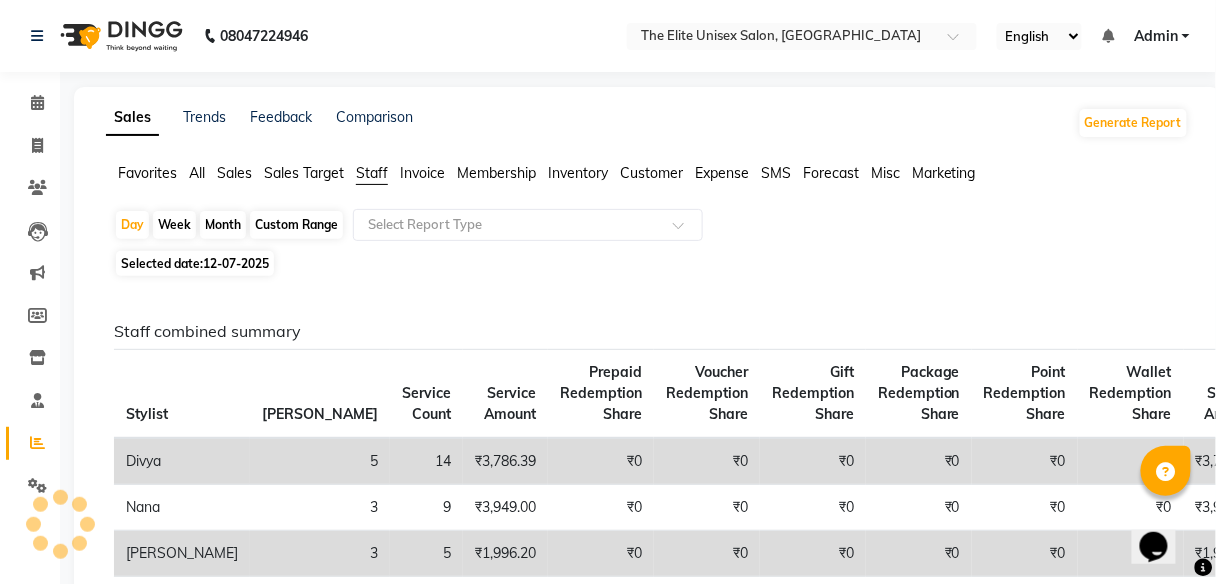click on "Month" 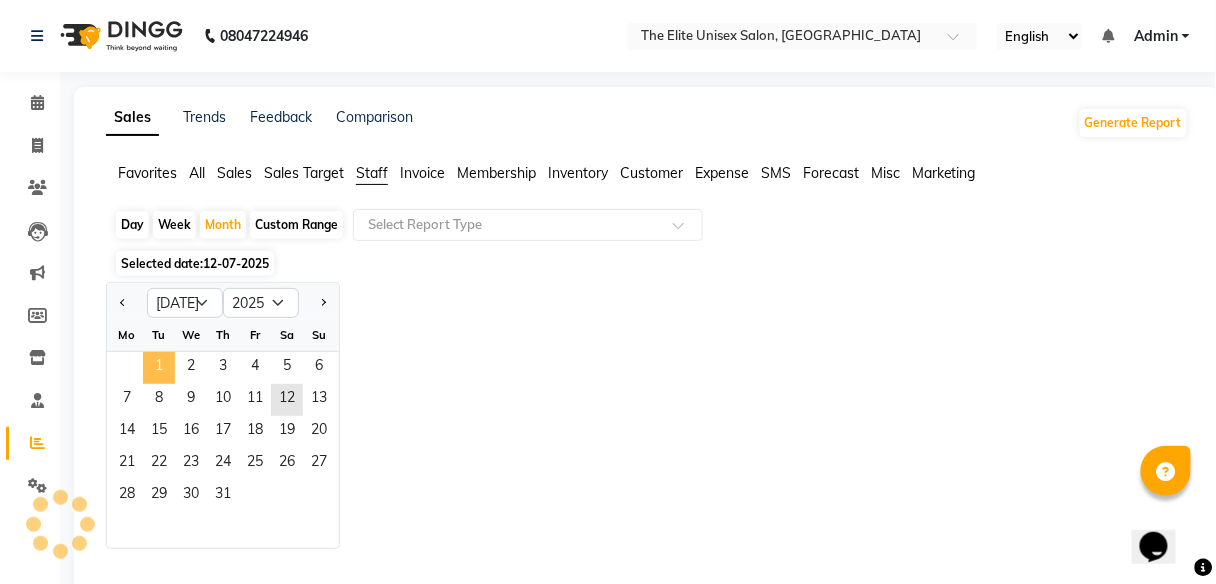 click on "1" 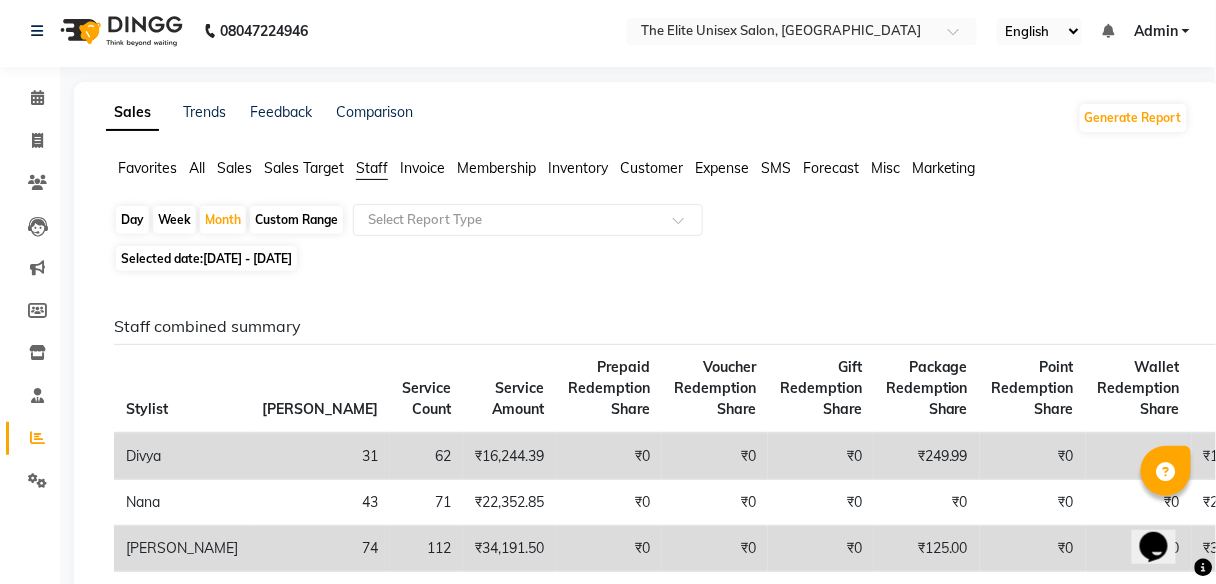 scroll, scrollTop: 0, scrollLeft: 0, axis: both 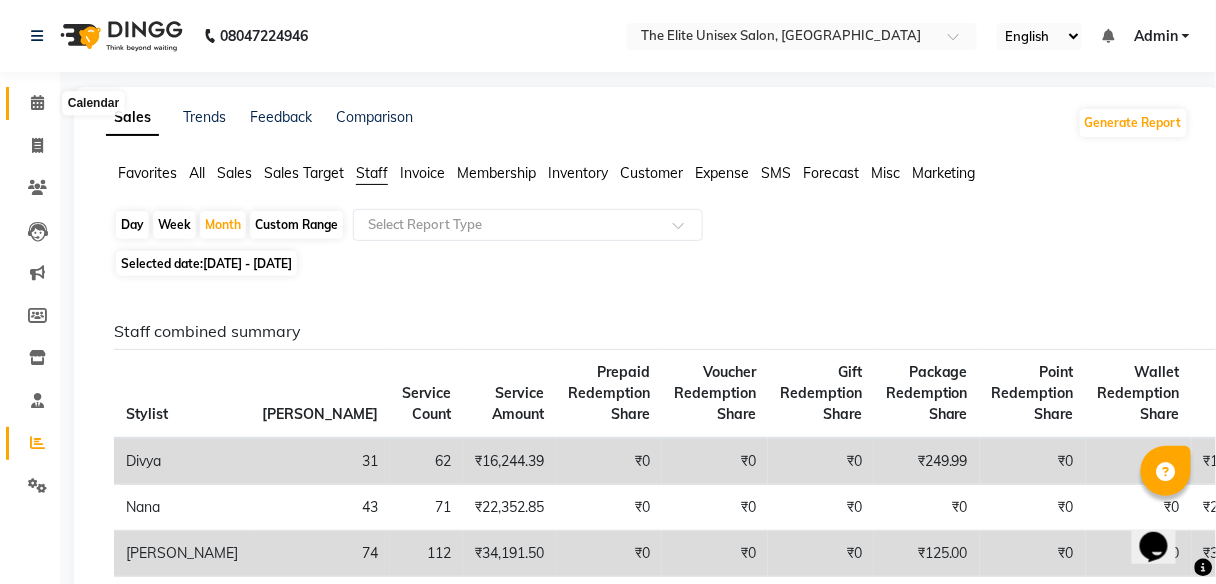 click 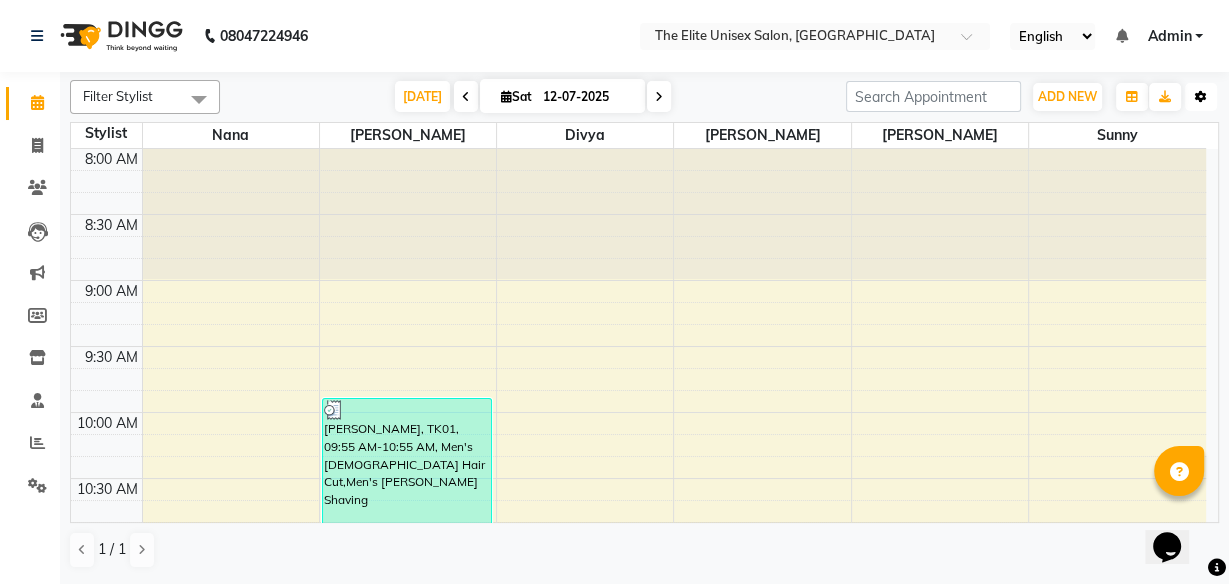 click on "Toggle Dropdown" at bounding box center (1201, 97) 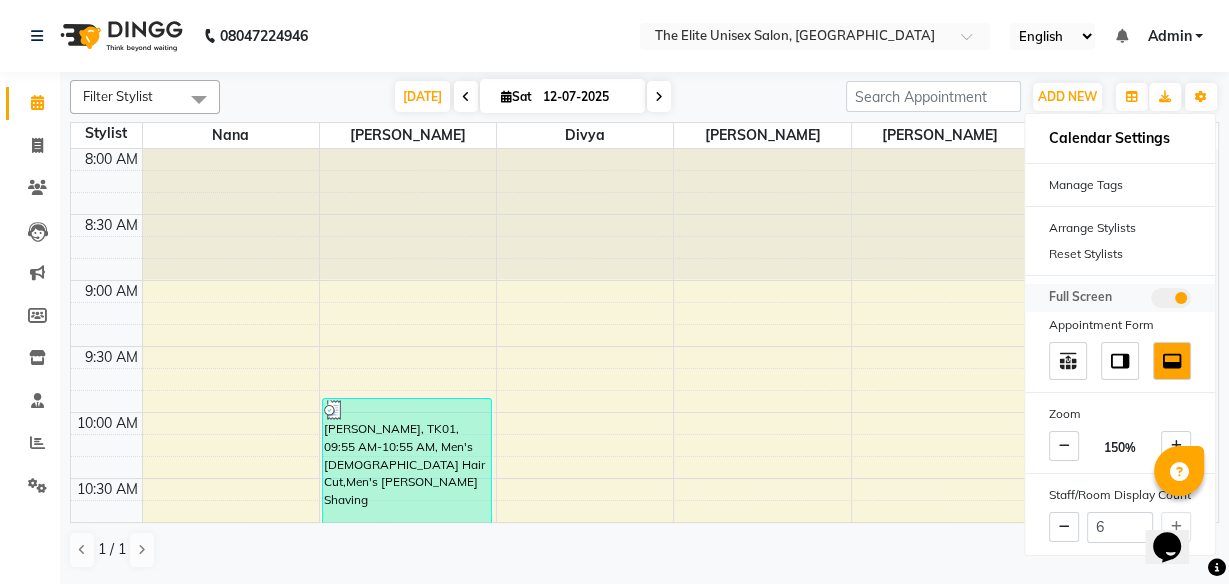 click at bounding box center [1171, 298] 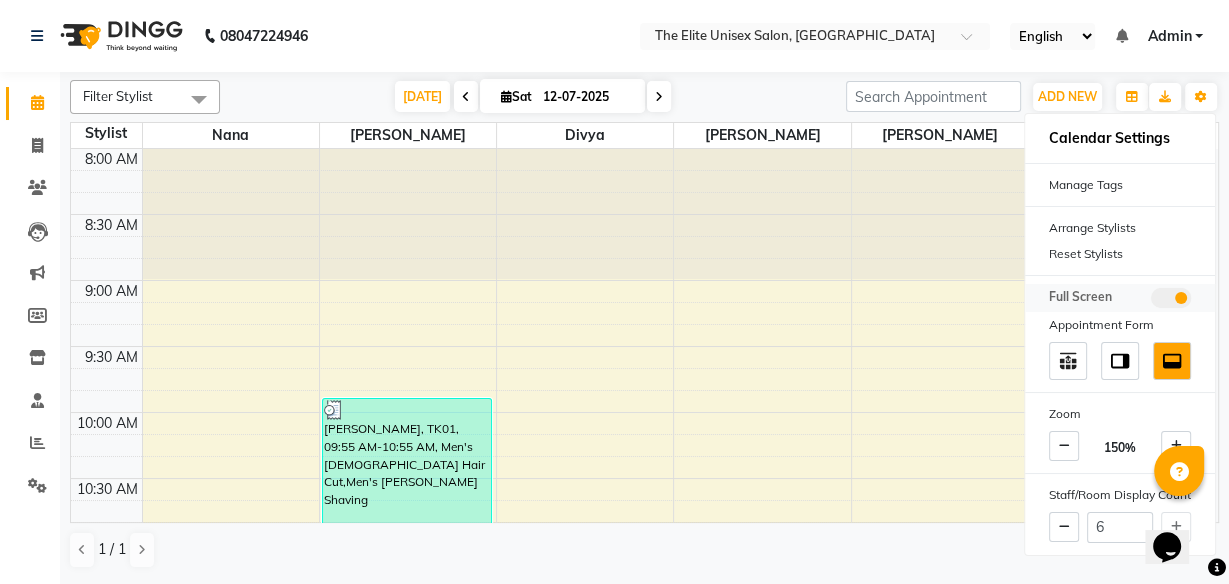 click at bounding box center (1151, 301) 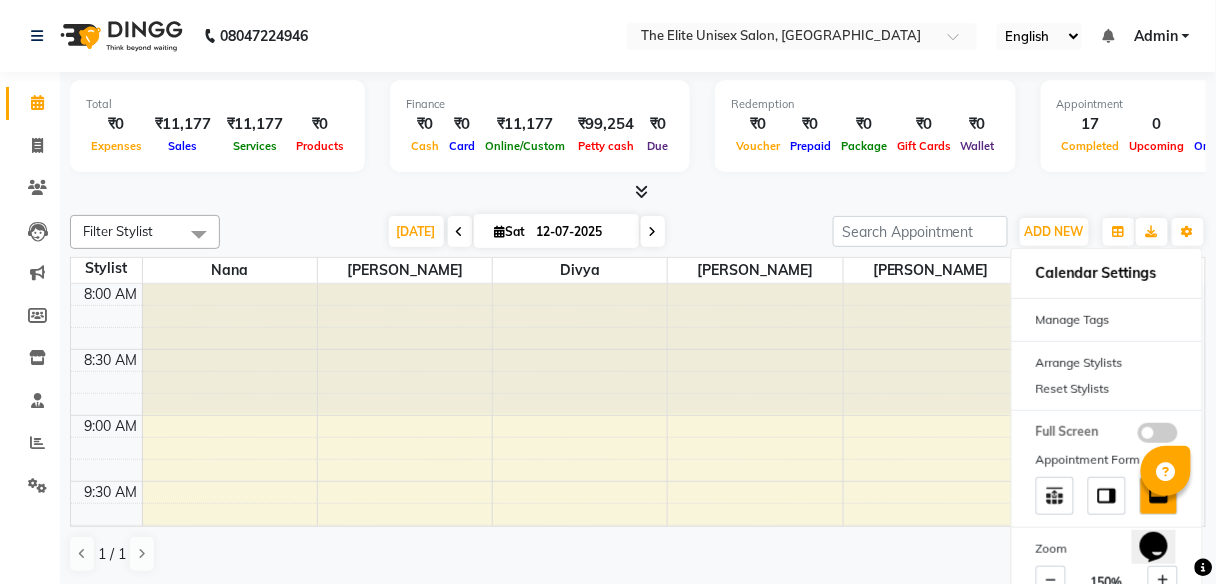 click at bounding box center (642, 191) 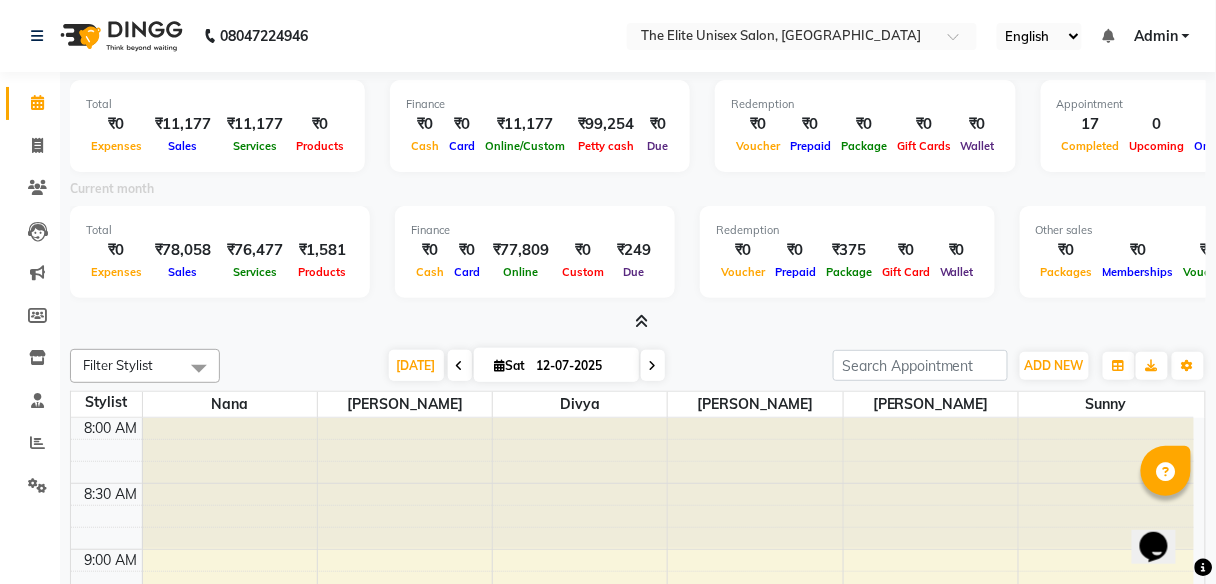 click at bounding box center [642, 321] 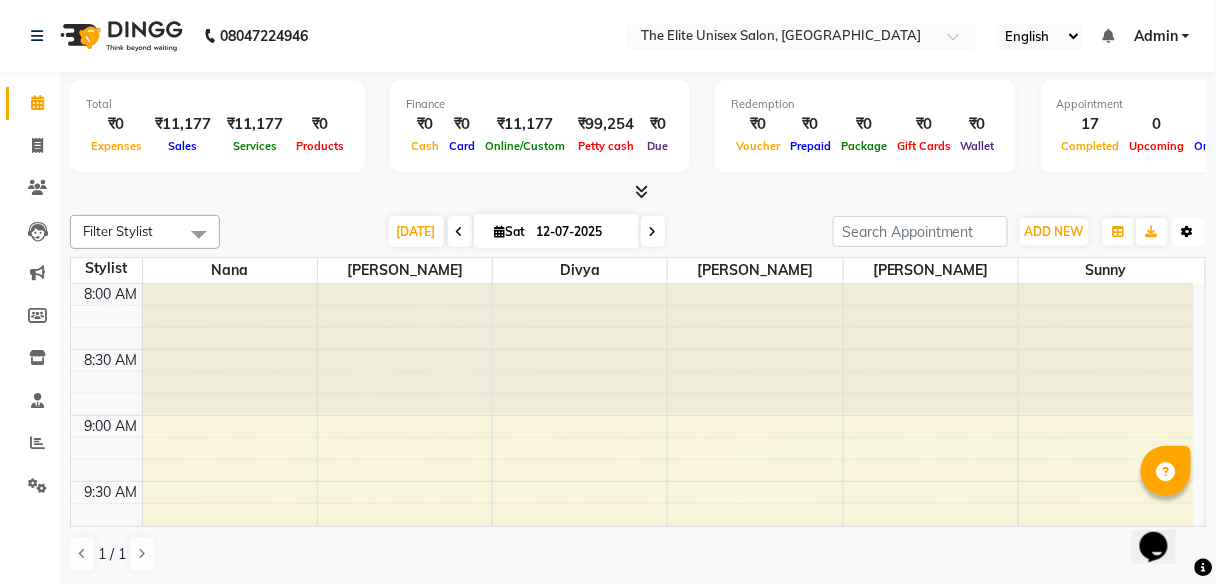click at bounding box center [1188, 232] 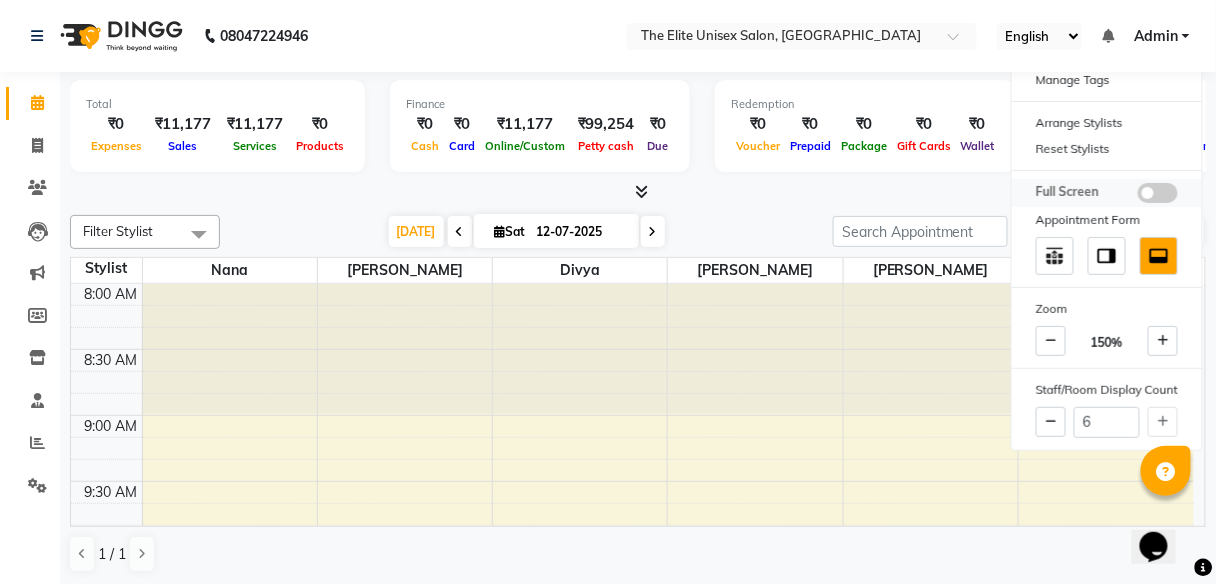 click at bounding box center [1158, 193] 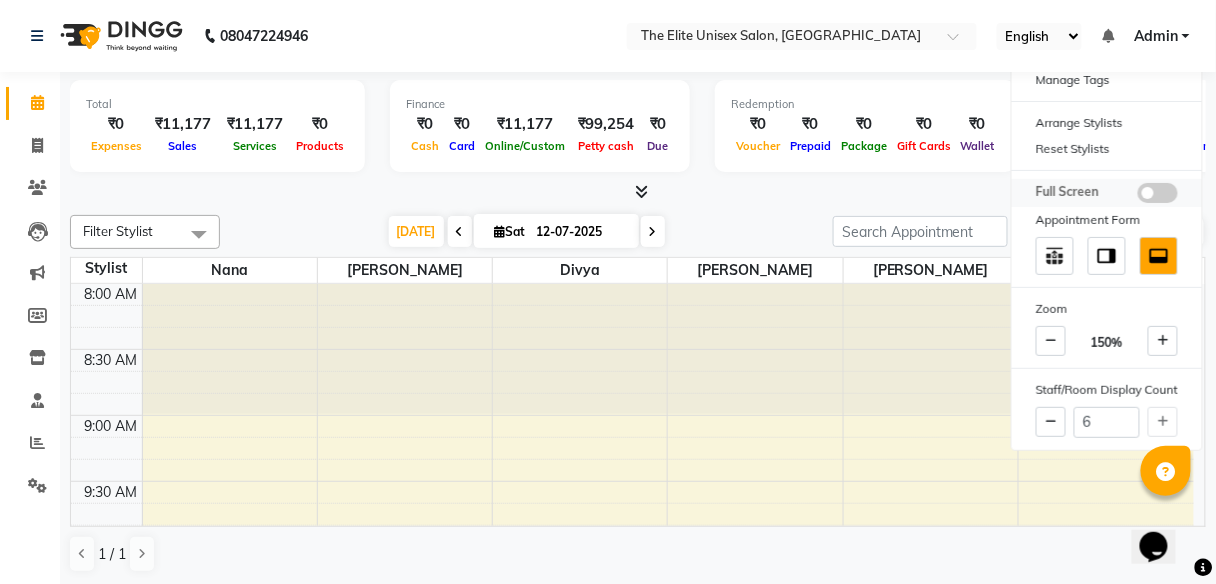 click at bounding box center [1138, 196] 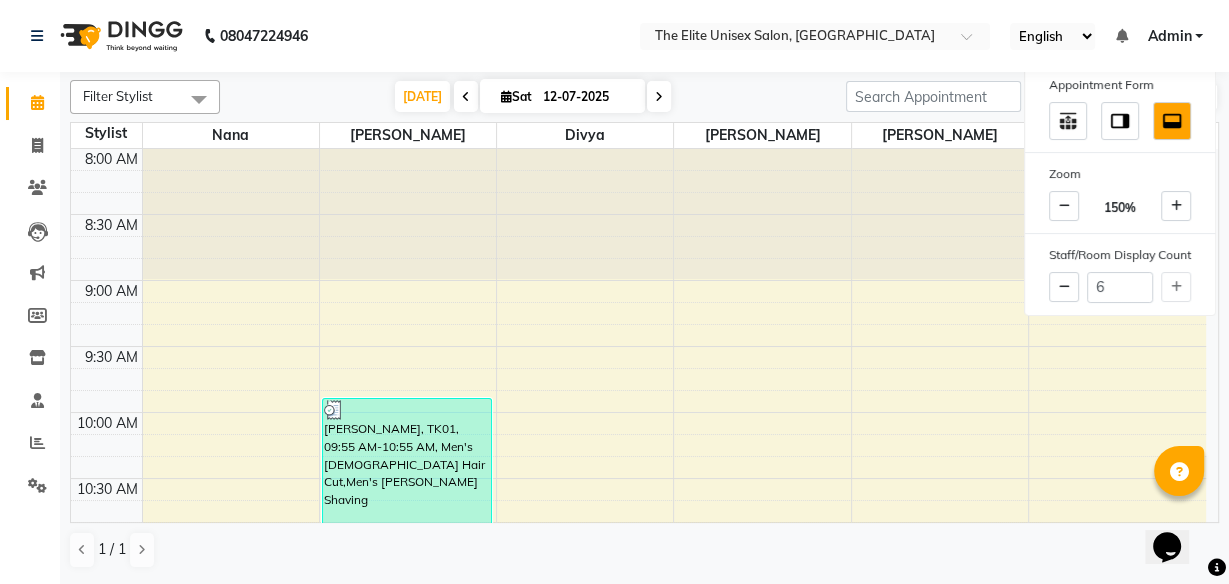 click at bounding box center [762, 214] 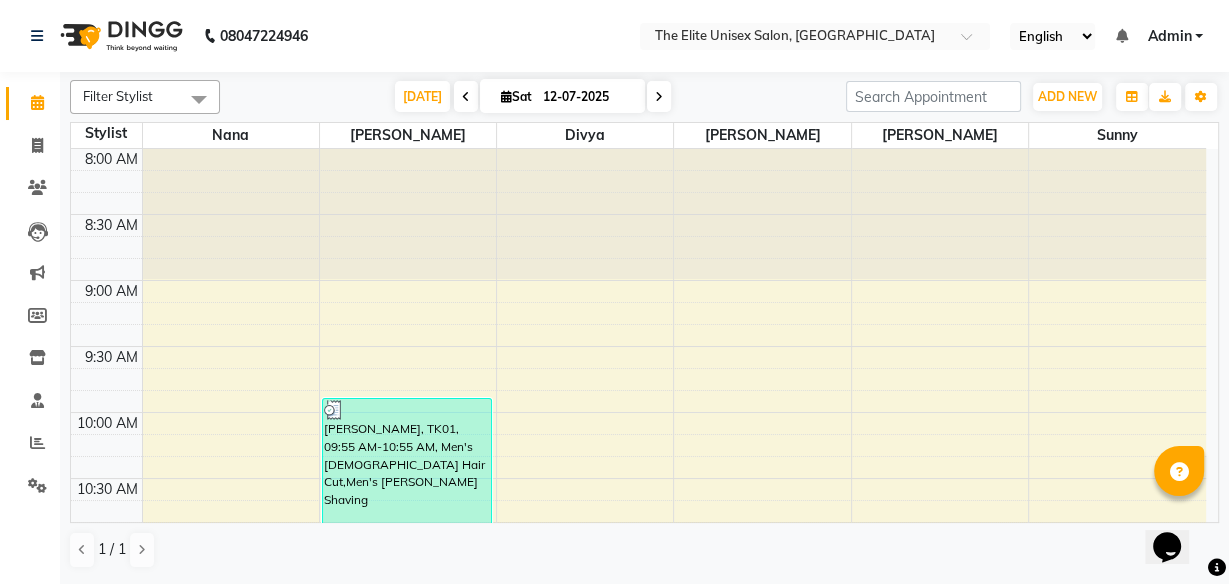 drag, startPoint x: 797, startPoint y: 252, endPoint x: 466, endPoint y: 205, distance: 334.32022 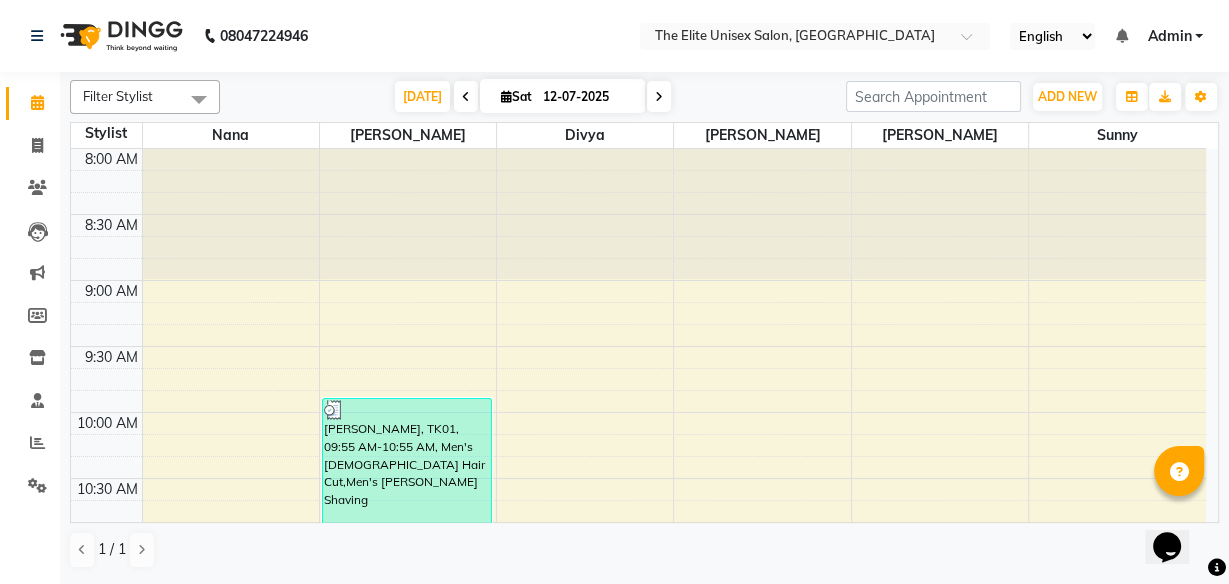 click at bounding box center (585, 214) 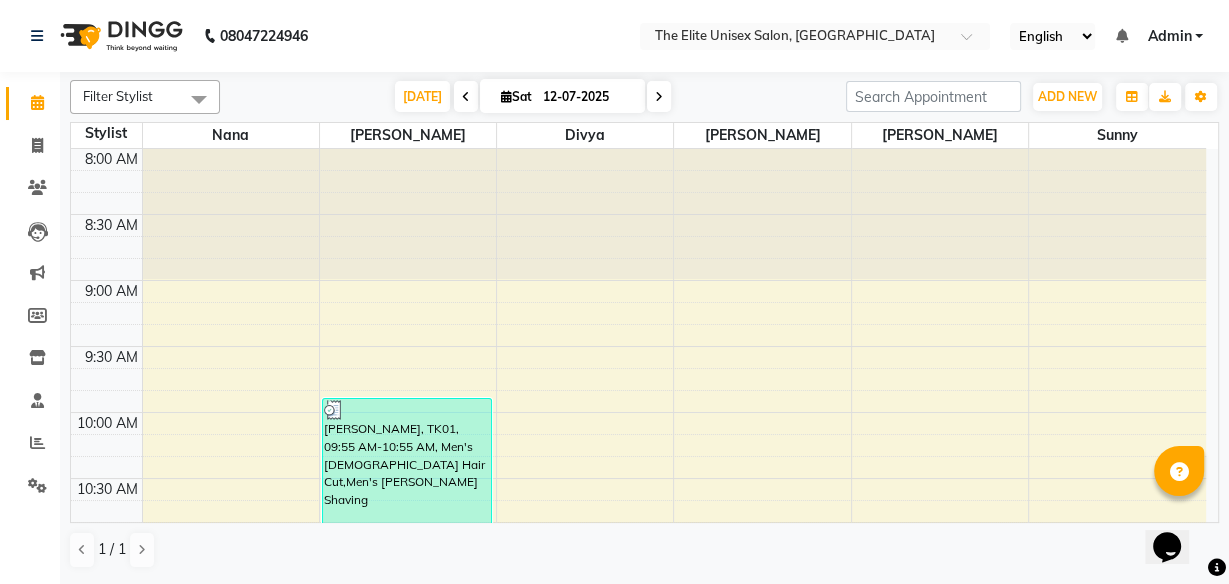 click at bounding box center (940, 214) 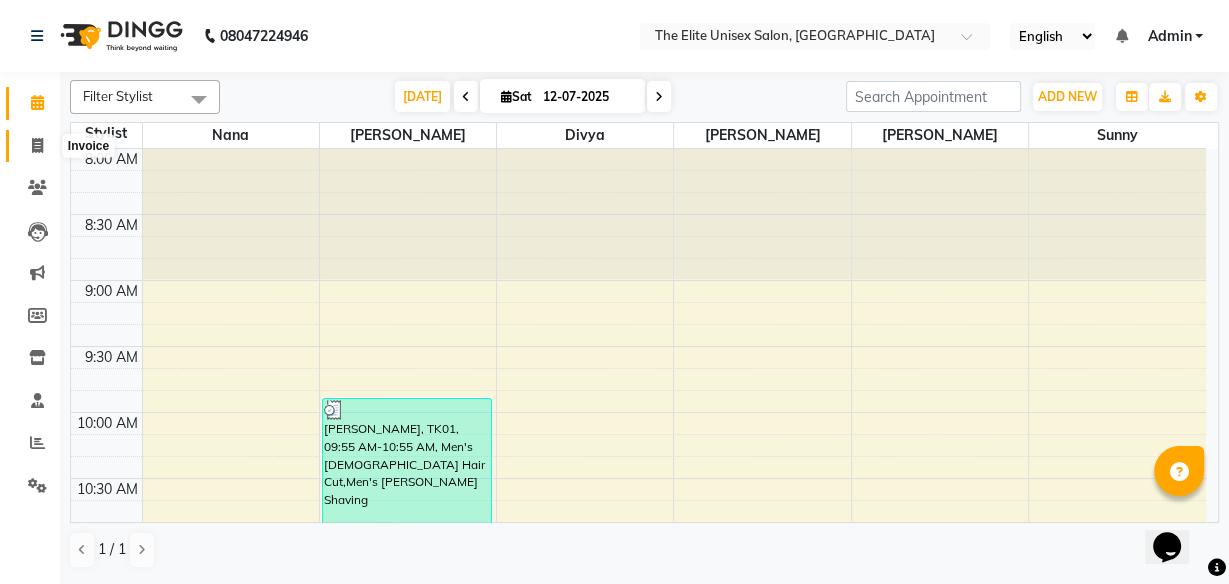 click 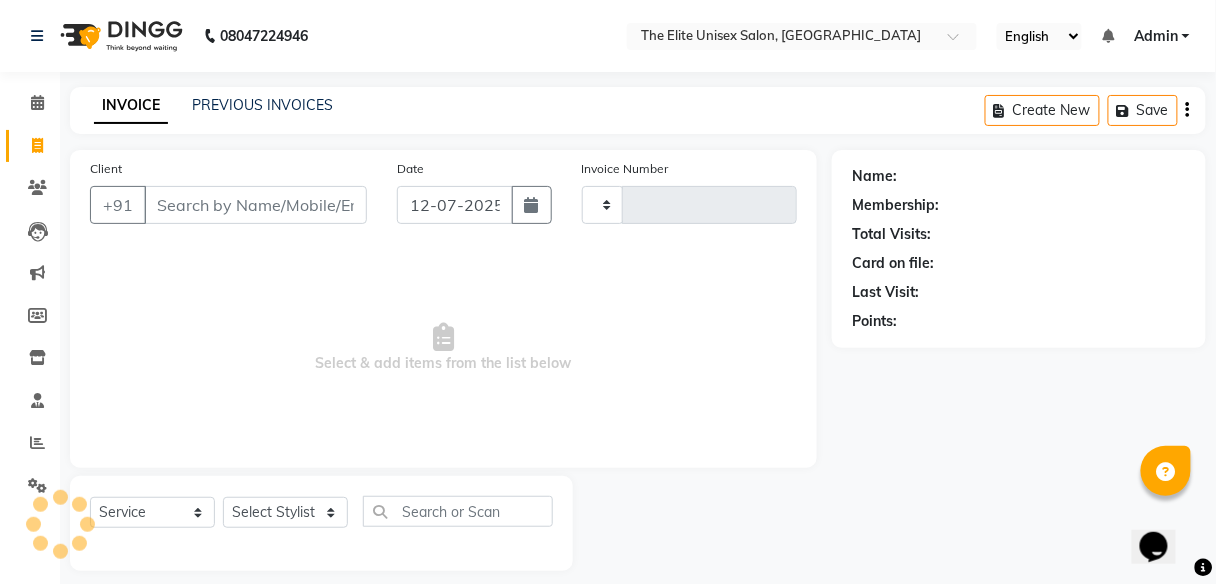 type on "1506" 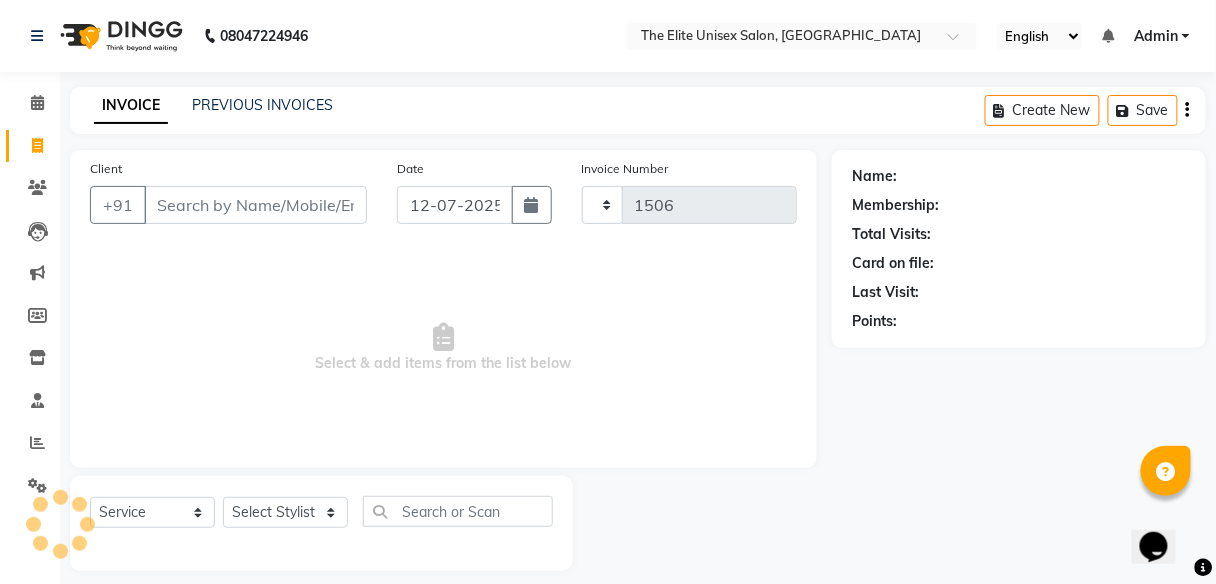select on "7086" 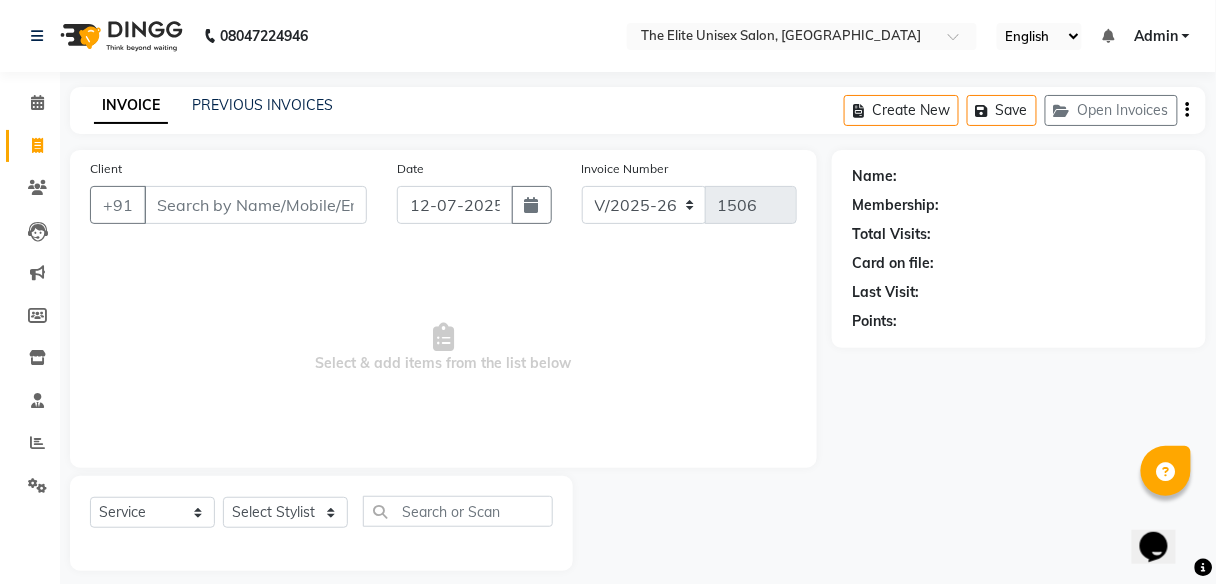 click on "Client +91" 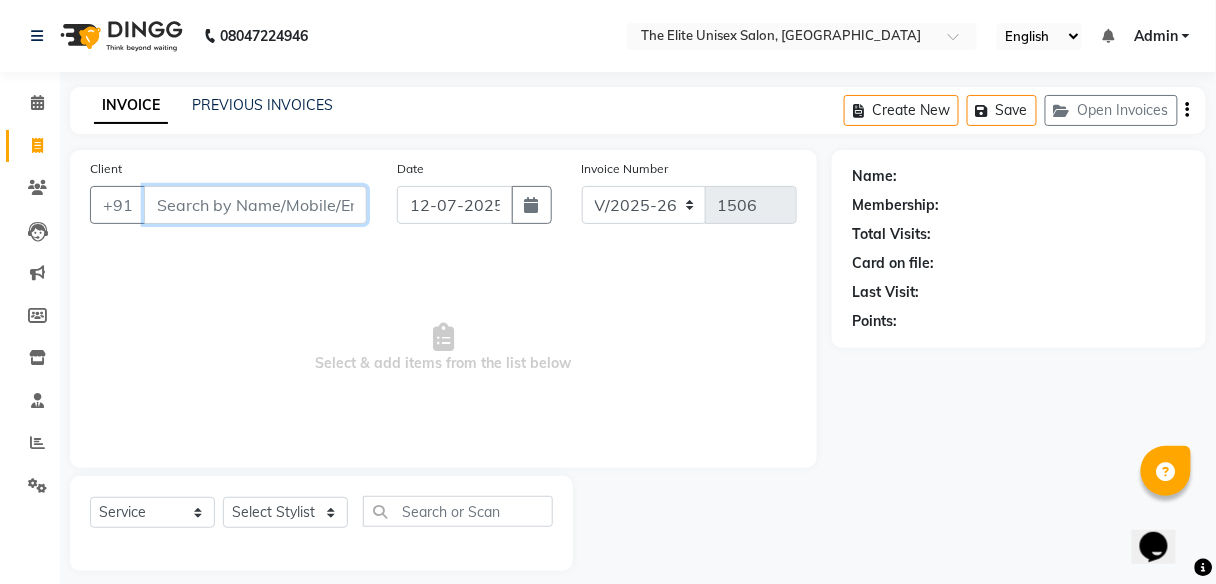 click on "Client" at bounding box center (255, 205) 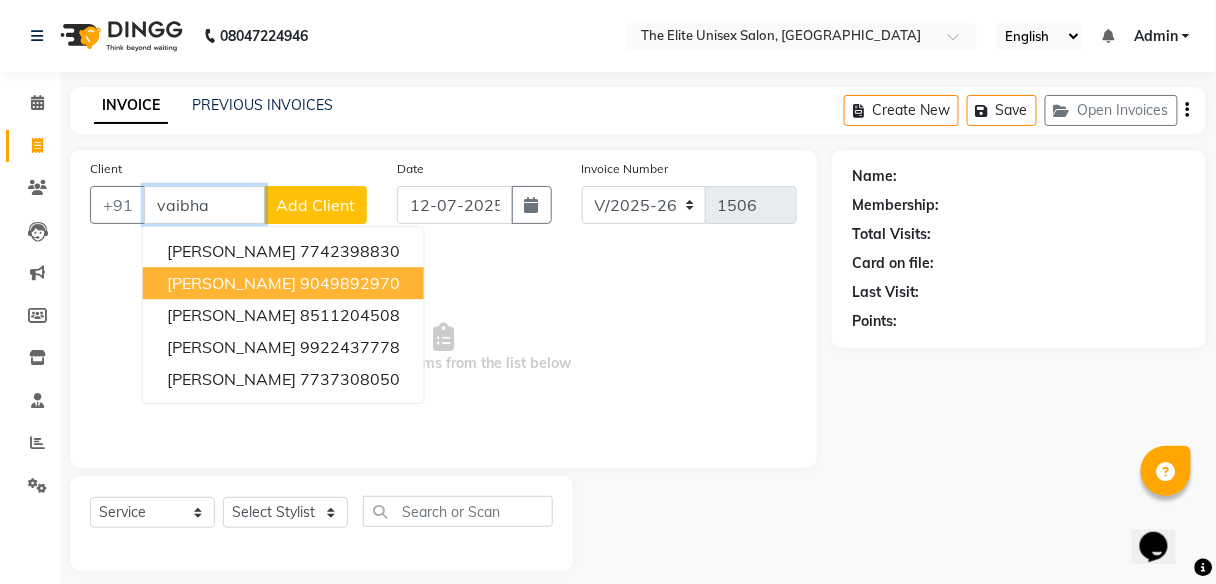 click on "9049892970" at bounding box center [350, 283] 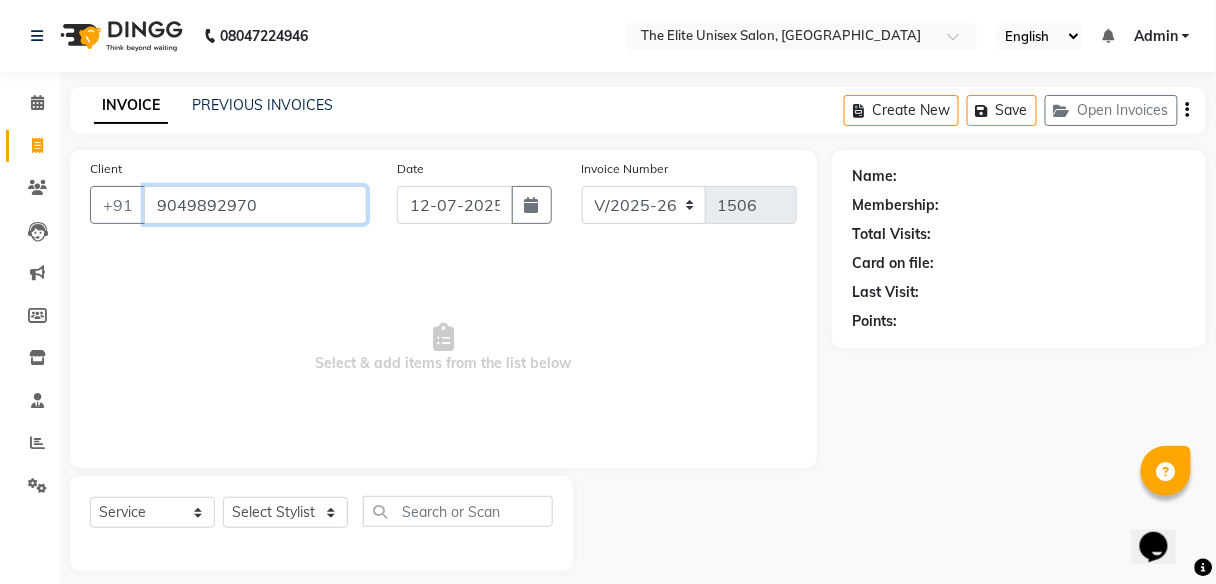 type on "9049892970" 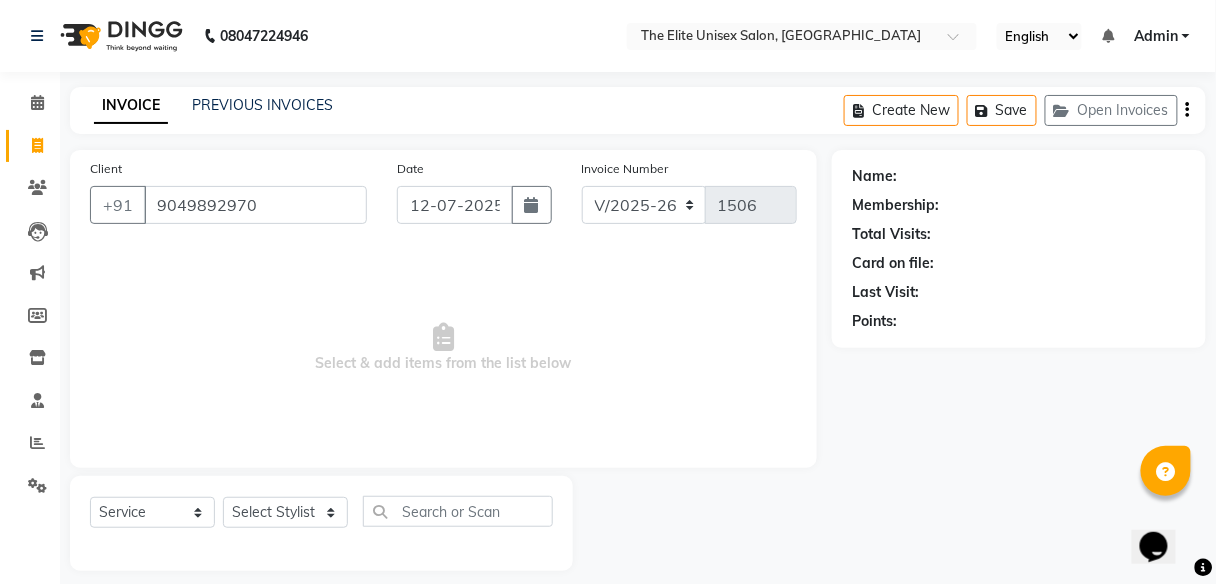 select on "1: Object" 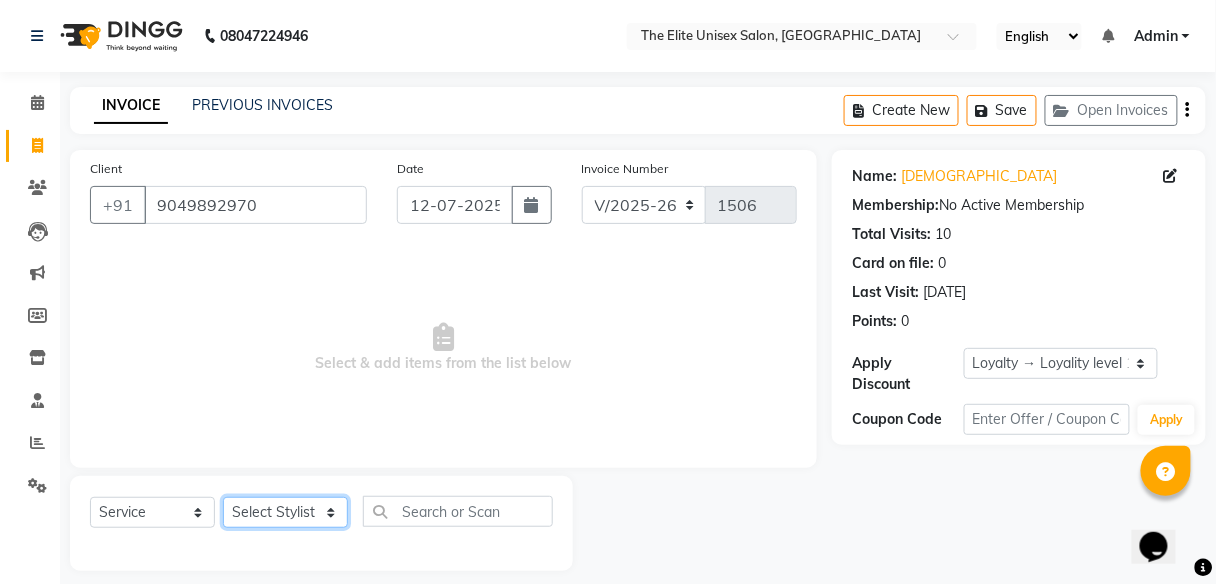click on "Select Stylist [PERSON_NAME] [PERSON_NAME] Sunny" 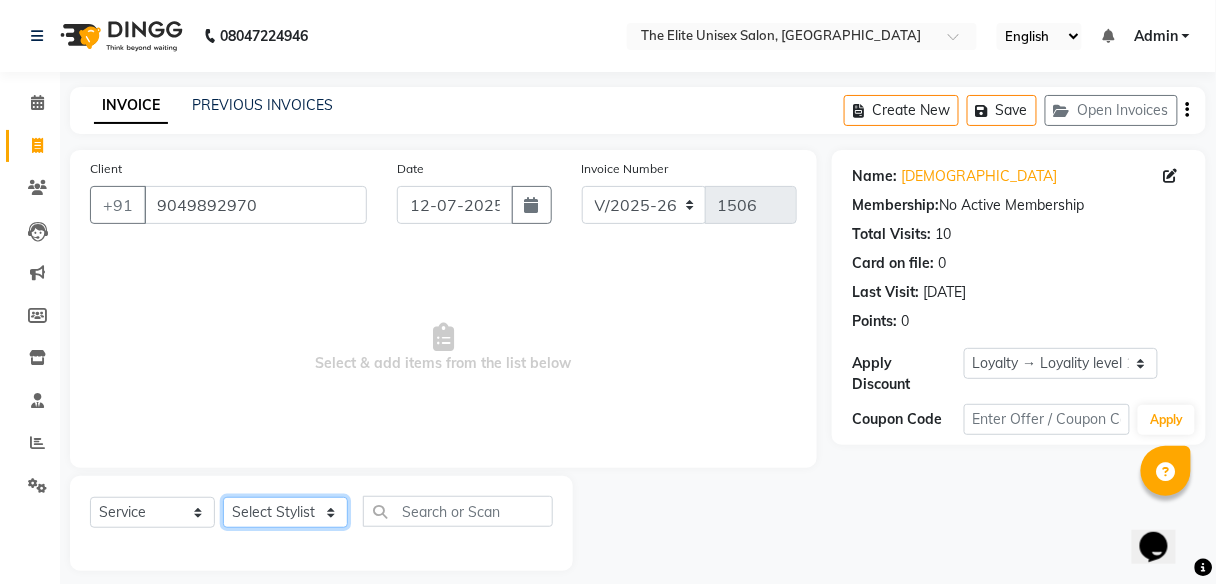 select on "85942" 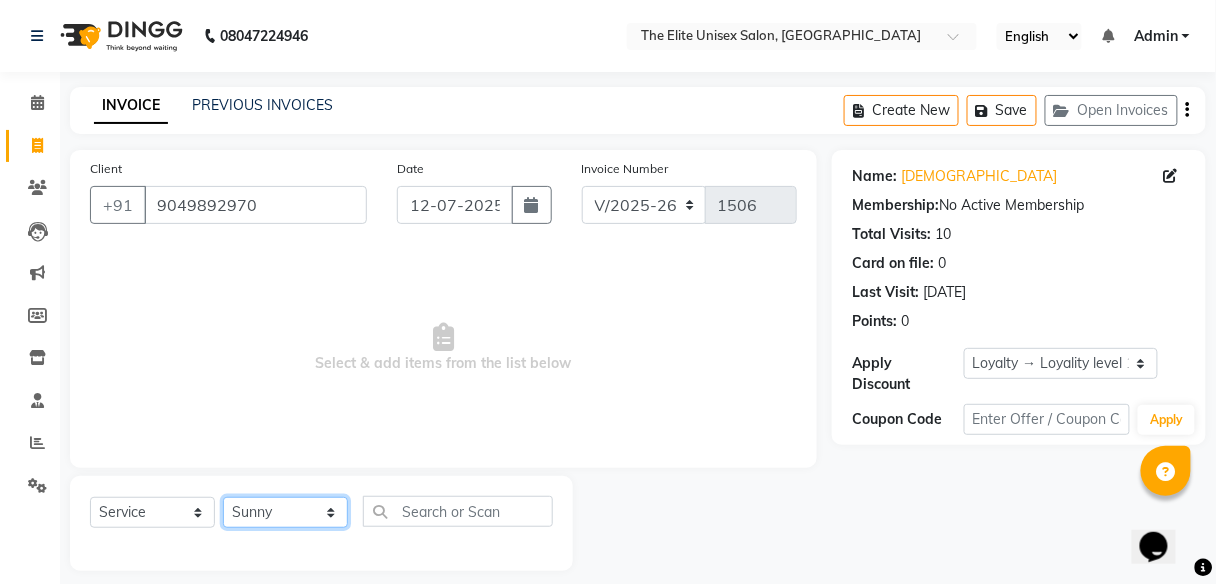 click on "Select Stylist [PERSON_NAME] [PERSON_NAME] Sunny" 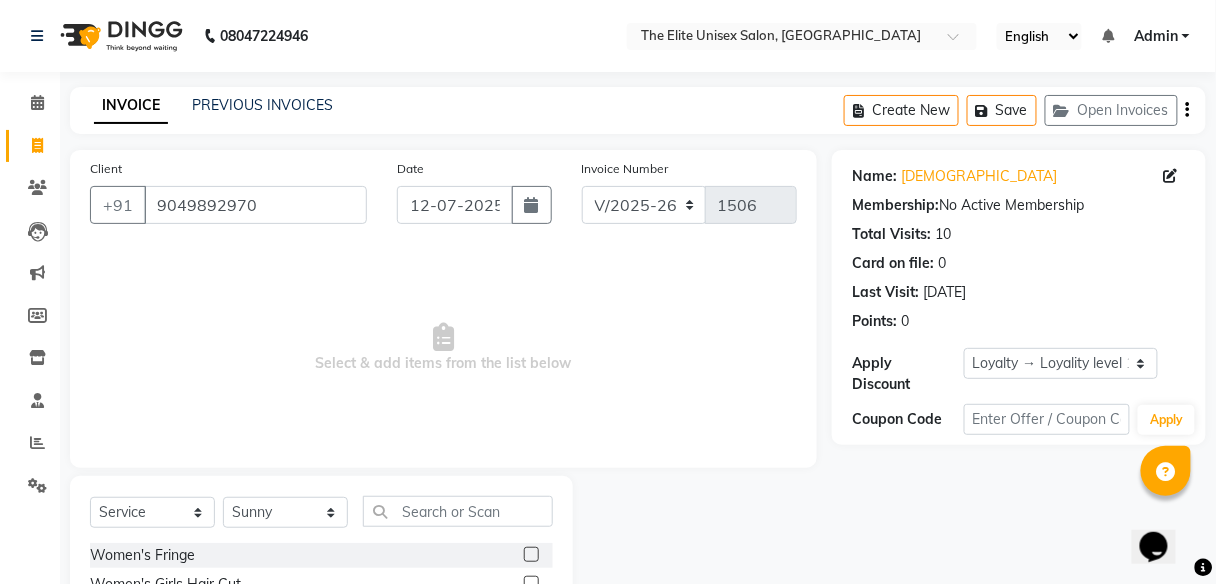 click on "Select  Service  Product  Membership  Package Voucher Prepaid Gift Card  Select Stylist [PERSON_NAME] [PERSON_NAME] Sunny Women's Fringe  Women's Girls Hair Cut  Women's [DEMOGRAPHIC_DATA] Hair Cut  Women's Short Hair Wash  Women's Medium Hair Wash  Women's Long Hair Wash  Women's Short Blow Dry  Women's Medium Blow Dry  Women's Long Blow Dry  Women's Short Ironing / Tongs / Hot Rollers  Women's Medium Ironing / Tongs / Hot Rollers  Women's Long Ironing / Tongs / Hot Rollers  Women's Majirel Per Streak  Women's Majirel Touch-up  Women's Majirel Re-Growth  Women's Majirel Global Short  Women's Majirel Global Medium  Women's Majirel Global Long  Women's Inoa Per Streak  Women's Inoa Touch-up  Women's Inoa Re-Growth  Women's Inoa Global Short  Women's Inoa Global Medium  Women's Inoa Global Long  Women's Highlight Short  Women's Highlight Medium  Women's Highlight Long  Women's Balayage Short  Women's Balayage Medium  Women's Balayage Long  Women's Pre-Lightening Streak  Women's Pre-Lightening Short  Women's Spa" 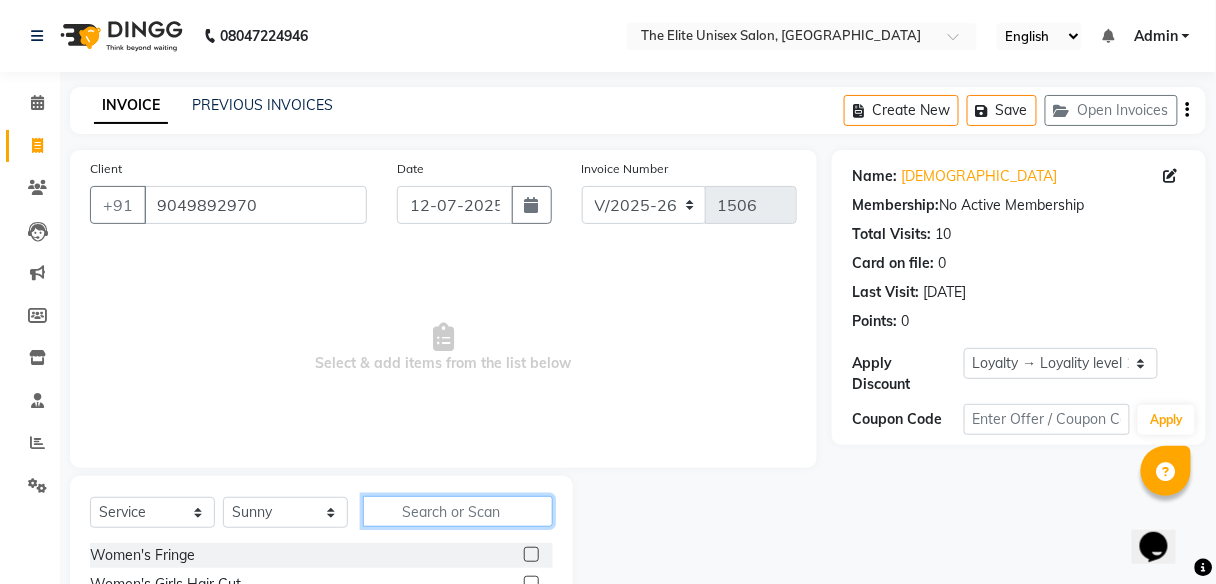 click 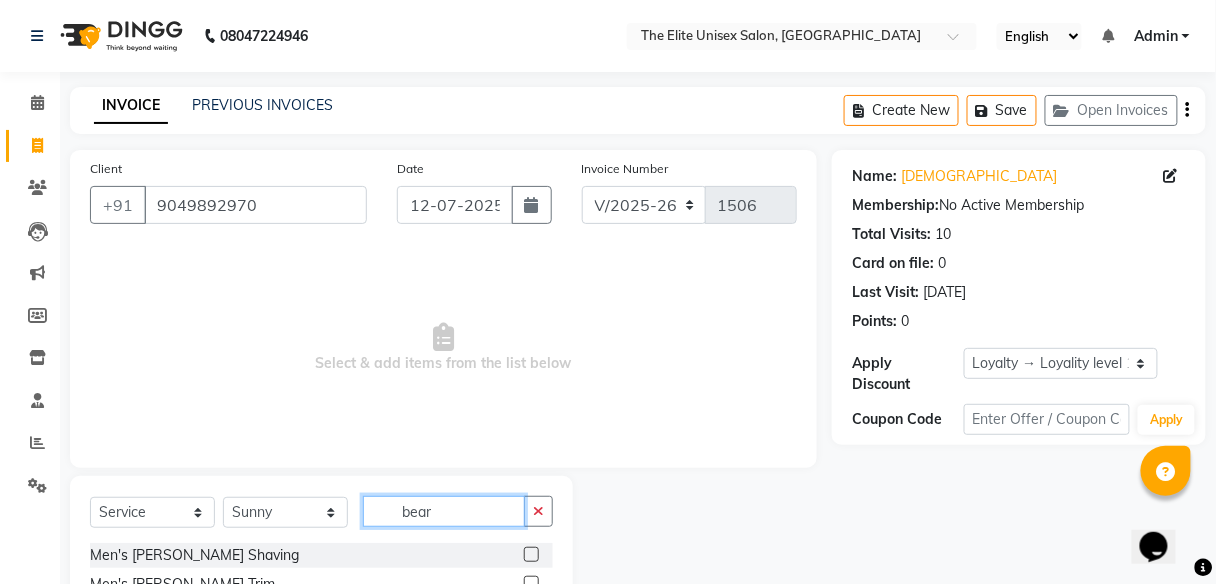 scroll, scrollTop: 132, scrollLeft: 0, axis: vertical 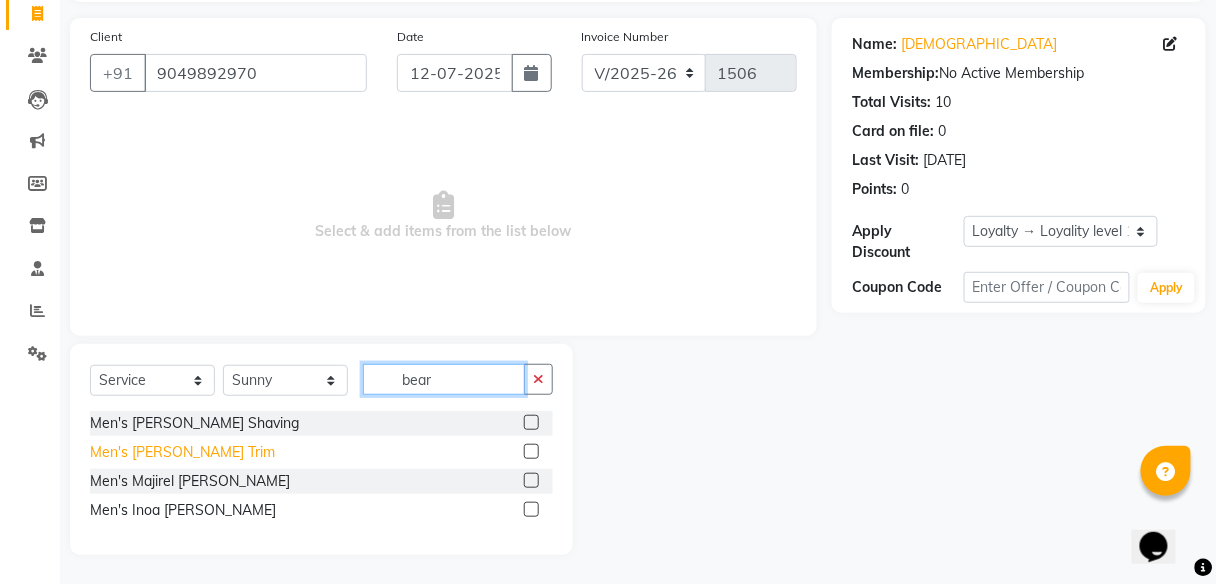 type on "bear" 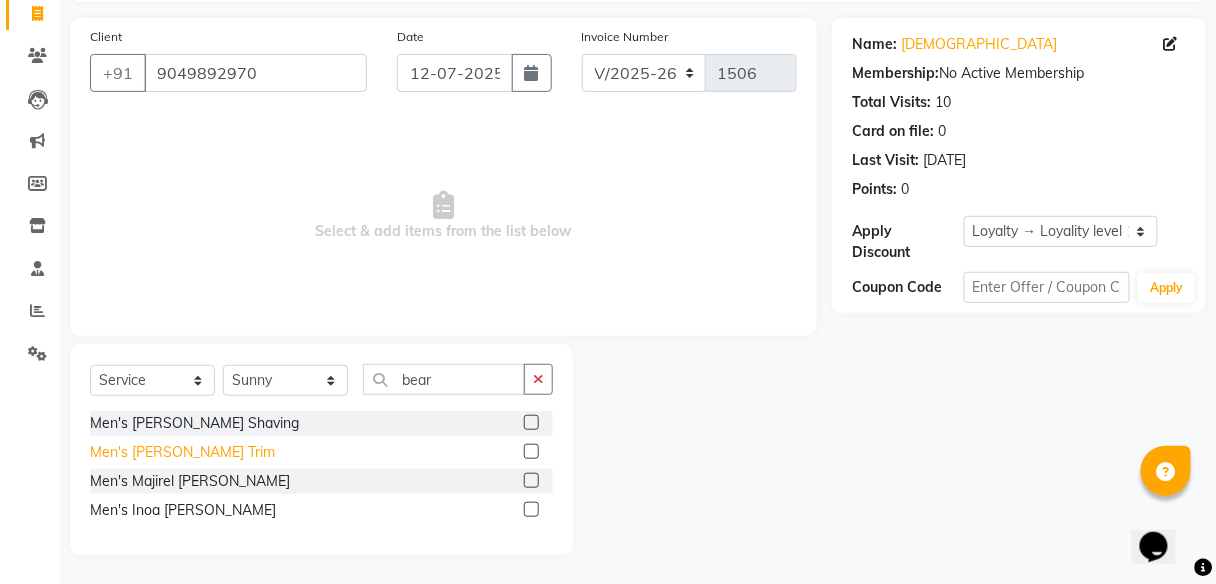 click on "Men's [PERSON_NAME] Trim" 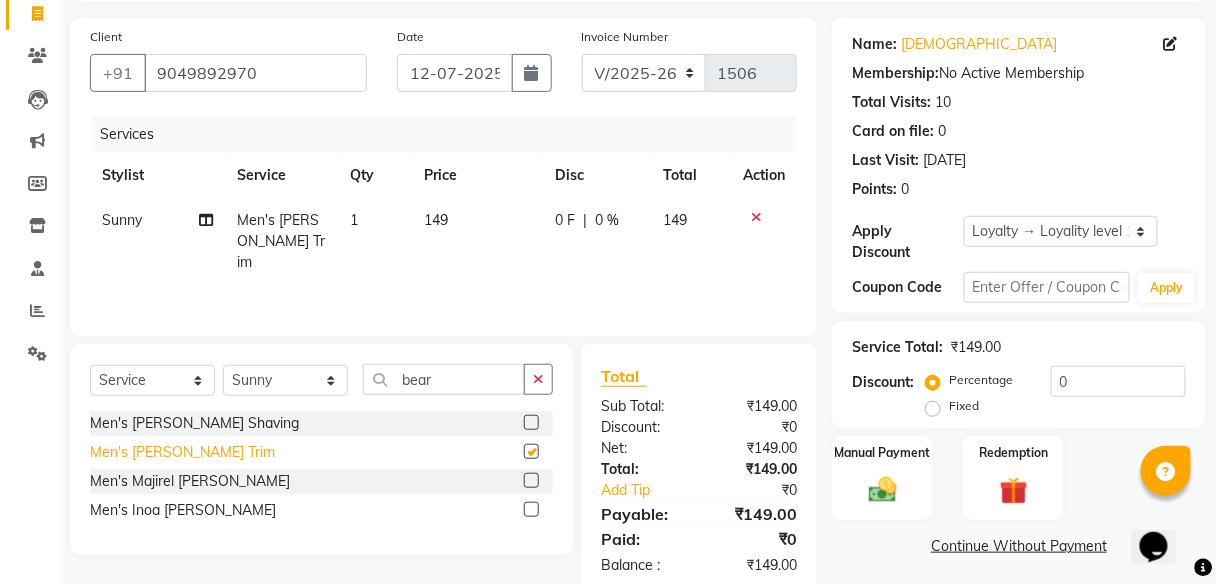 checkbox on "false" 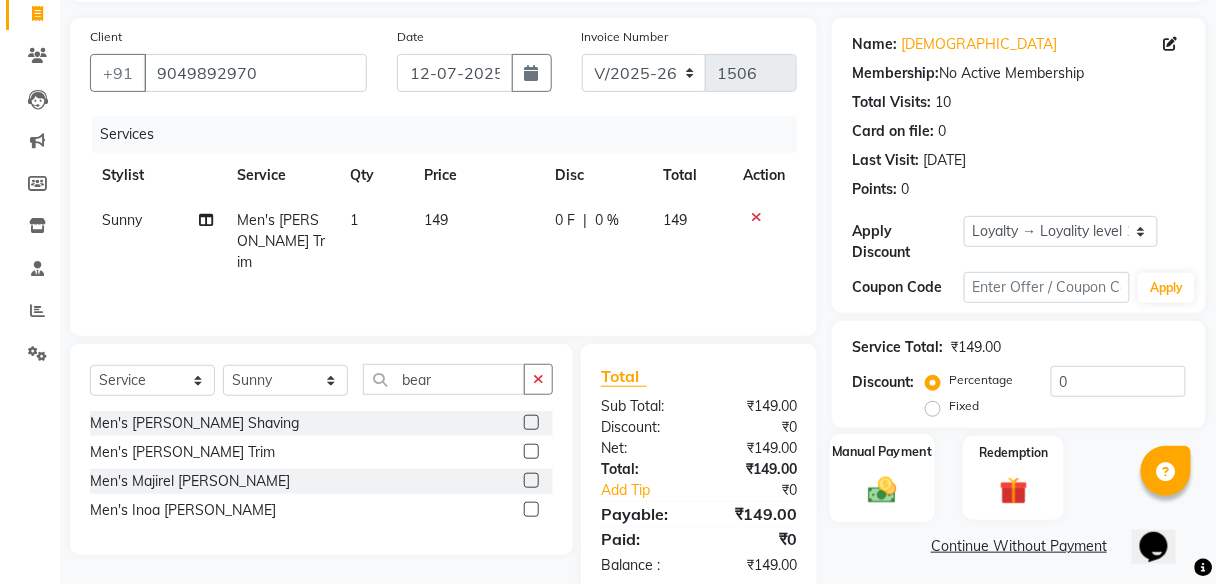 click on "Manual Payment" 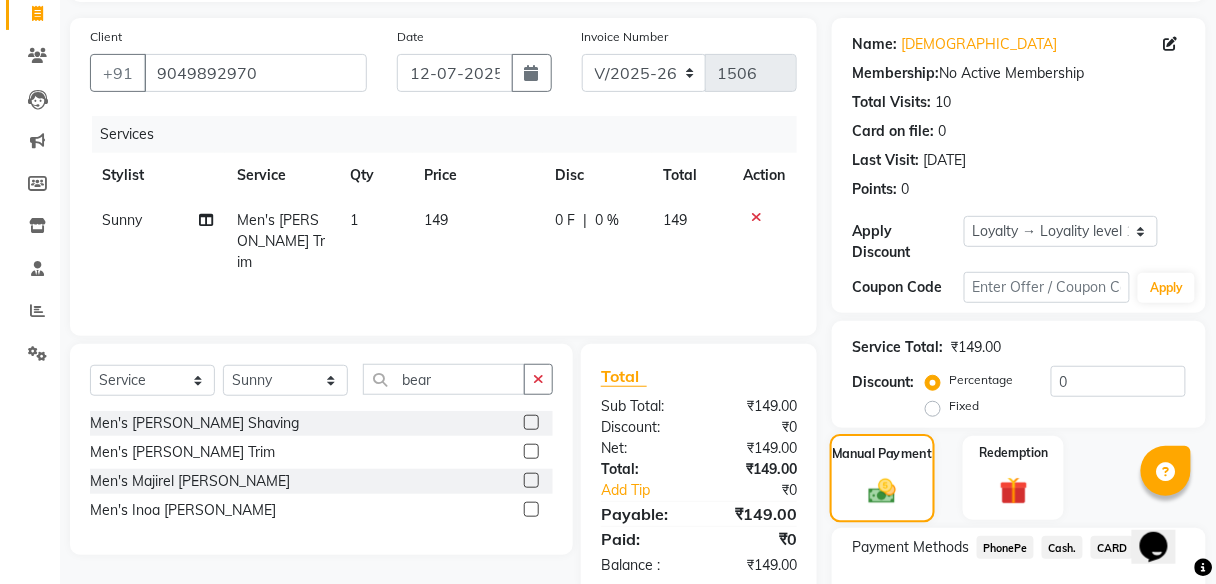 scroll, scrollTop: 267, scrollLeft: 0, axis: vertical 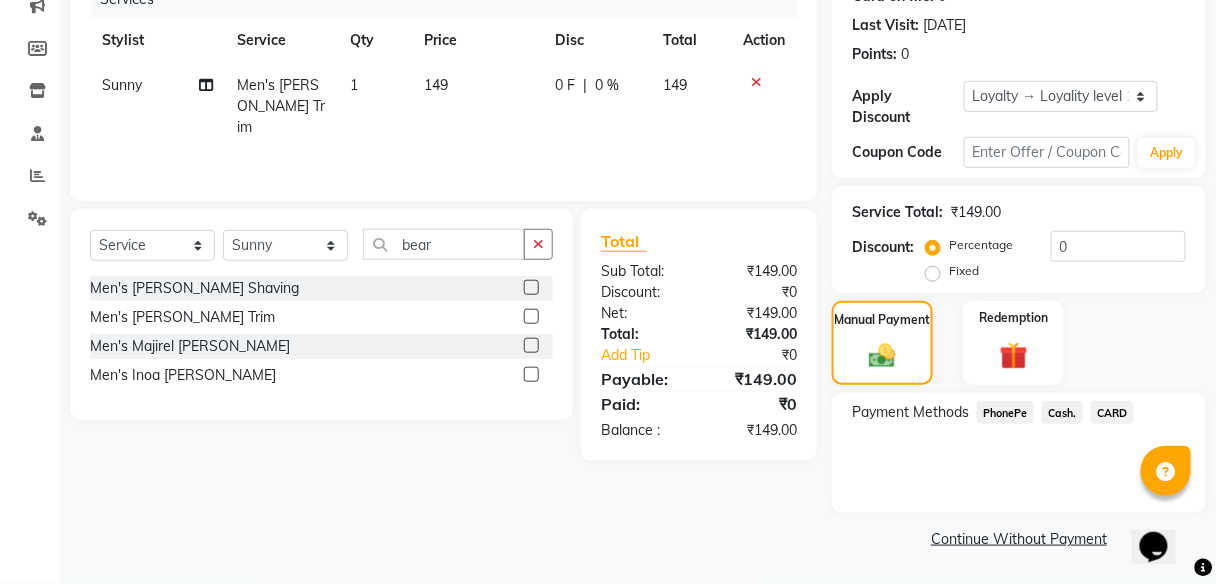 click on "PhonePe" 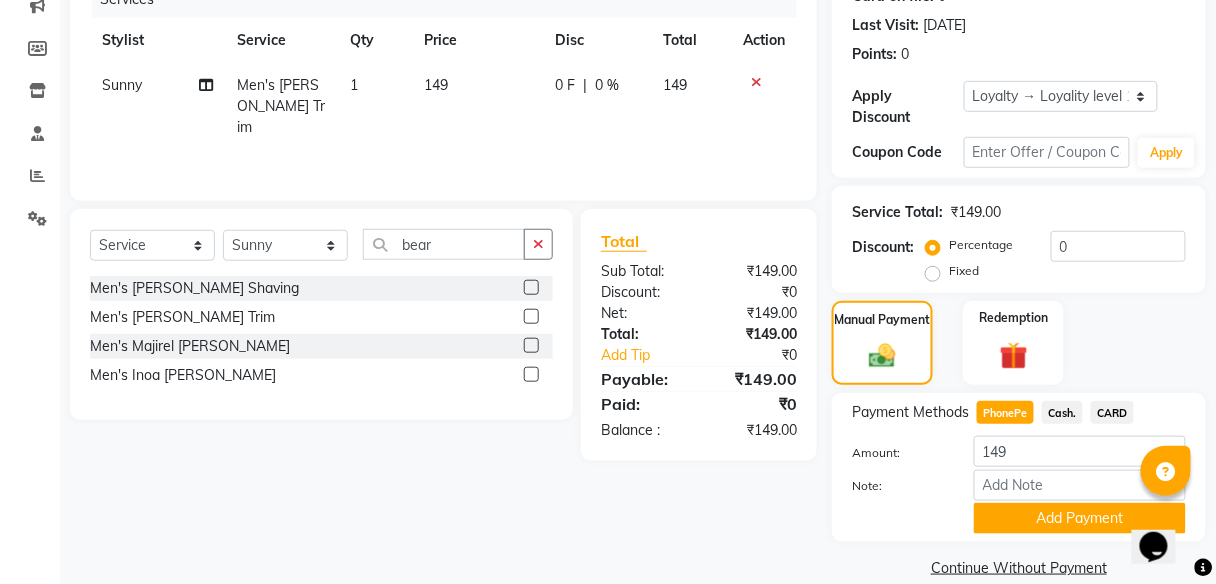 scroll, scrollTop: 295, scrollLeft: 0, axis: vertical 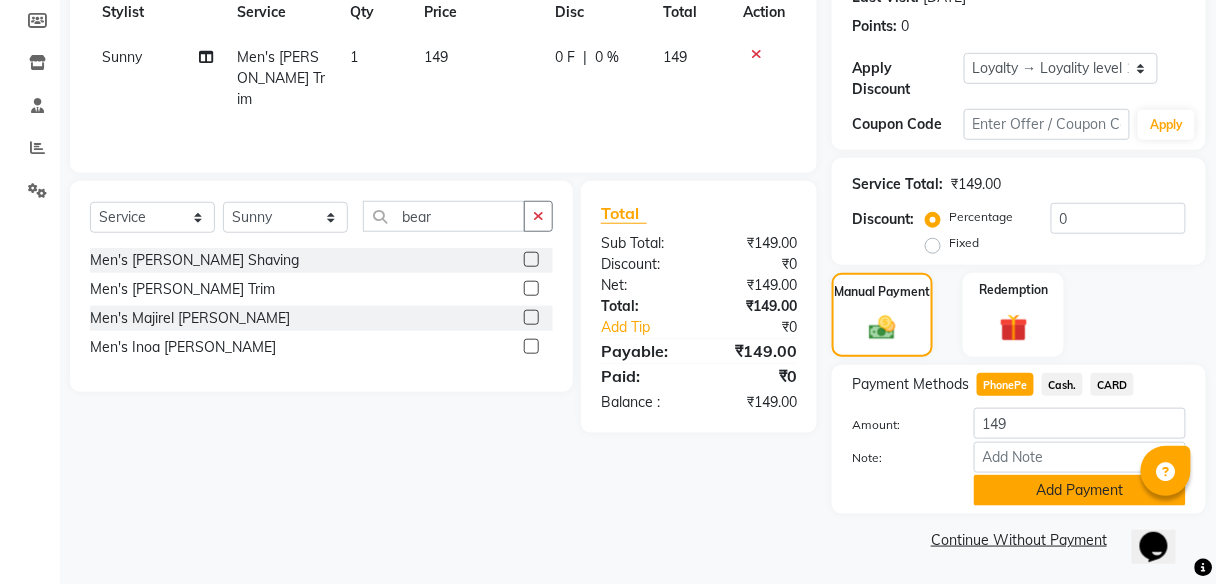 click on "Add Payment" 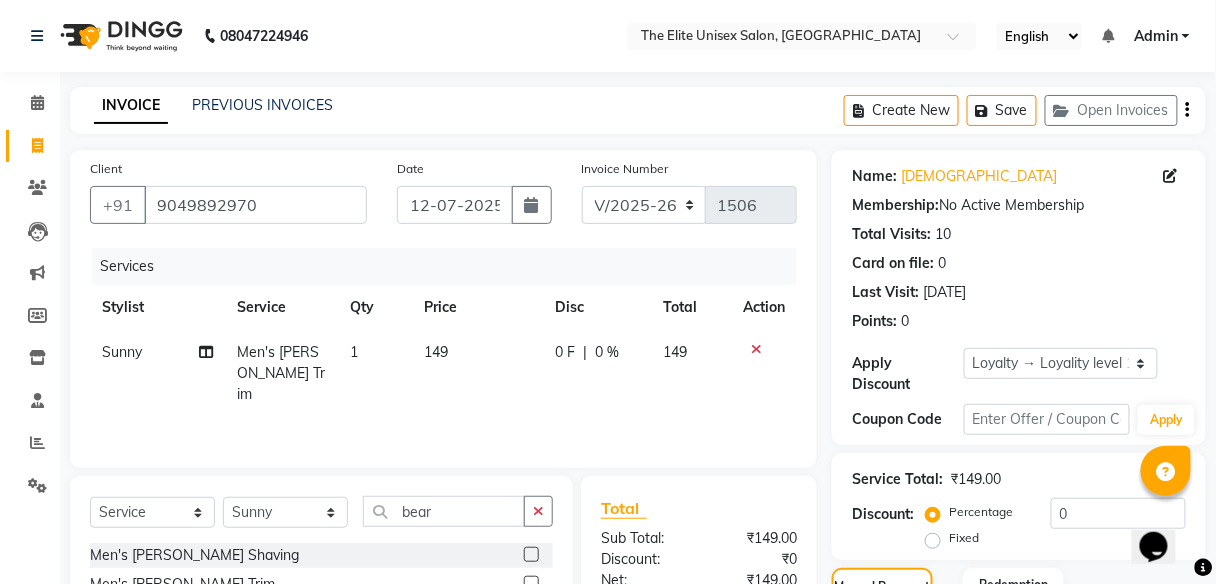 scroll, scrollTop: 378, scrollLeft: 0, axis: vertical 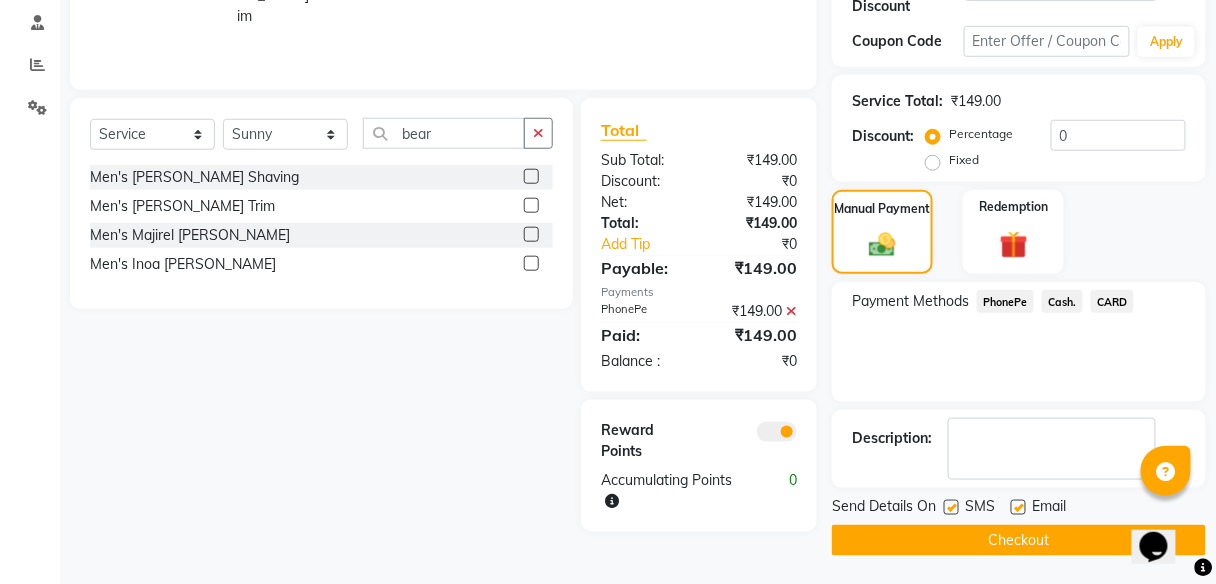click on "Checkout" 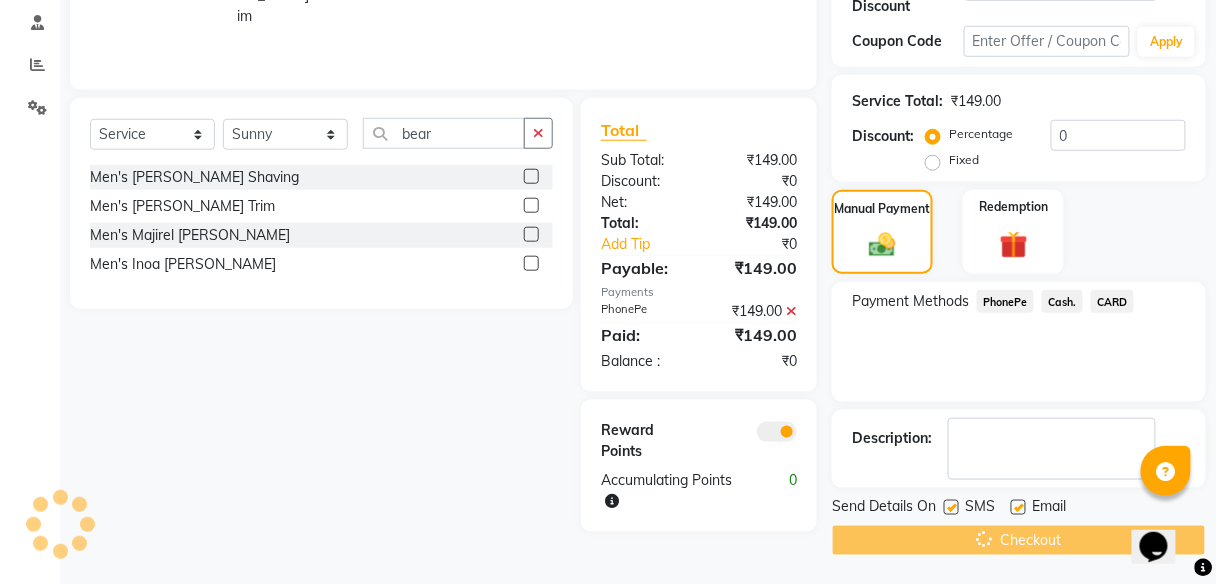 scroll, scrollTop: 0, scrollLeft: 0, axis: both 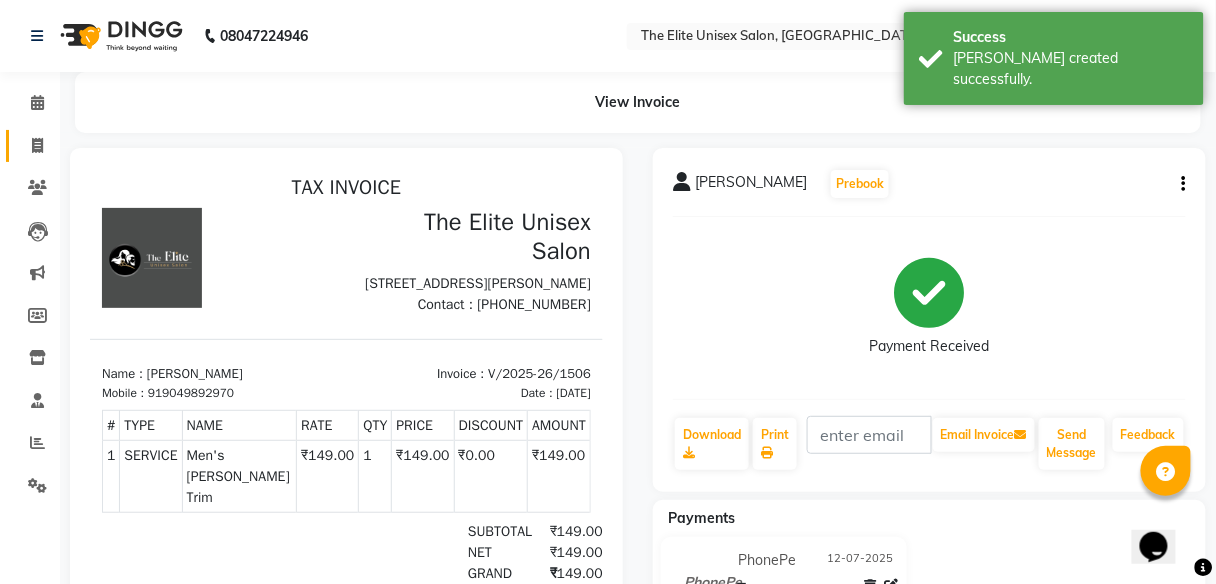 click on "Invoice" 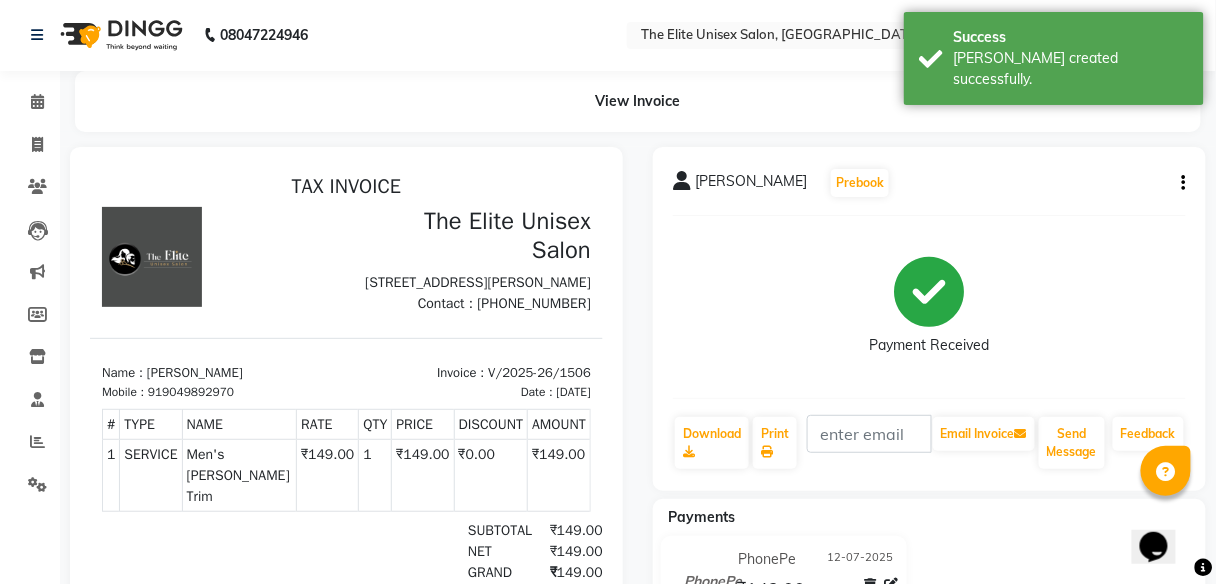 select on "7086" 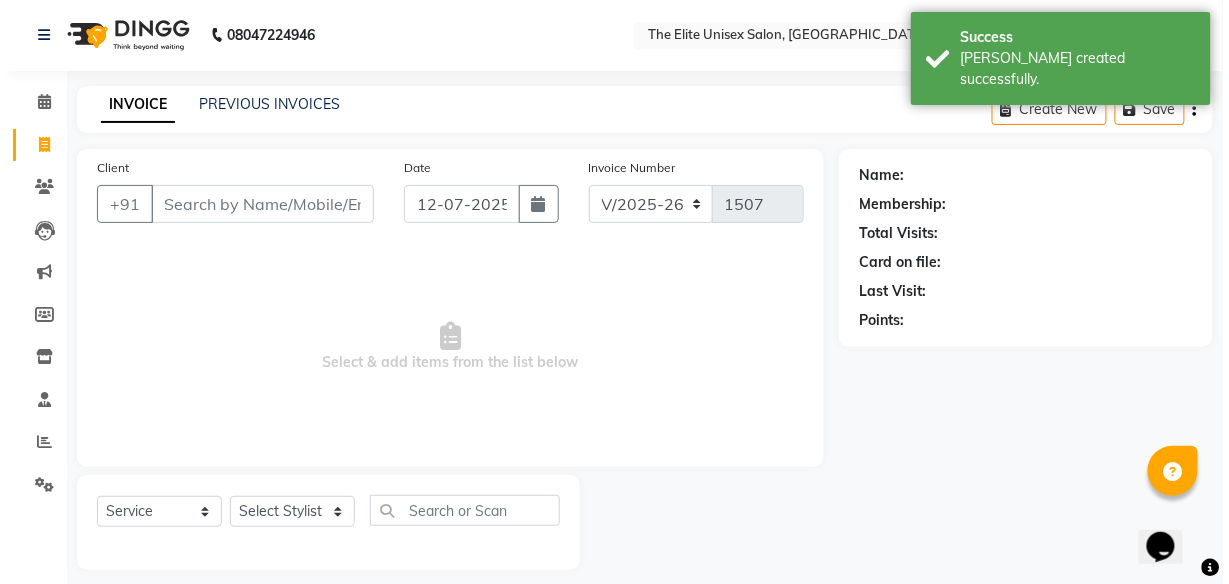 scroll, scrollTop: 16, scrollLeft: 0, axis: vertical 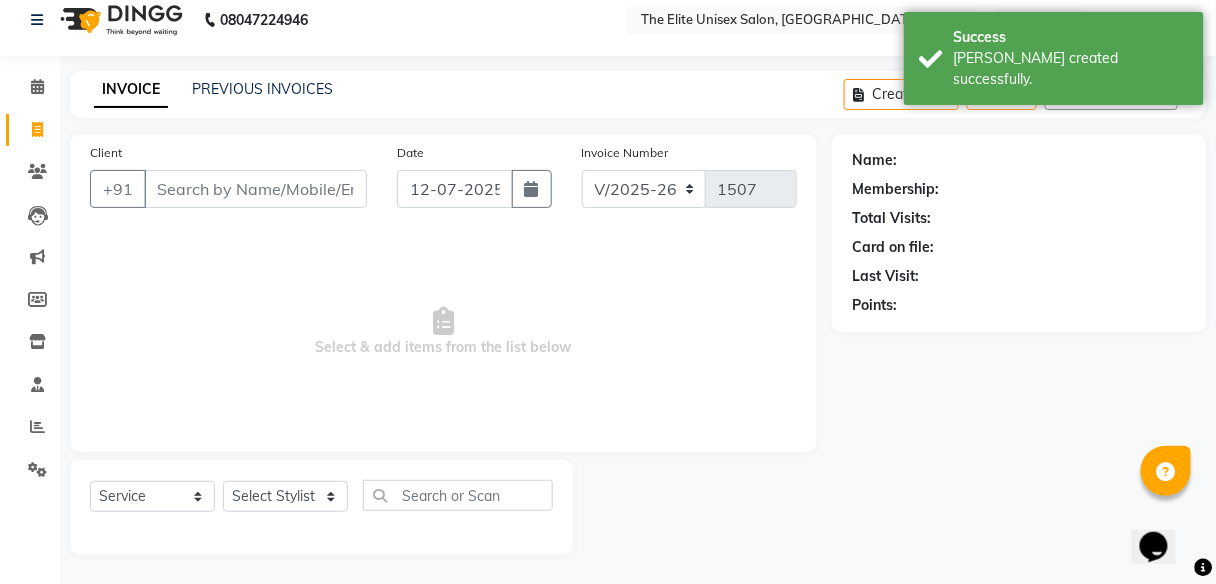 click on "Client" at bounding box center (255, 189) 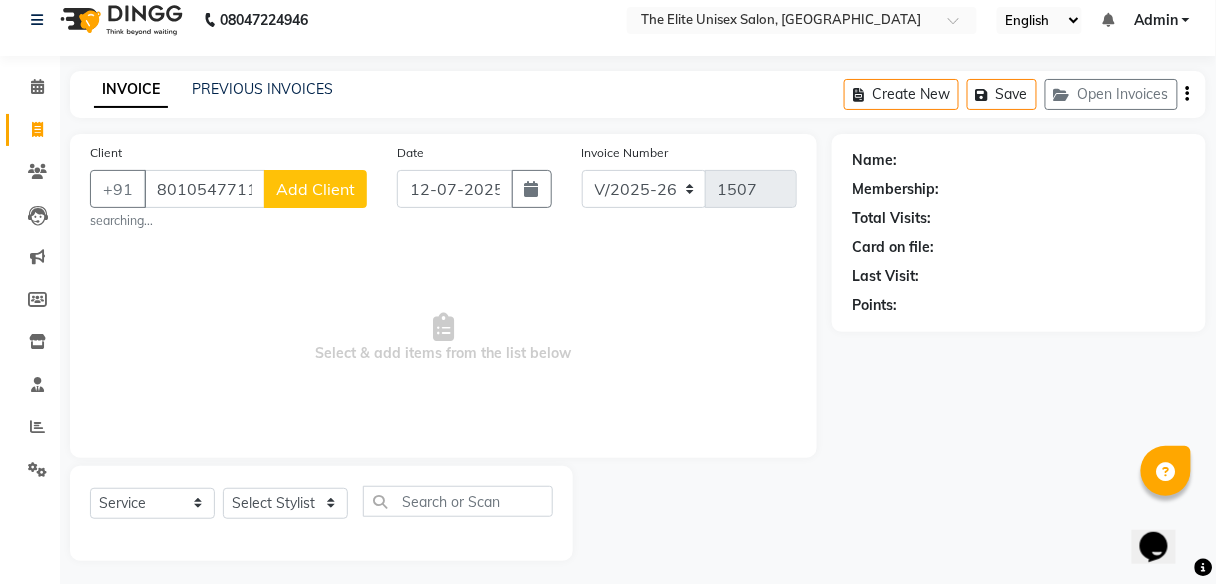 type on "8010547711" 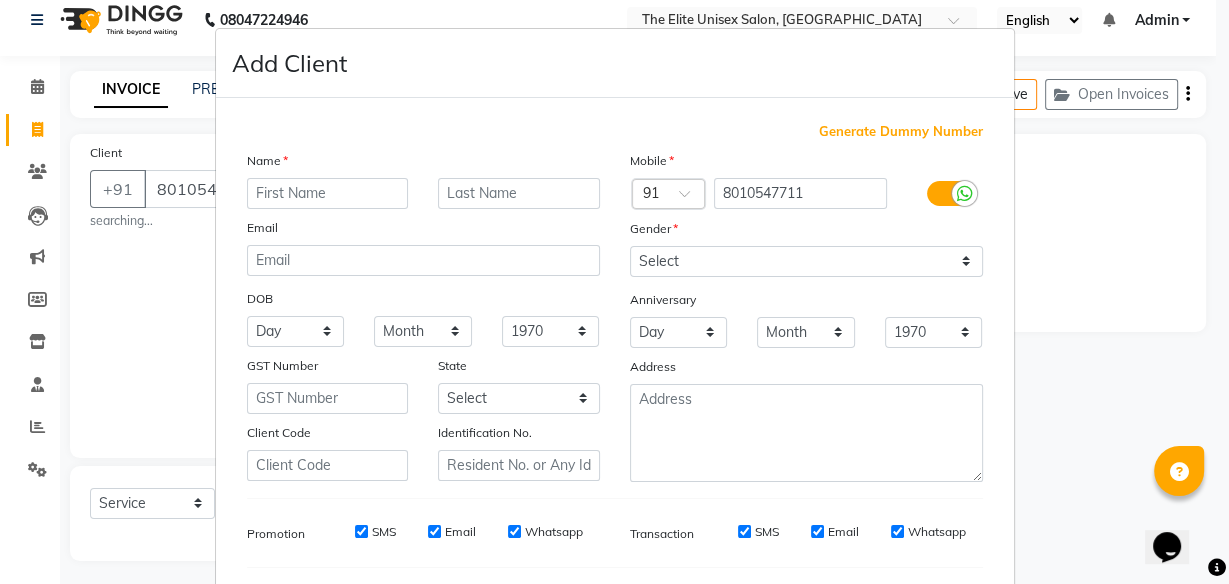 click at bounding box center (328, 193) 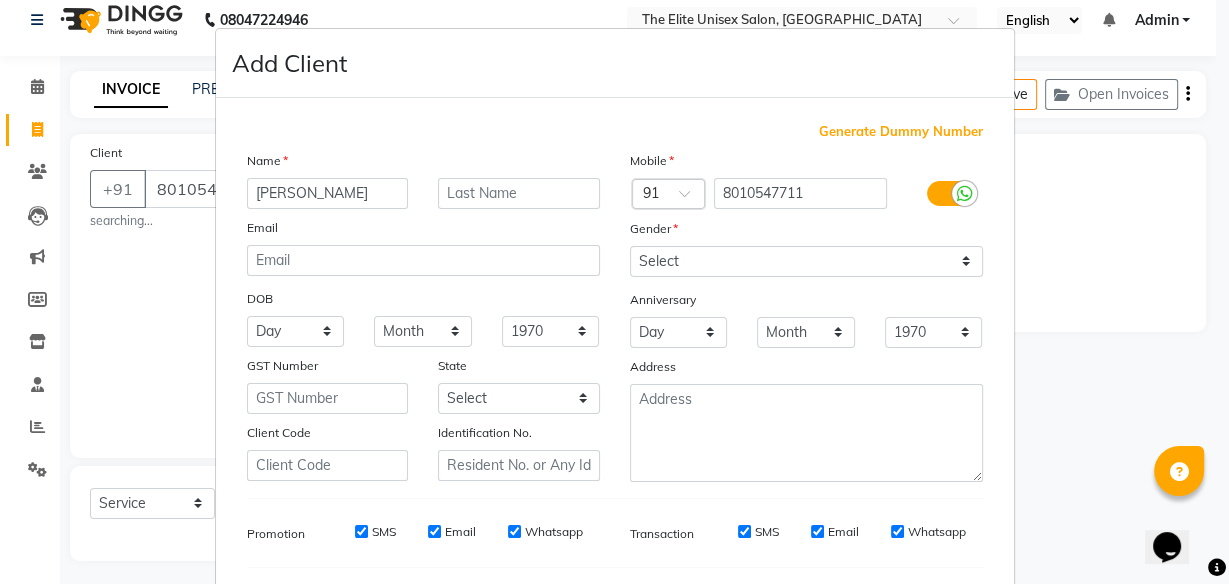 click on "[PERSON_NAME]" at bounding box center (328, 193) 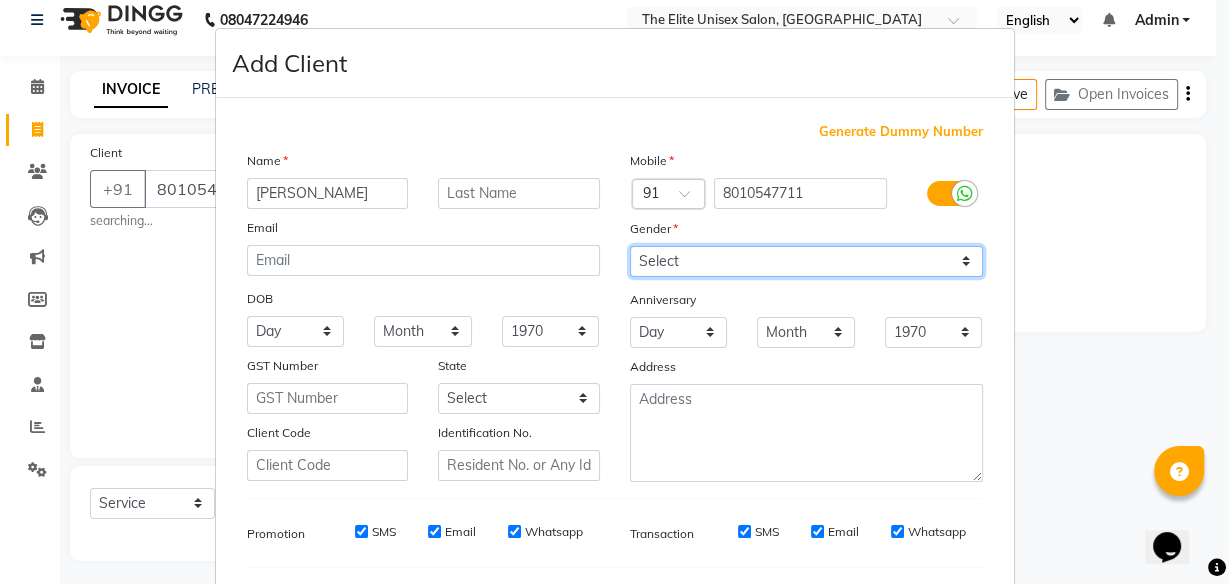 click on "Select [DEMOGRAPHIC_DATA] [DEMOGRAPHIC_DATA] Other Prefer Not To Say" at bounding box center (806, 261) 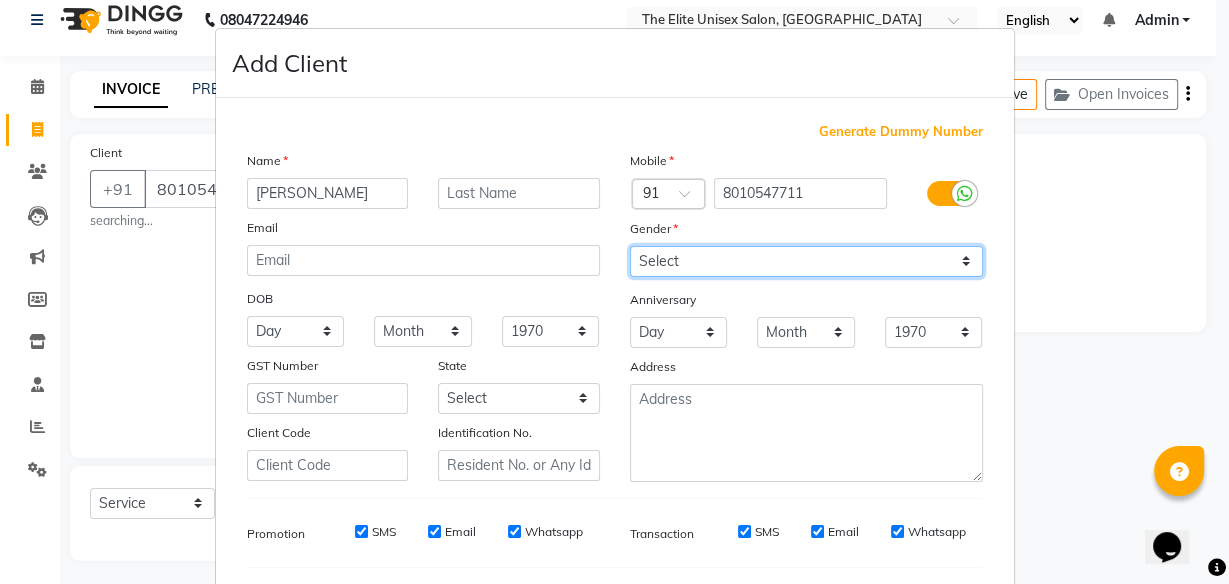 select on "[DEMOGRAPHIC_DATA]" 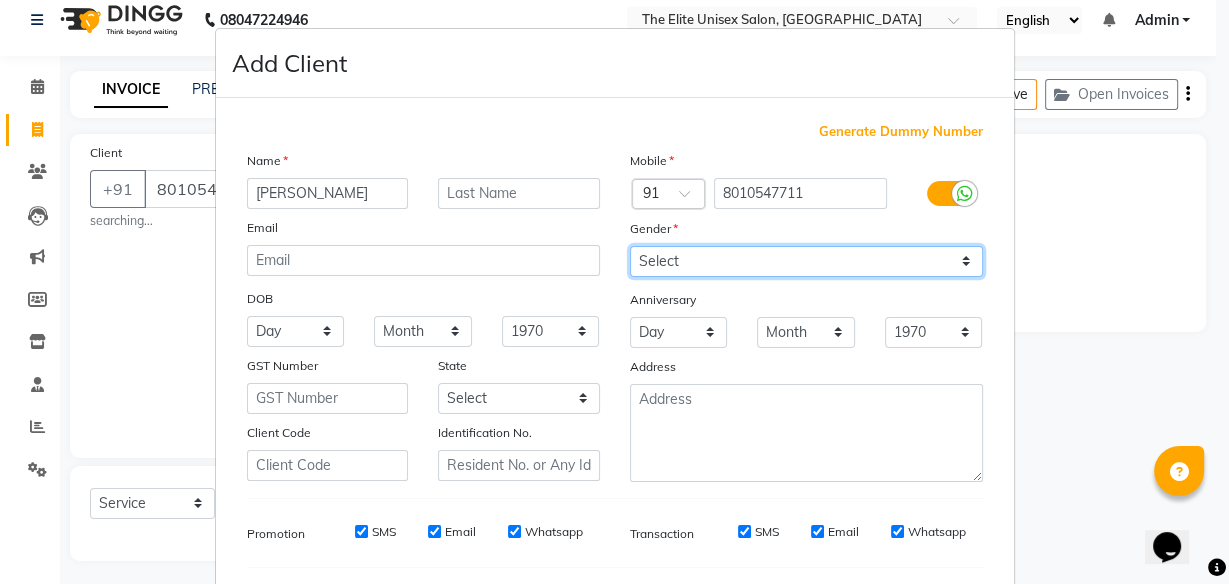 click on "Select [DEMOGRAPHIC_DATA] [DEMOGRAPHIC_DATA] Other Prefer Not To Say" at bounding box center [806, 261] 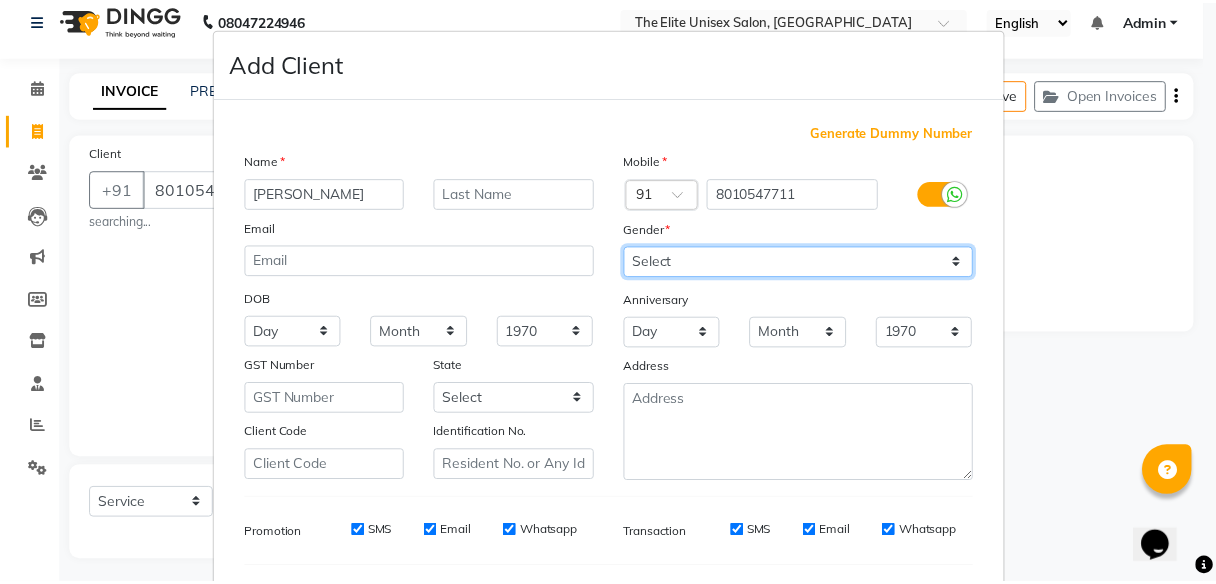 scroll, scrollTop: 260, scrollLeft: 0, axis: vertical 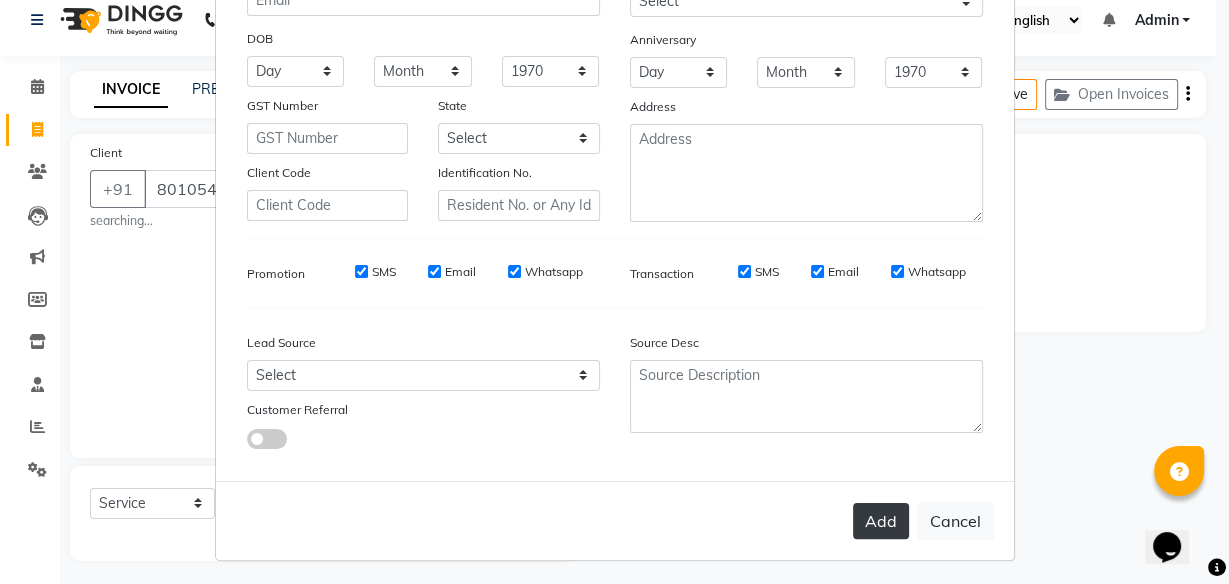 click on "Add" at bounding box center [881, 521] 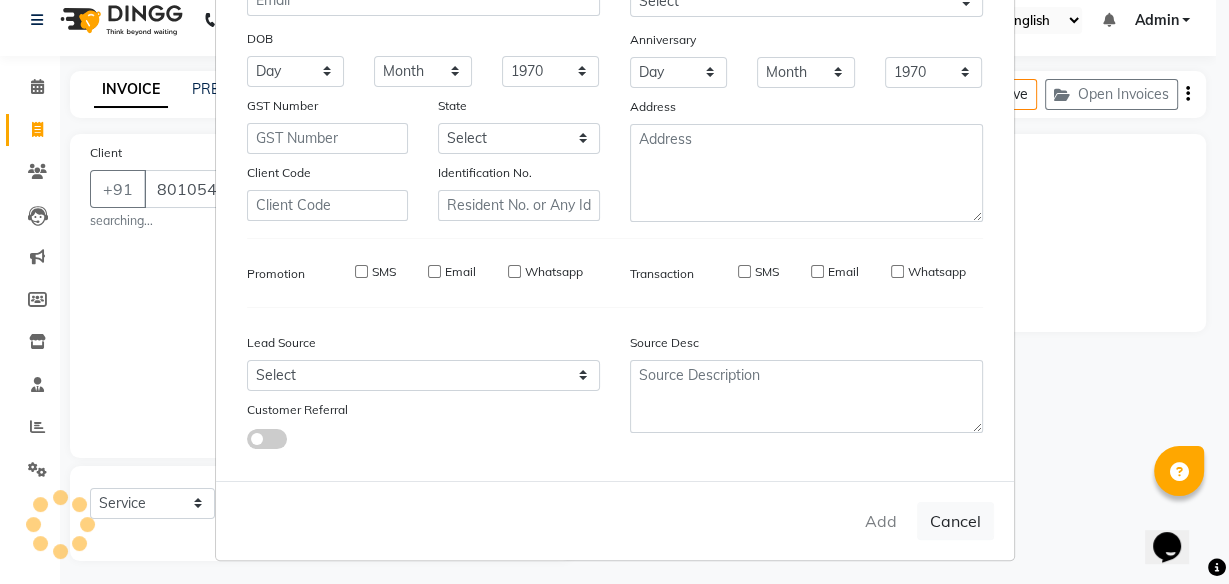 type 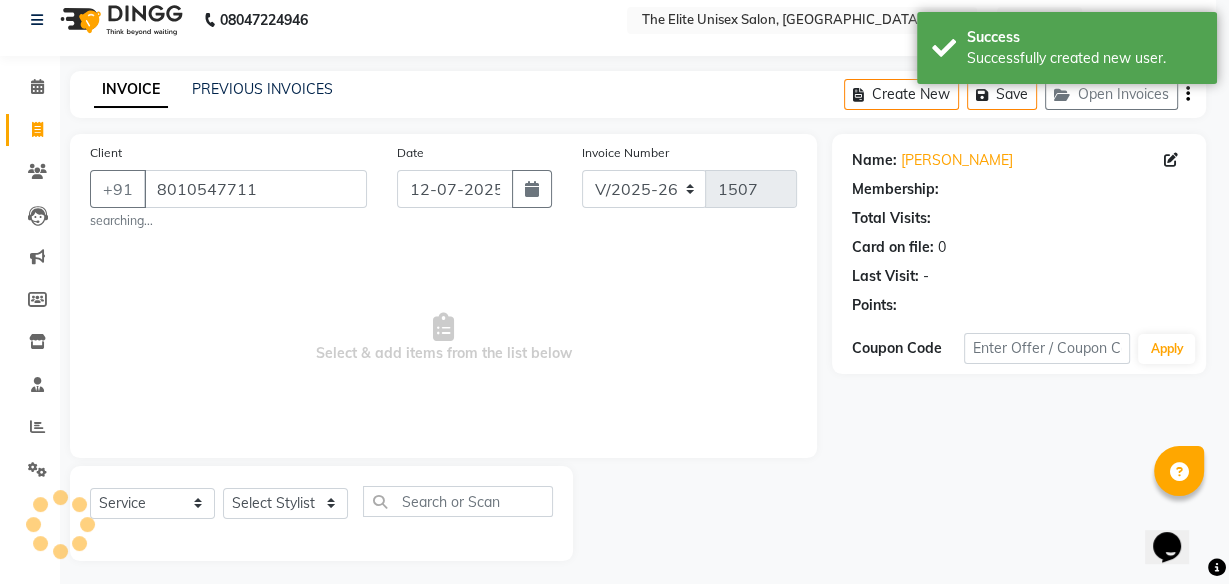 select on "1: Object" 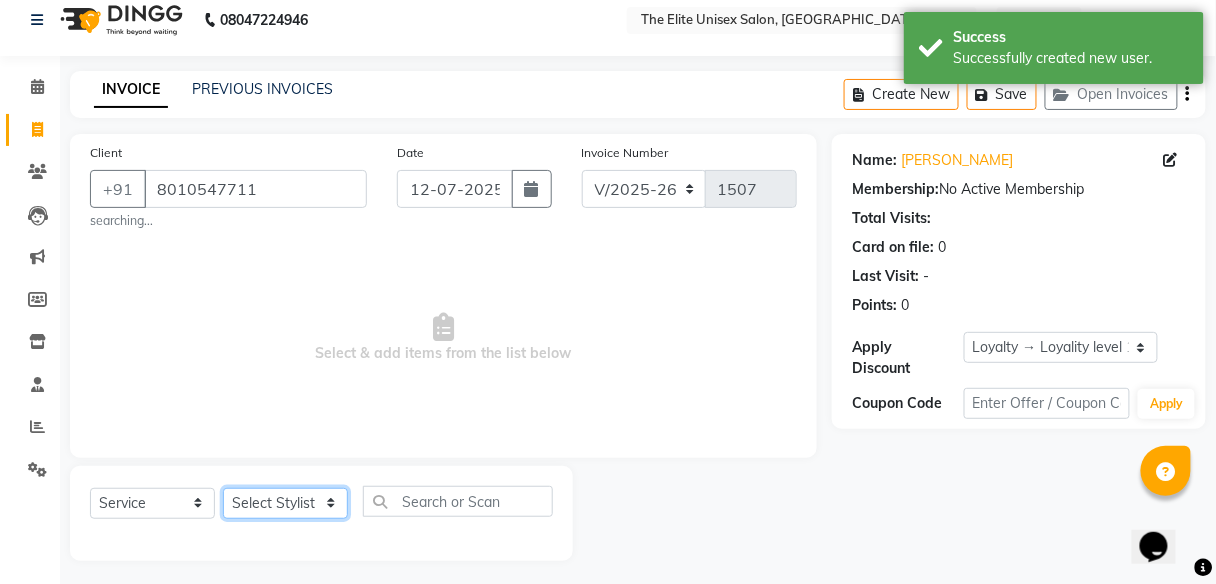 click on "Select Stylist [PERSON_NAME] [PERSON_NAME] Sunny" 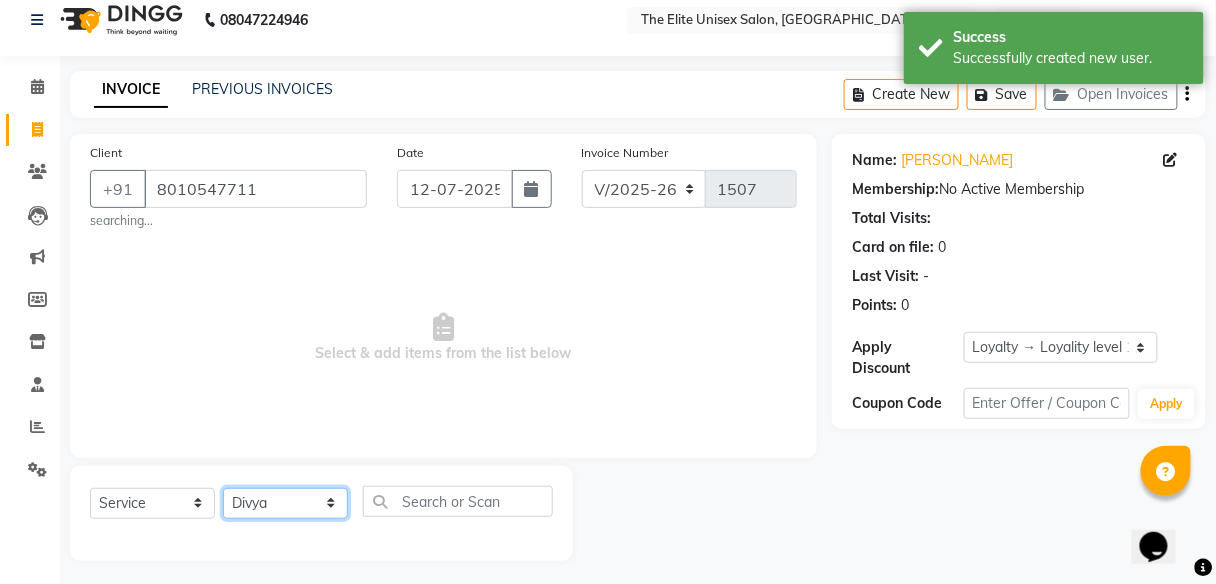 click on "Select Stylist [PERSON_NAME] [PERSON_NAME] Sunny" 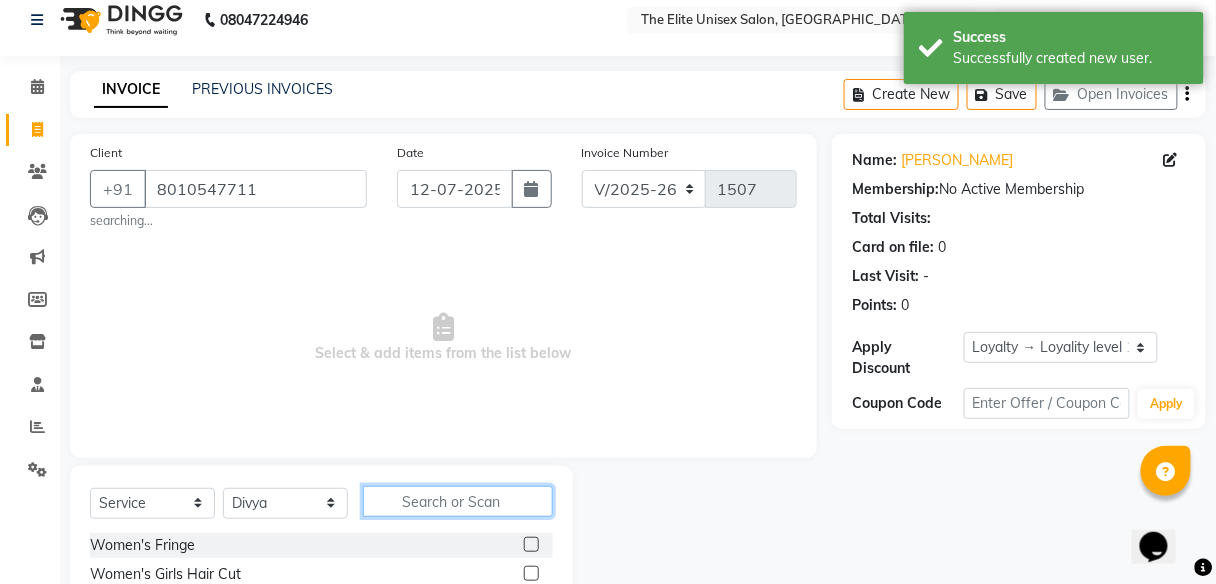 click 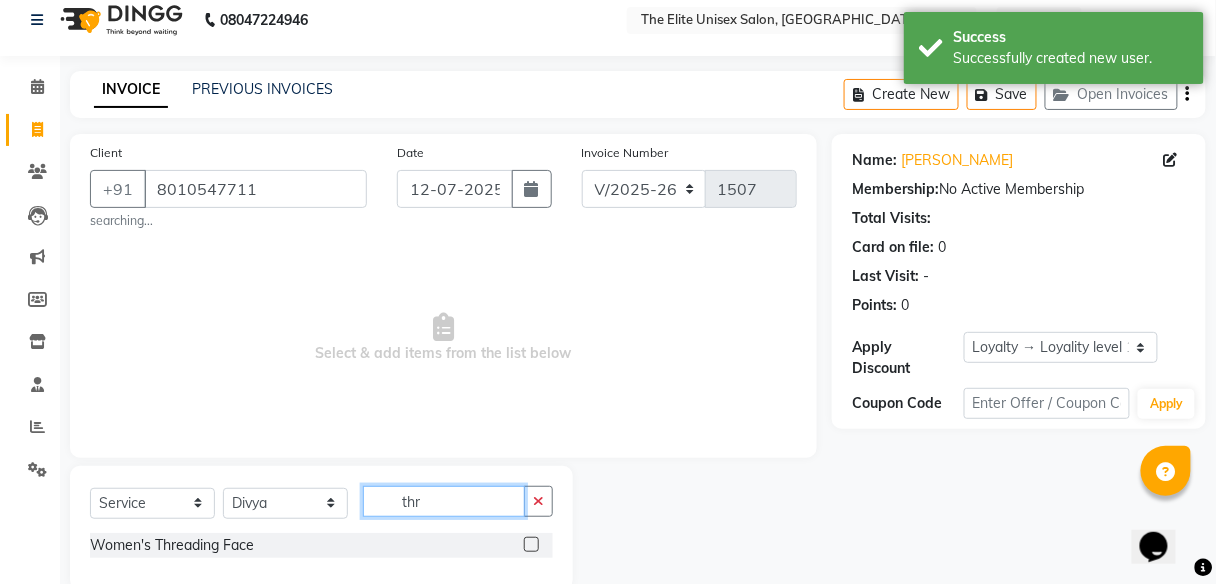 scroll, scrollTop: 51, scrollLeft: 0, axis: vertical 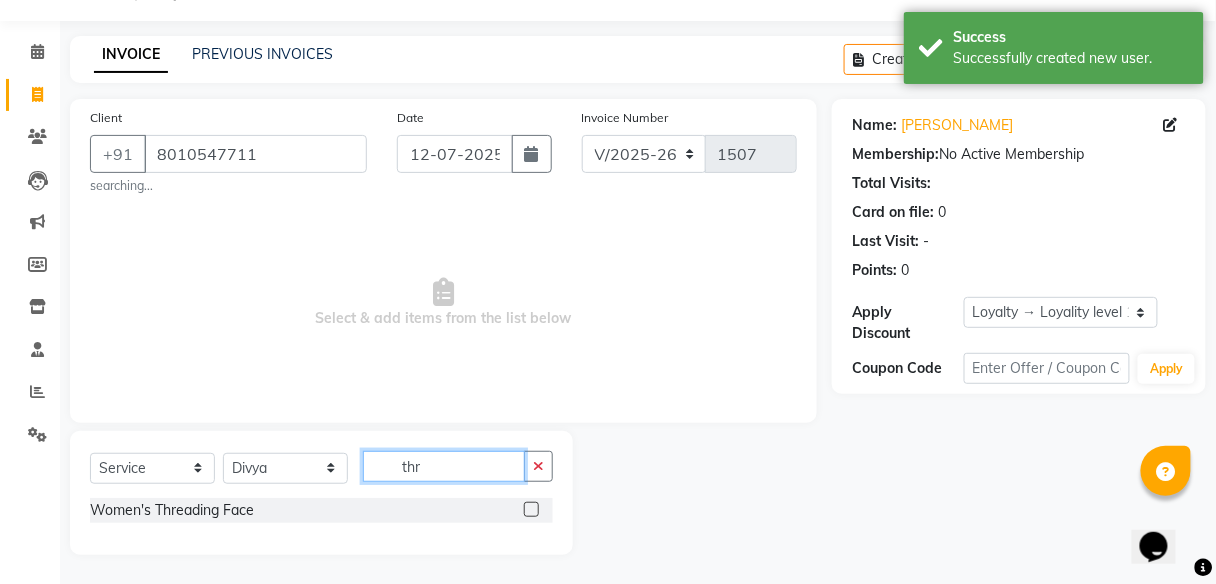 type on "thr" 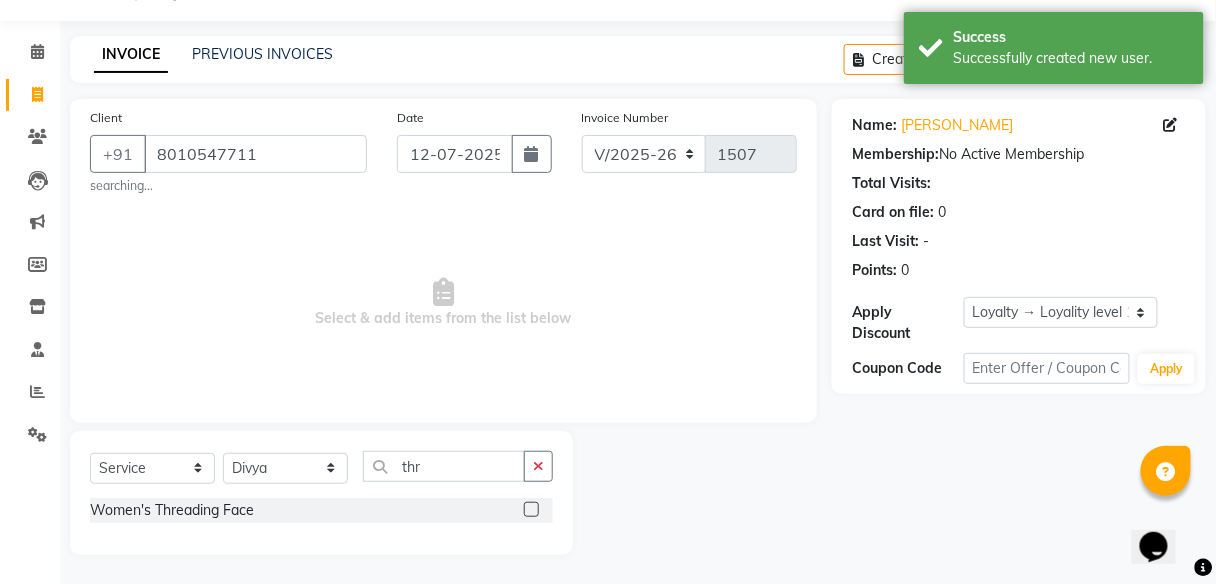 click 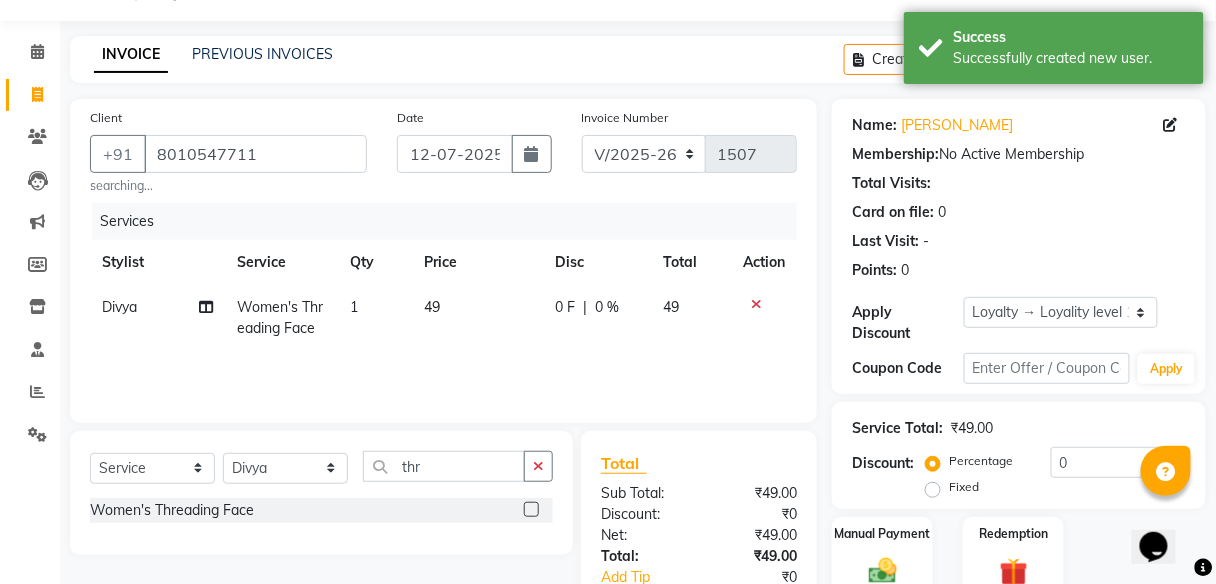 click 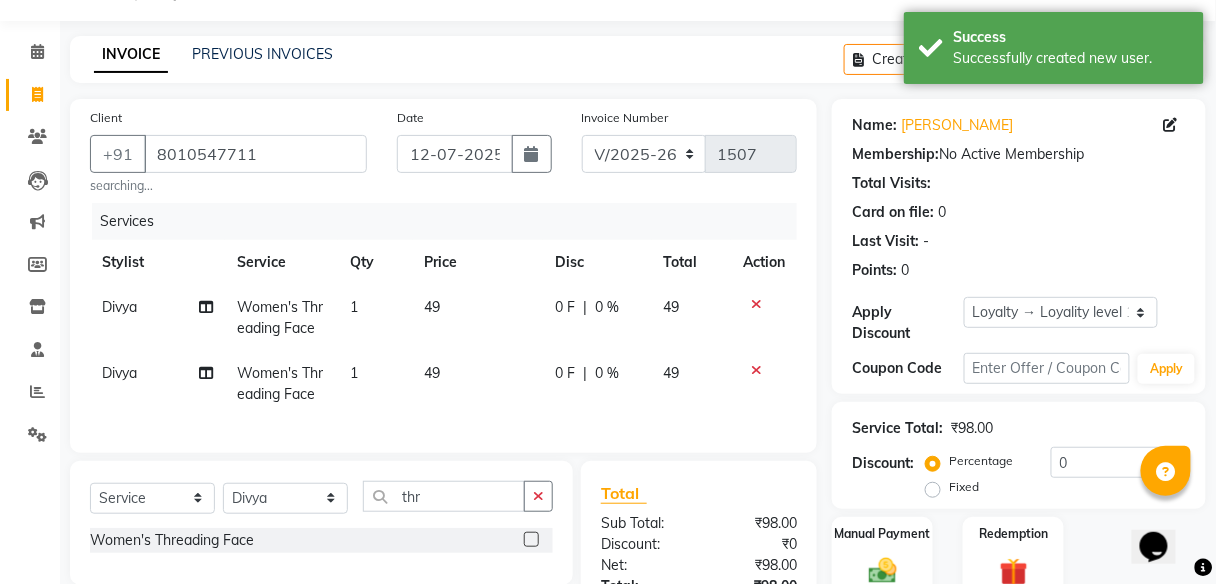 click 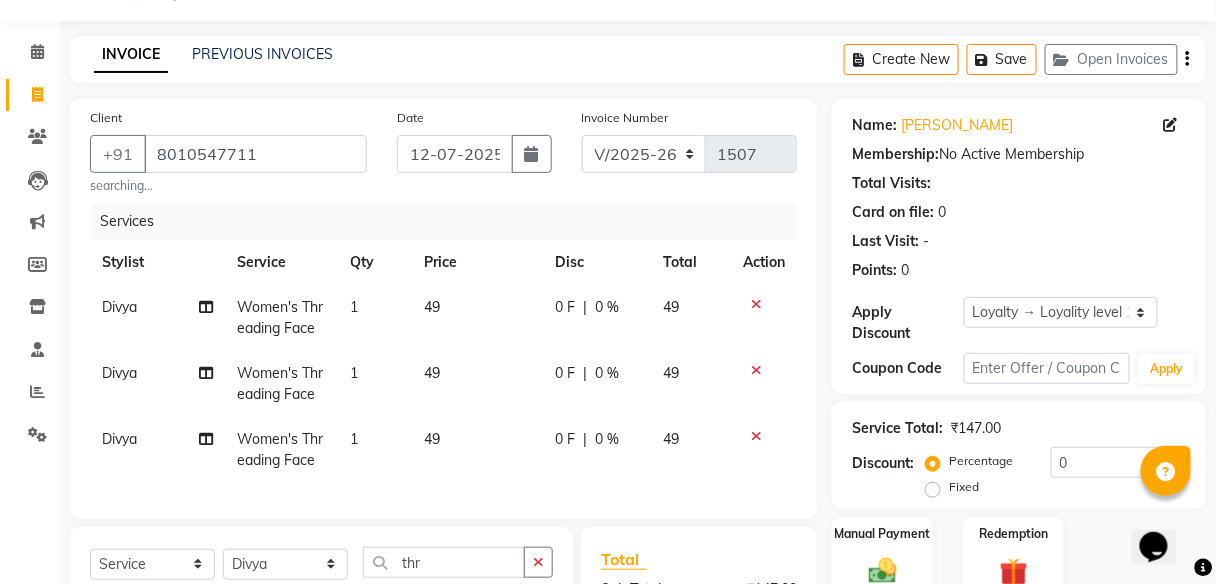 checkbox on "false" 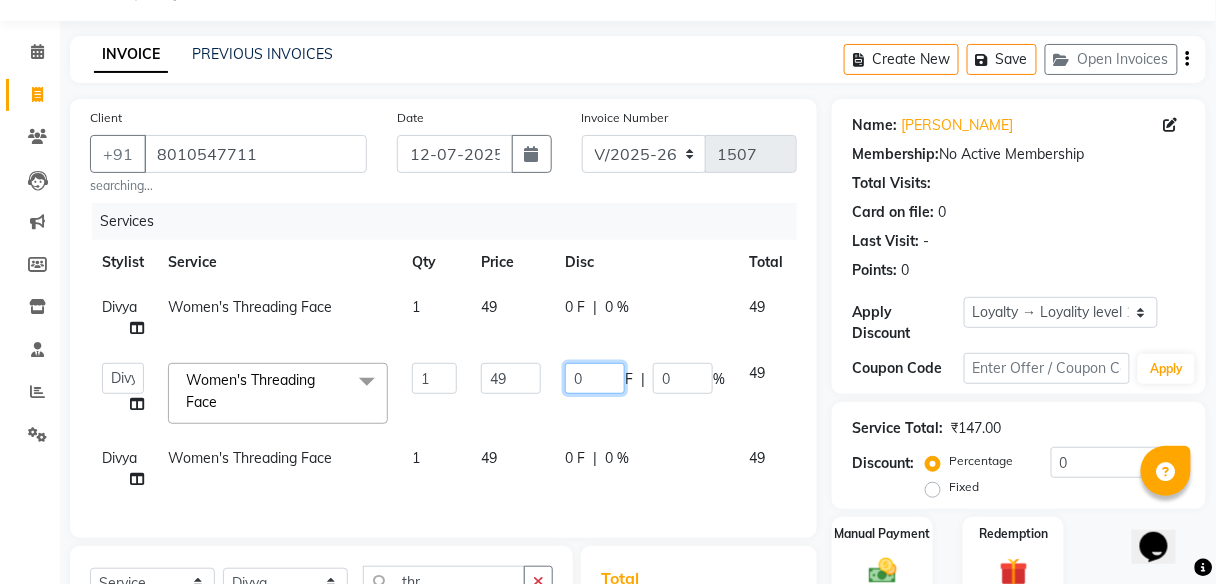 click on "0" 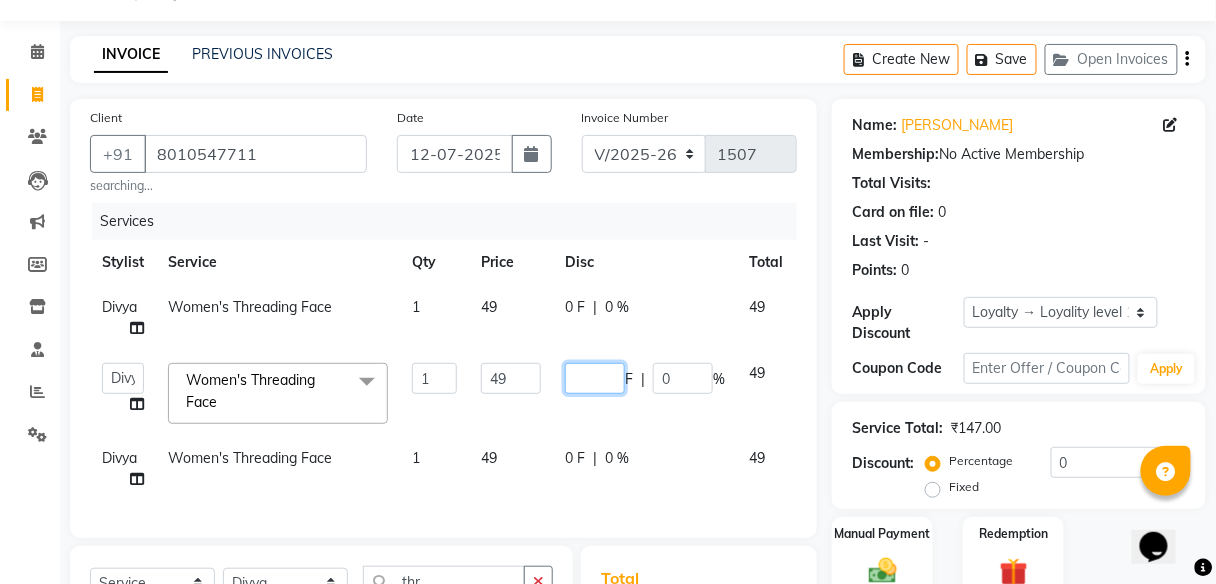 type on "9" 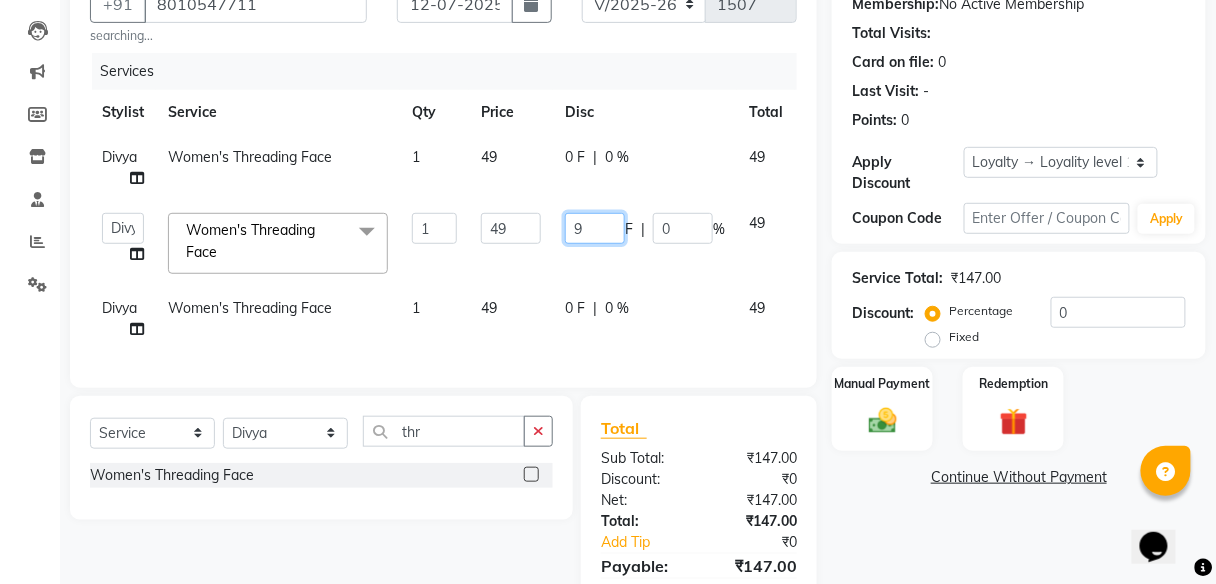 scroll, scrollTop: 205, scrollLeft: 0, axis: vertical 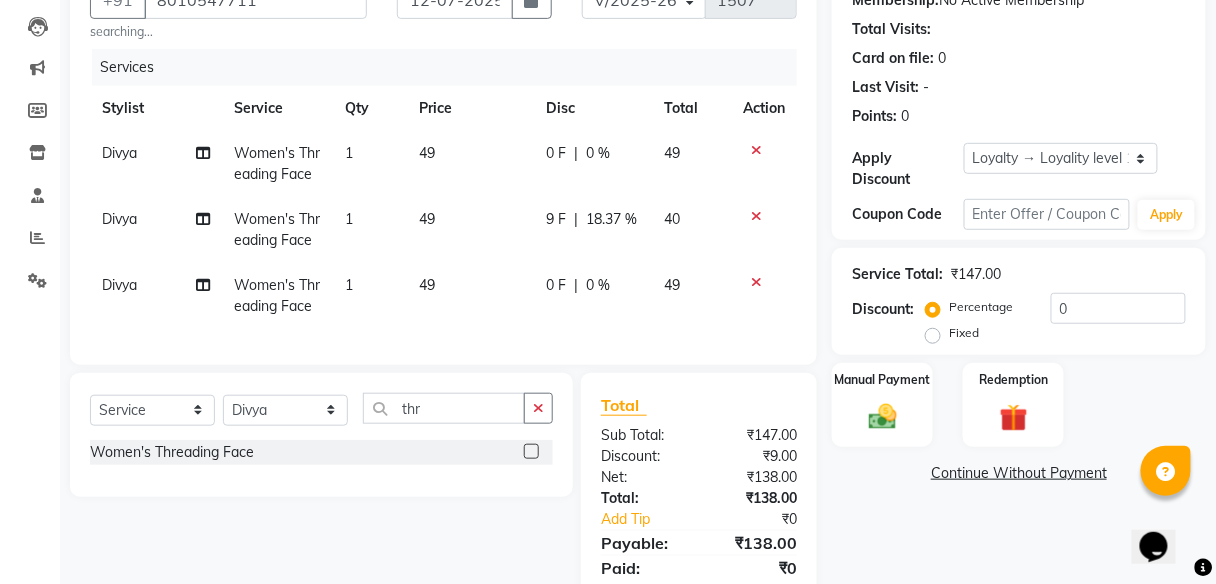 click on "0 F | 0 %" 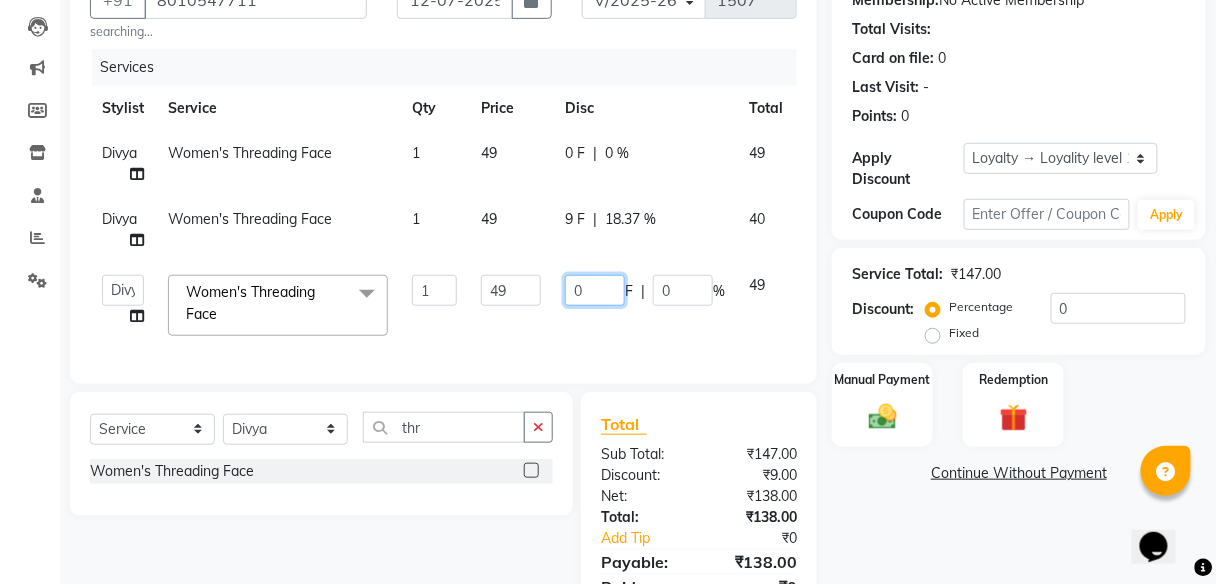 drag, startPoint x: 567, startPoint y: 300, endPoint x: 593, endPoint y: 295, distance: 26.476404 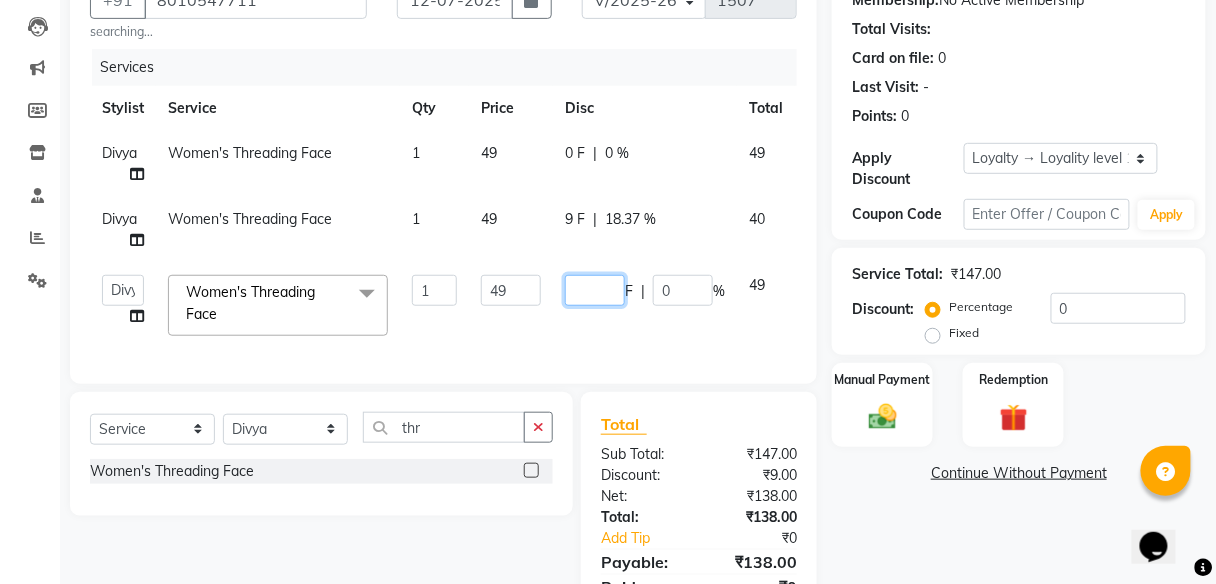type on "9" 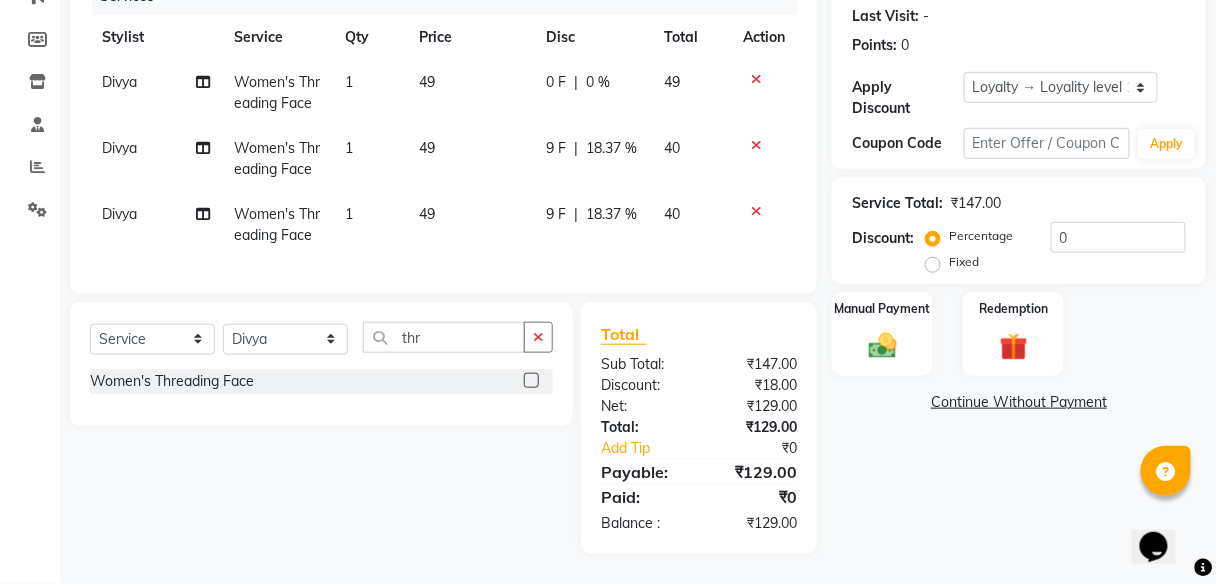 scroll, scrollTop: 287, scrollLeft: 0, axis: vertical 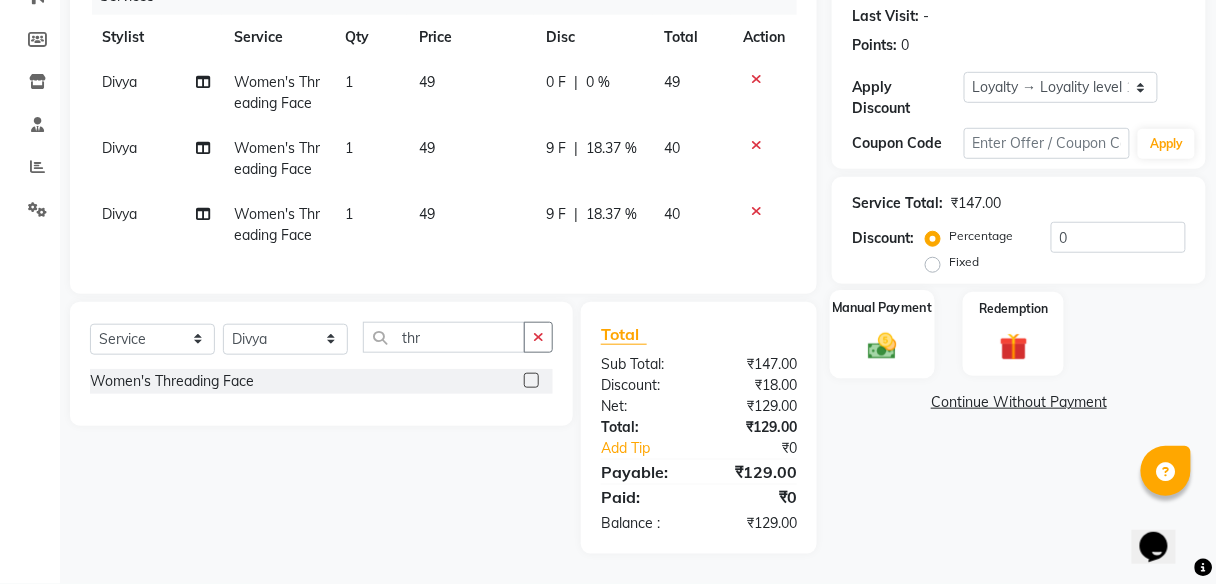 click 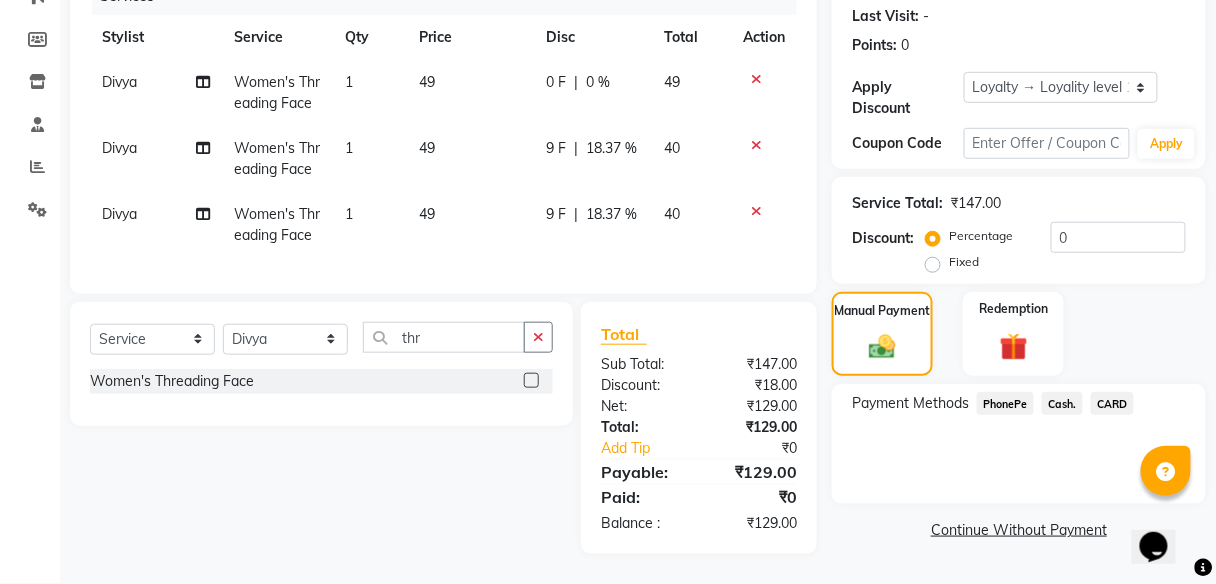 click on "PhonePe" 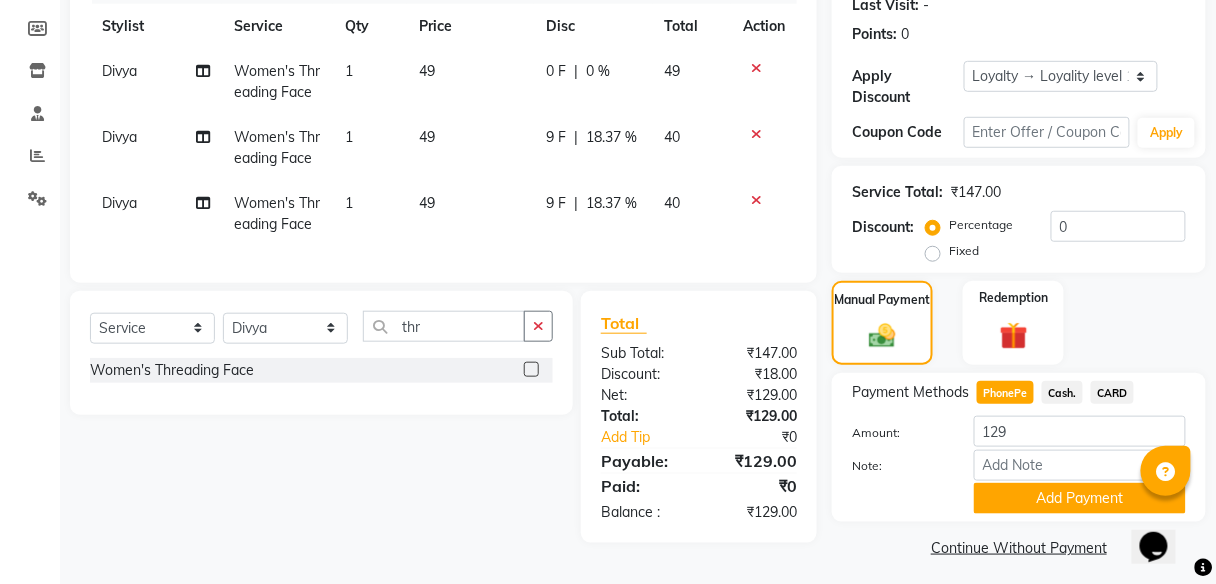scroll, scrollTop: 295, scrollLeft: 0, axis: vertical 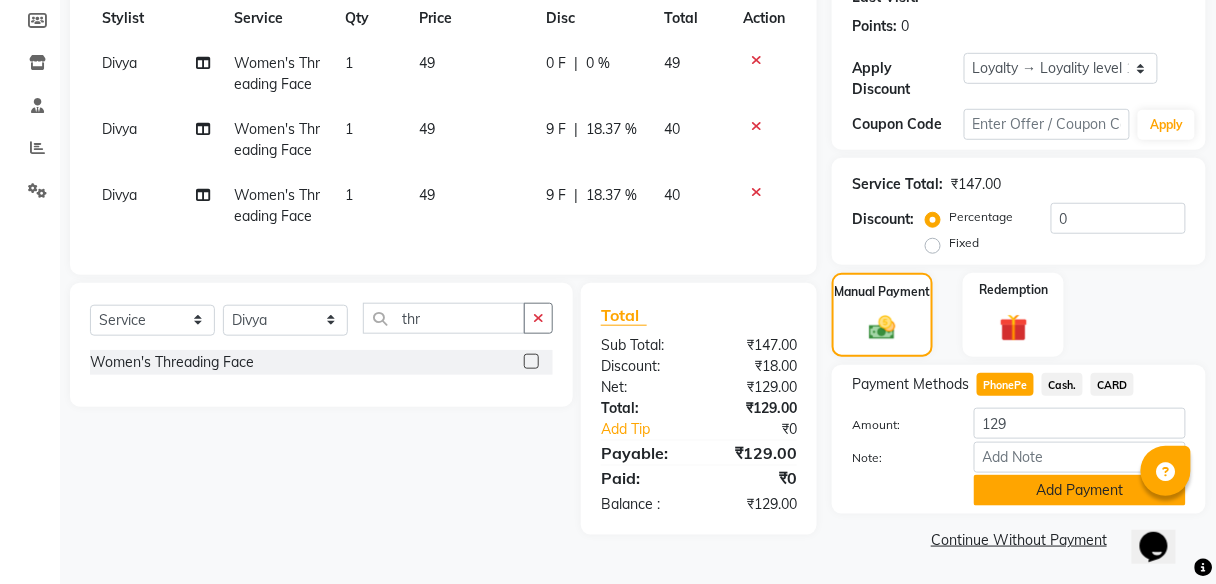 click on "Add Payment" 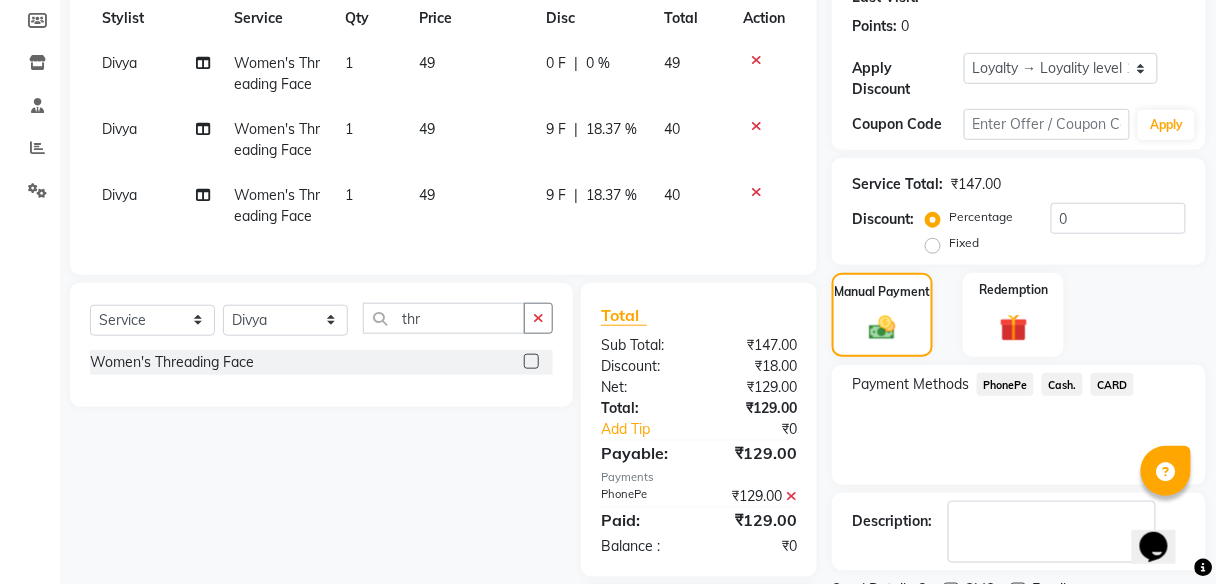 scroll, scrollTop: 432, scrollLeft: 0, axis: vertical 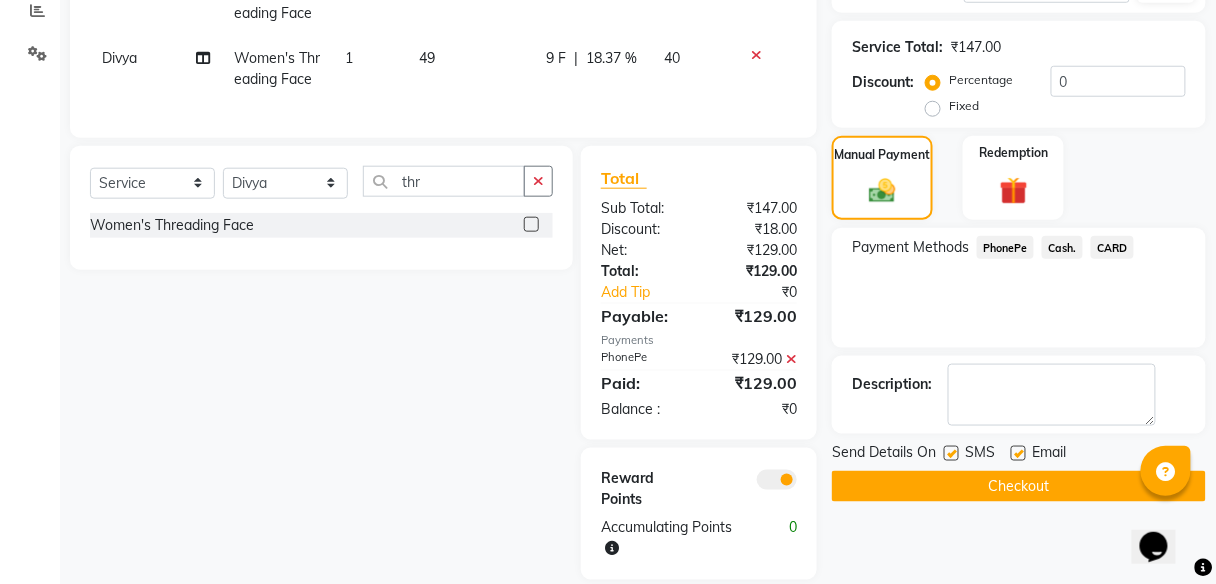 click on "Checkout" 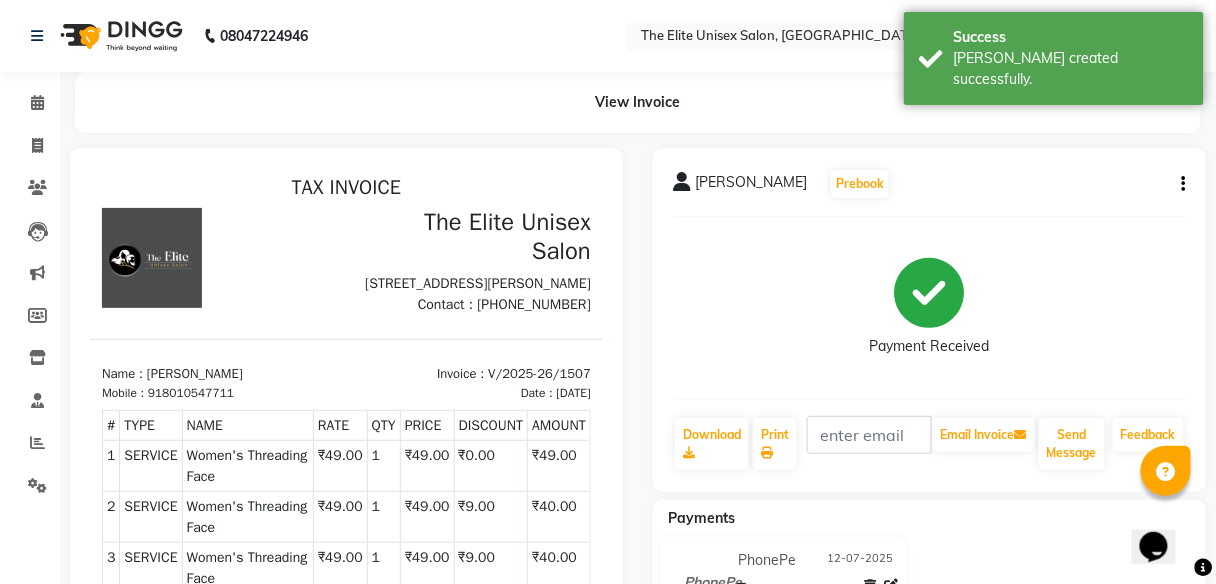scroll, scrollTop: 0, scrollLeft: 0, axis: both 